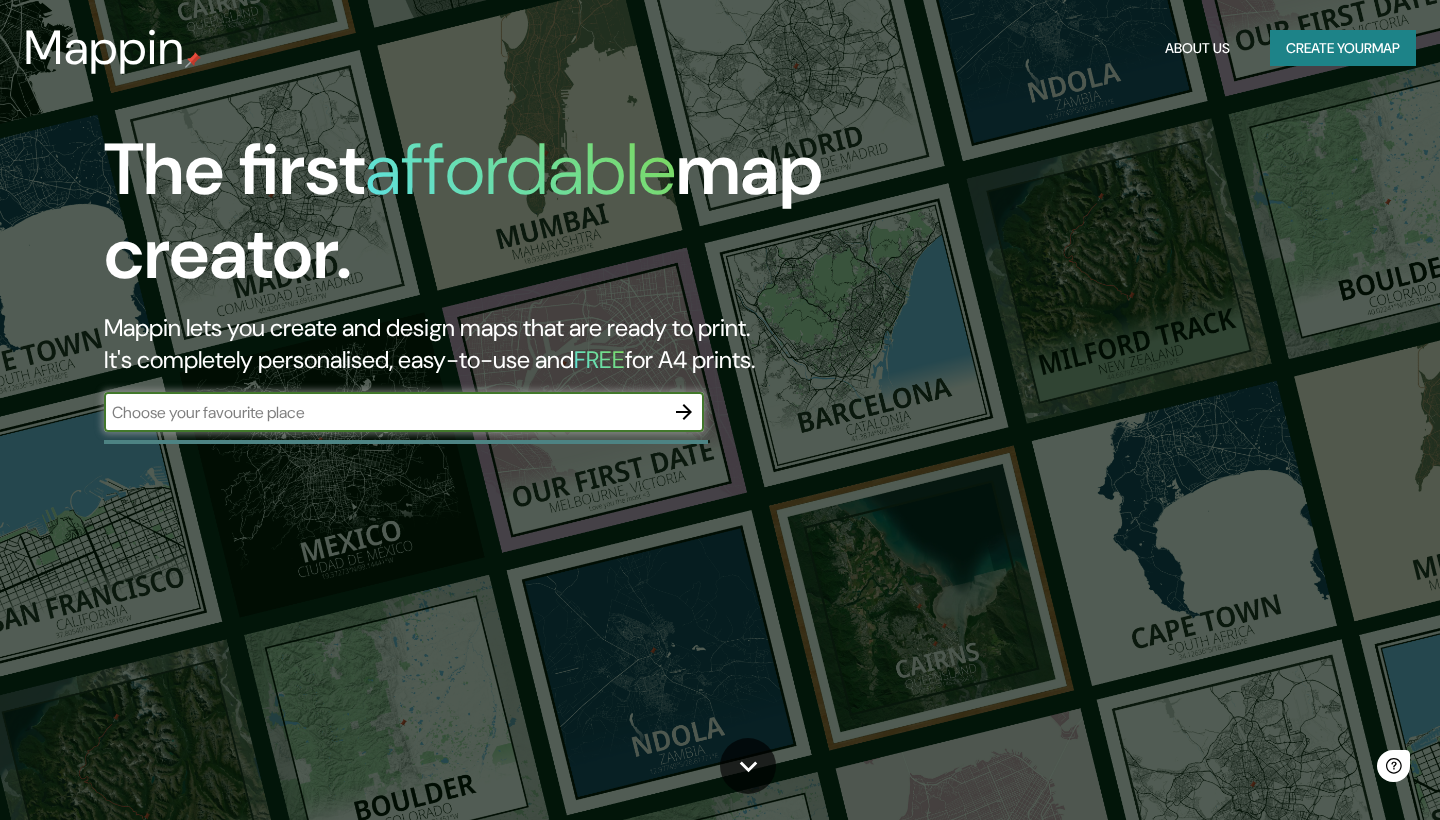 scroll, scrollTop: 0, scrollLeft: 0, axis: both 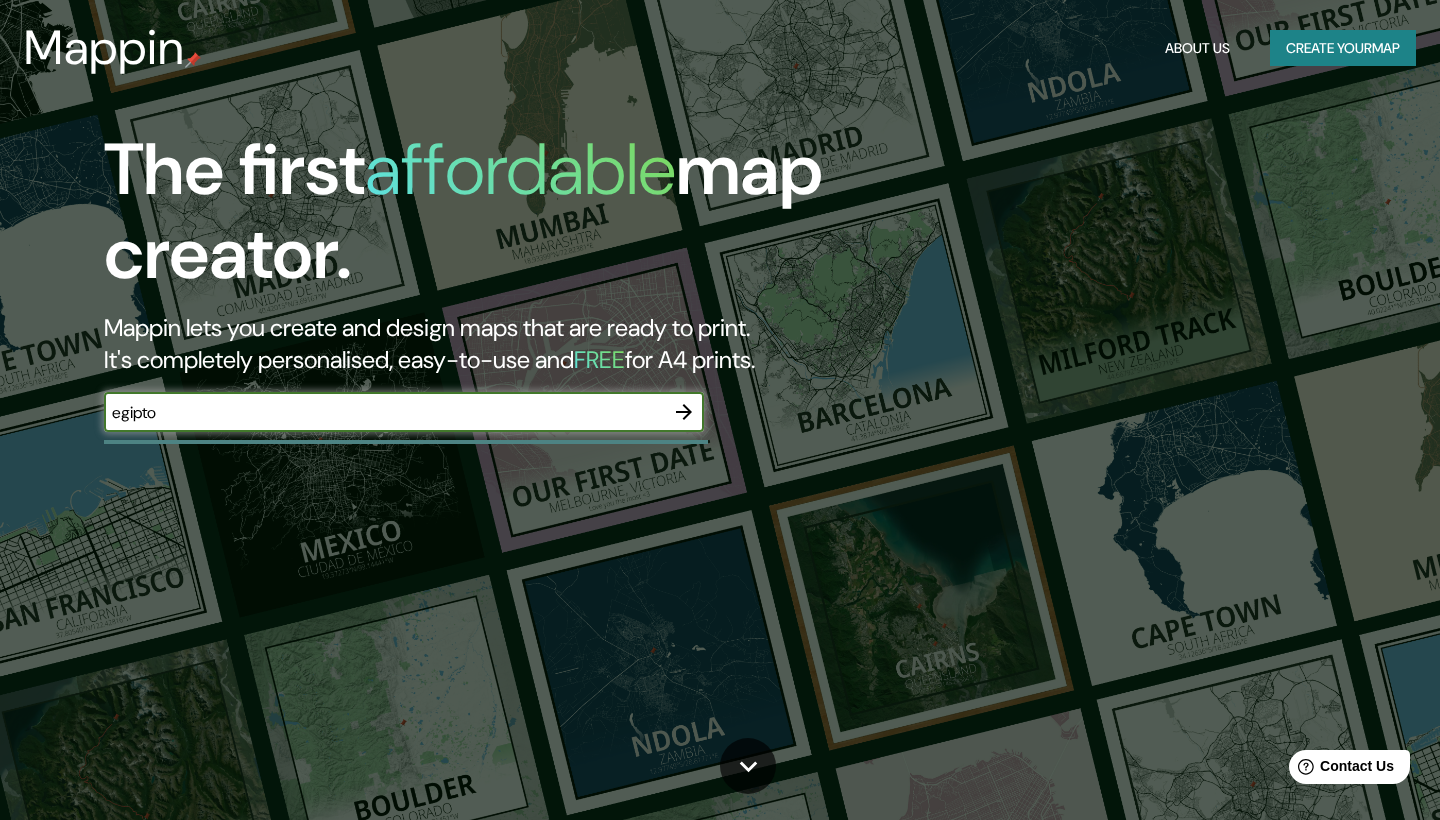 type on "egipto" 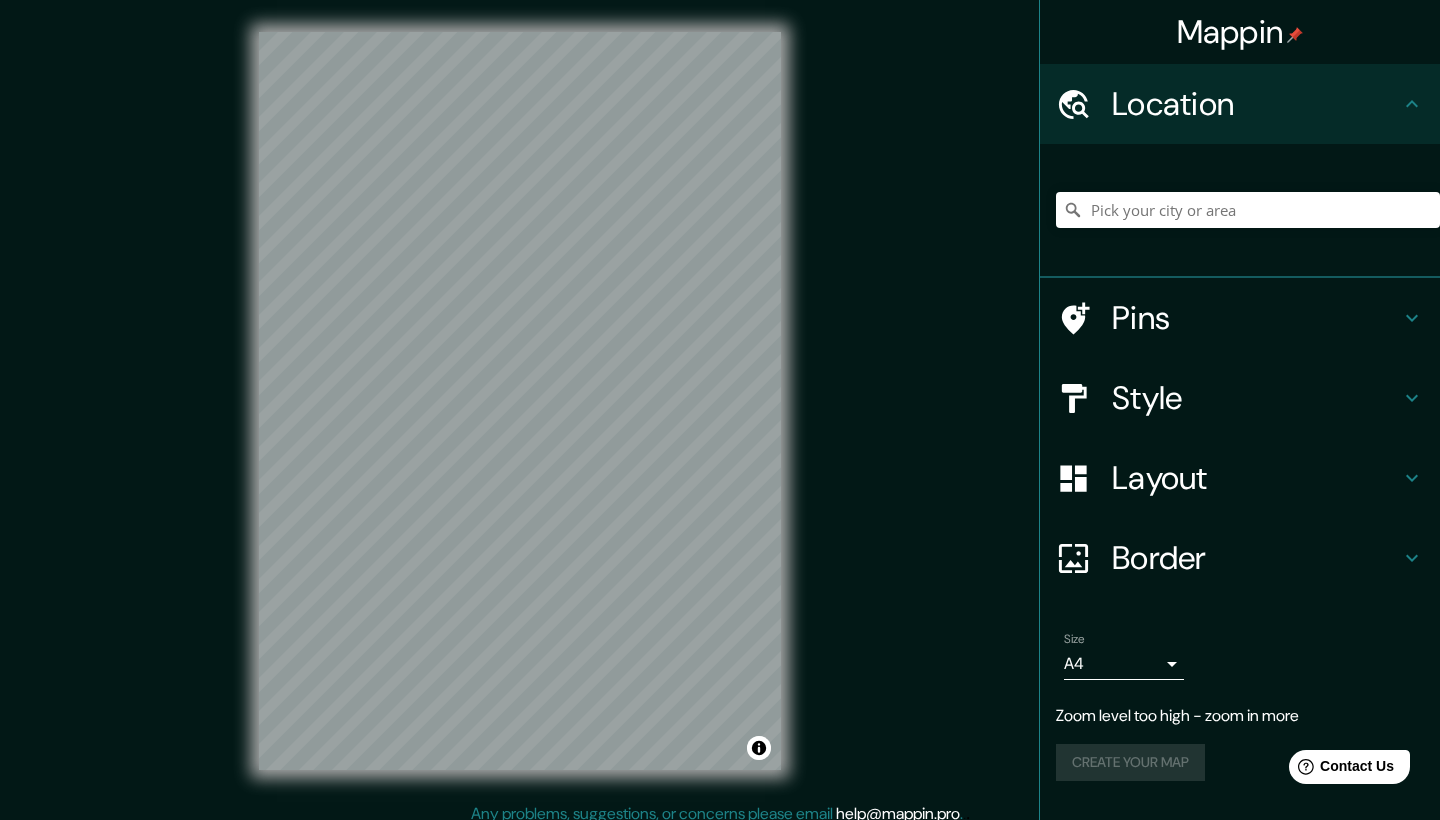click on "© Mapbox   © OpenStreetMap   Improve this map" at bounding box center (520, 401) 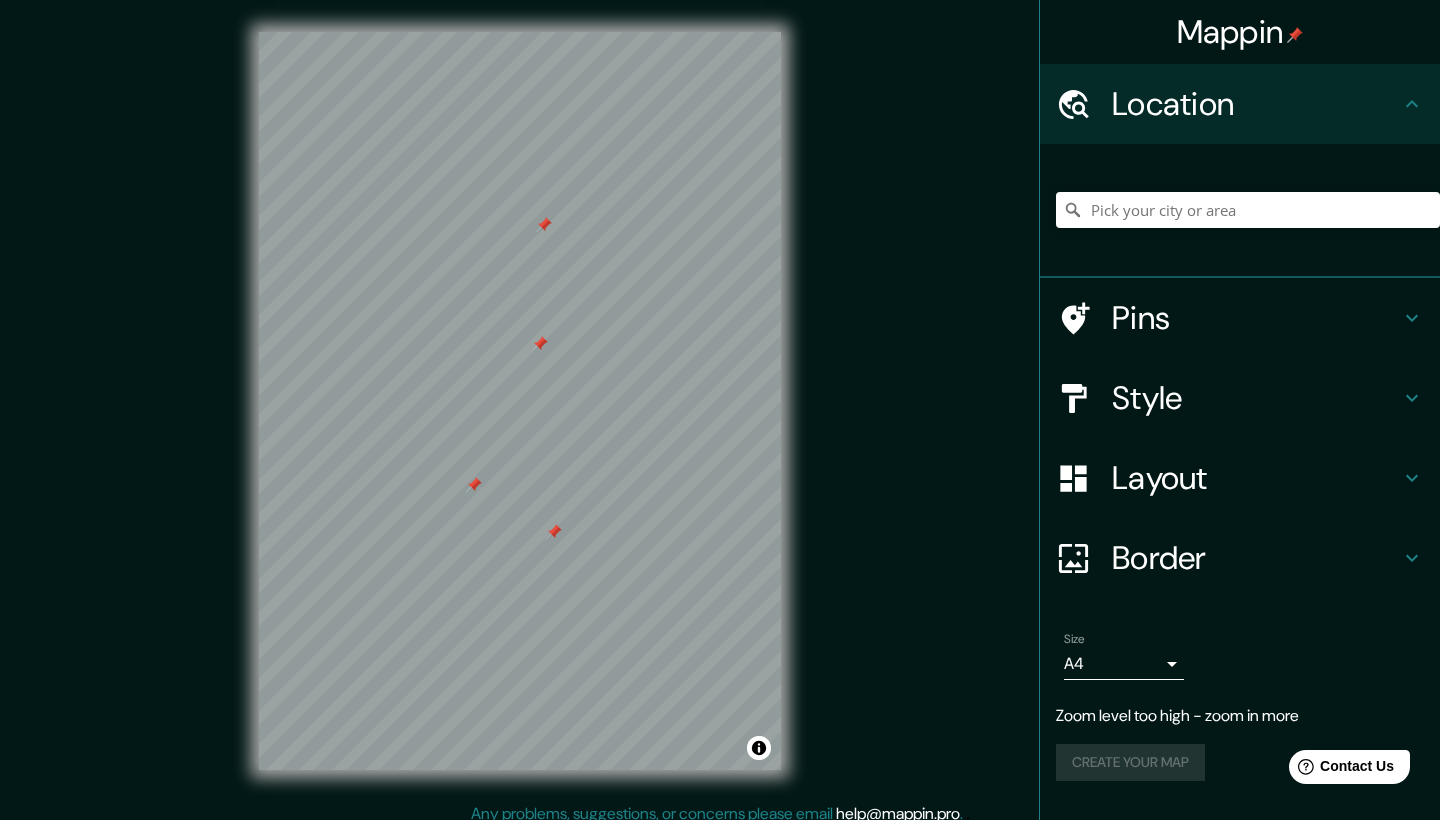 click at bounding box center [1084, 318] 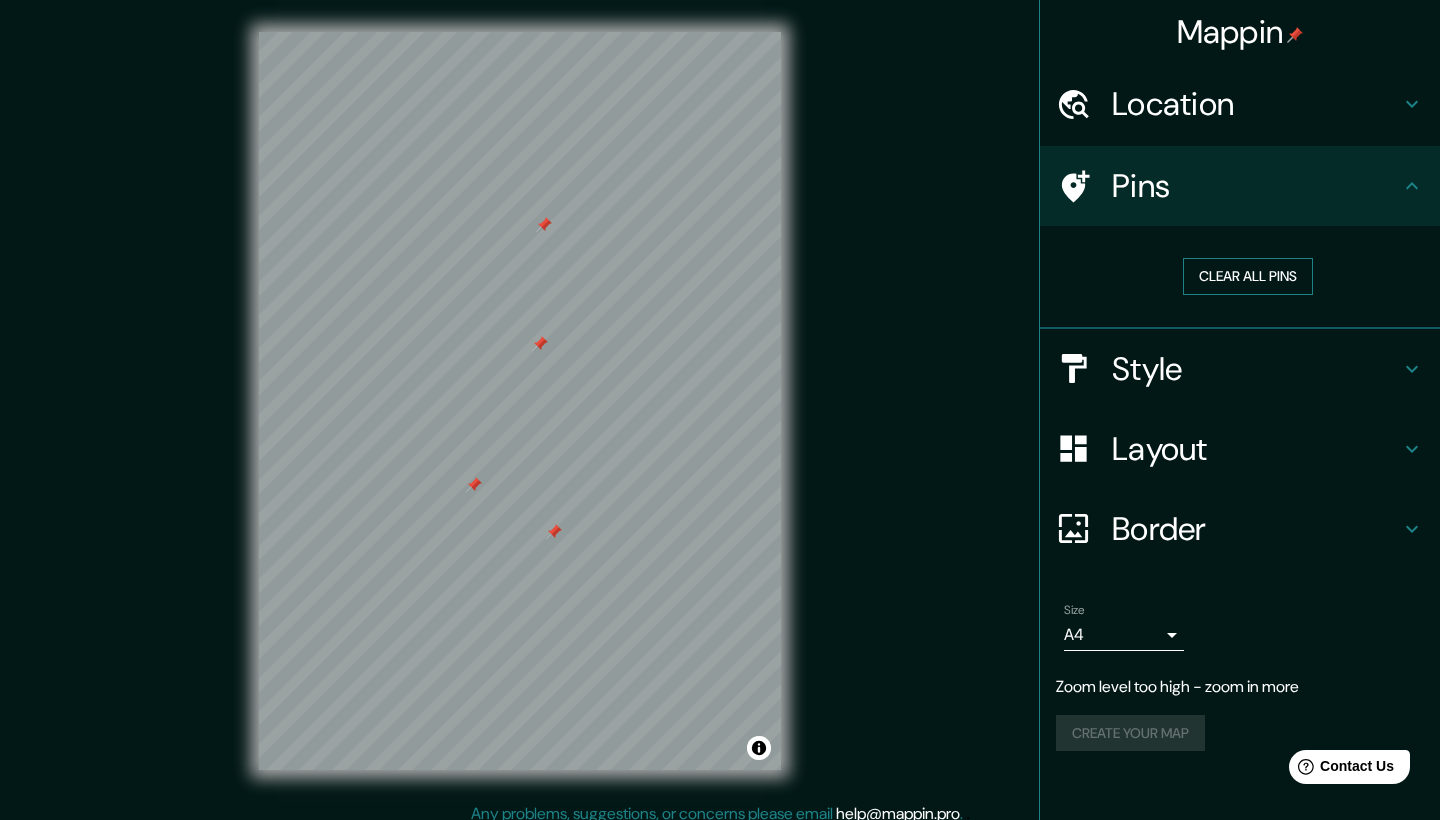 click on "Clear all pins" at bounding box center [1248, 276] 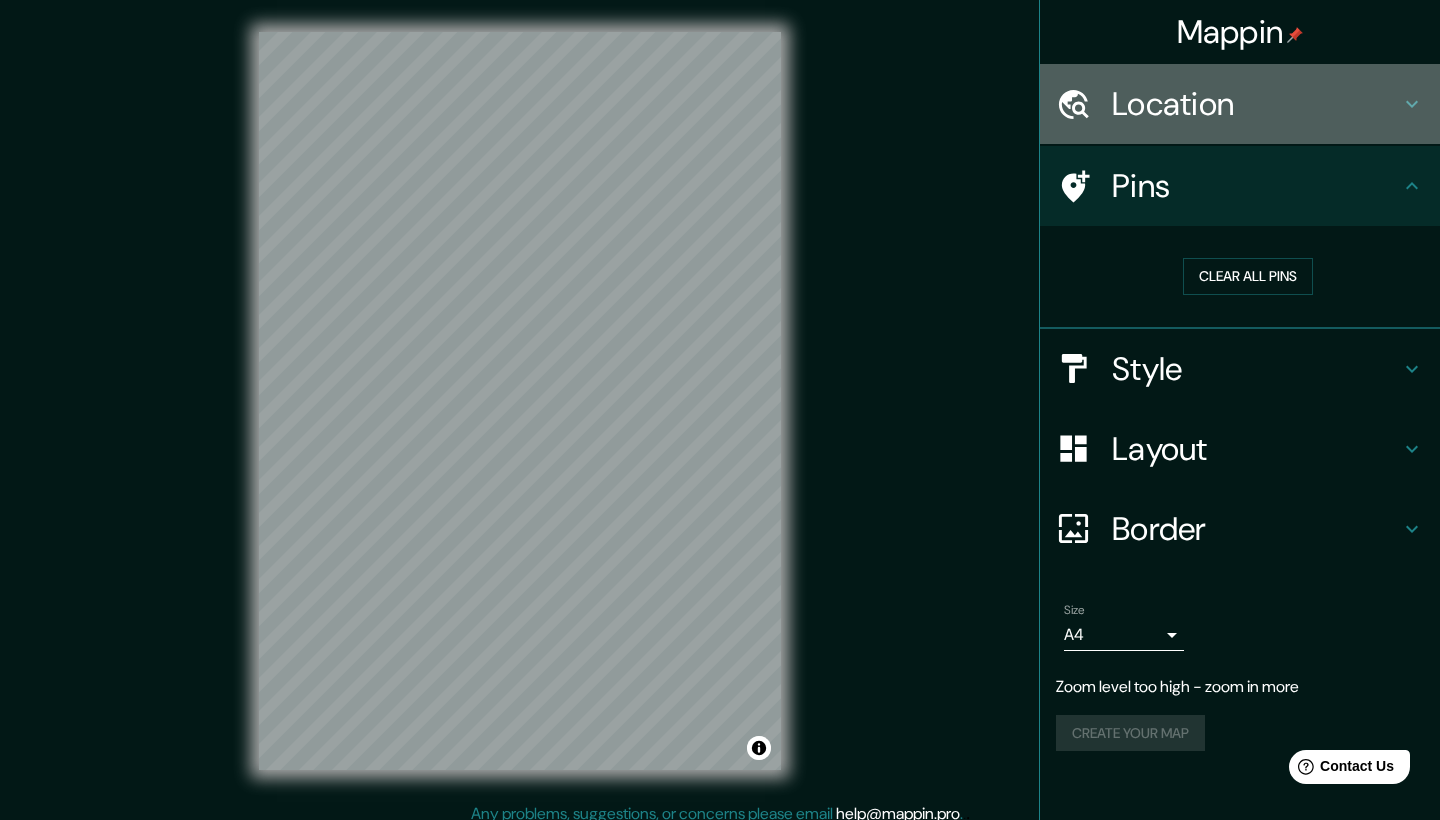 click on "Location" at bounding box center [1256, 104] 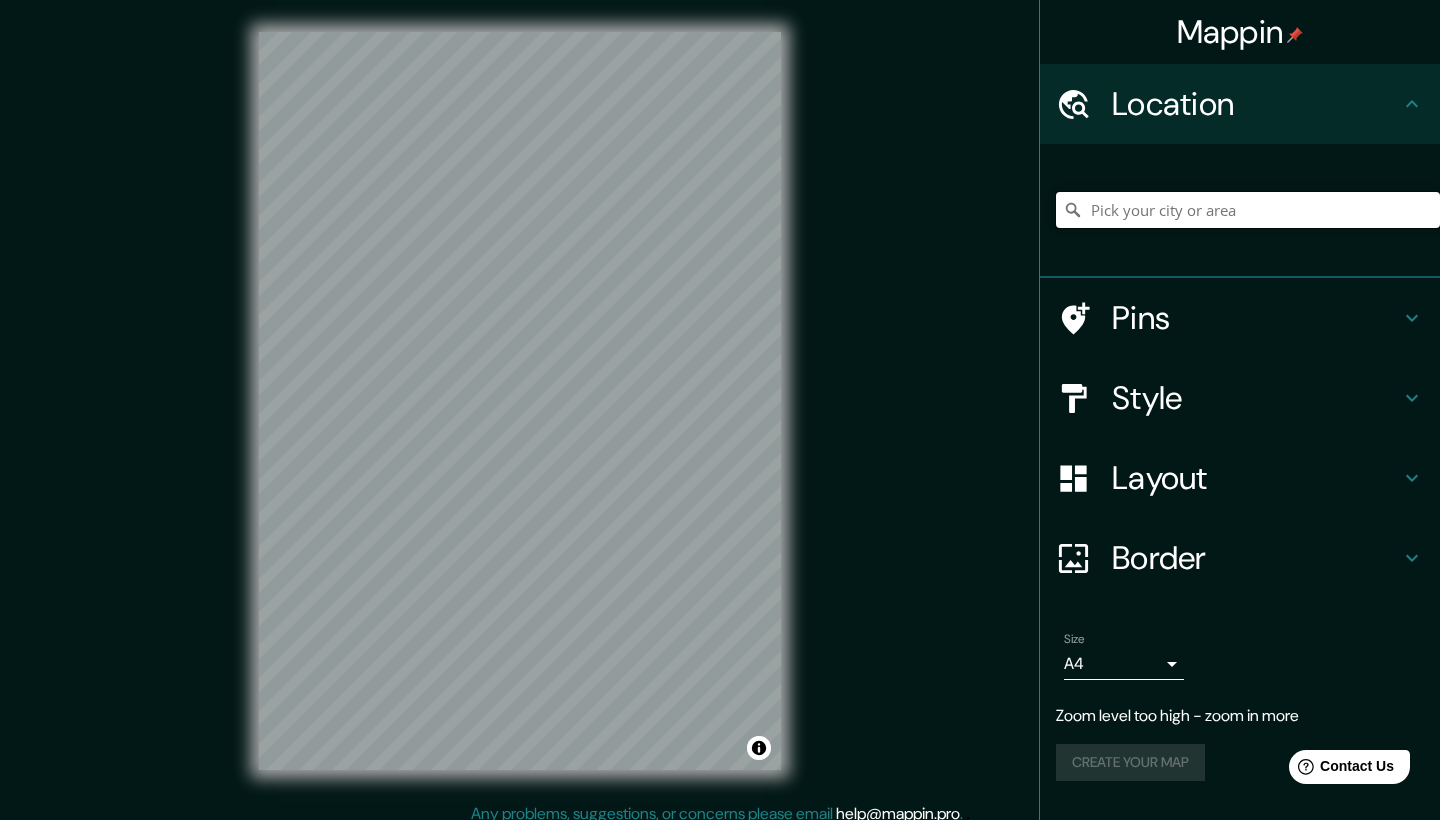 click at bounding box center [1248, 210] 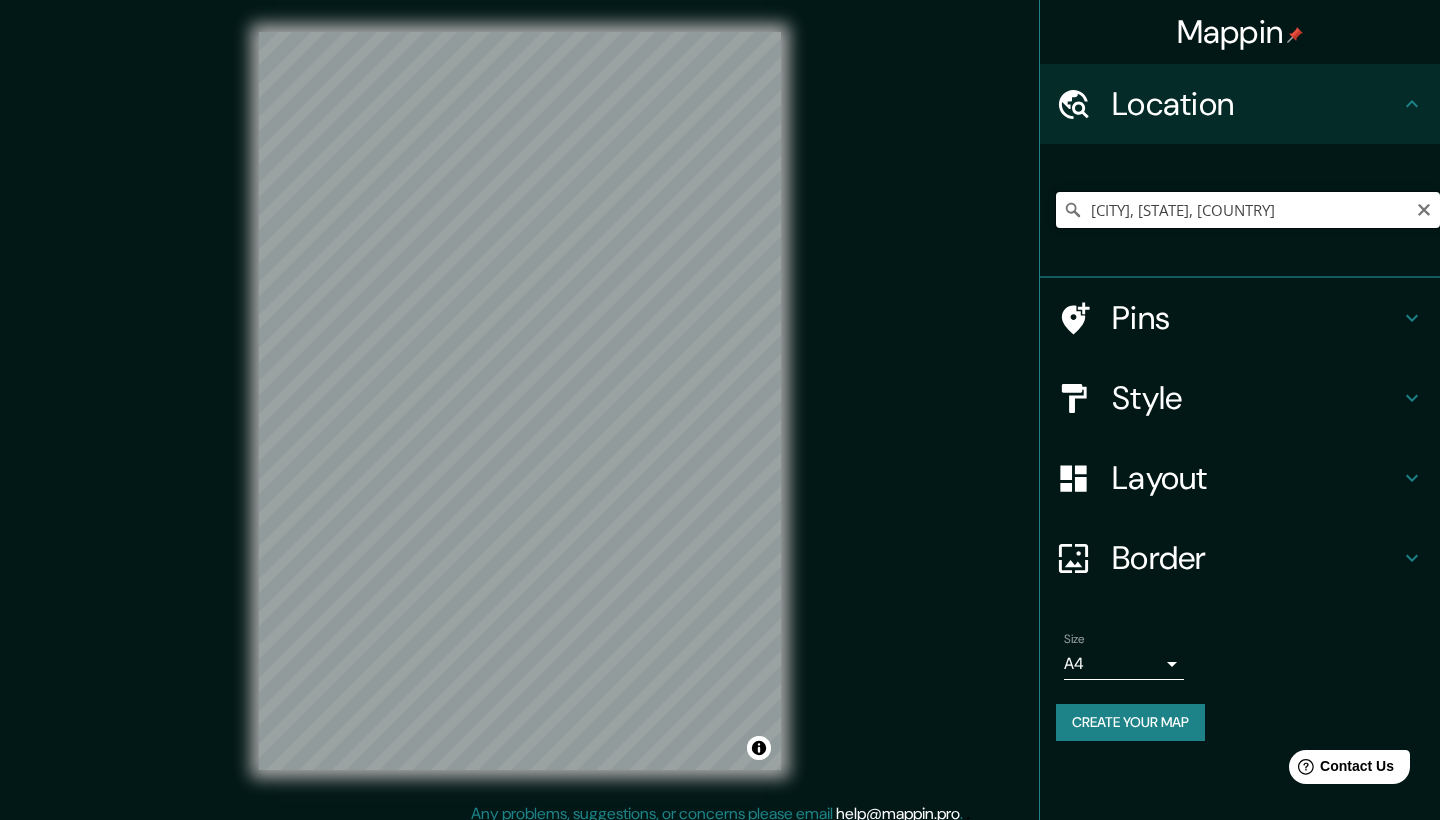 drag, startPoint x: 1344, startPoint y: 203, endPoint x: 1129, endPoint y: 215, distance: 215.33463 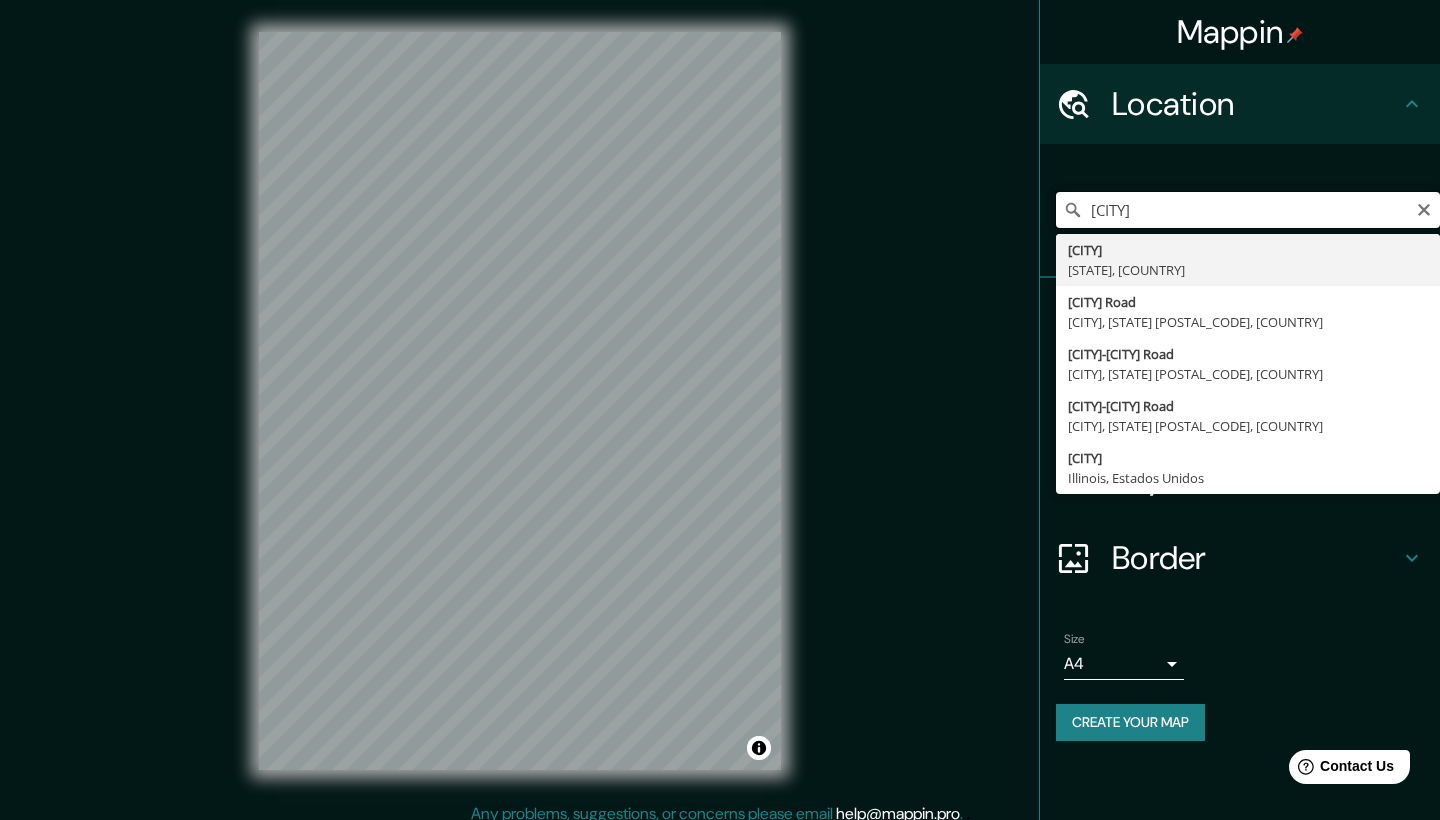 scroll, scrollTop: 0, scrollLeft: 0, axis: both 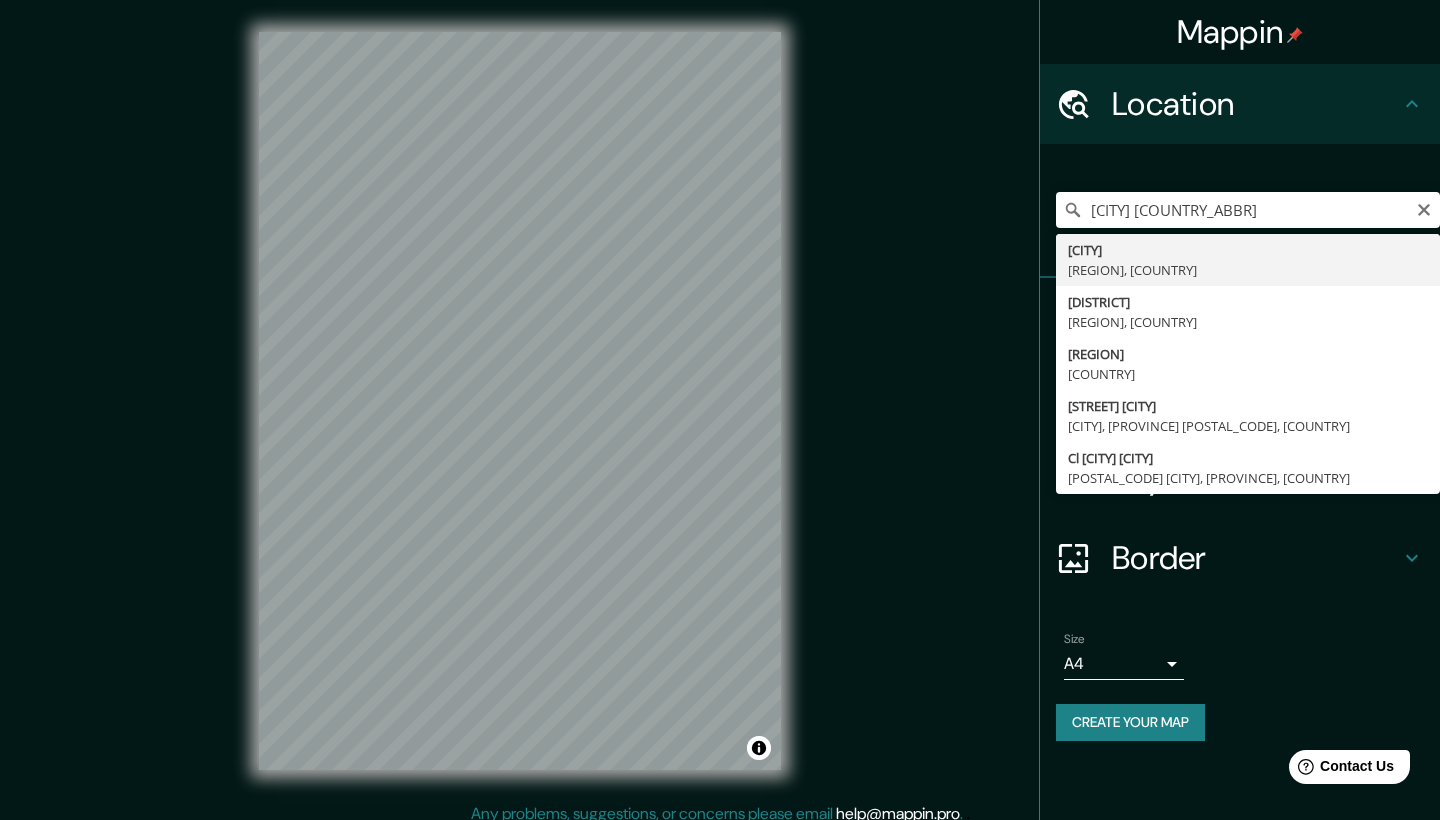 type on "[CITY], [STATE], [COUNTRY]" 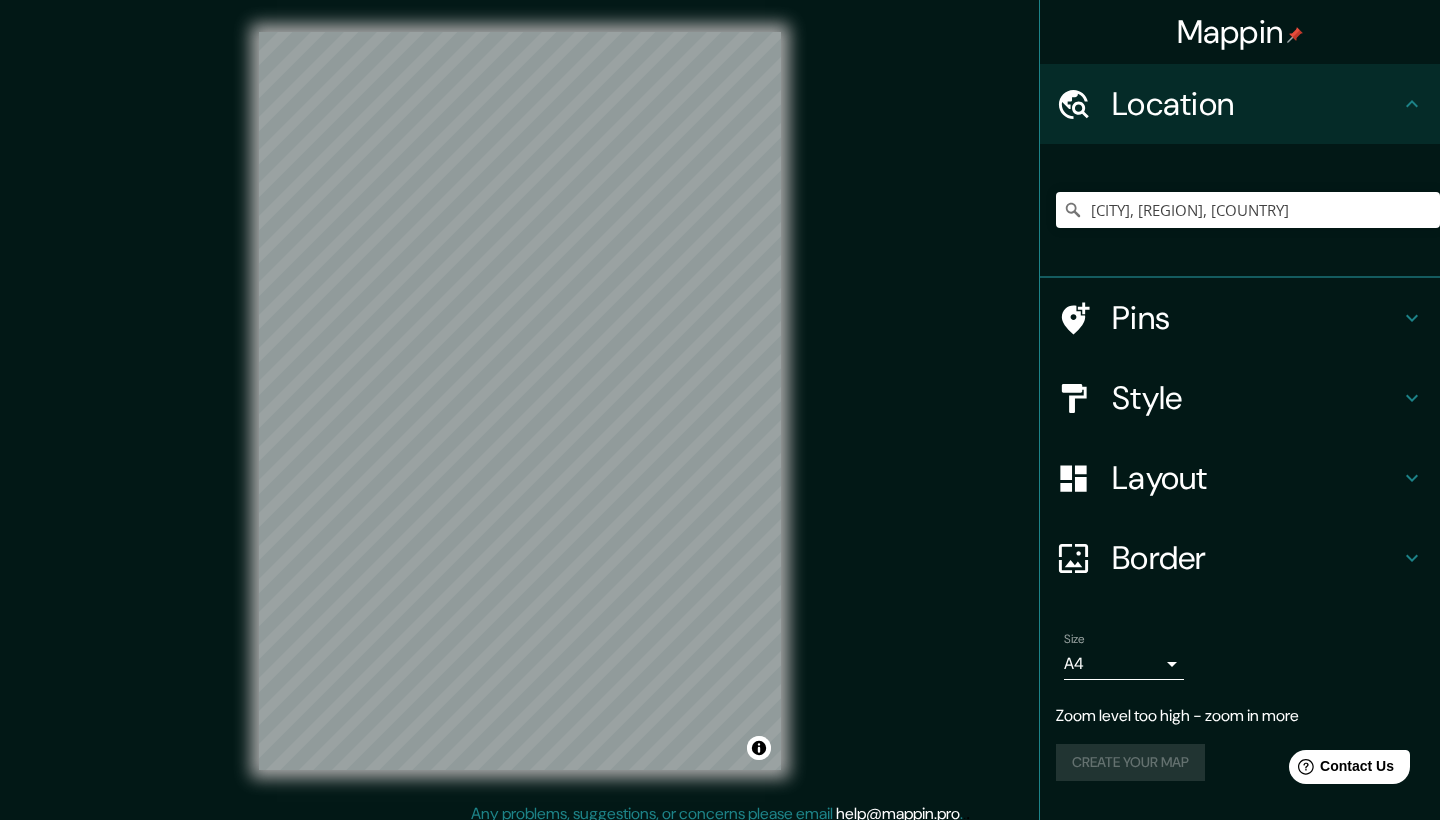 click on "Layout" at bounding box center (1256, 478) 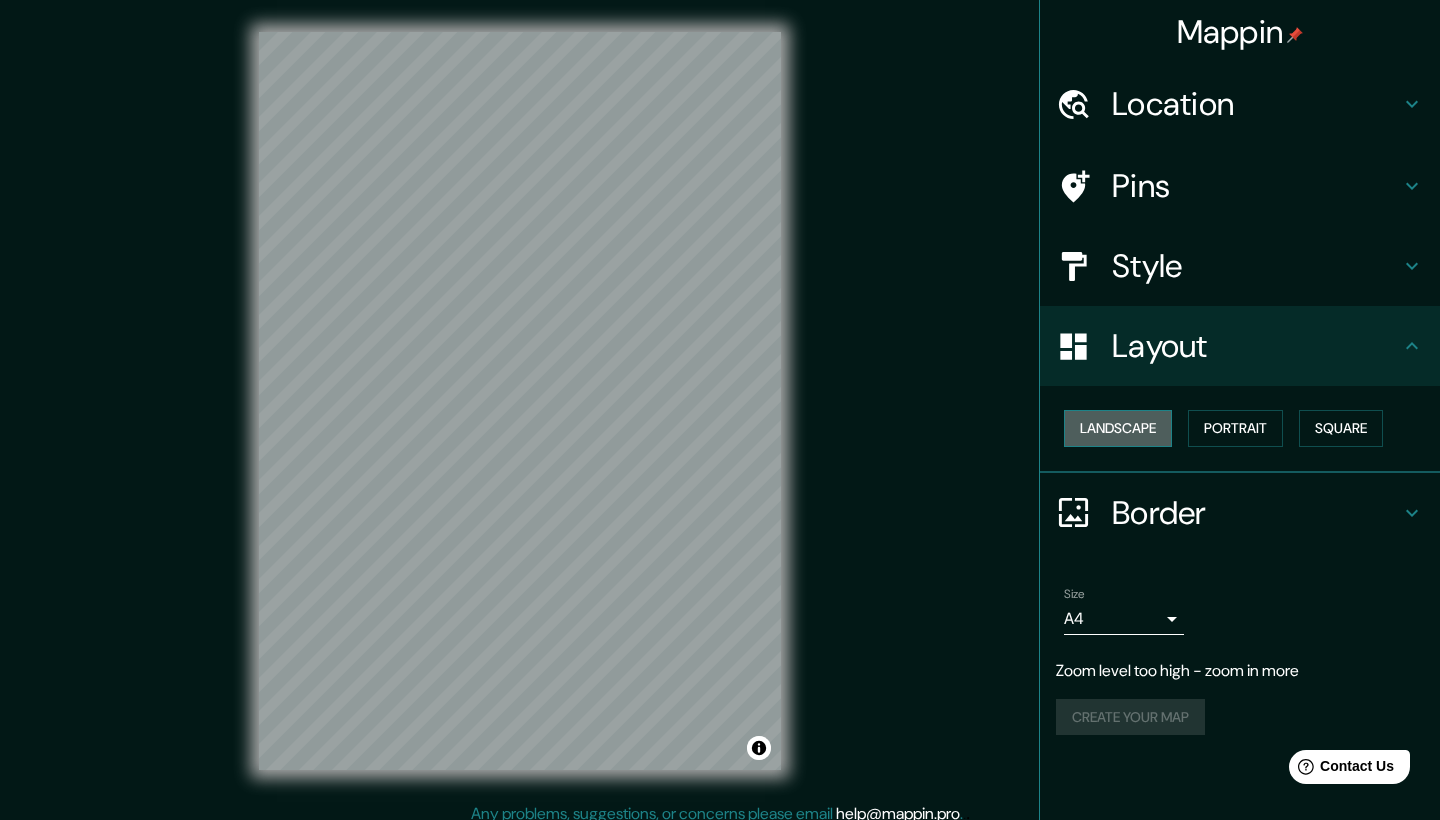 click on "Landscape" at bounding box center [1118, 428] 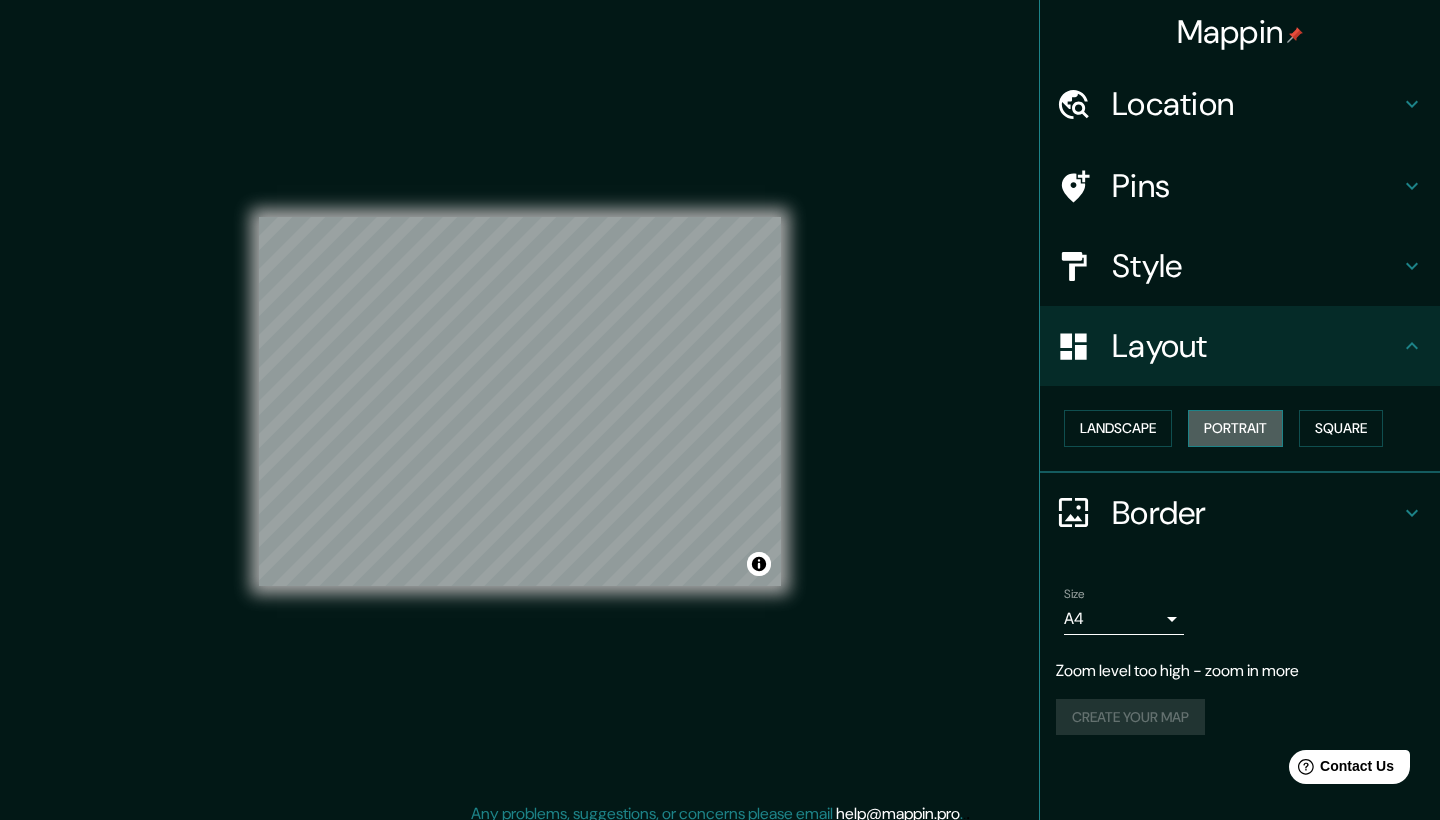 click on "Portrait" at bounding box center [1235, 428] 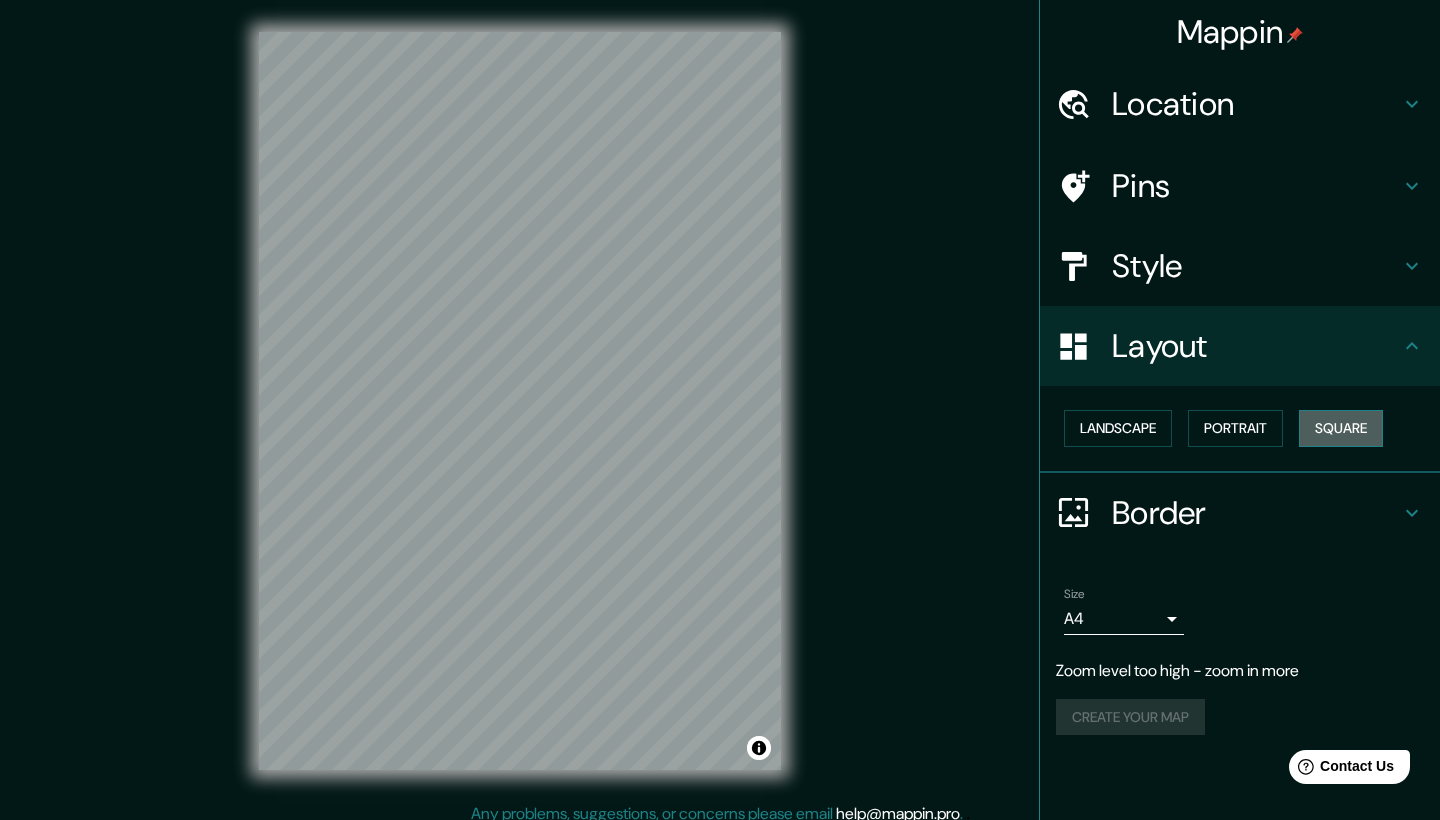 click on "Square" at bounding box center [1341, 428] 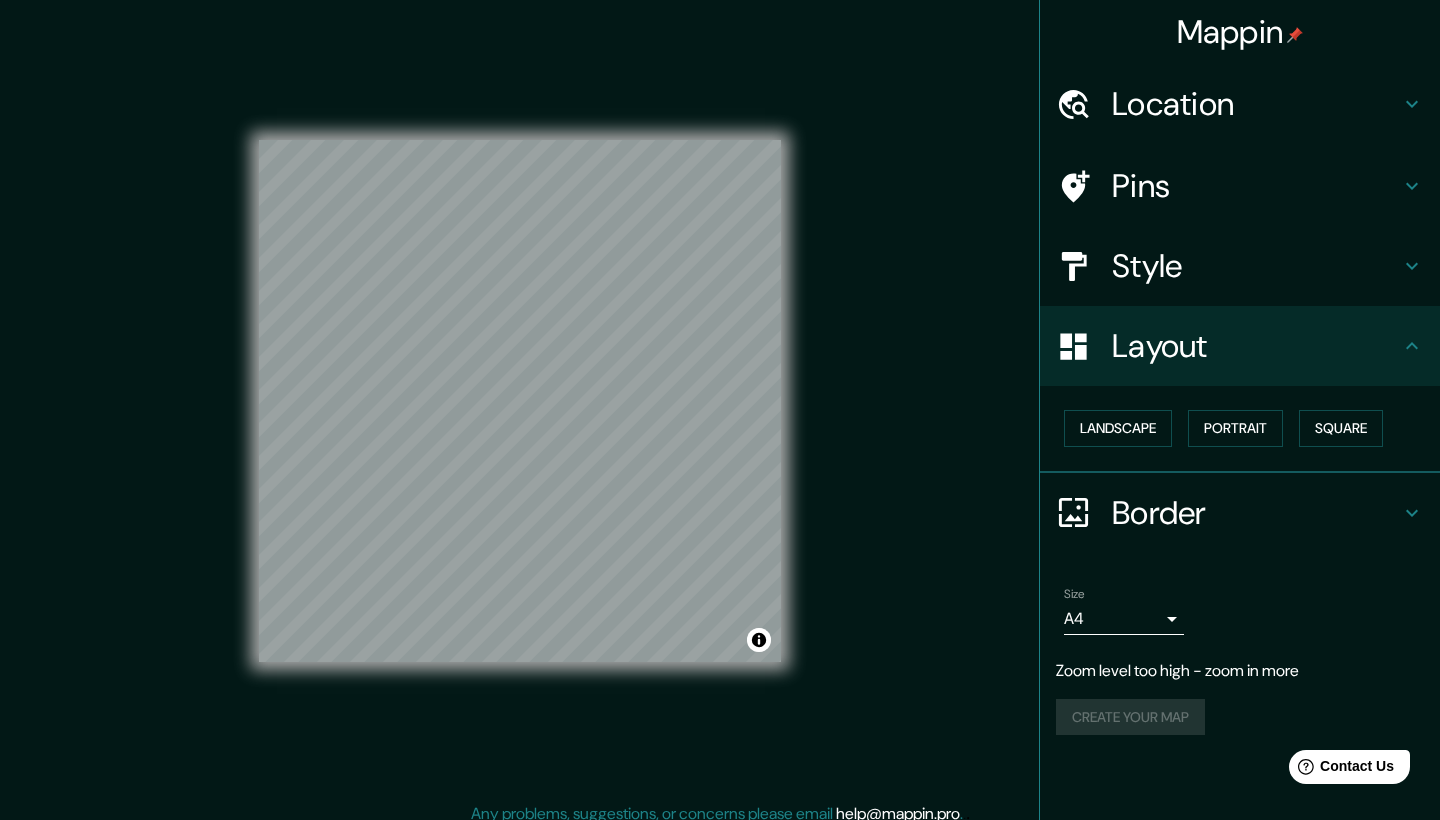 click on "Border" at bounding box center [1256, 513] 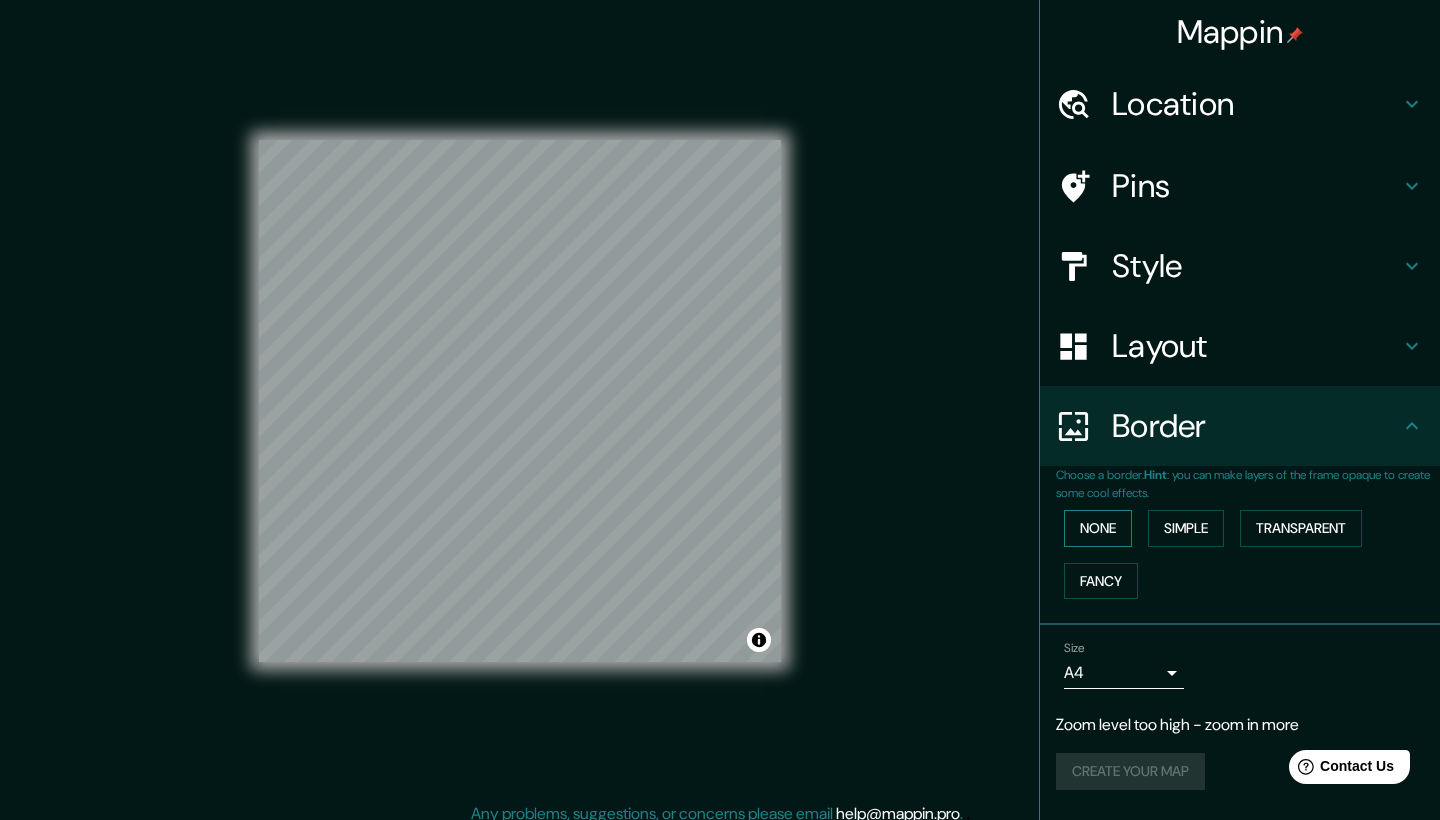 click on "None" at bounding box center (1098, 528) 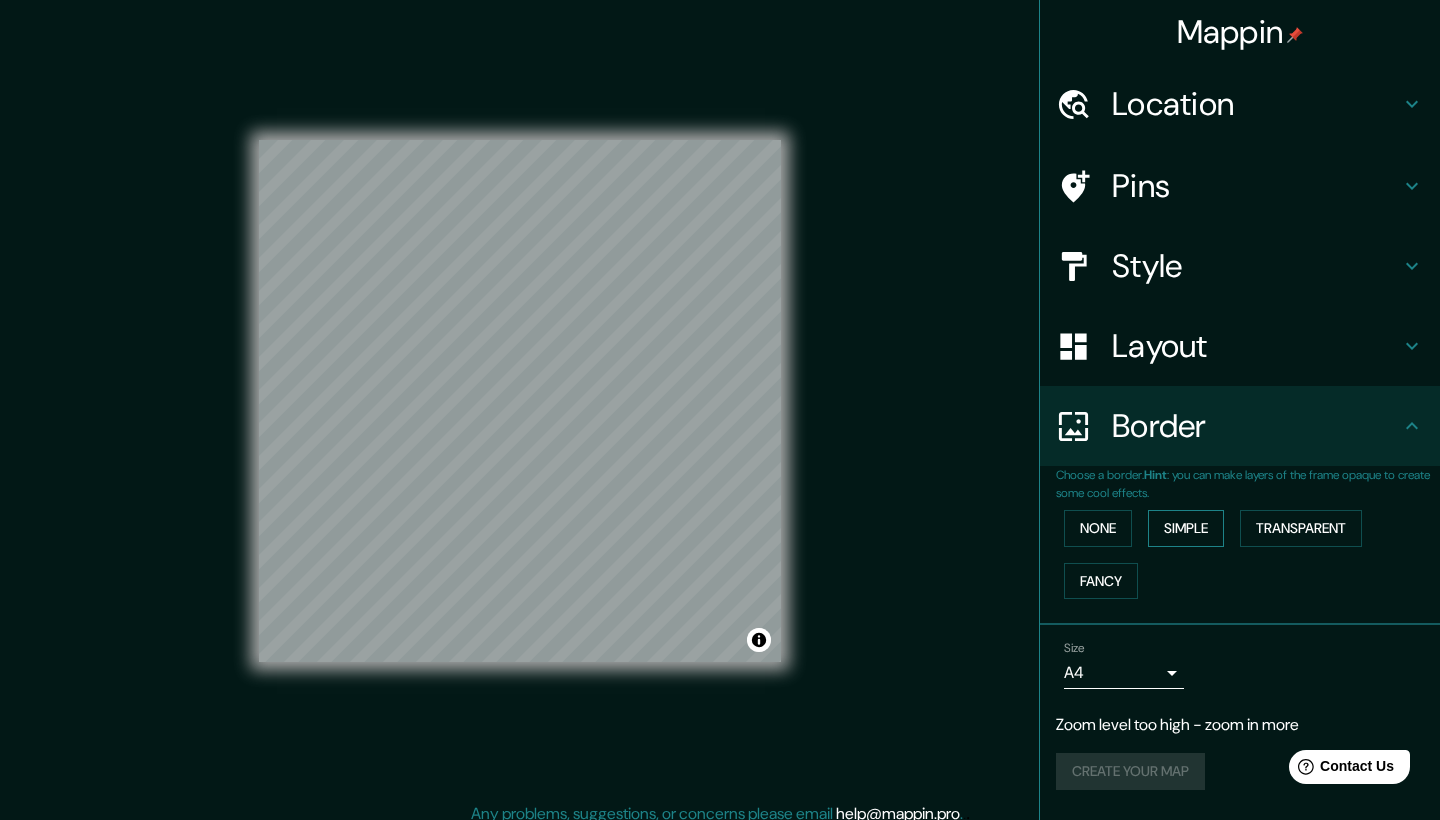 click on "Simple" at bounding box center [1186, 528] 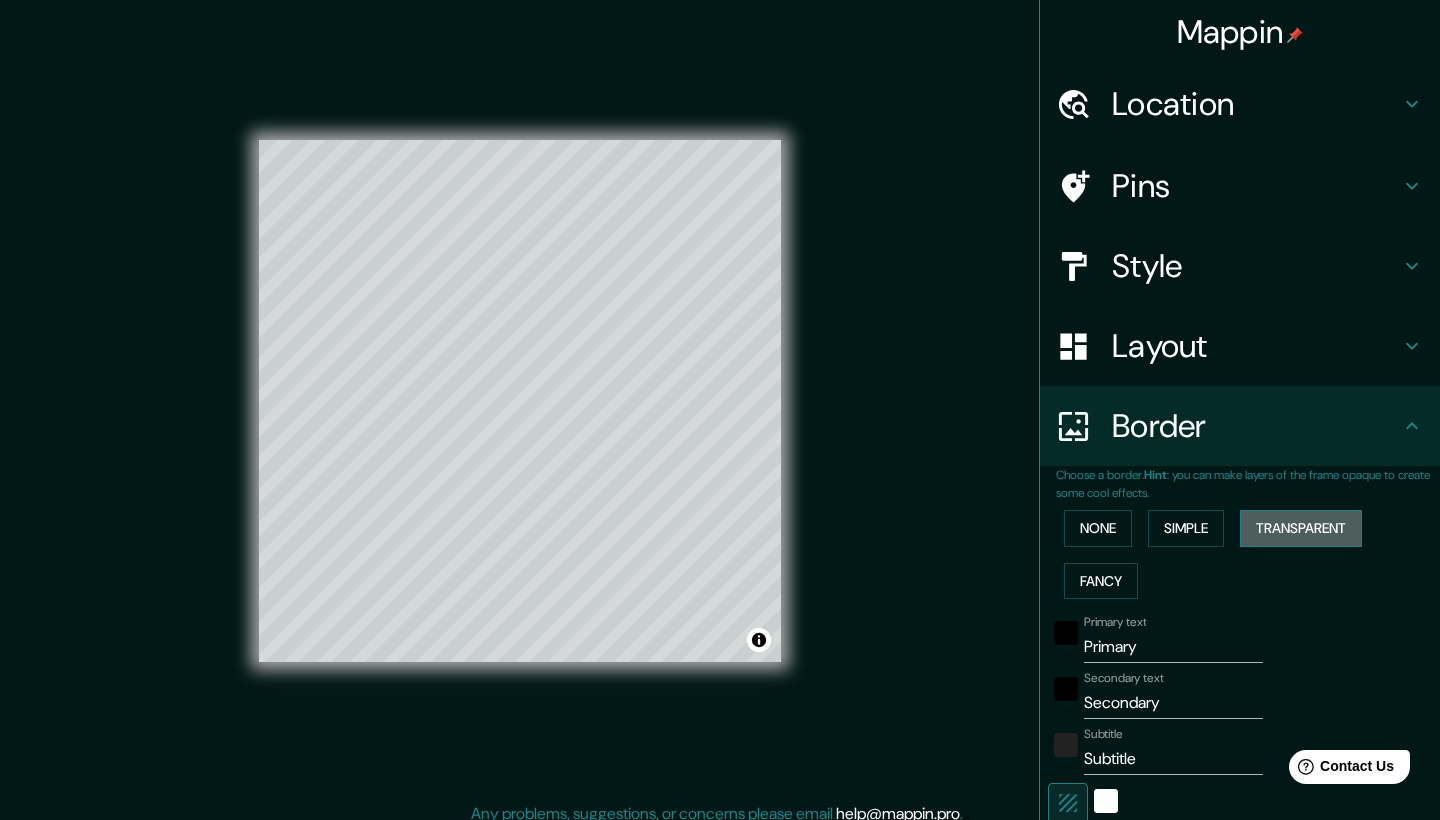 click on "Transparent" at bounding box center [1301, 528] 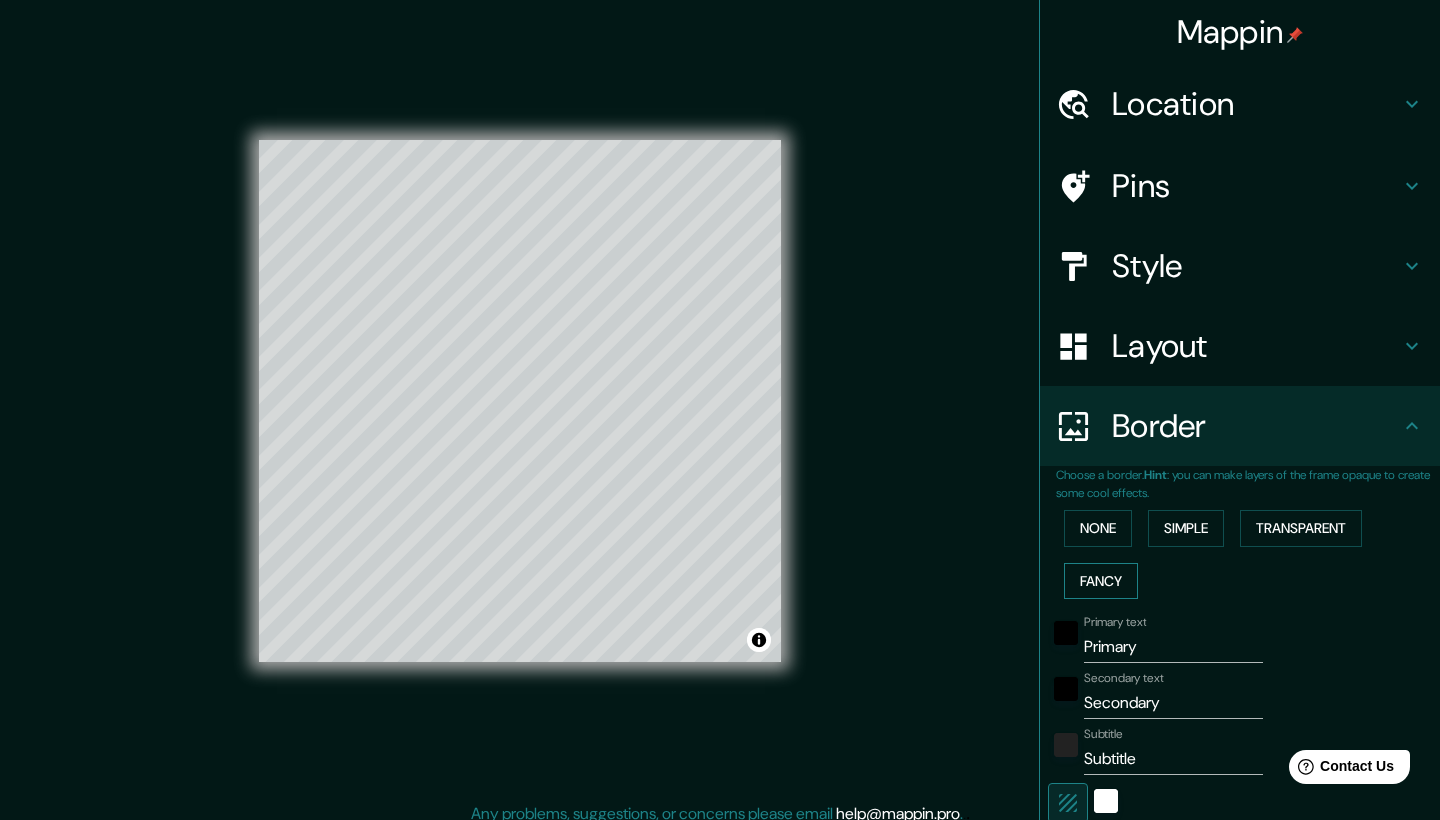 click on "Fancy" at bounding box center (1101, 581) 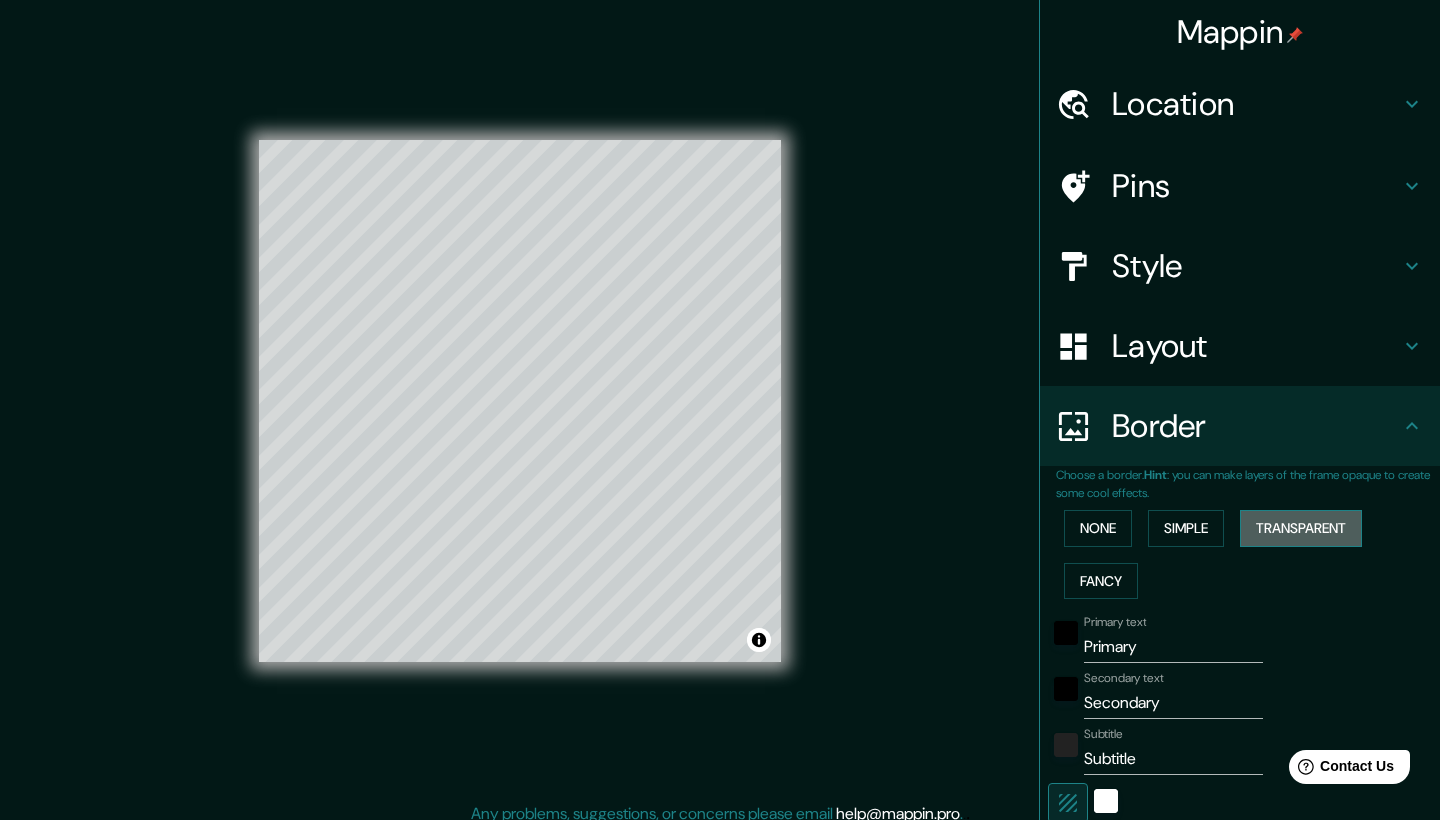 click on "Transparent" at bounding box center [1301, 528] 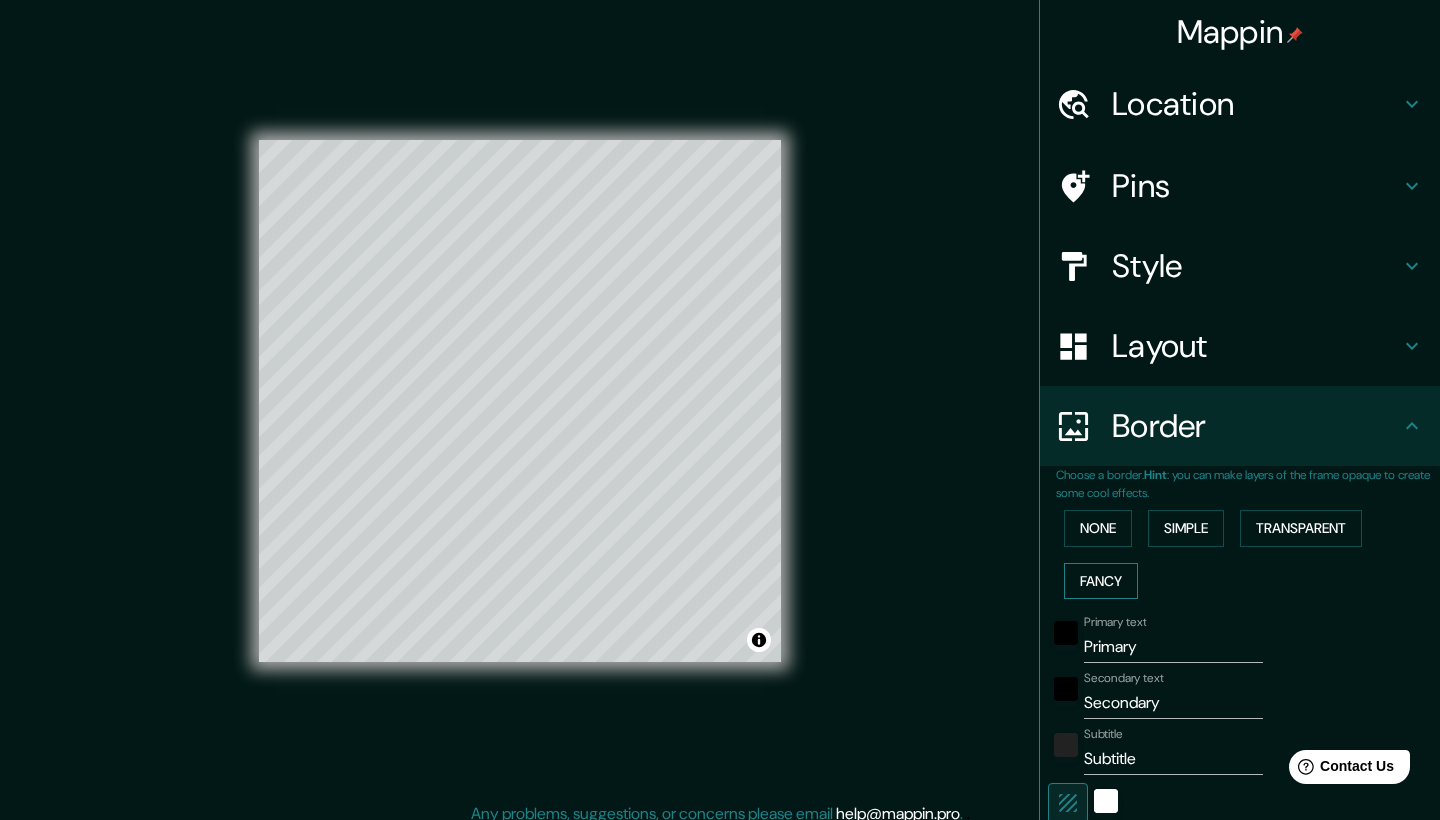 click on "Fancy" at bounding box center (1101, 581) 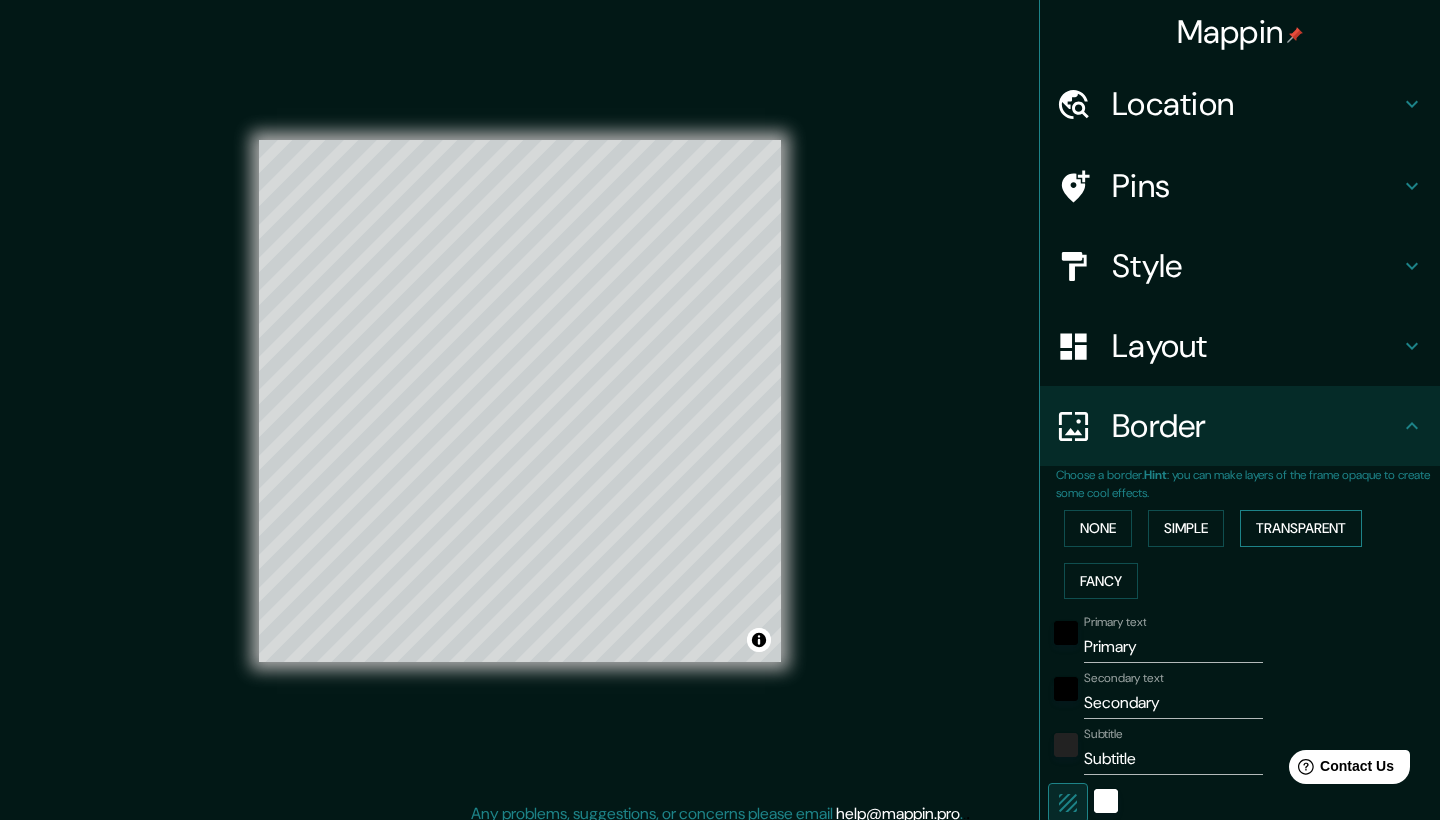 click on "Transparent" at bounding box center (1301, 528) 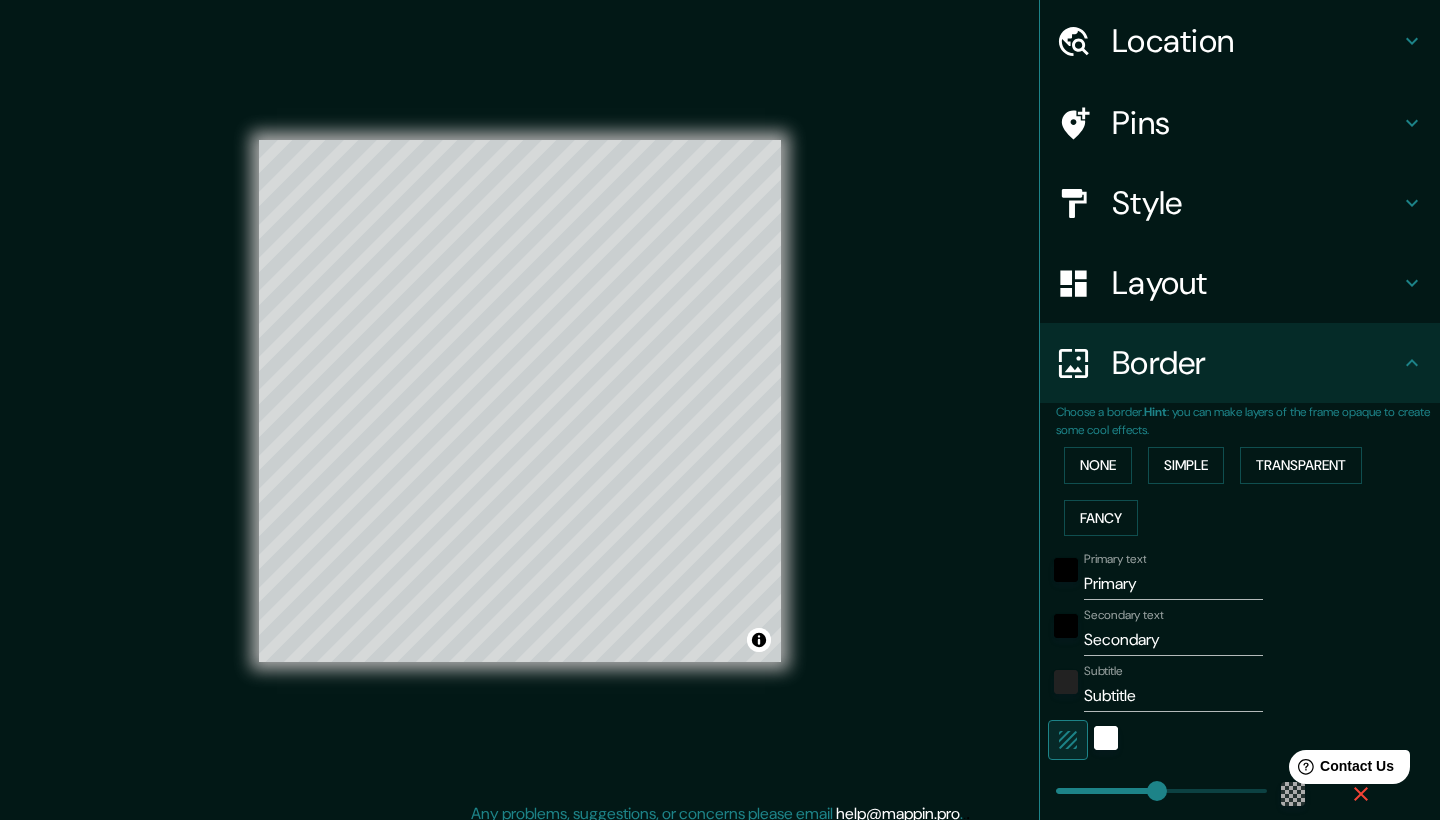 scroll, scrollTop: 66, scrollLeft: 0, axis: vertical 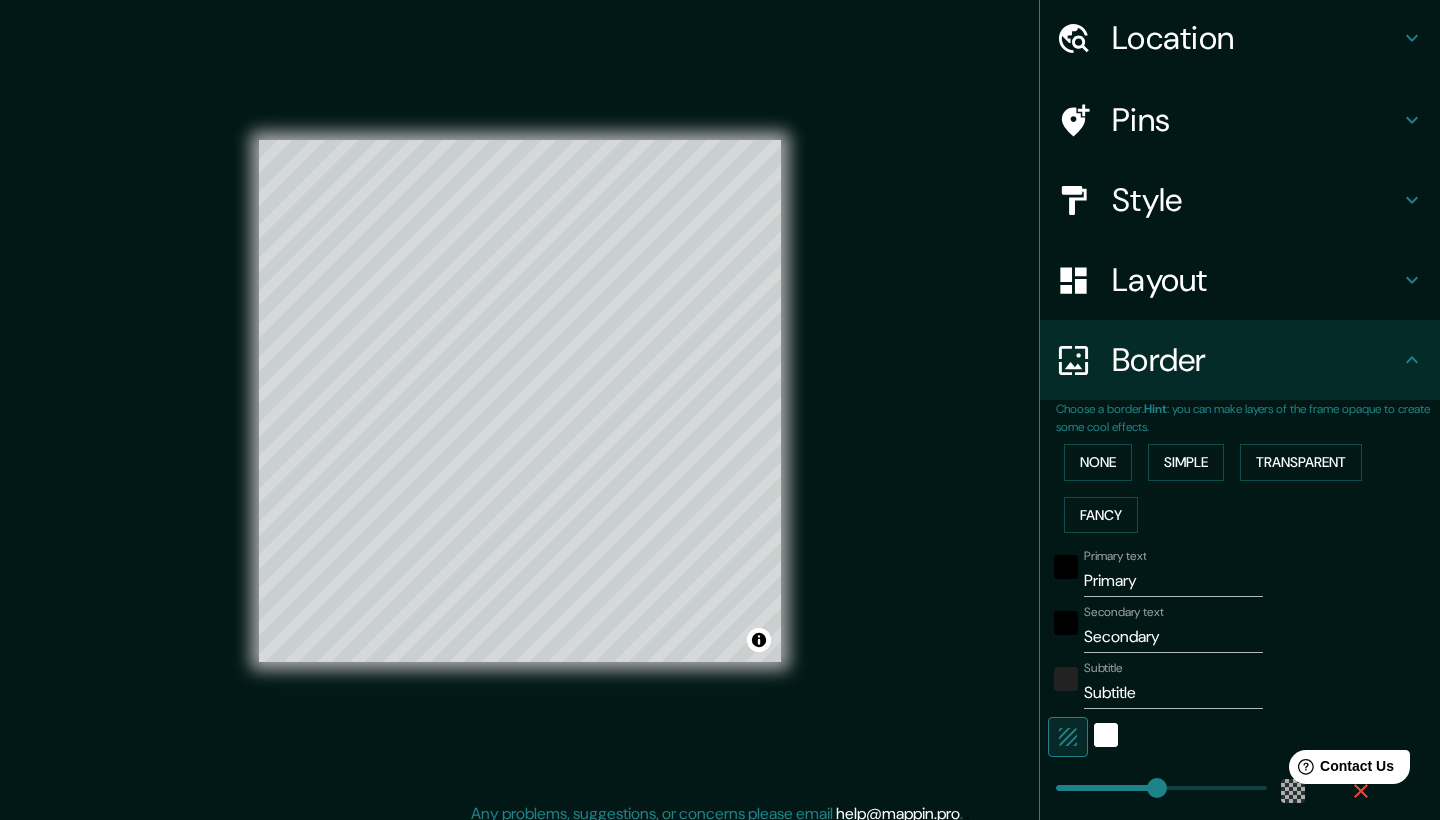 click on "Primary" at bounding box center (1173, 581) 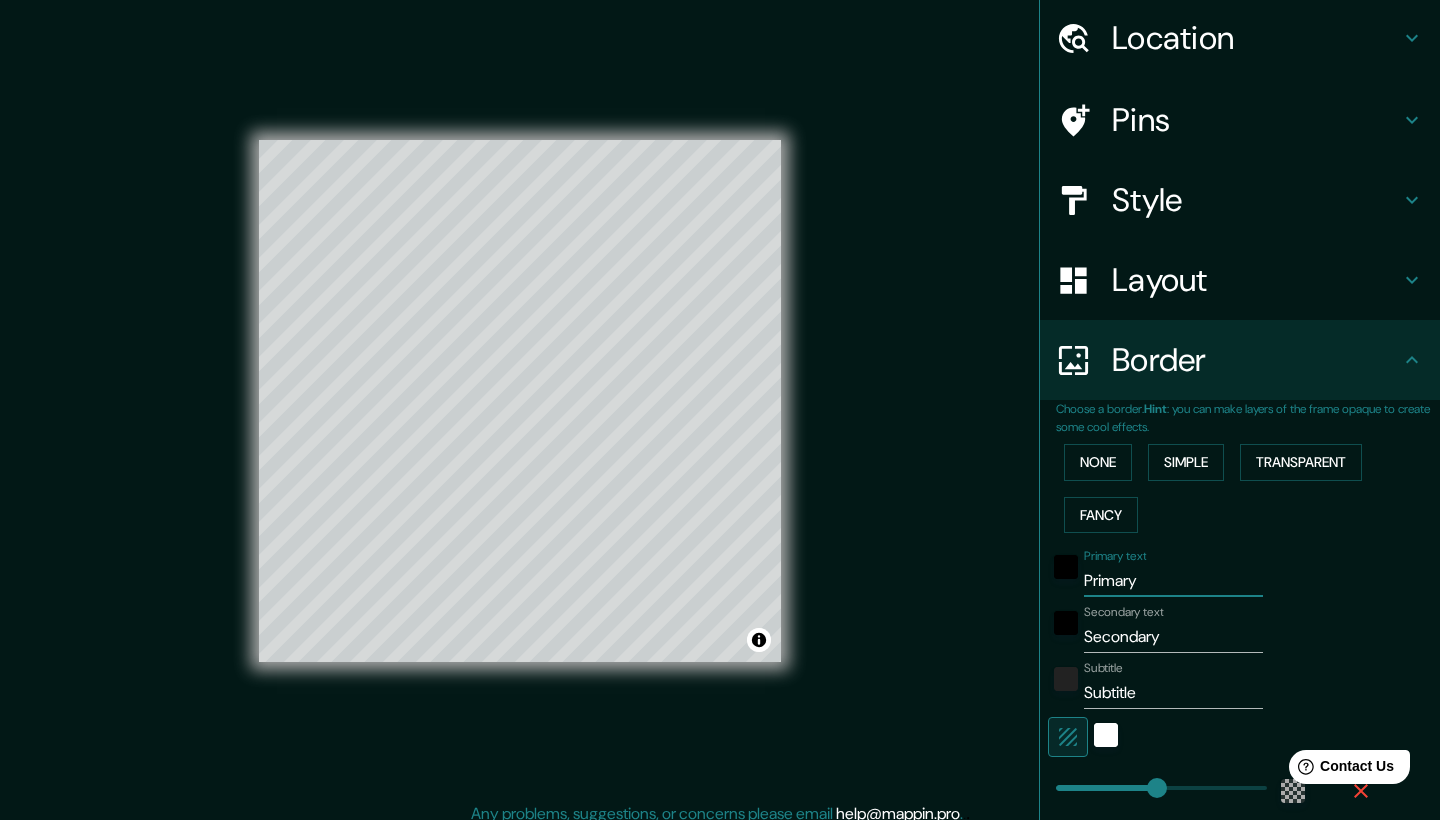 type on "Primar" 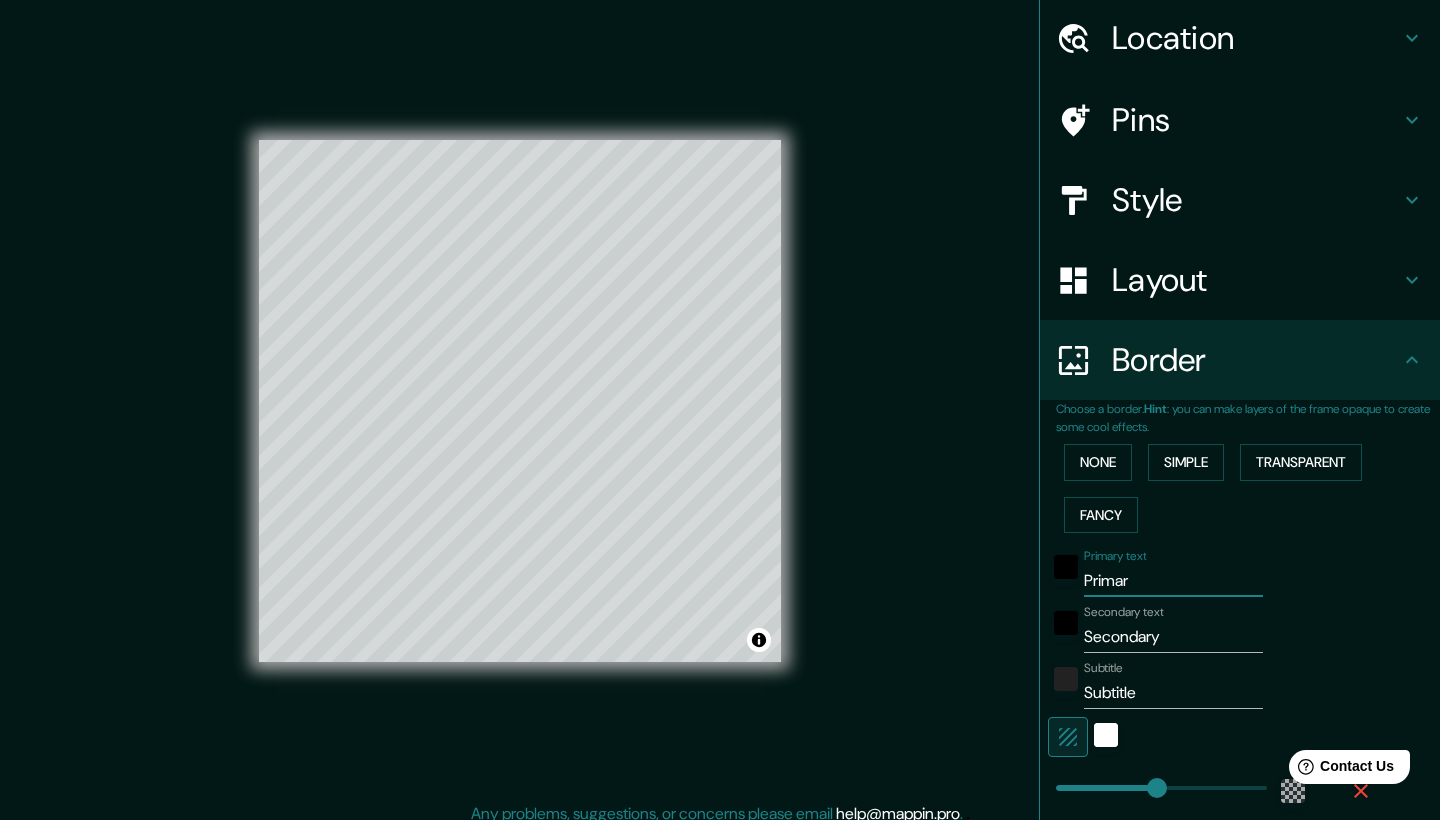 type on "Prima" 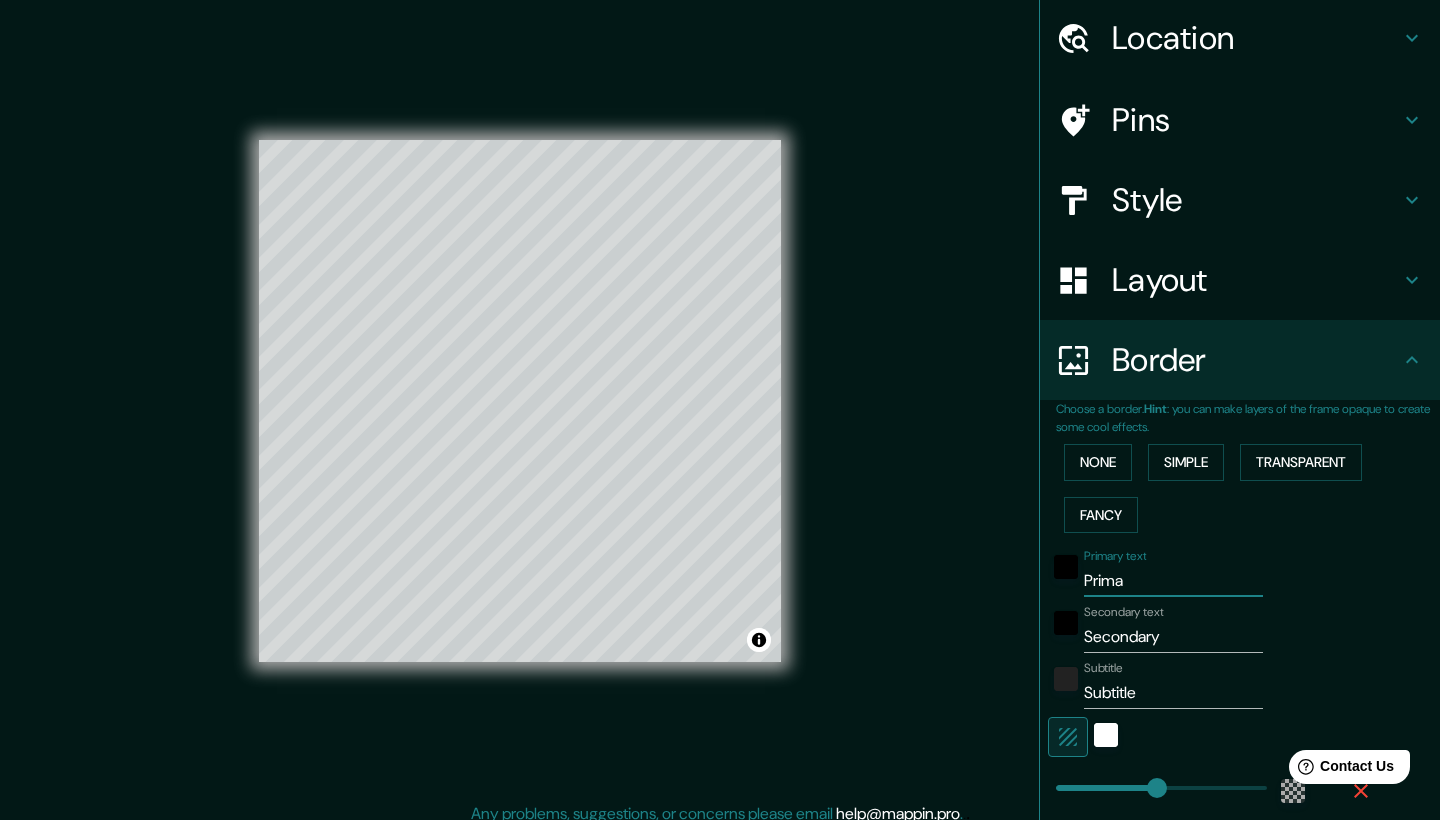 type on "Prim" 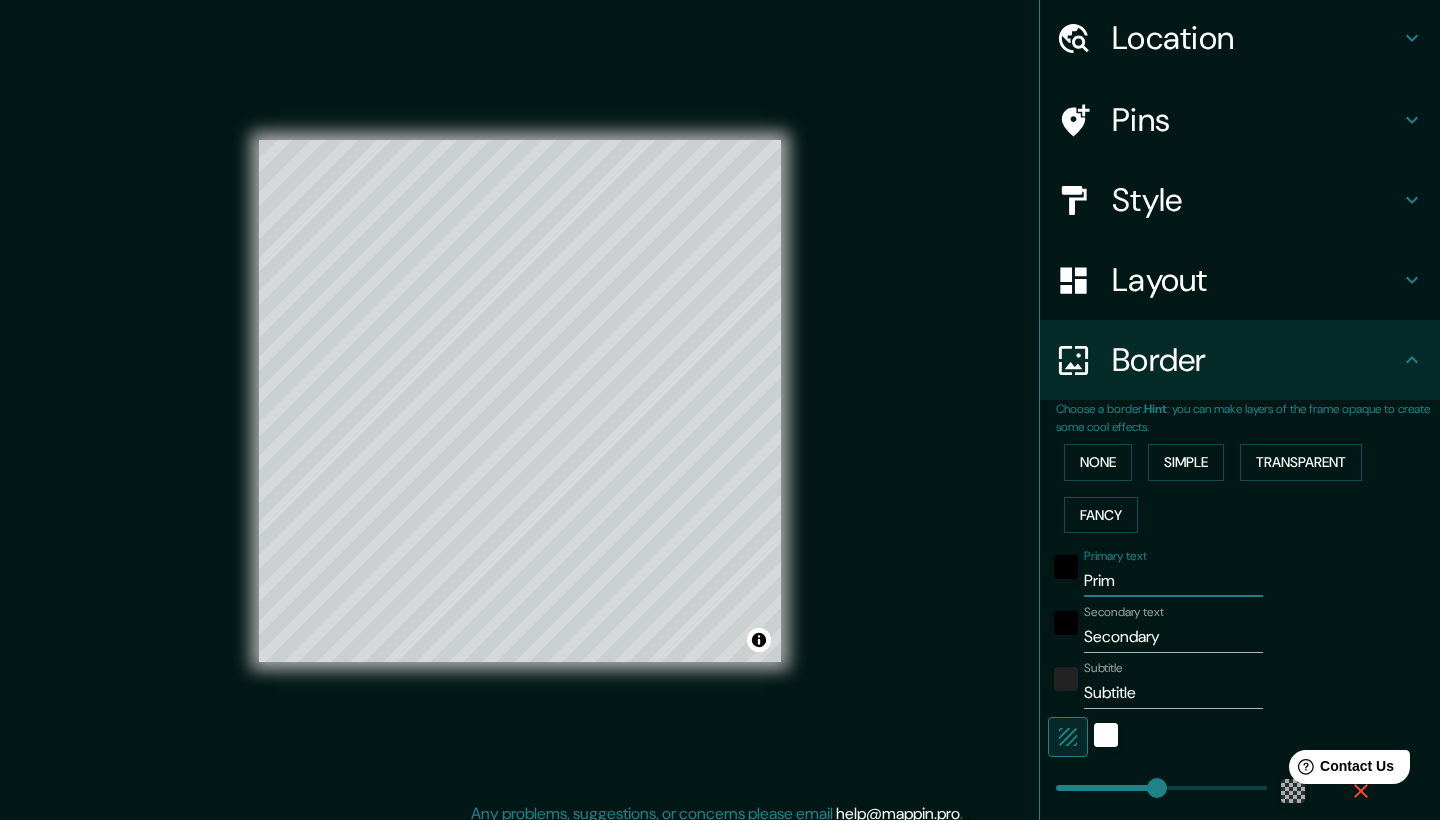 type on "Pri" 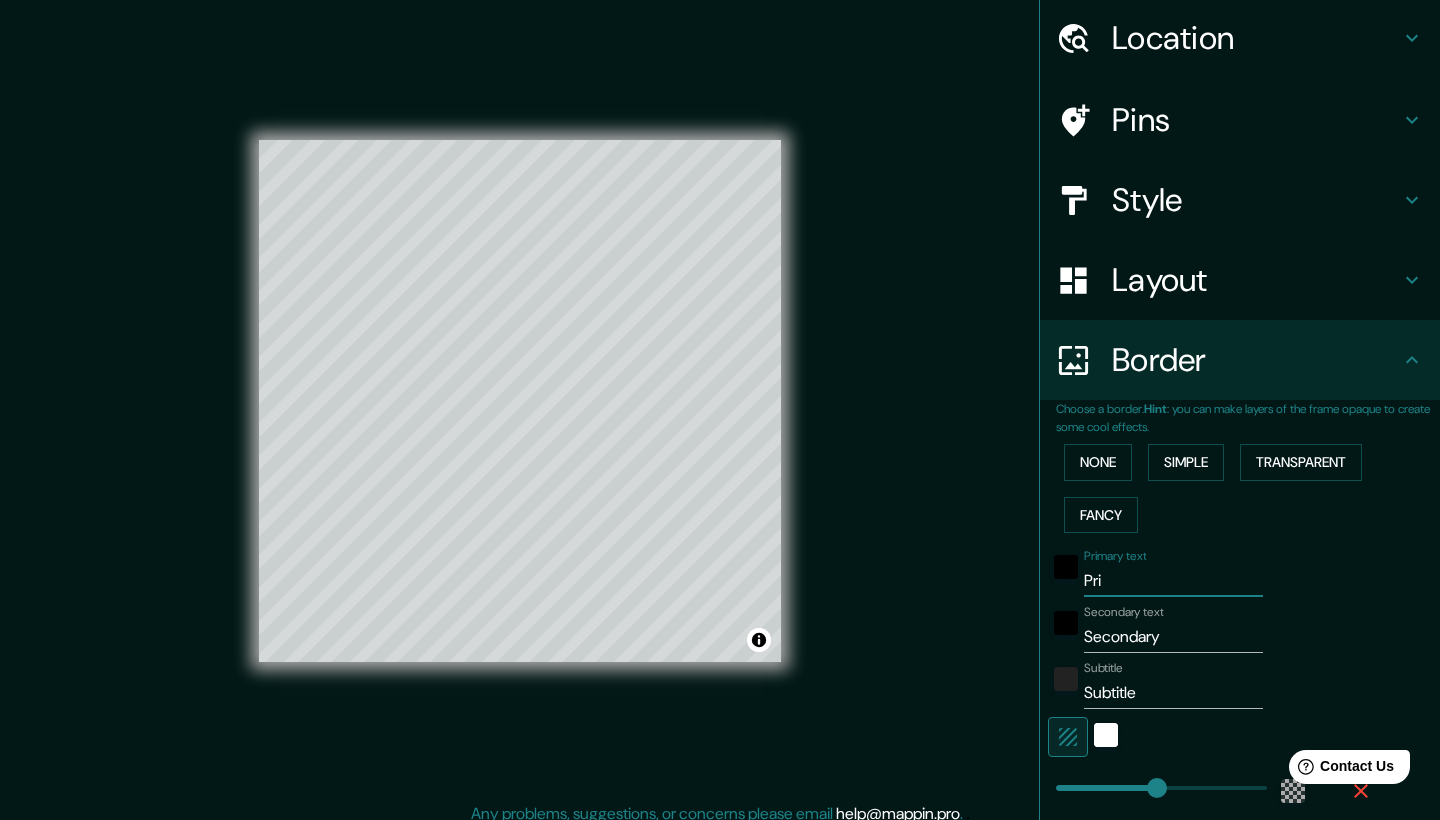 type on "Pr" 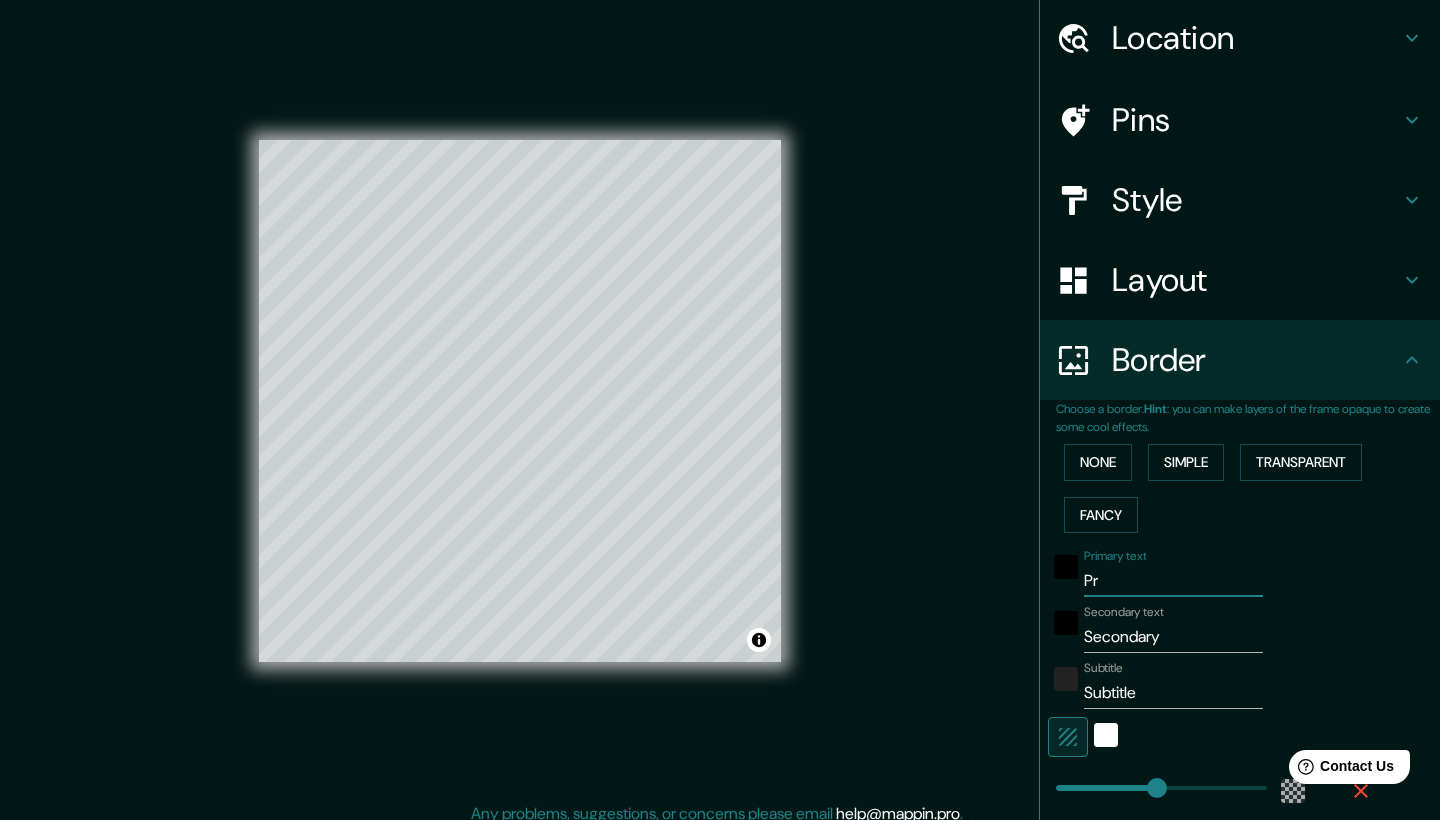 type on "P" 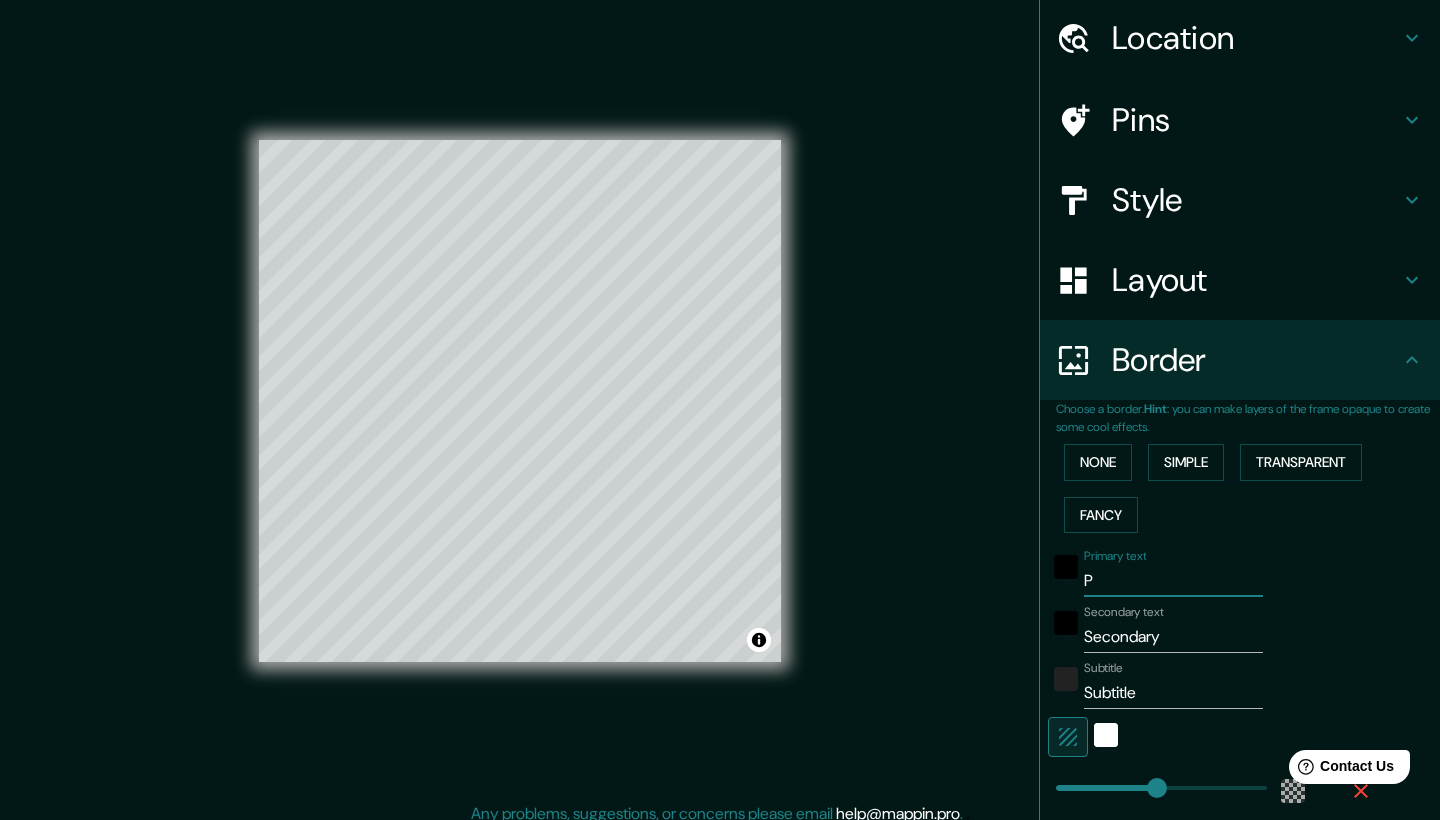 type 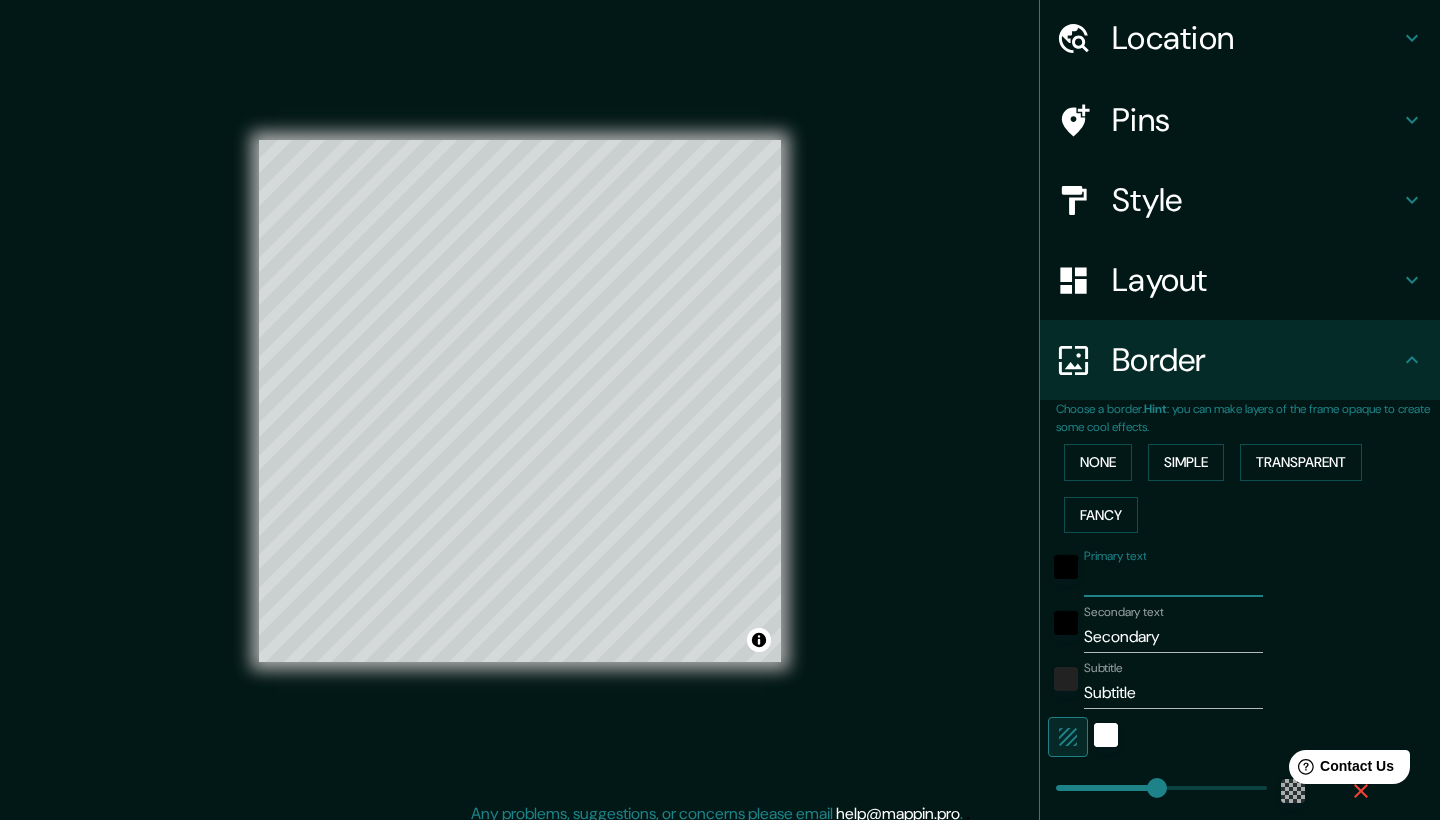 type on "e" 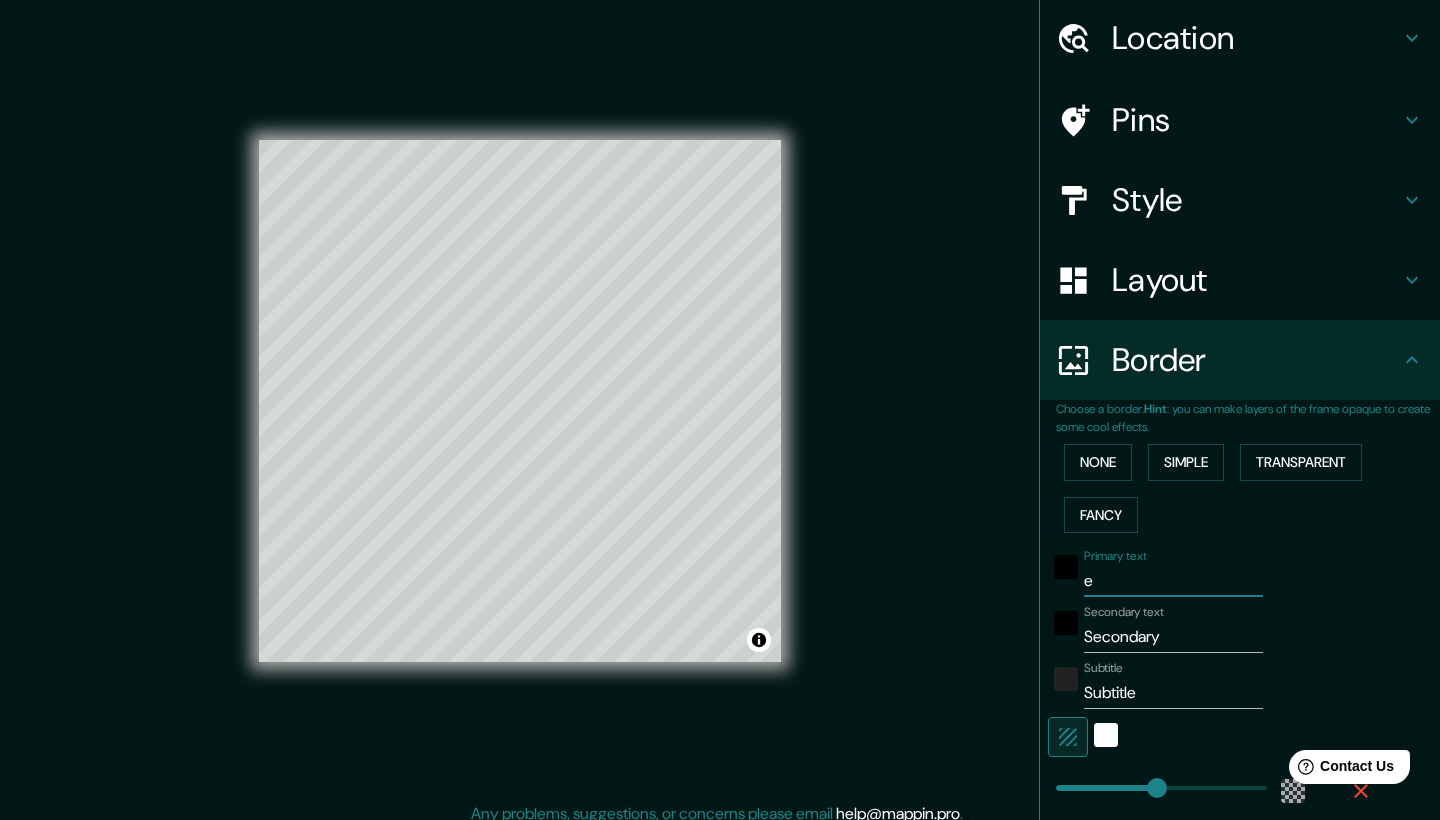 type on "eg" 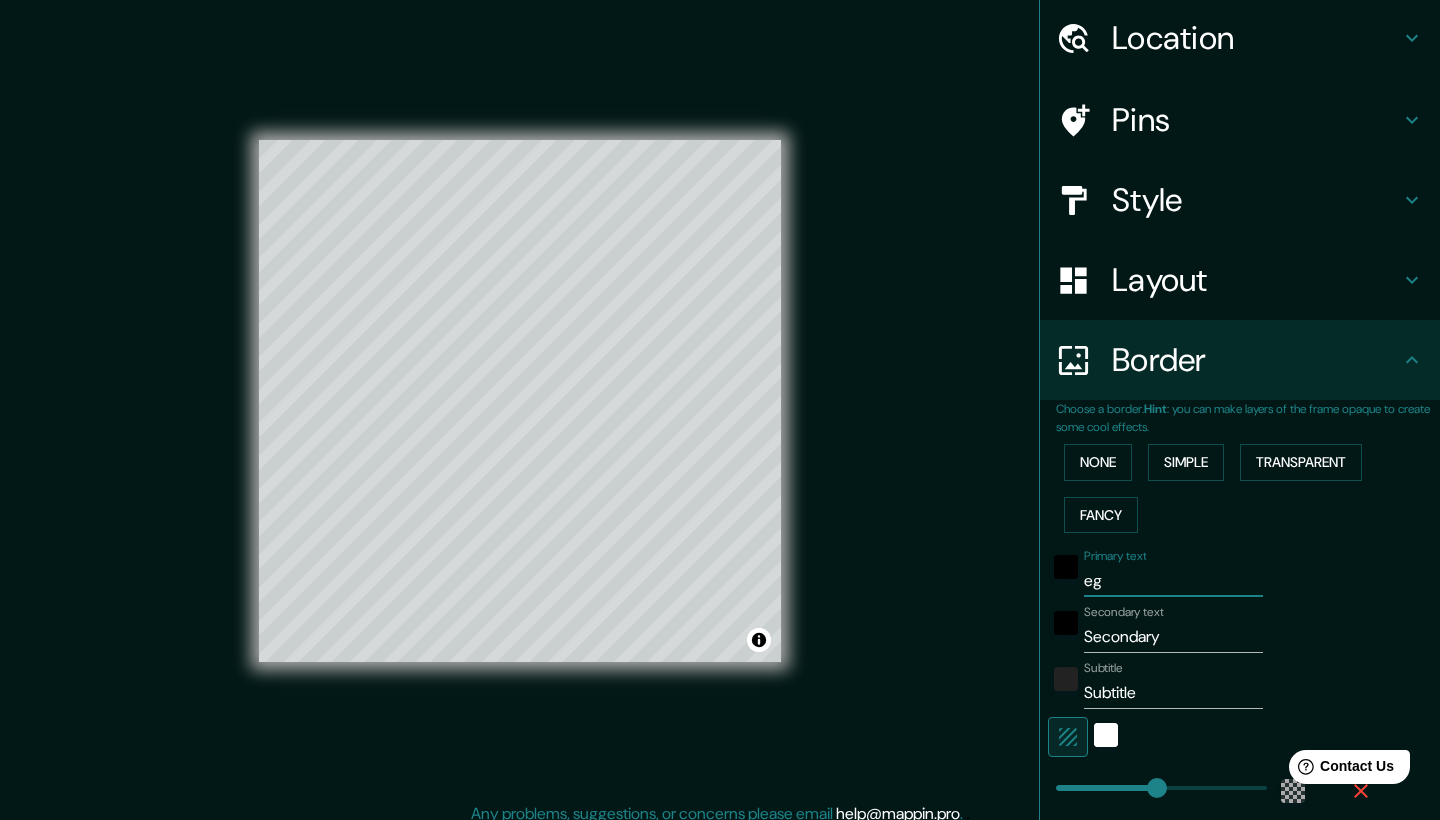 type on "egi" 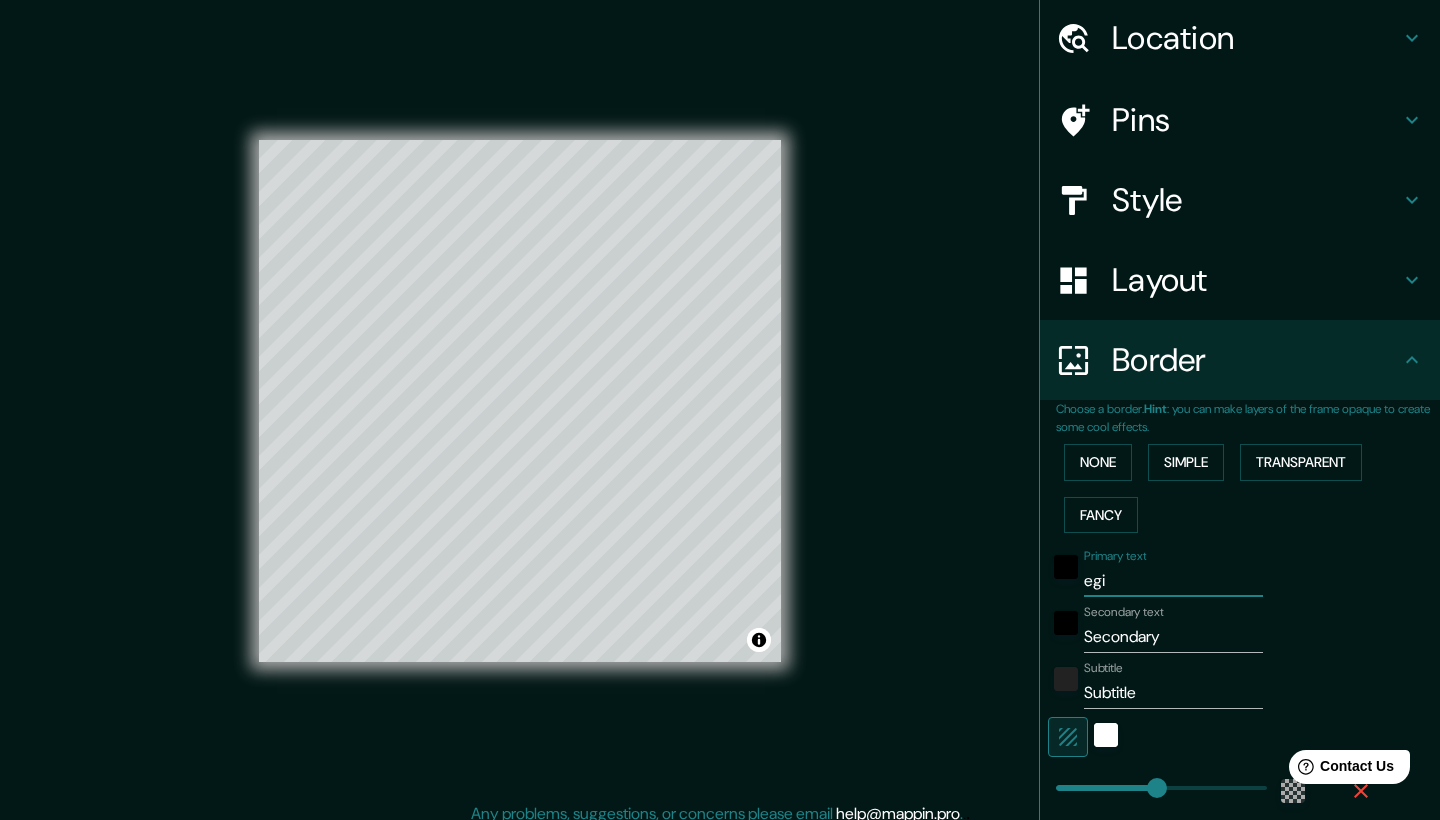 type on "egip" 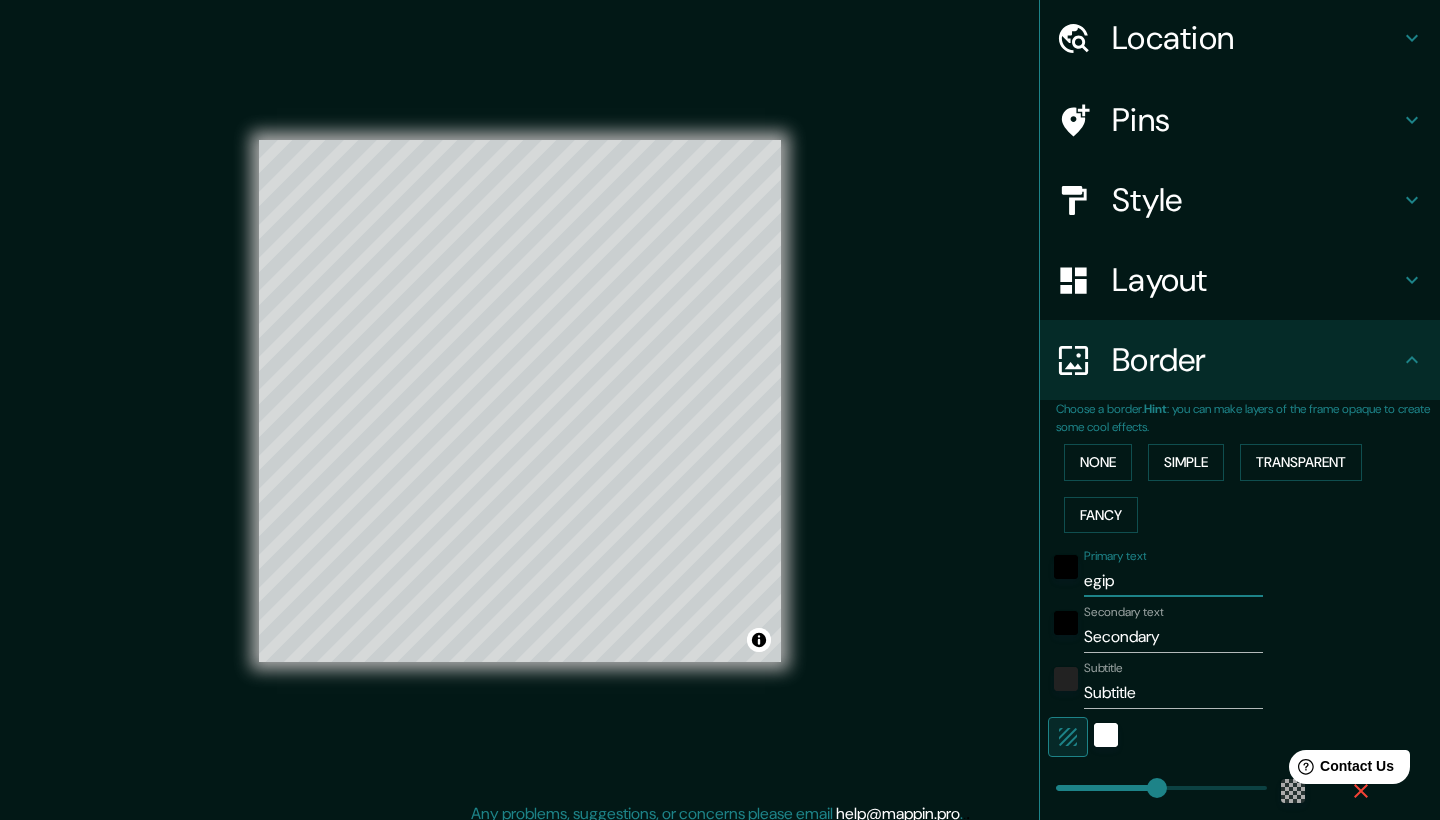 type on "egipt" 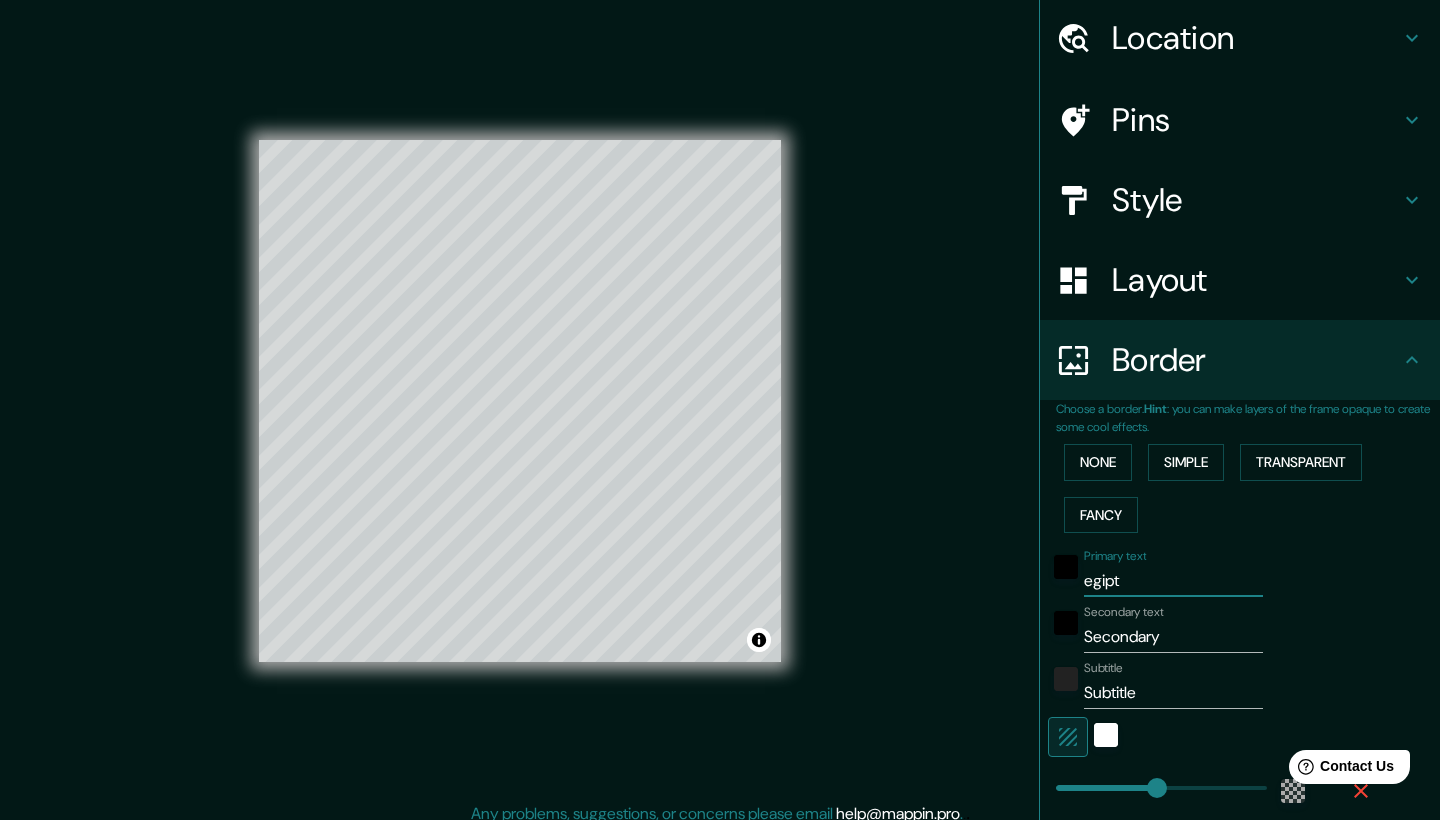 type on "egipto" 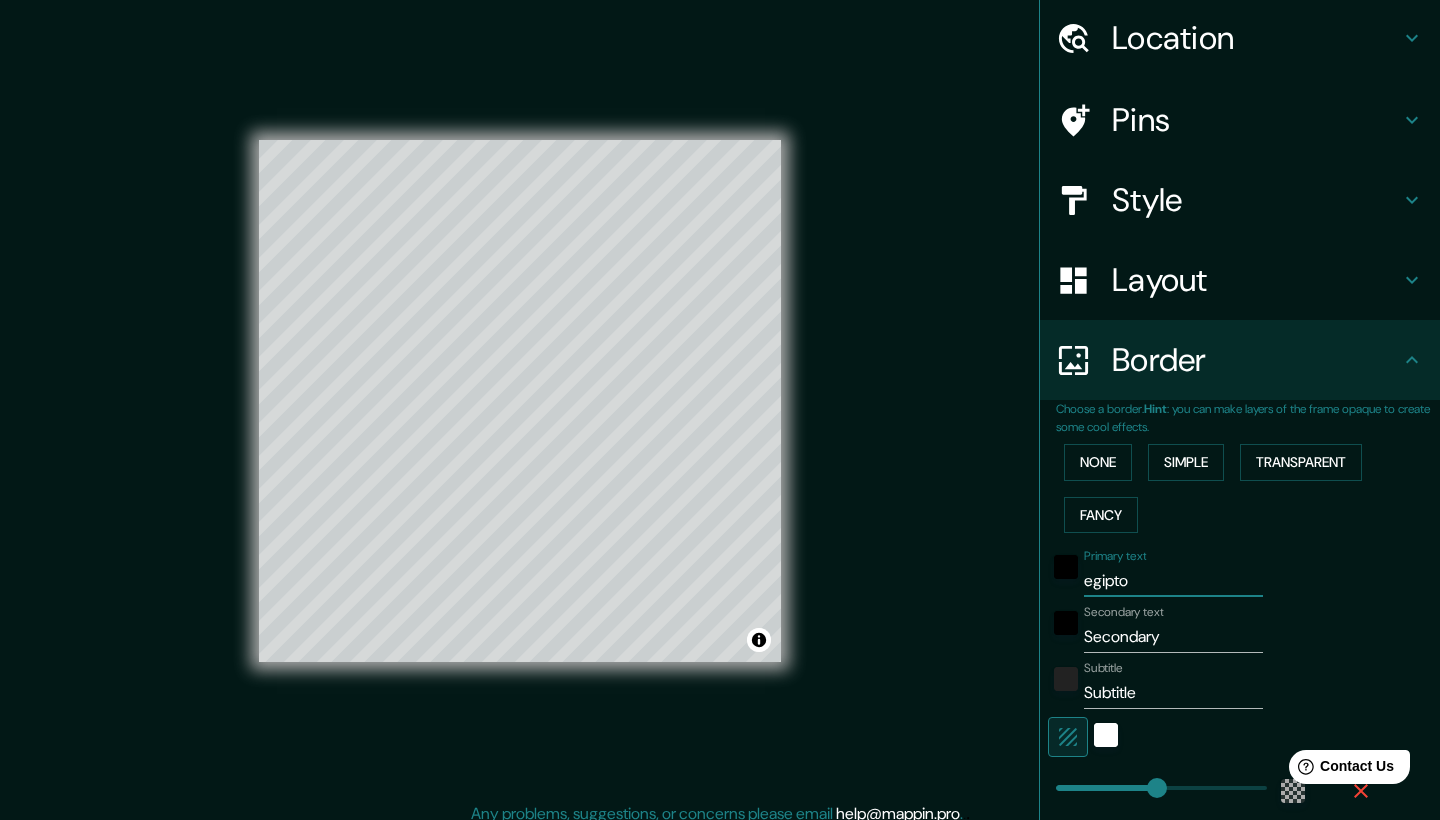 type on "egipto" 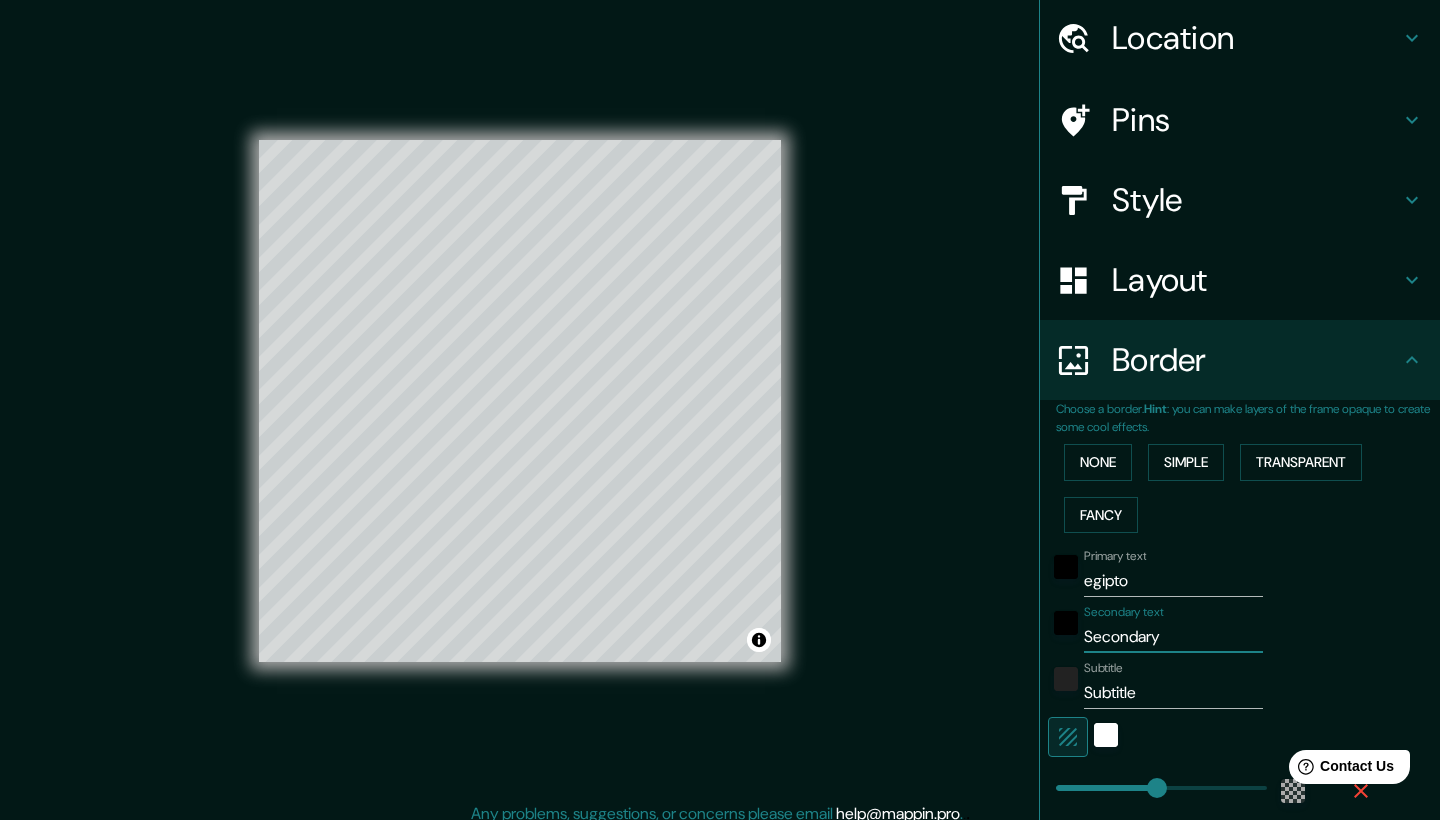 drag, startPoint x: 1183, startPoint y: 633, endPoint x: 994, endPoint y: 632, distance: 189.00264 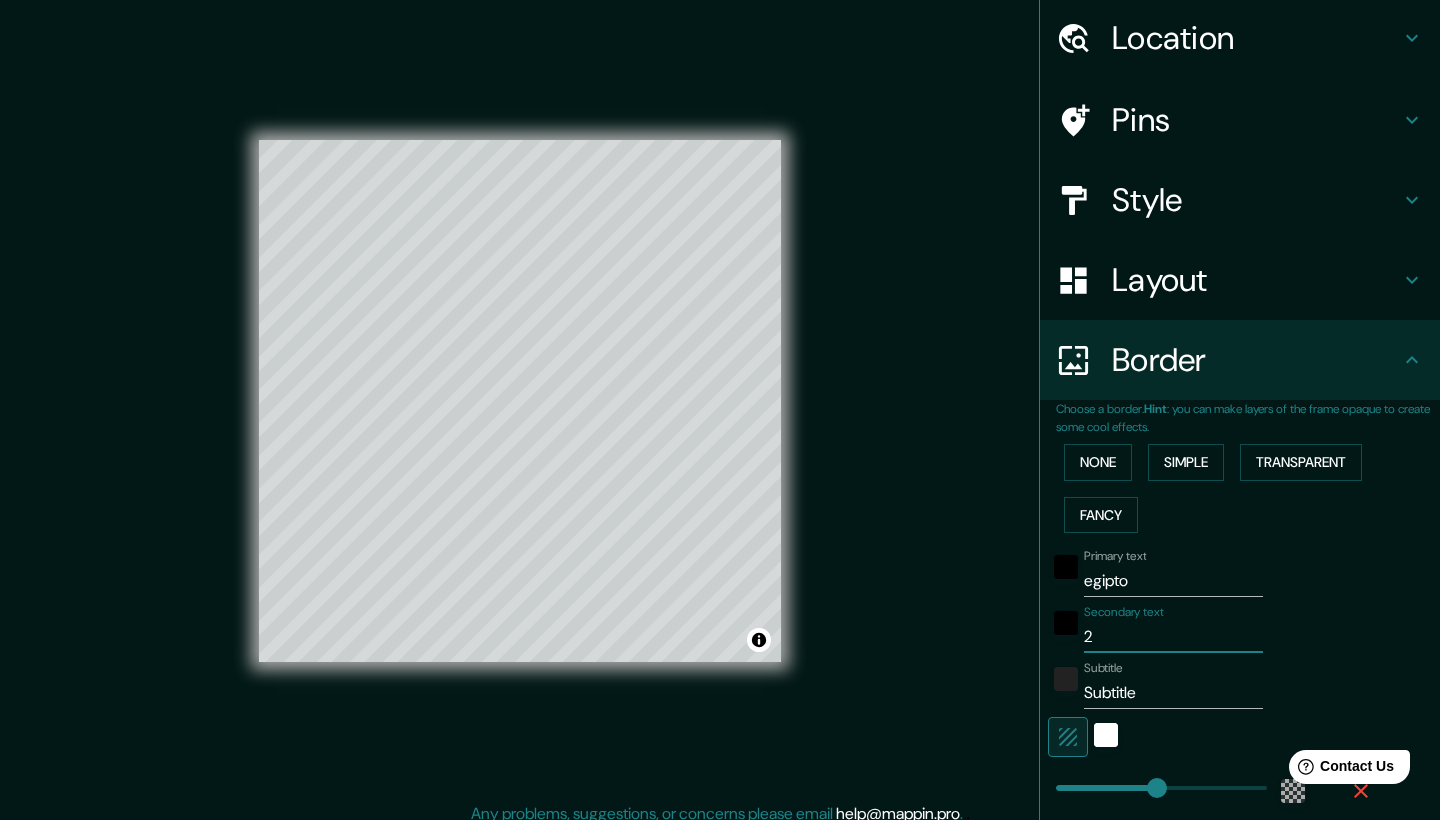 type on "20" 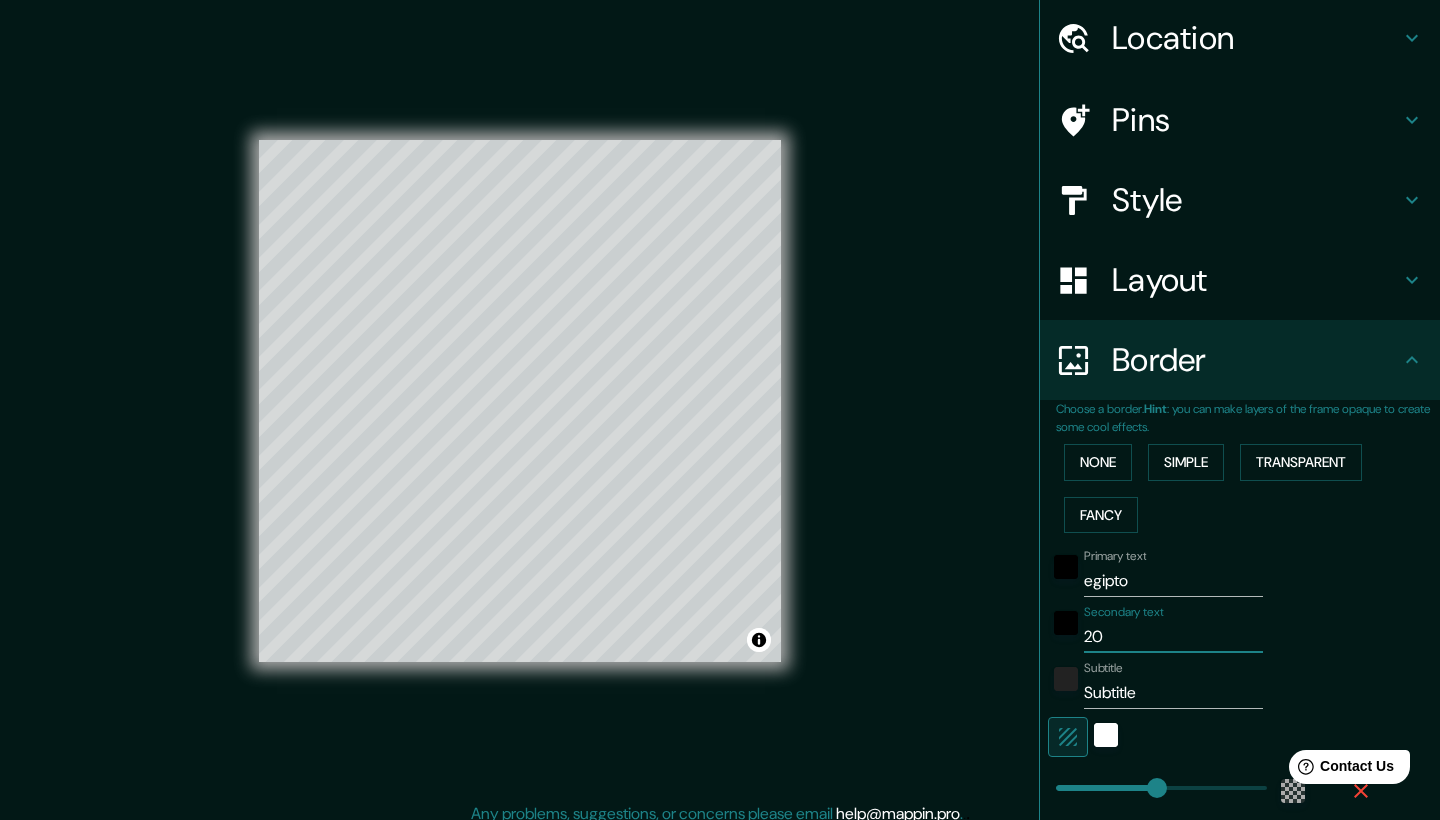 type on "202" 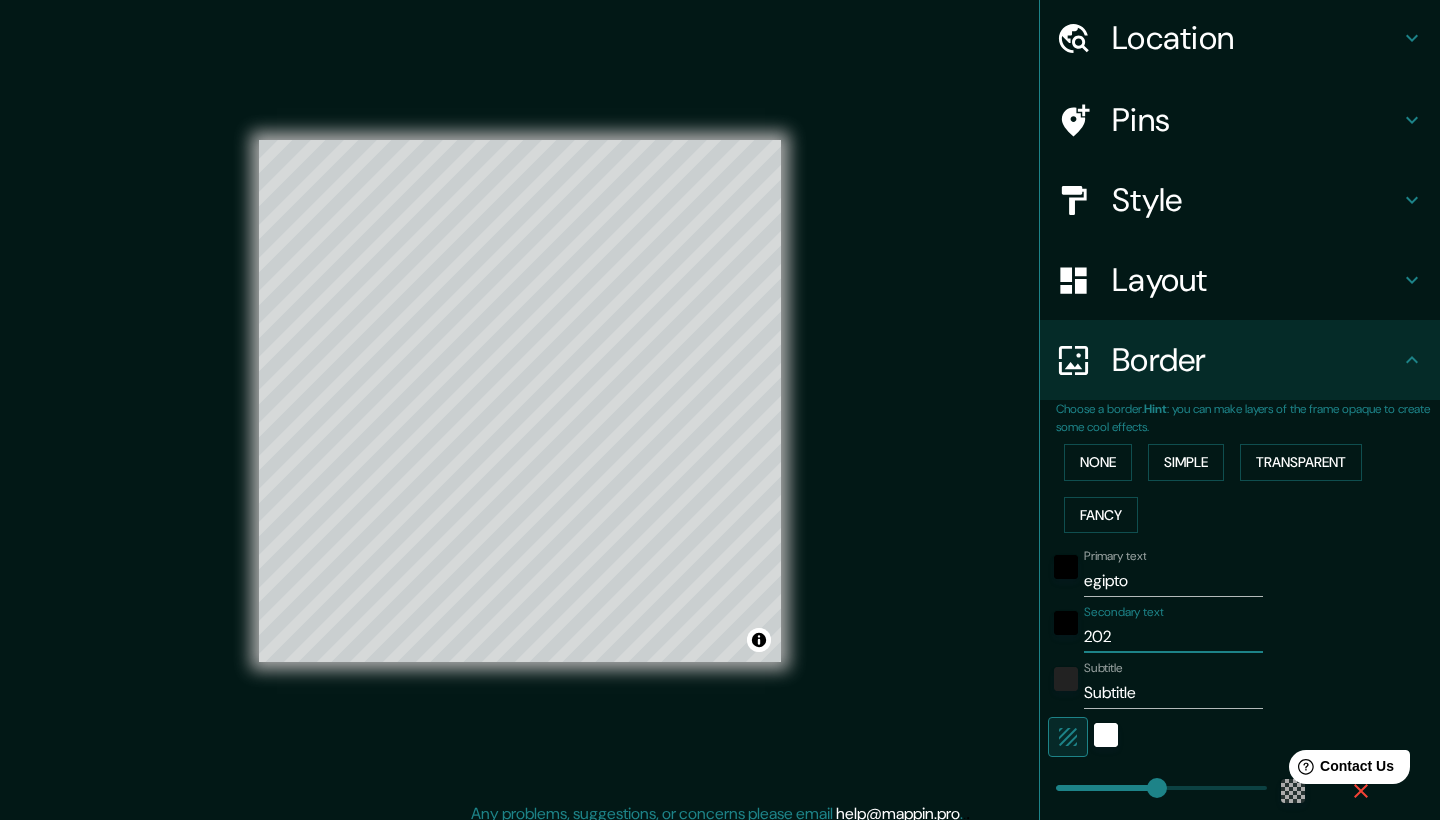 type on "2025" 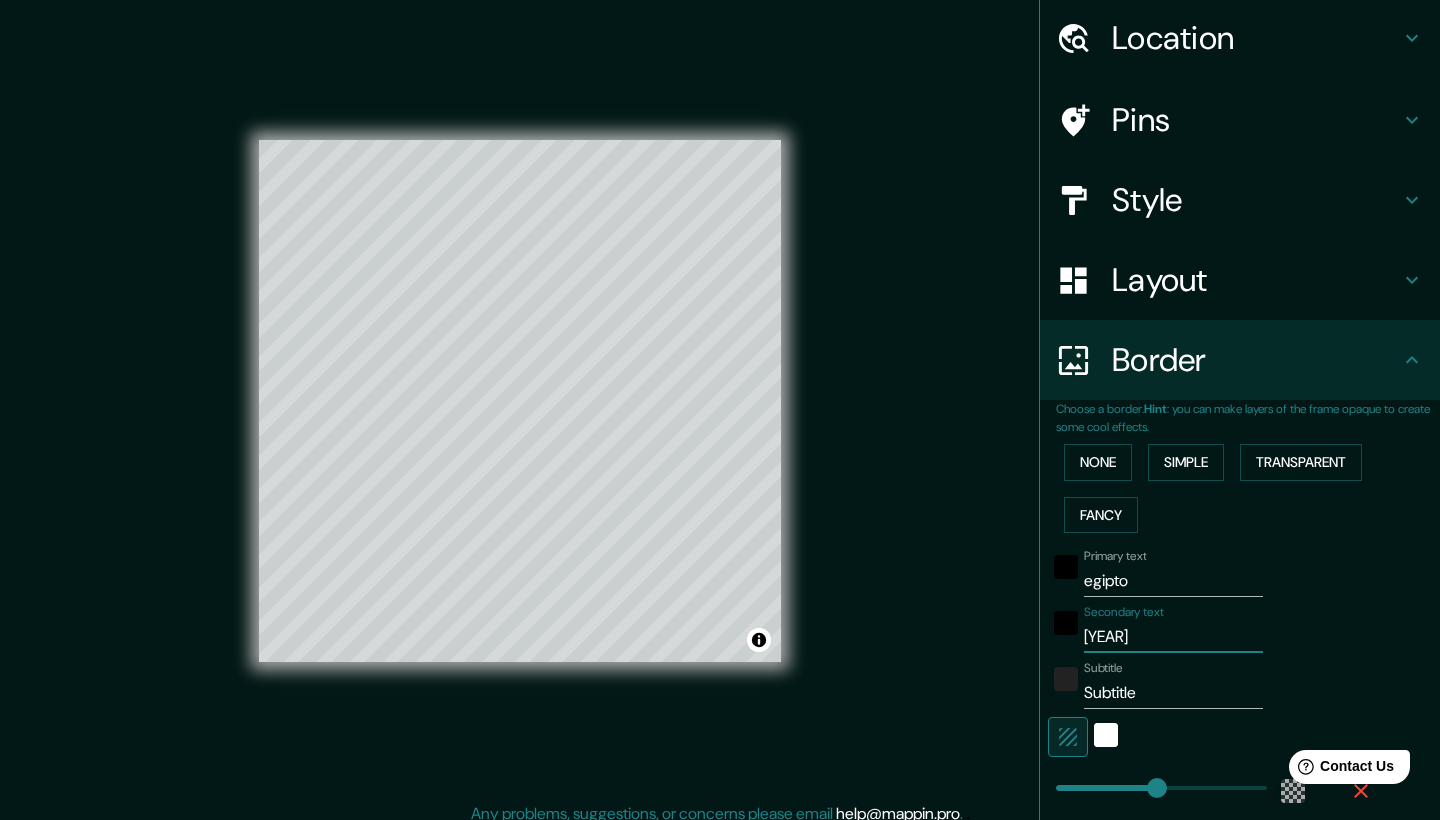 type on "2025" 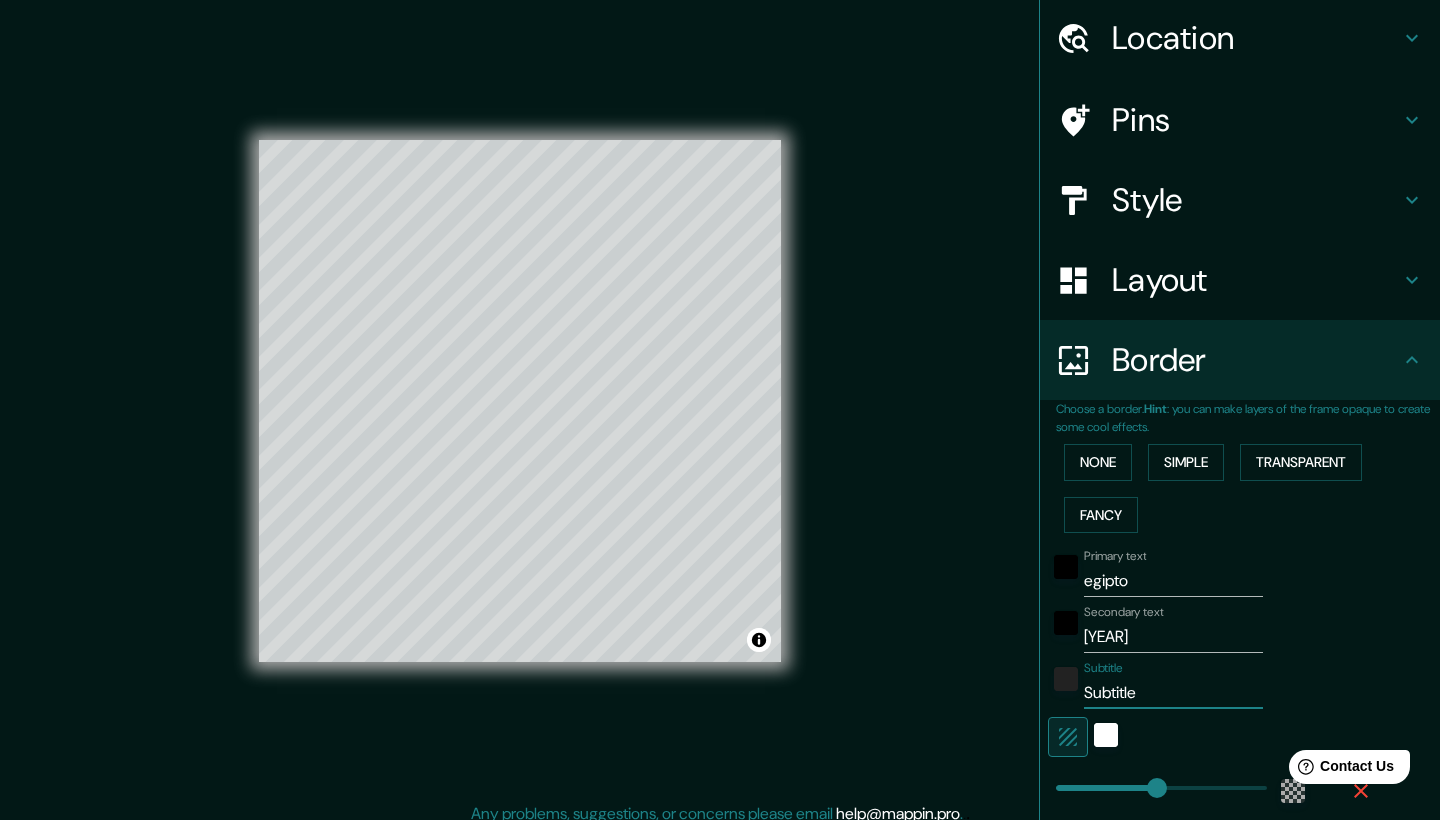 drag, startPoint x: 1153, startPoint y: 682, endPoint x: 1042, endPoint y: 678, distance: 111.07205 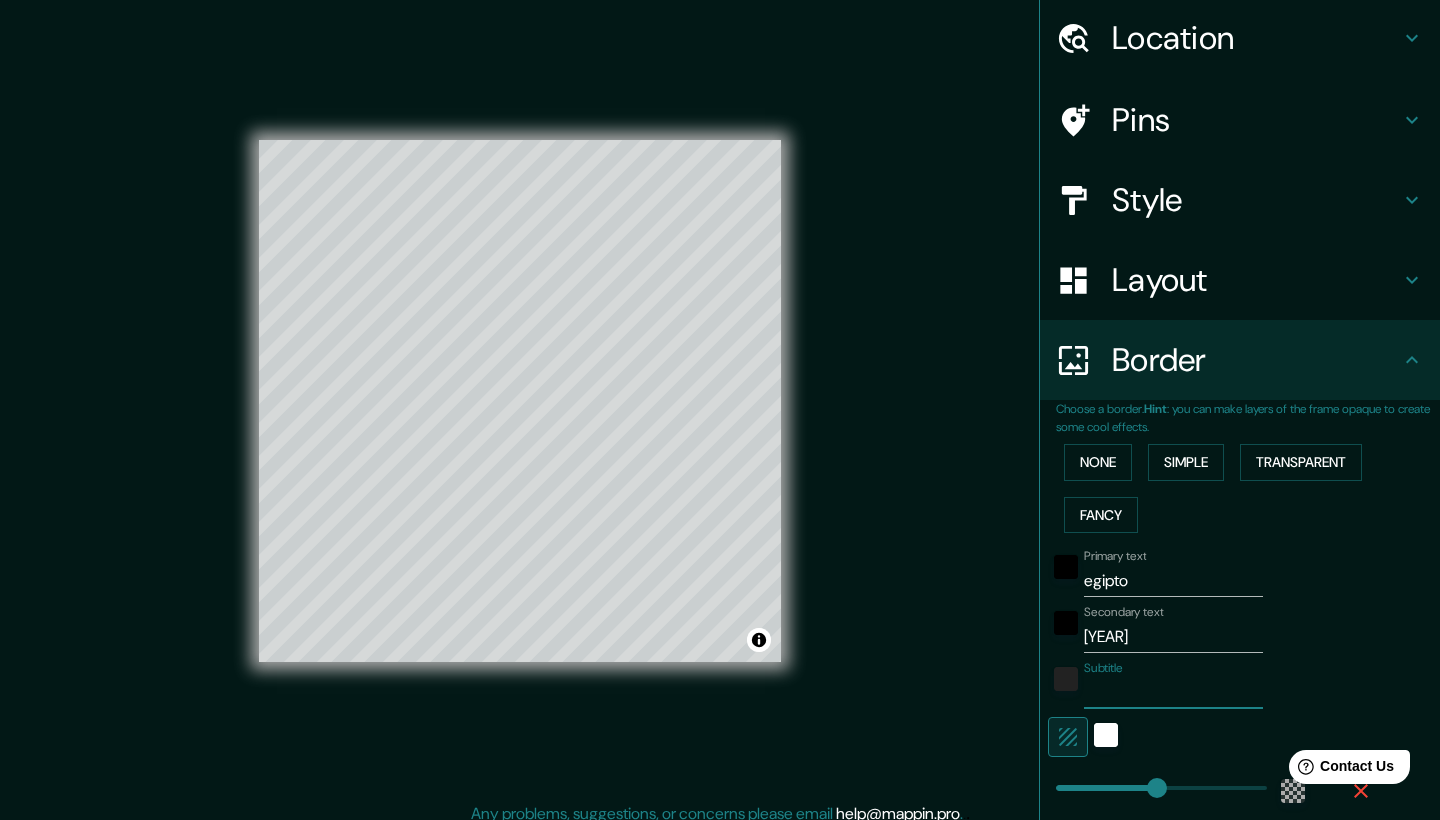 type on "251" 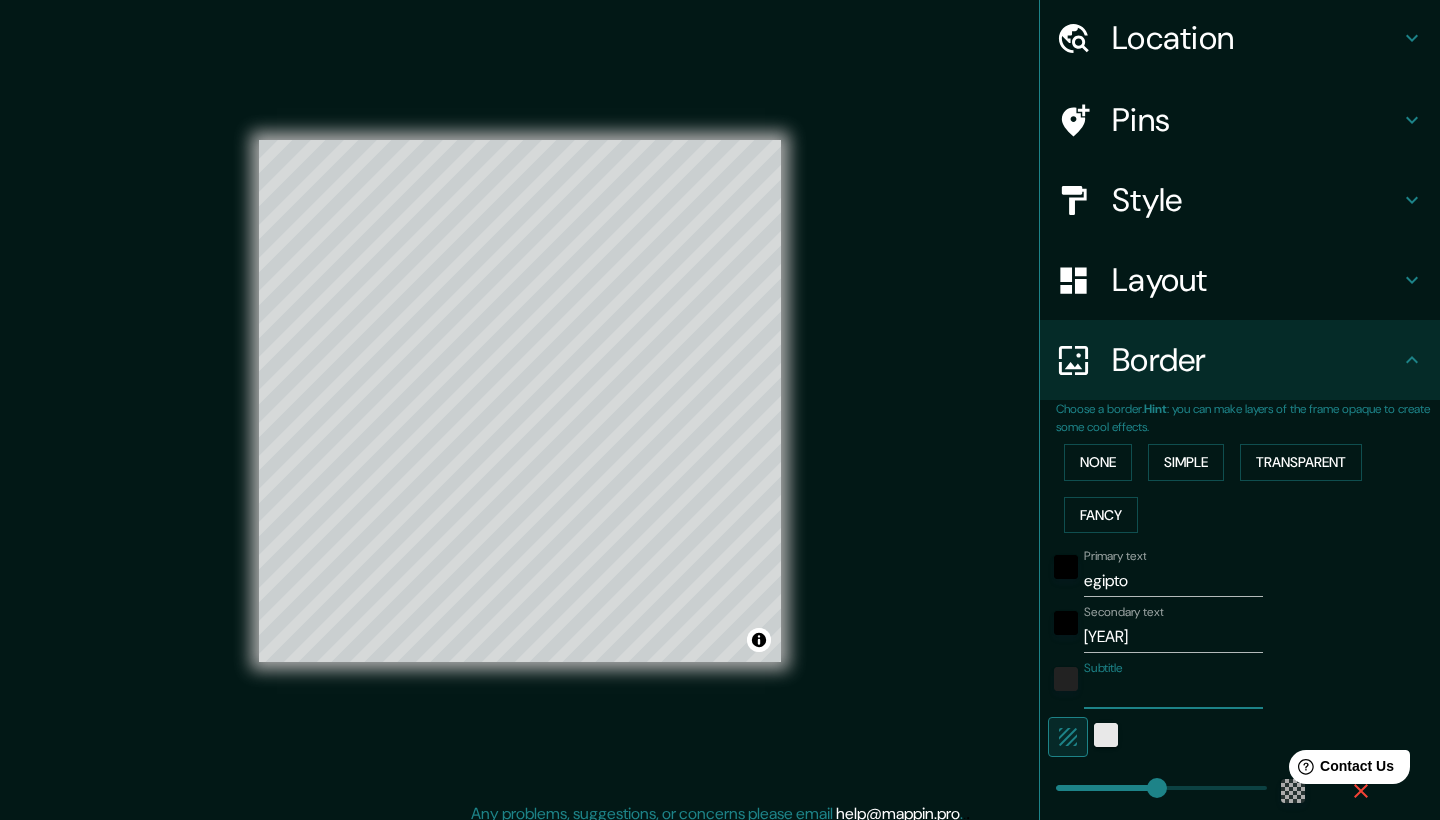type 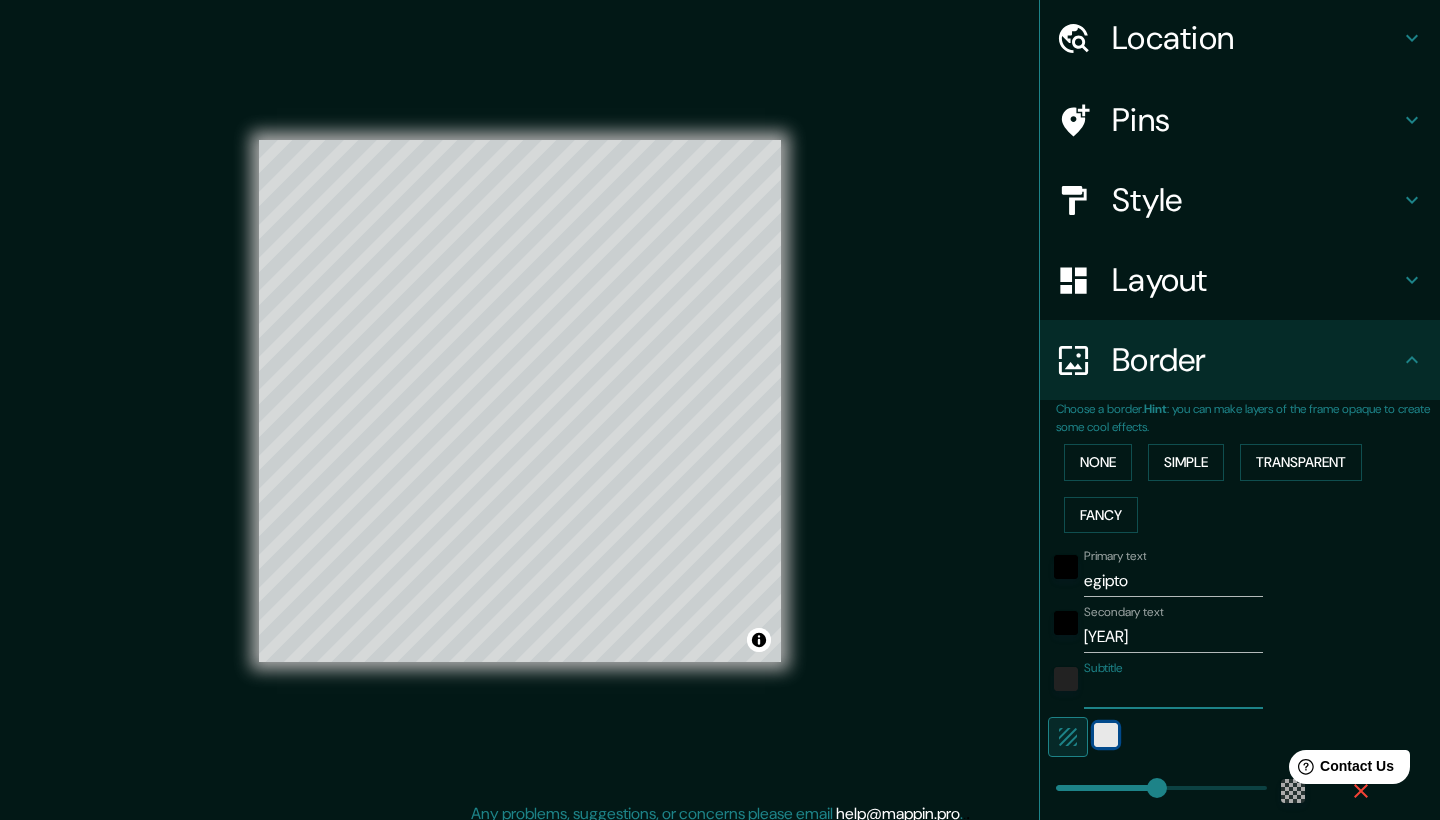 click at bounding box center (1106, 735) 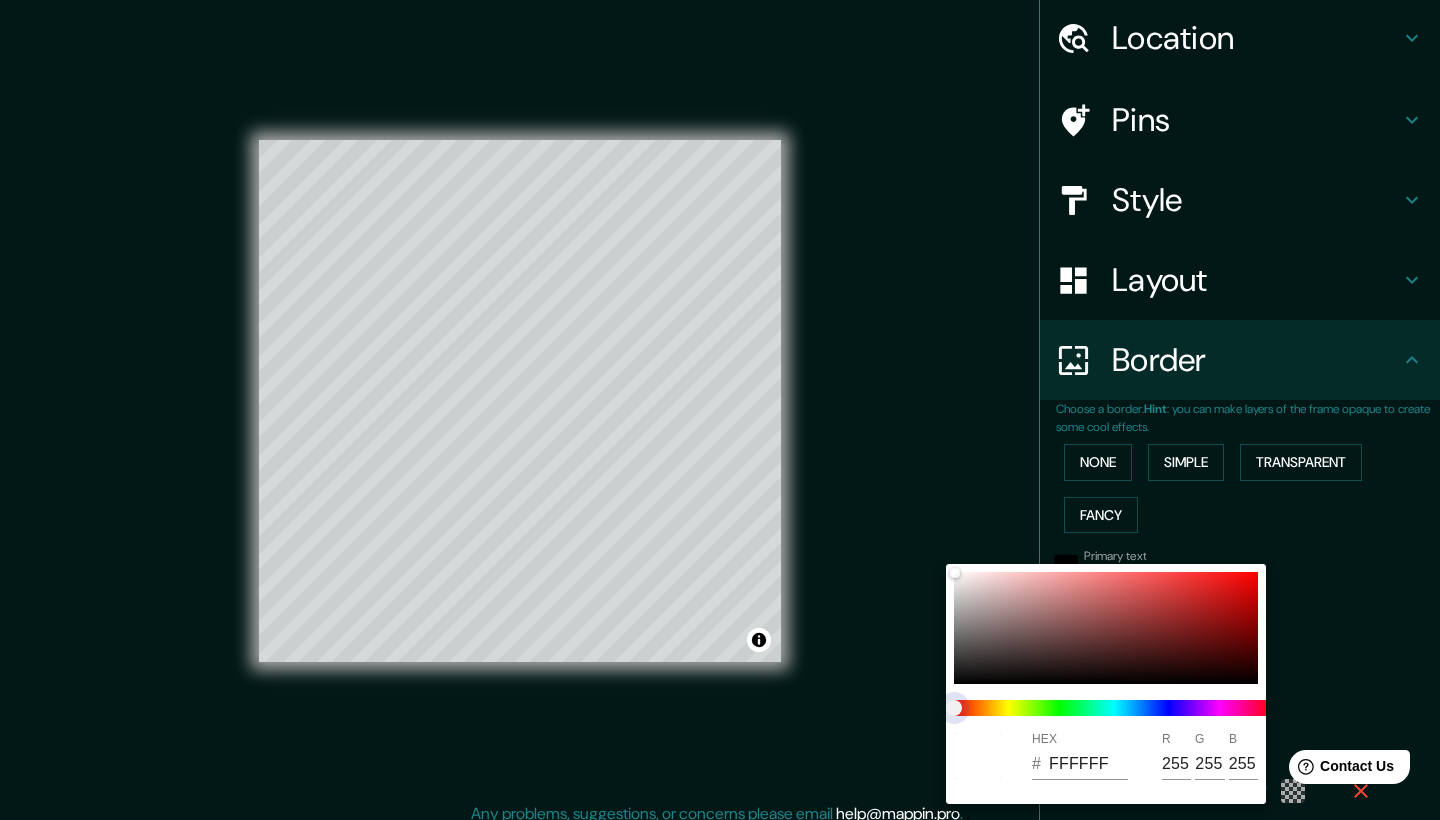 type on "251" 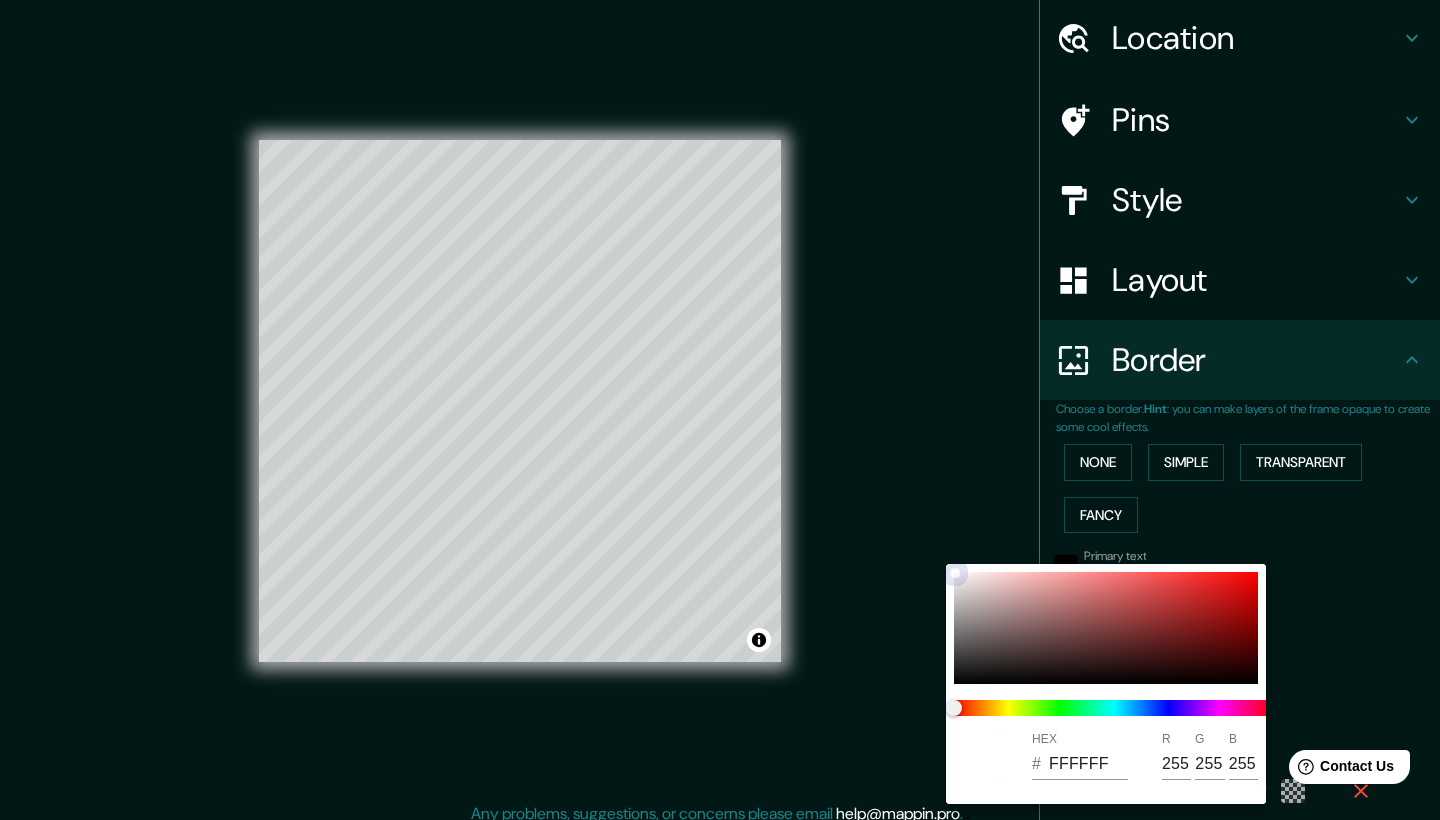 click at bounding box center (1106, 628) 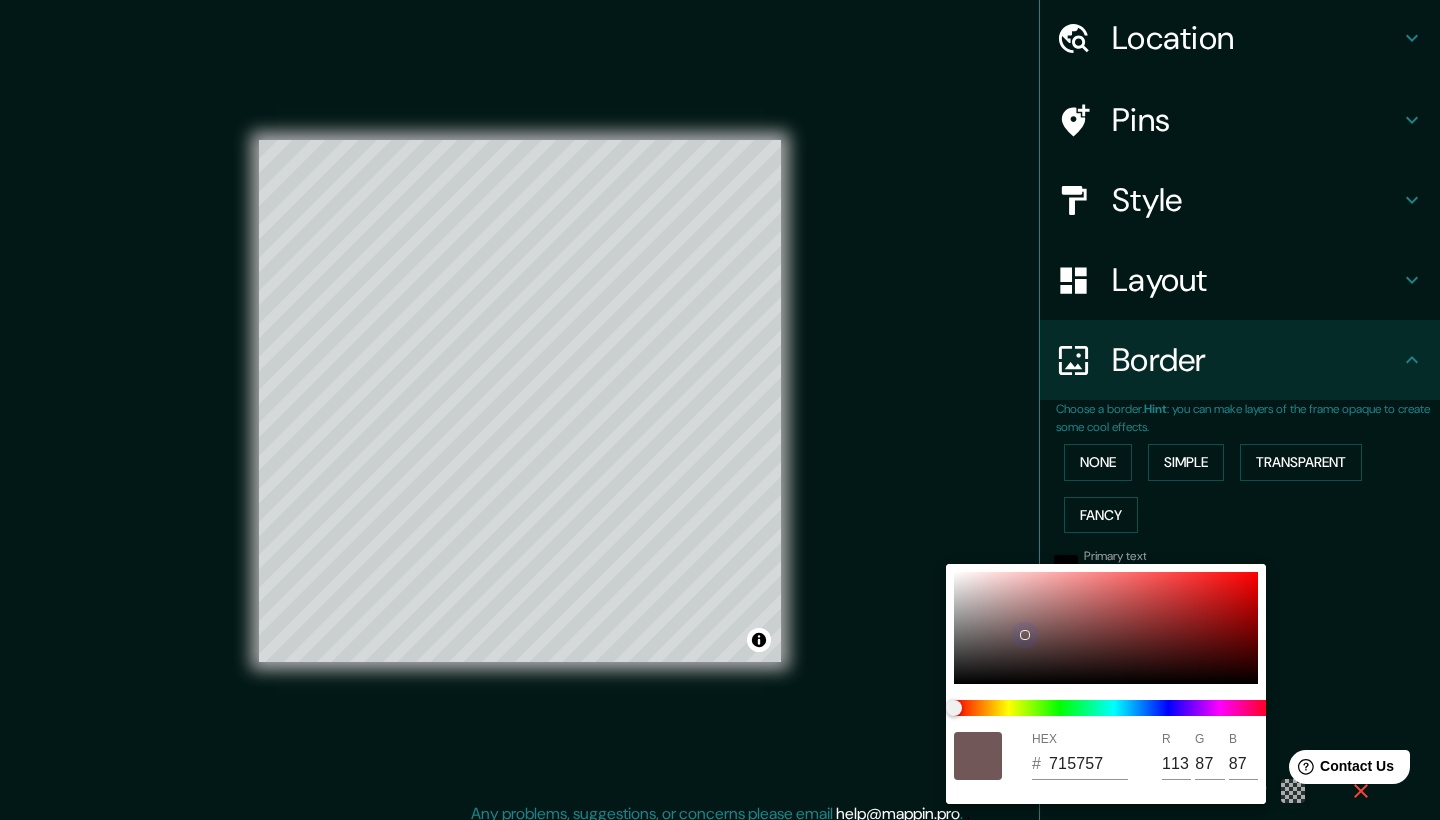 click at bounding box center [1106, 628] 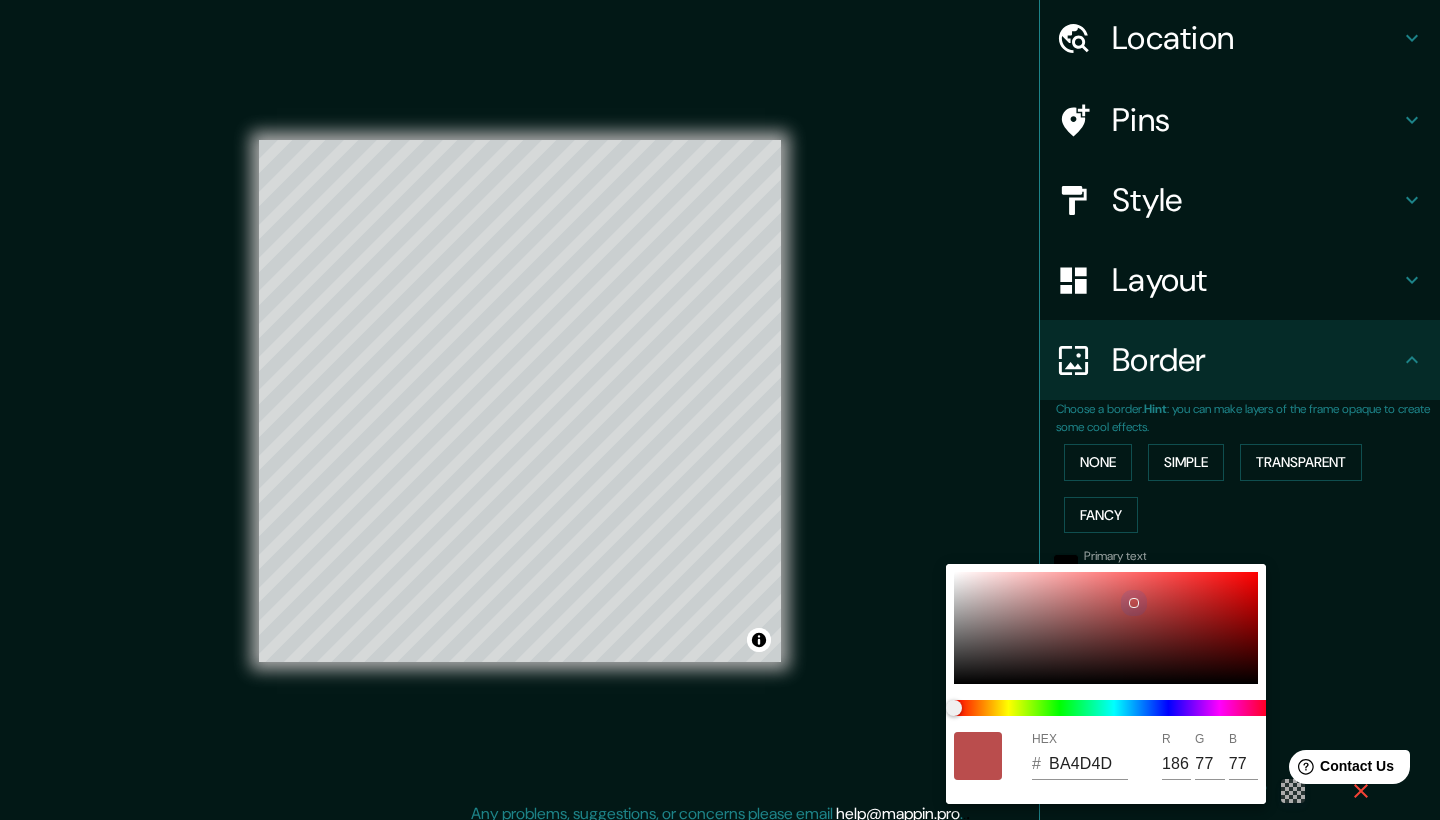 click at bounding box center (1106, 628) 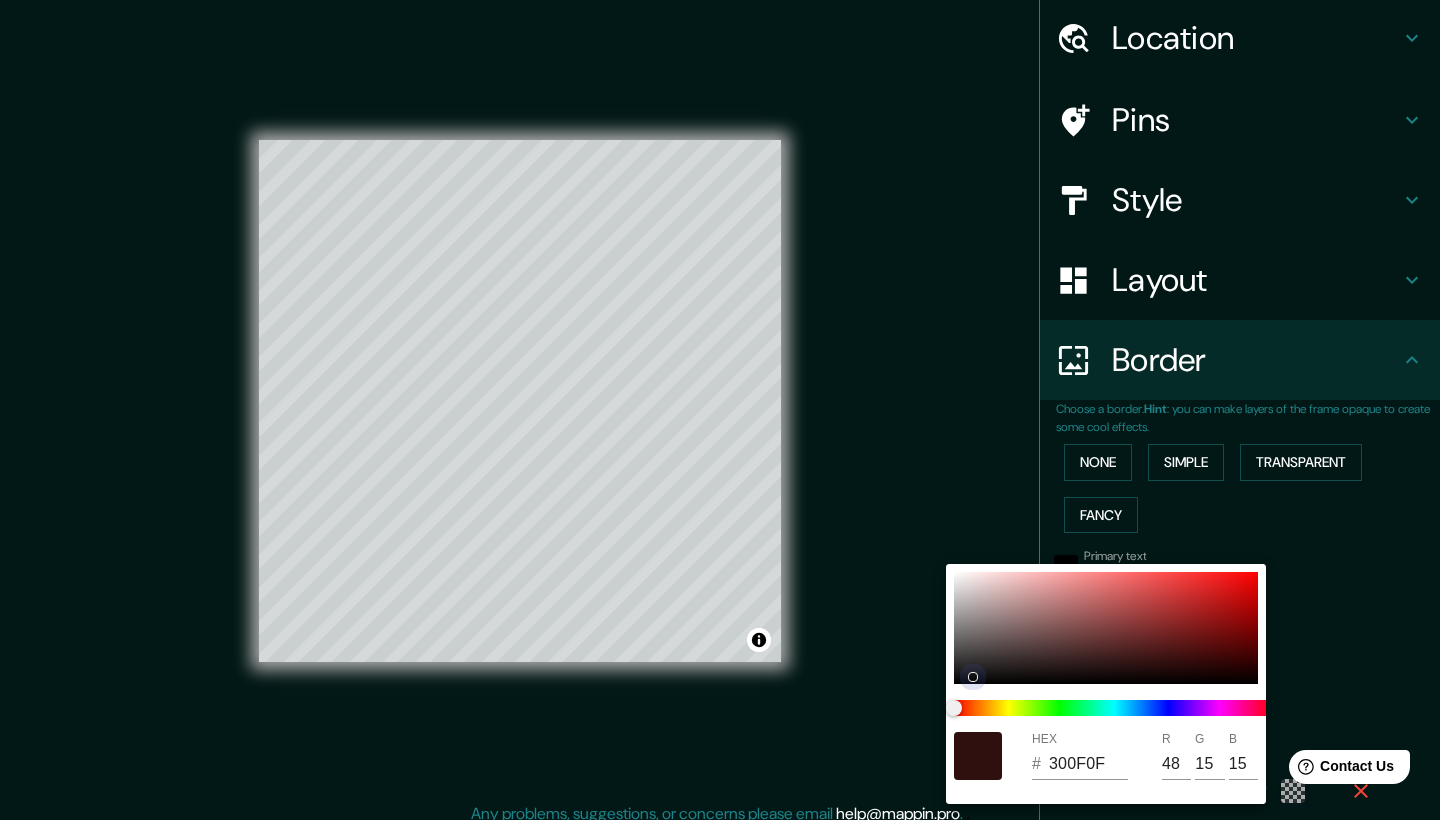 type on "251" 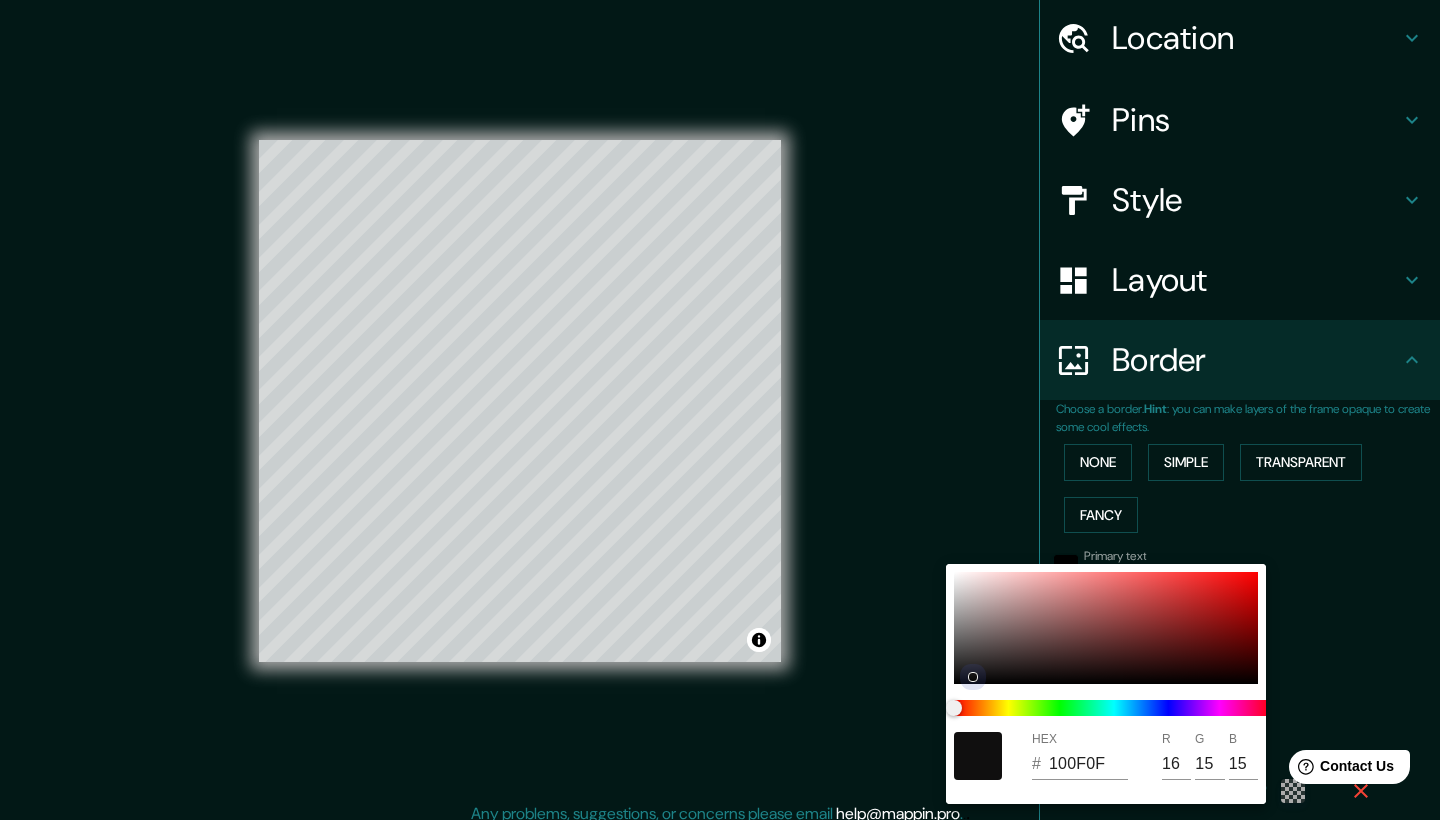 type on "251" 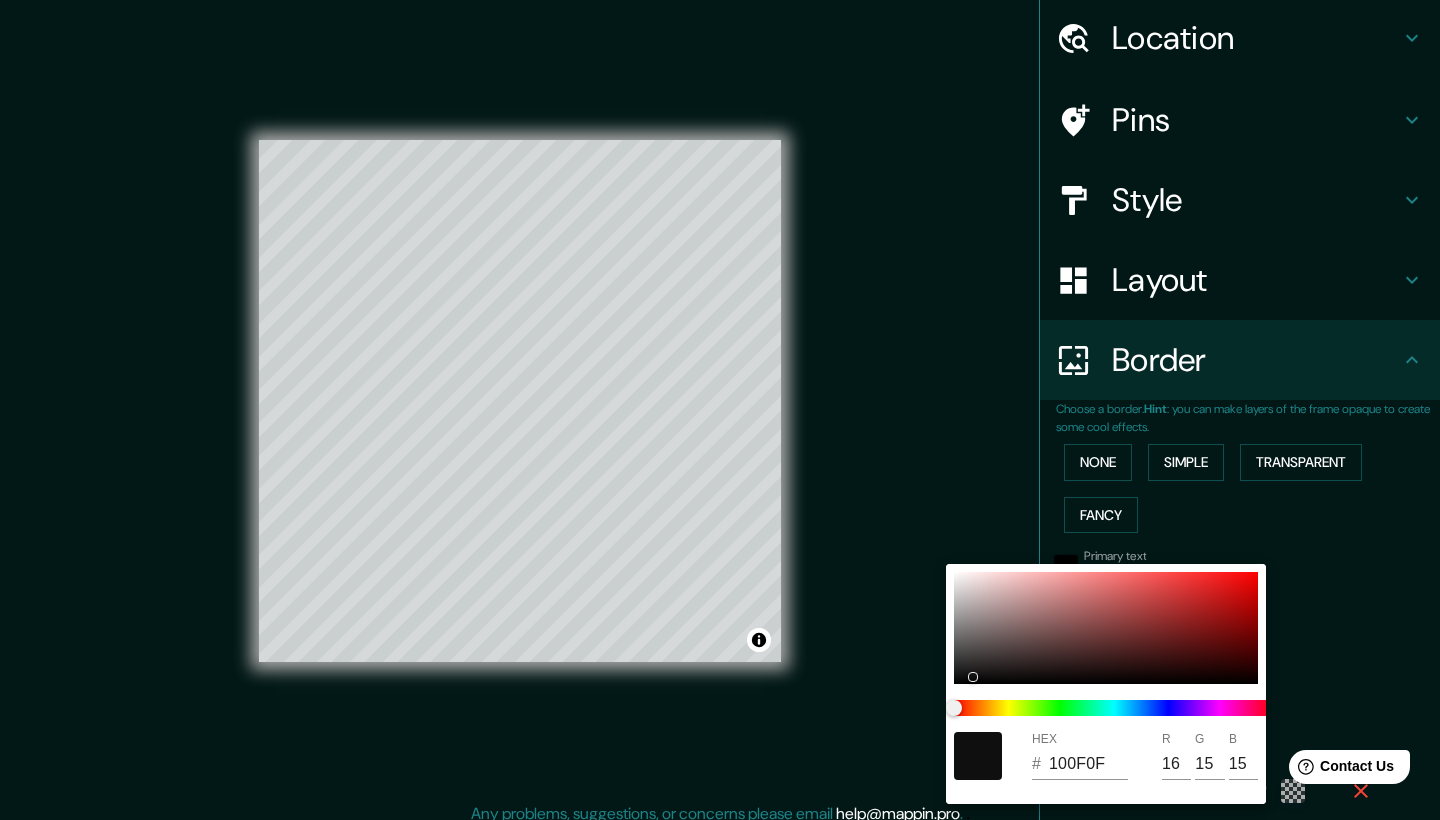 click at bounding box center (720, 410) 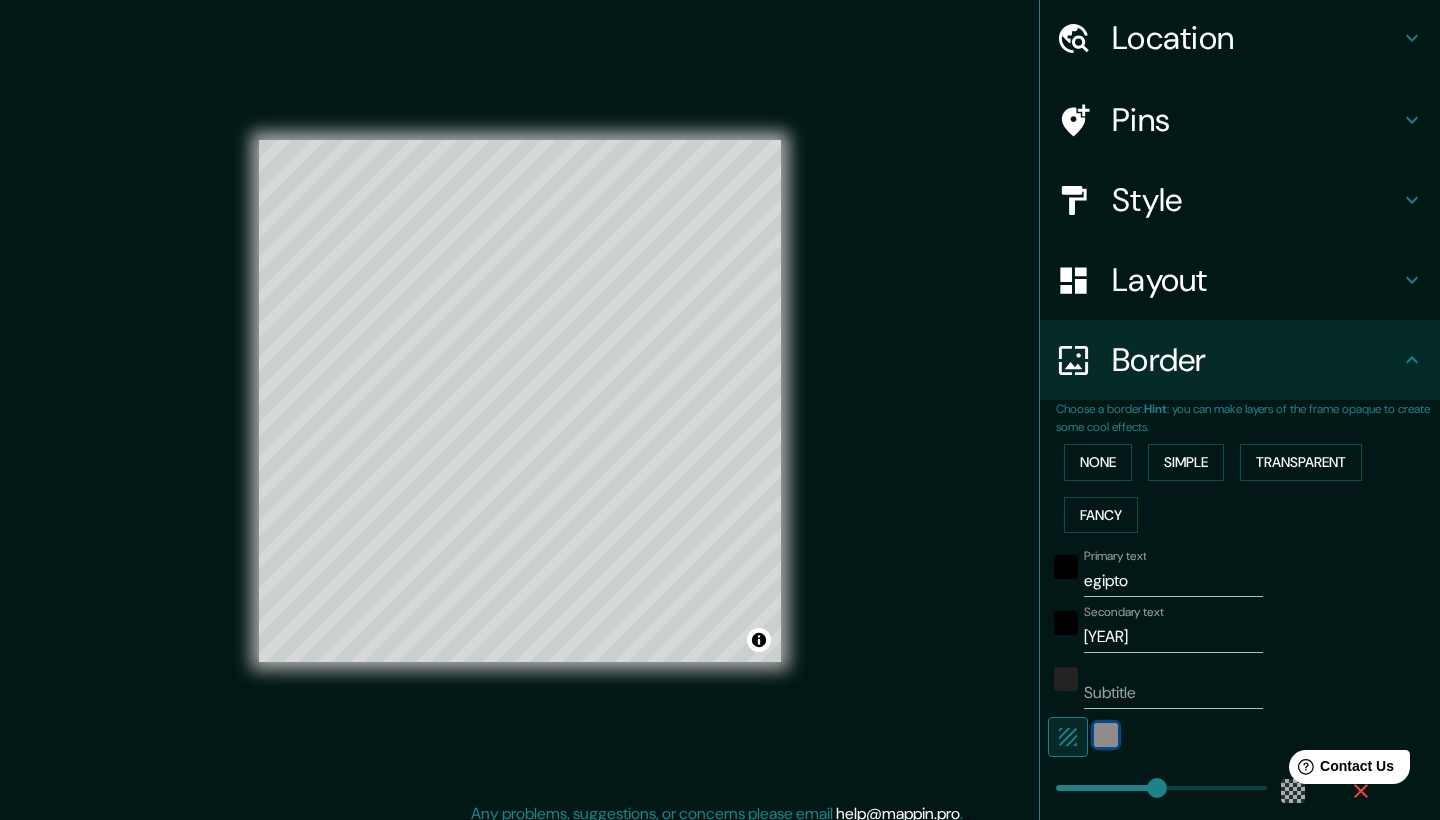 click at bounding box center (1106, 735) 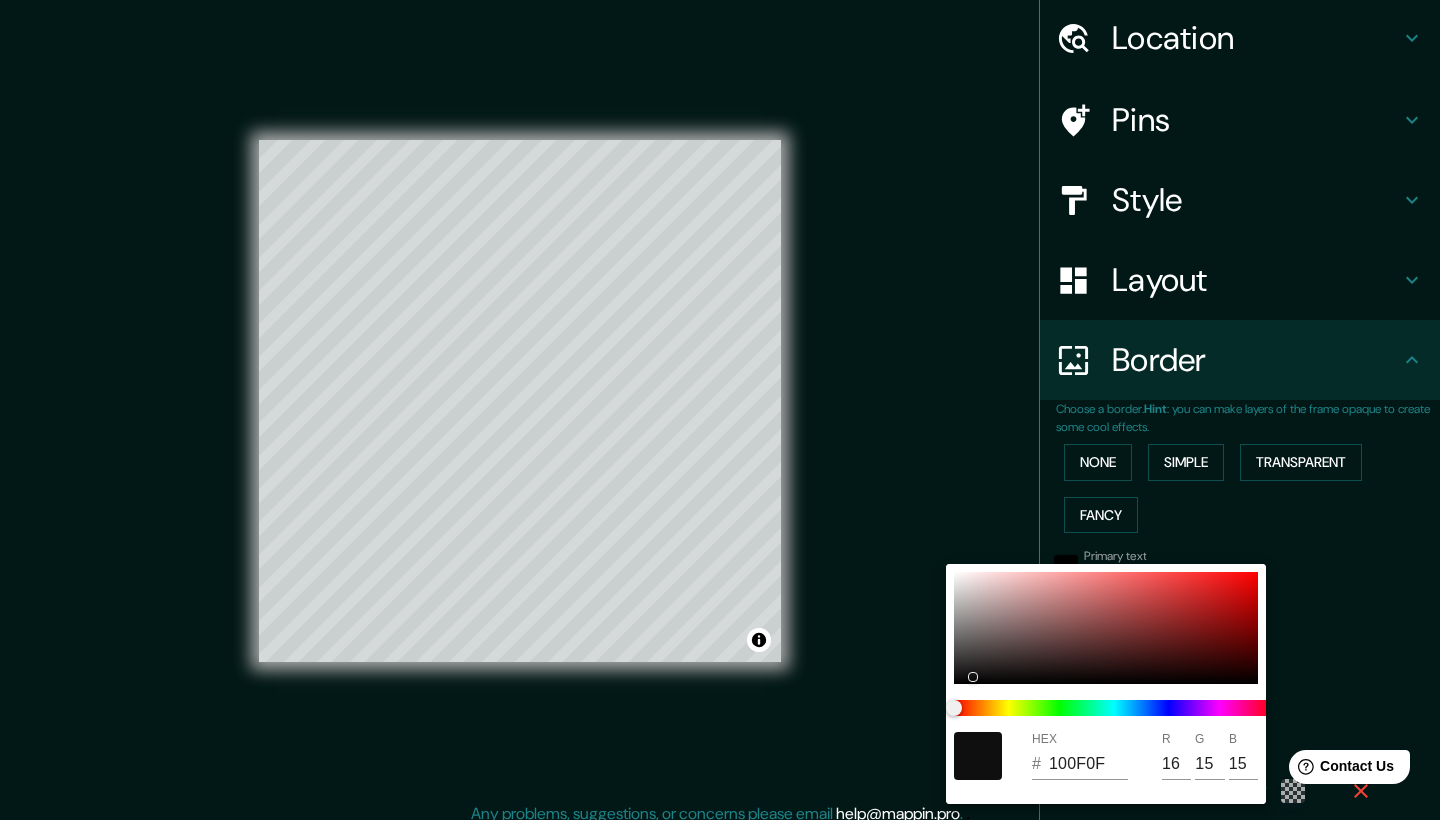 click at bounding box center [978, 756] 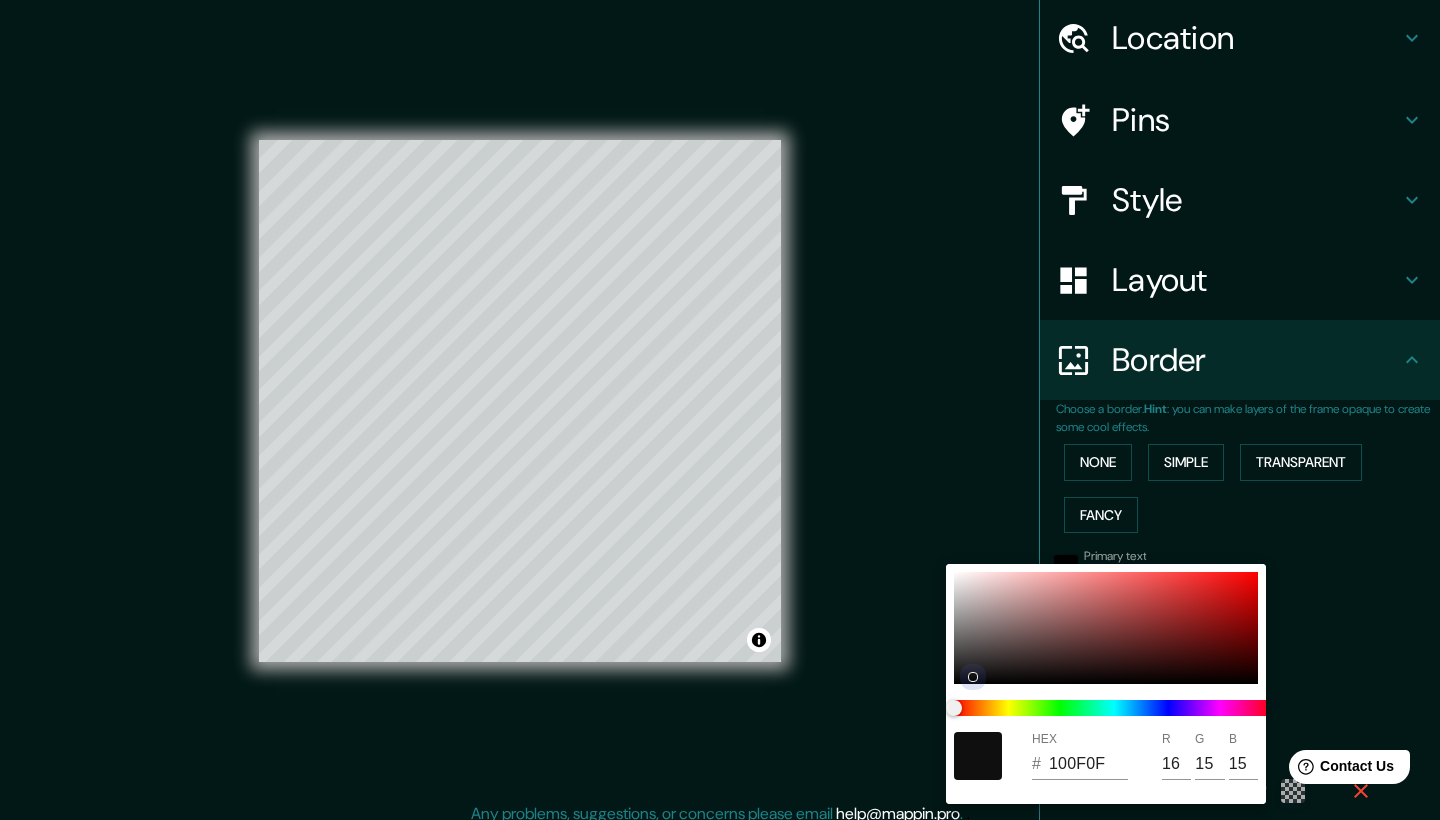 type on "251" 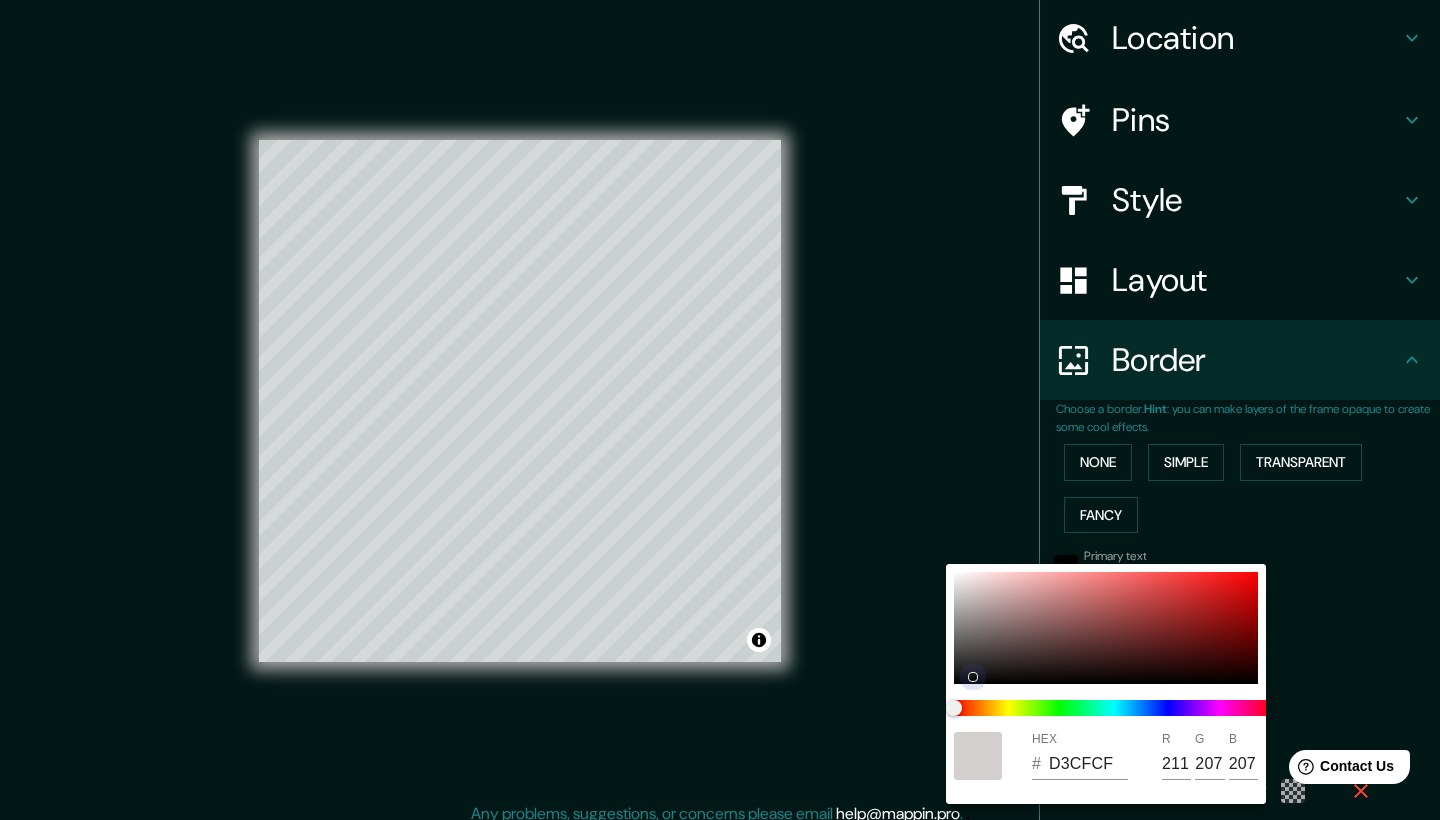 type on "251" 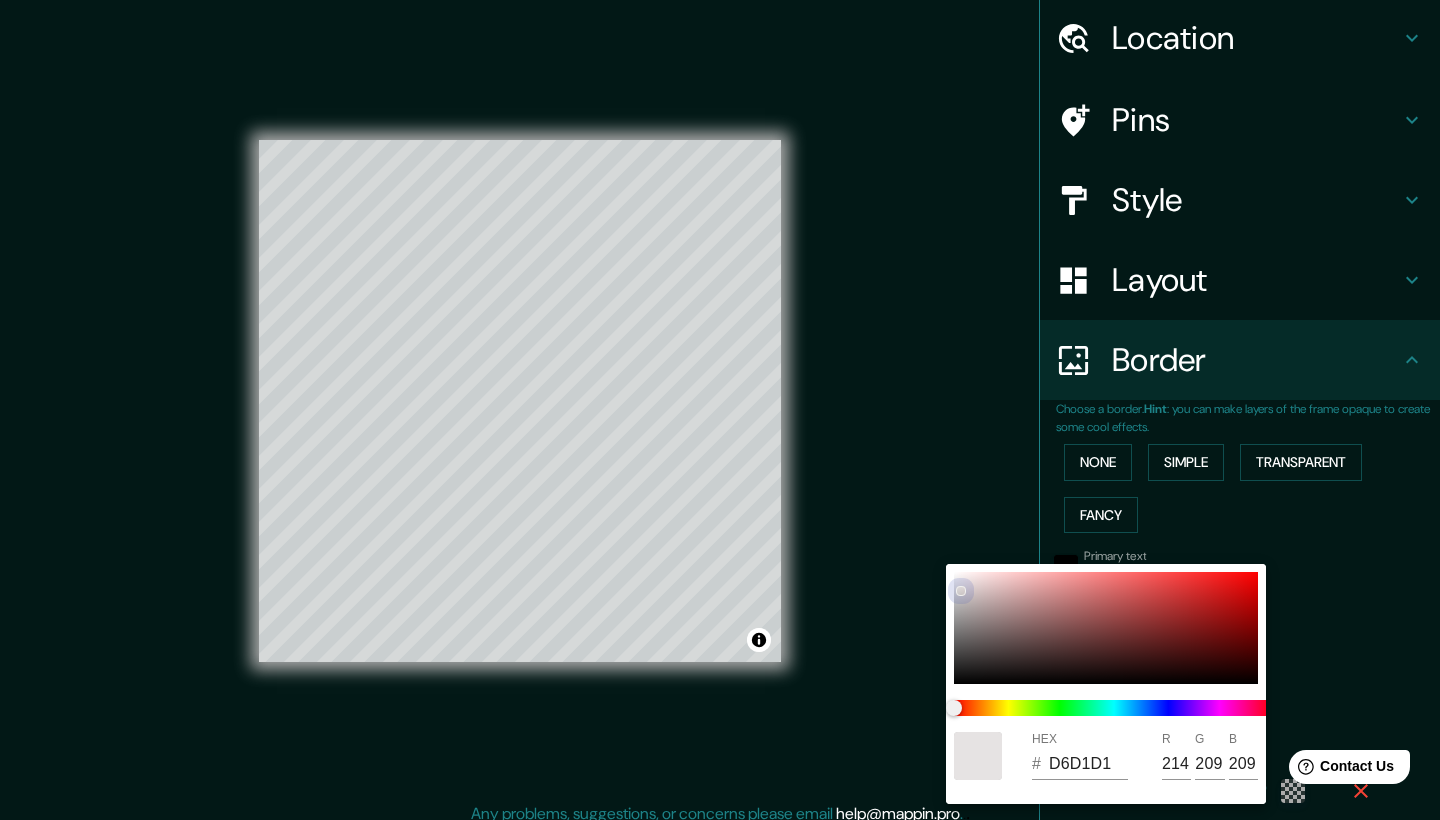 type on "251" 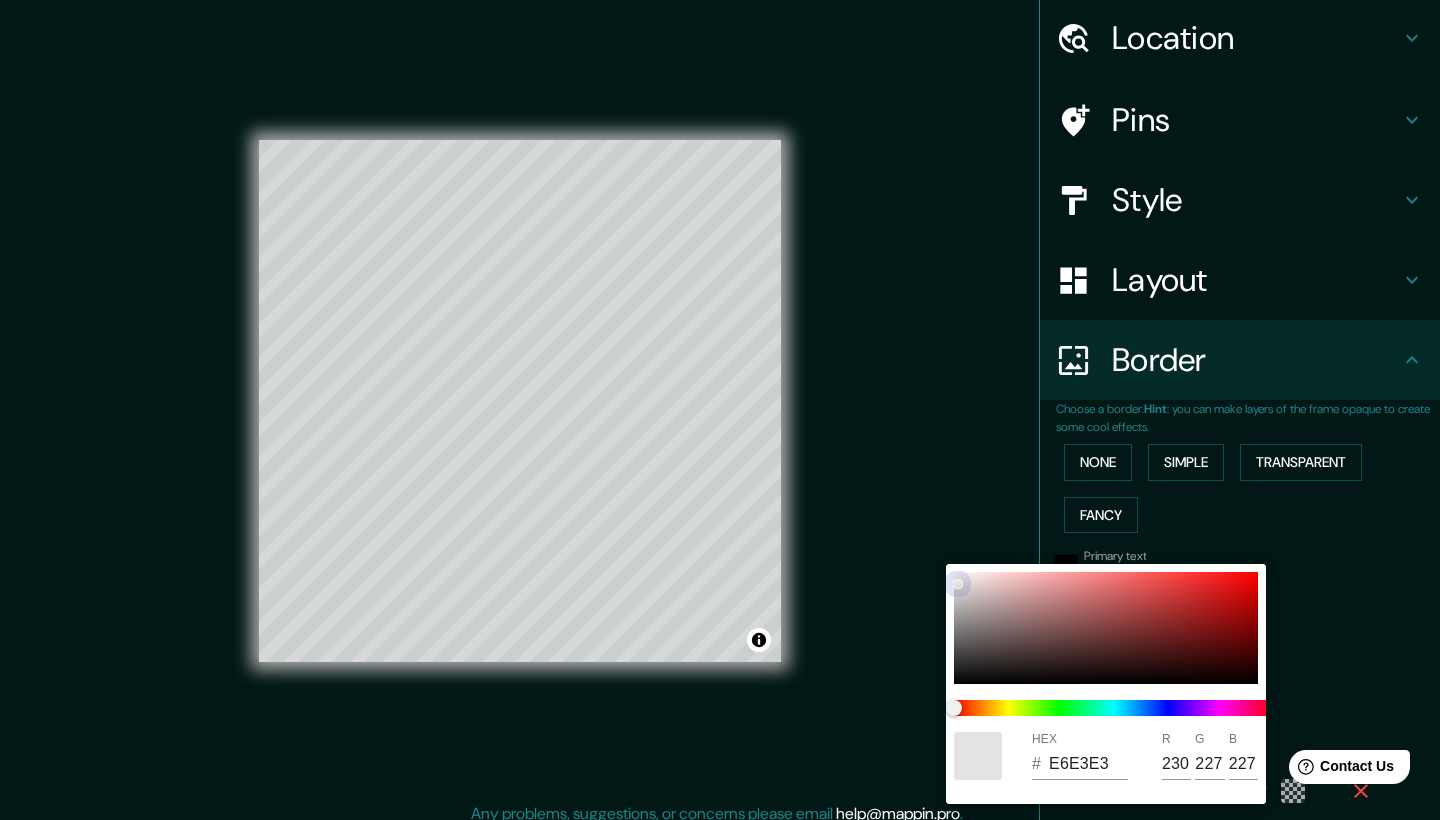 type on "251" 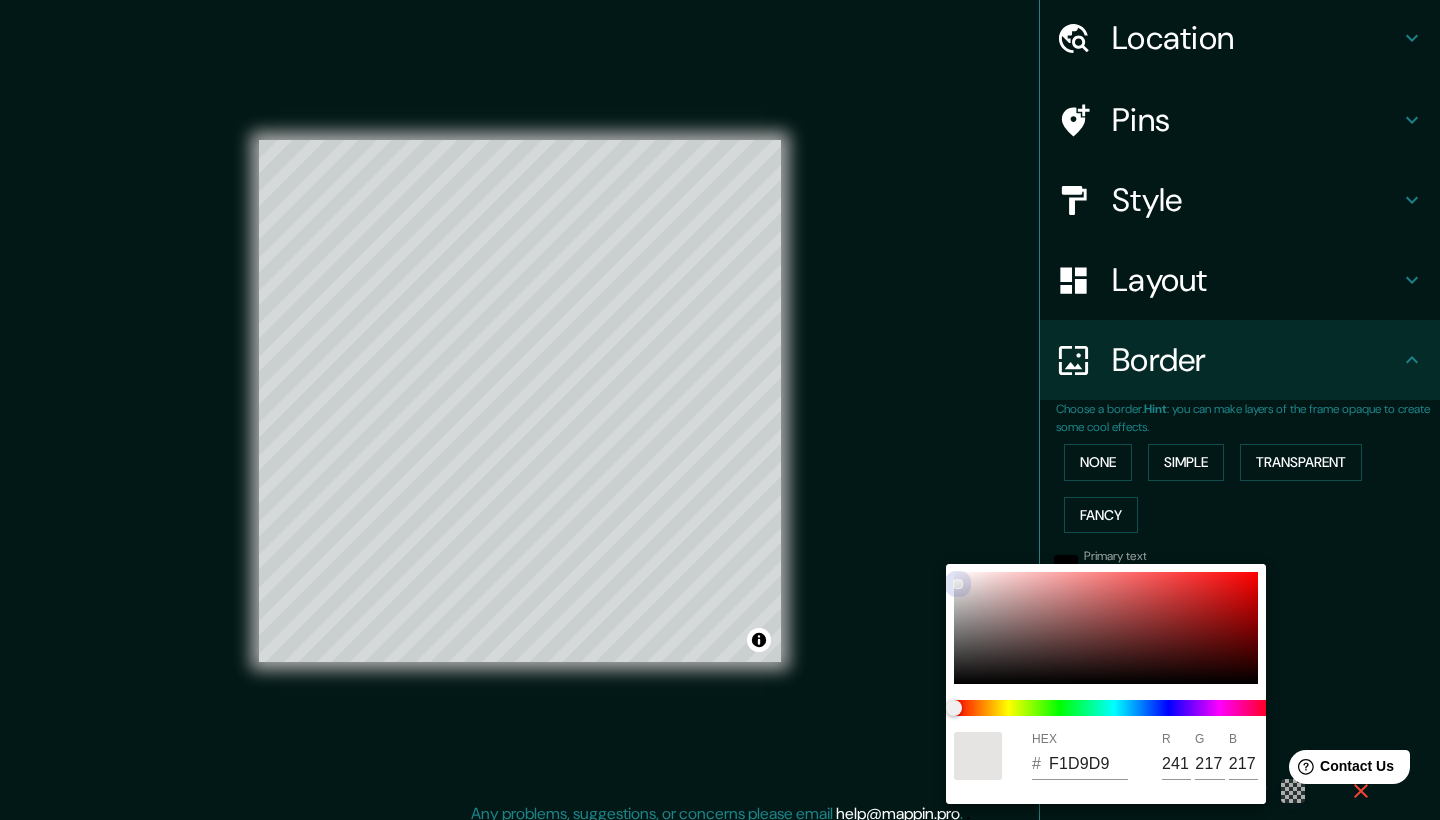type on "251" 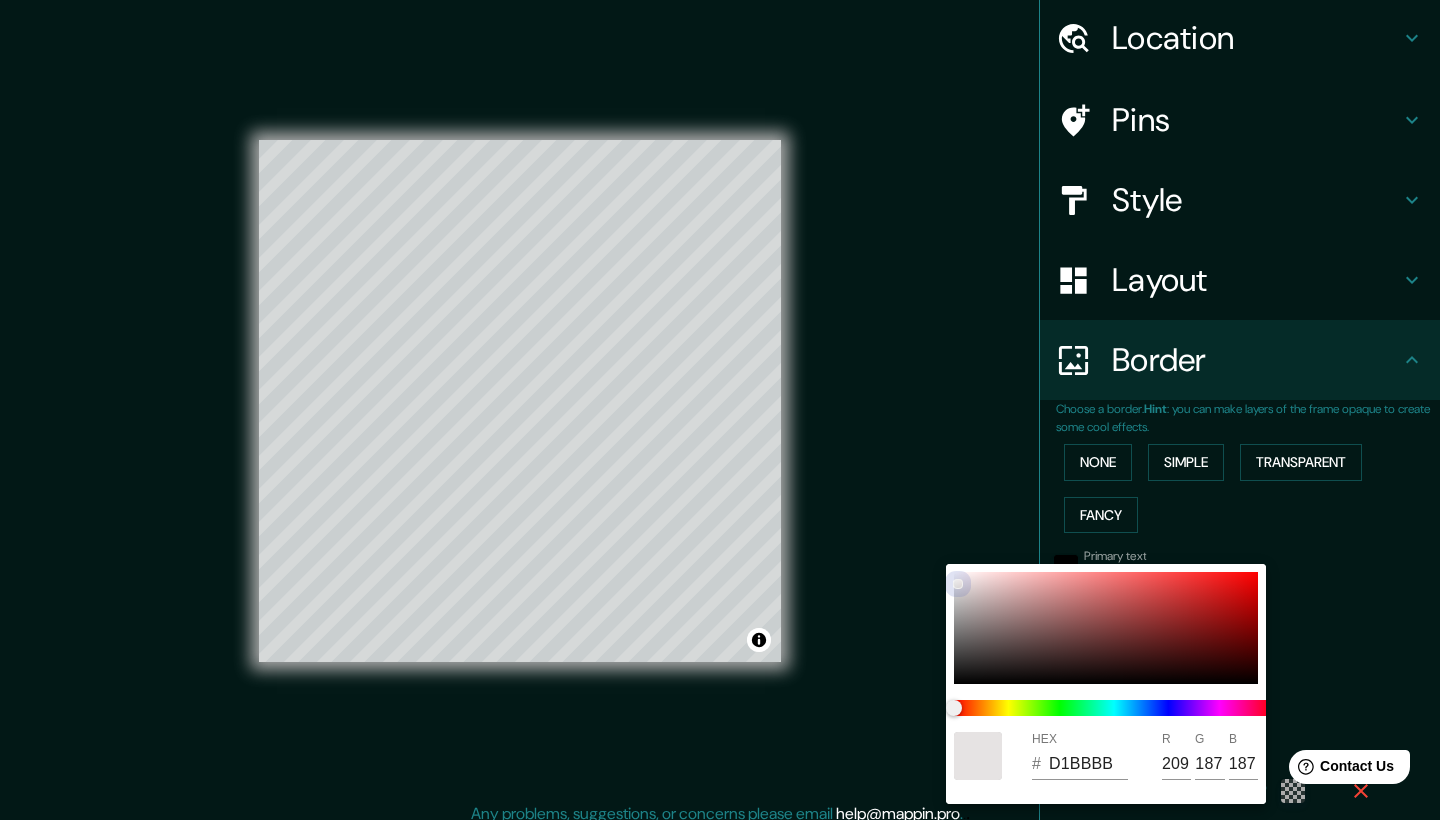 type on "251" 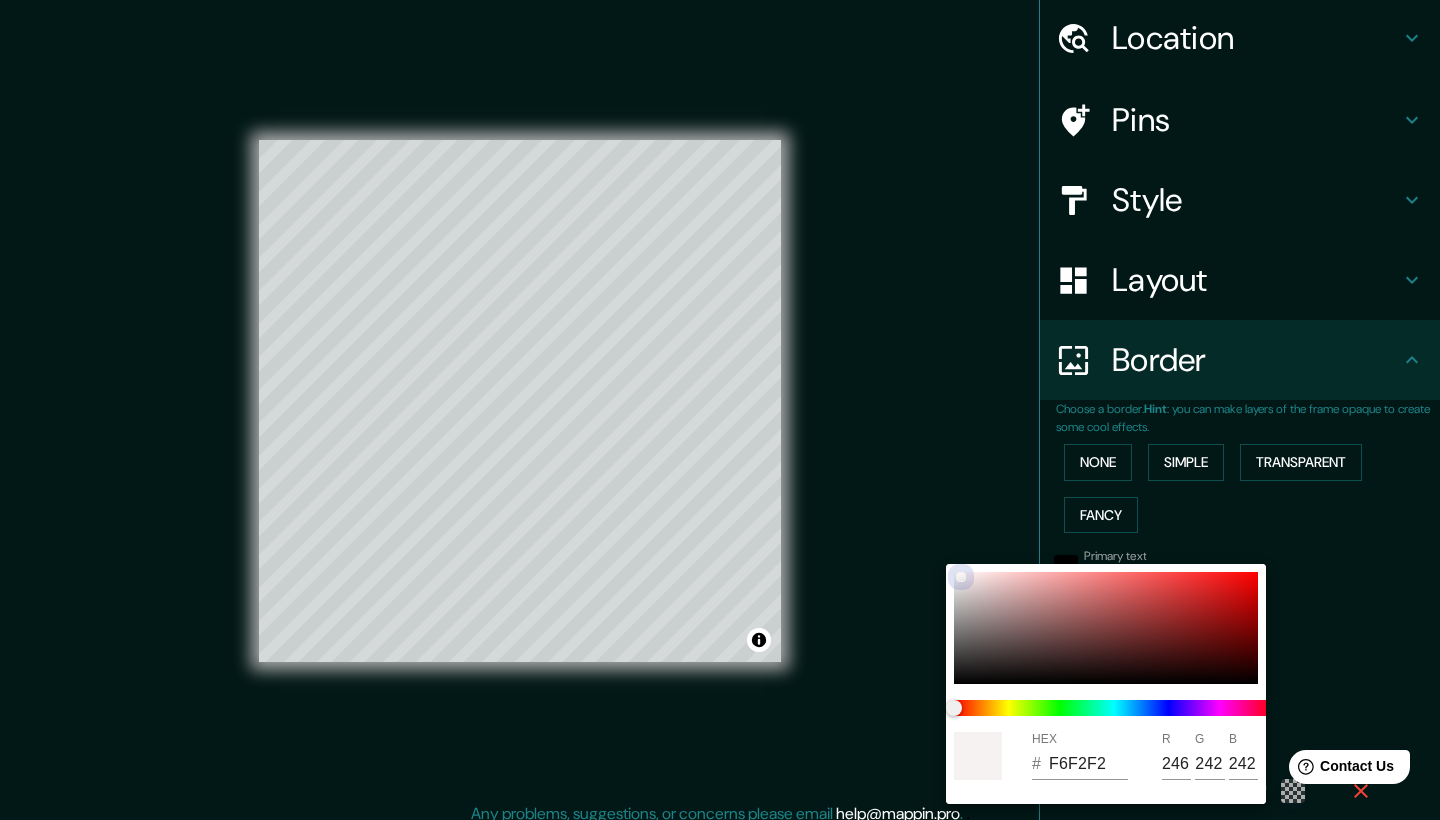 drag, startPoint x: 960, startPoint y: 591, endPoint x: 947, endPoint y: 442, distance: 149.56604 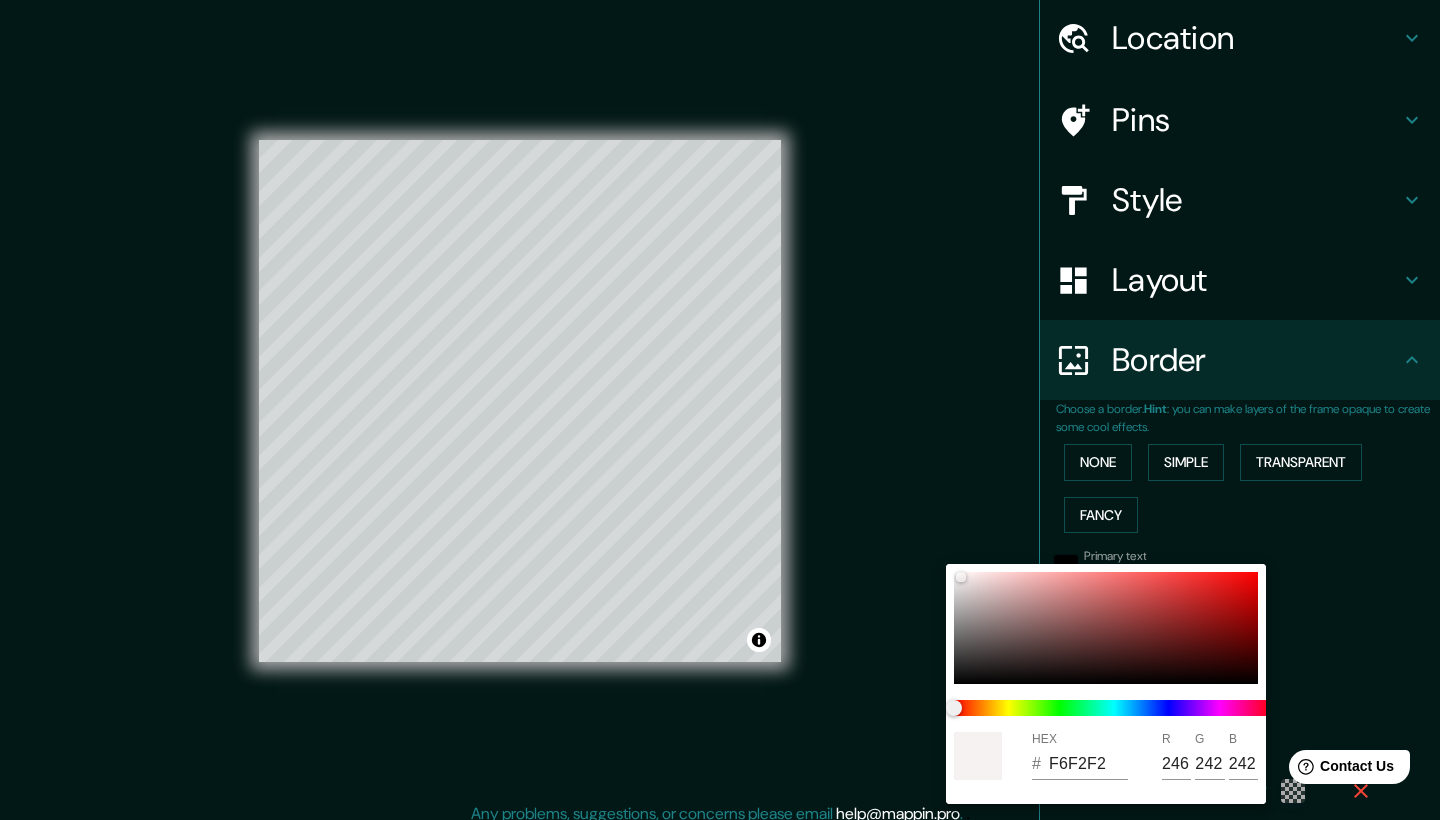 click at bounding box center (720, 410) 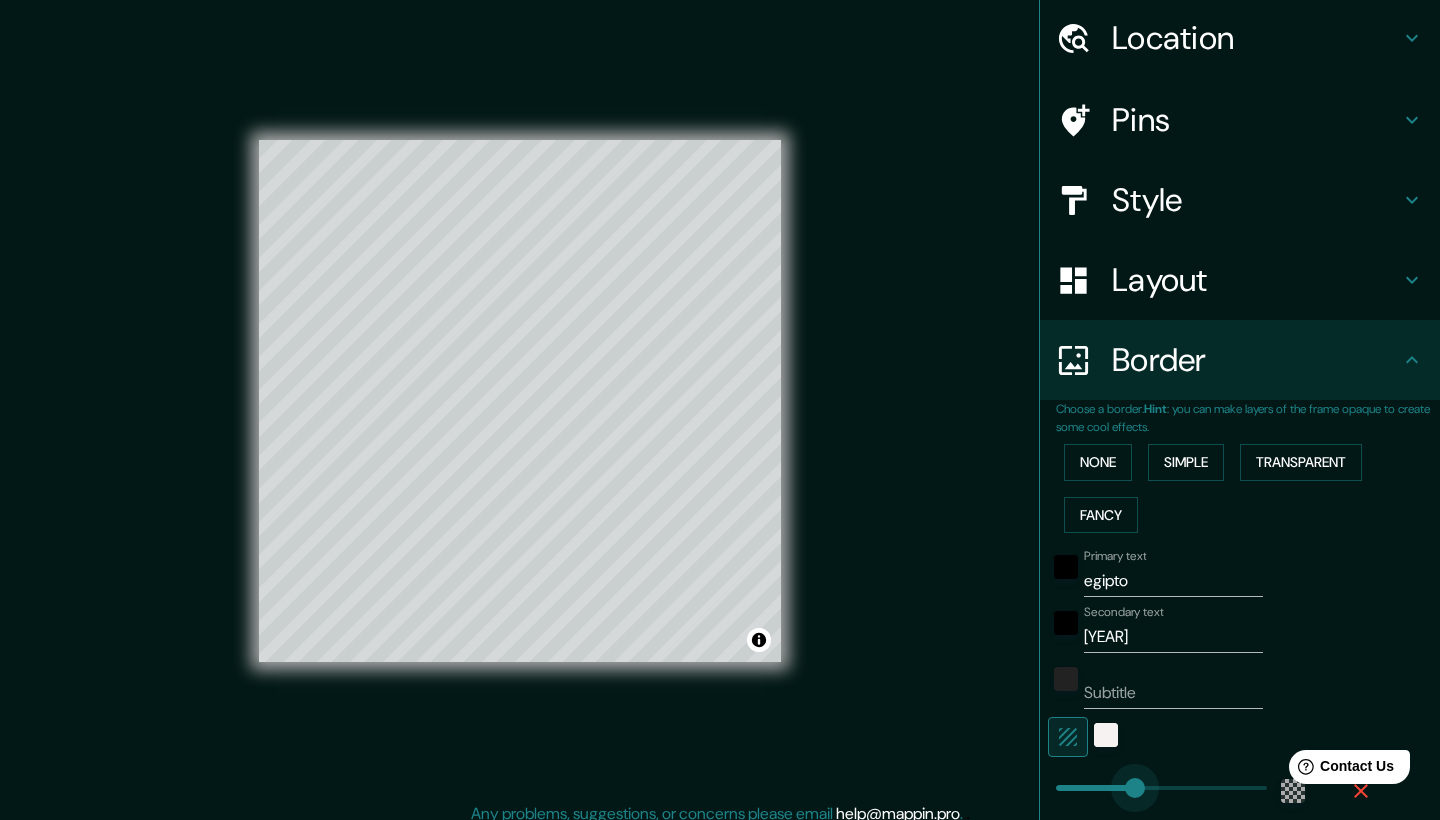drag, startPoint x: 1158, startPoint y: 785, endPoint x: 1137, endPoint y: 790, distance: 21.587032 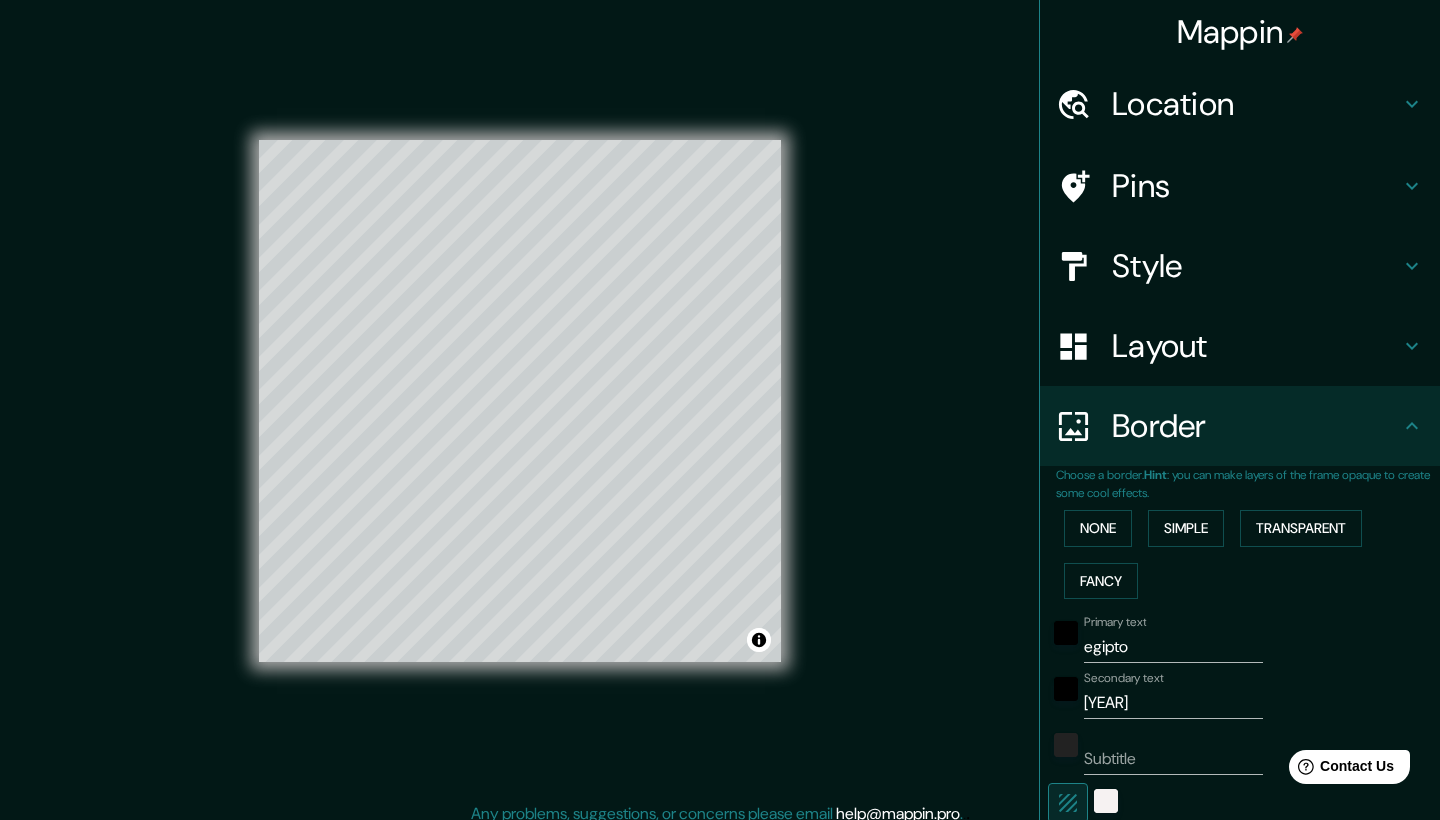scroll, scrollTop: 0, scrollLeft: 0, axis: both 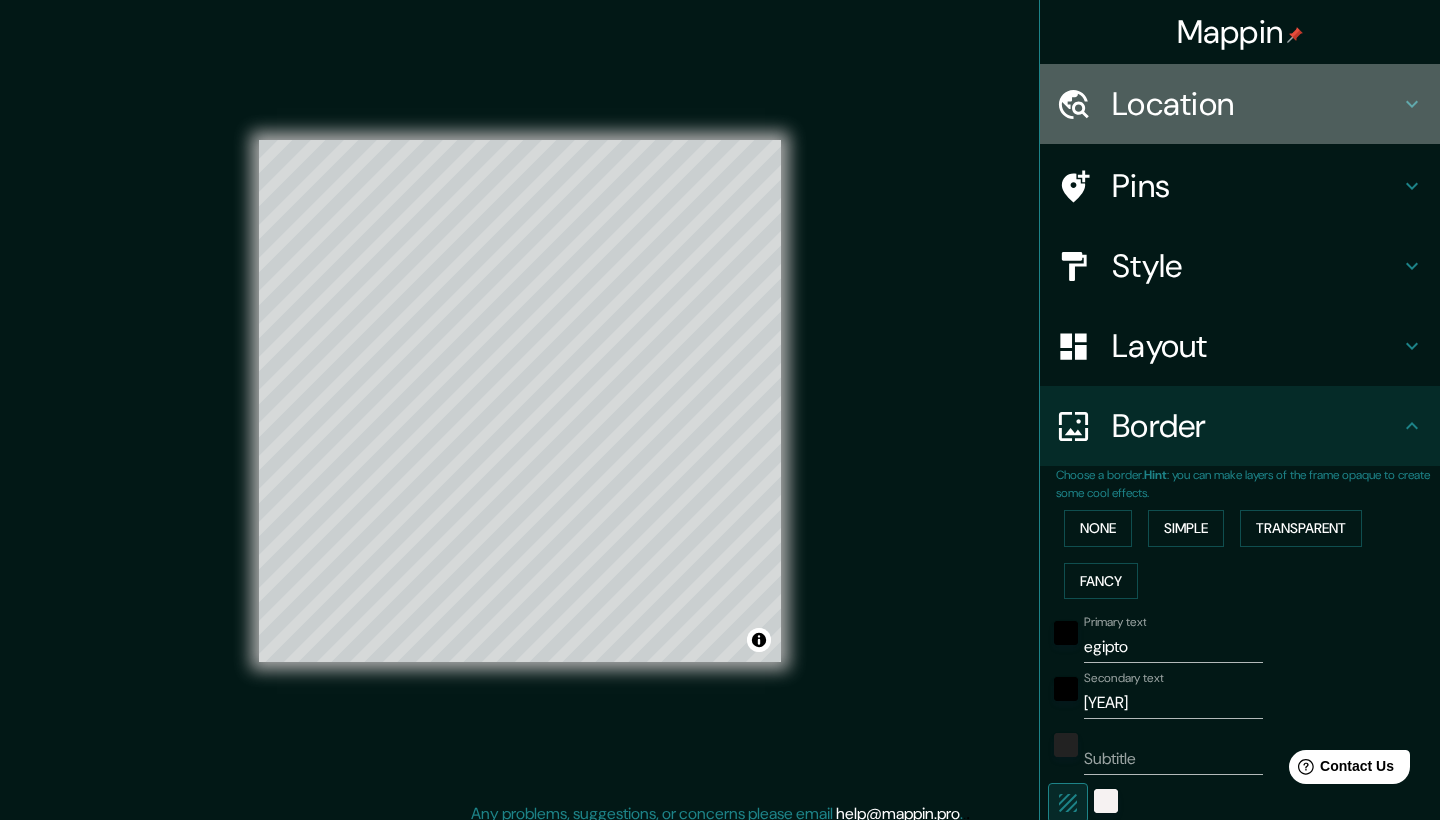 click on "Location" at bounding box center [1256, 104] 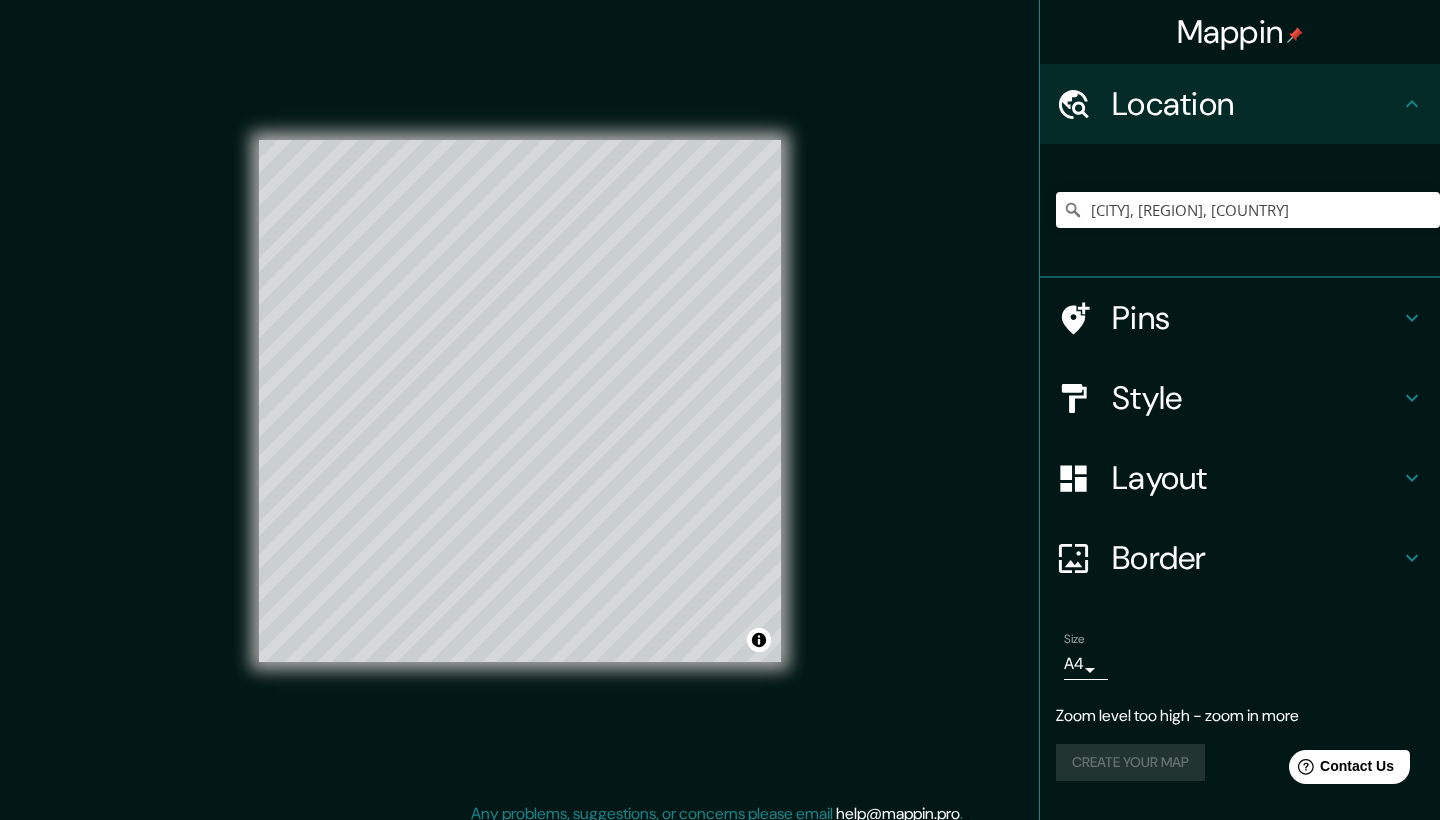 click on "Pins" at bounding box center [1256, 318] 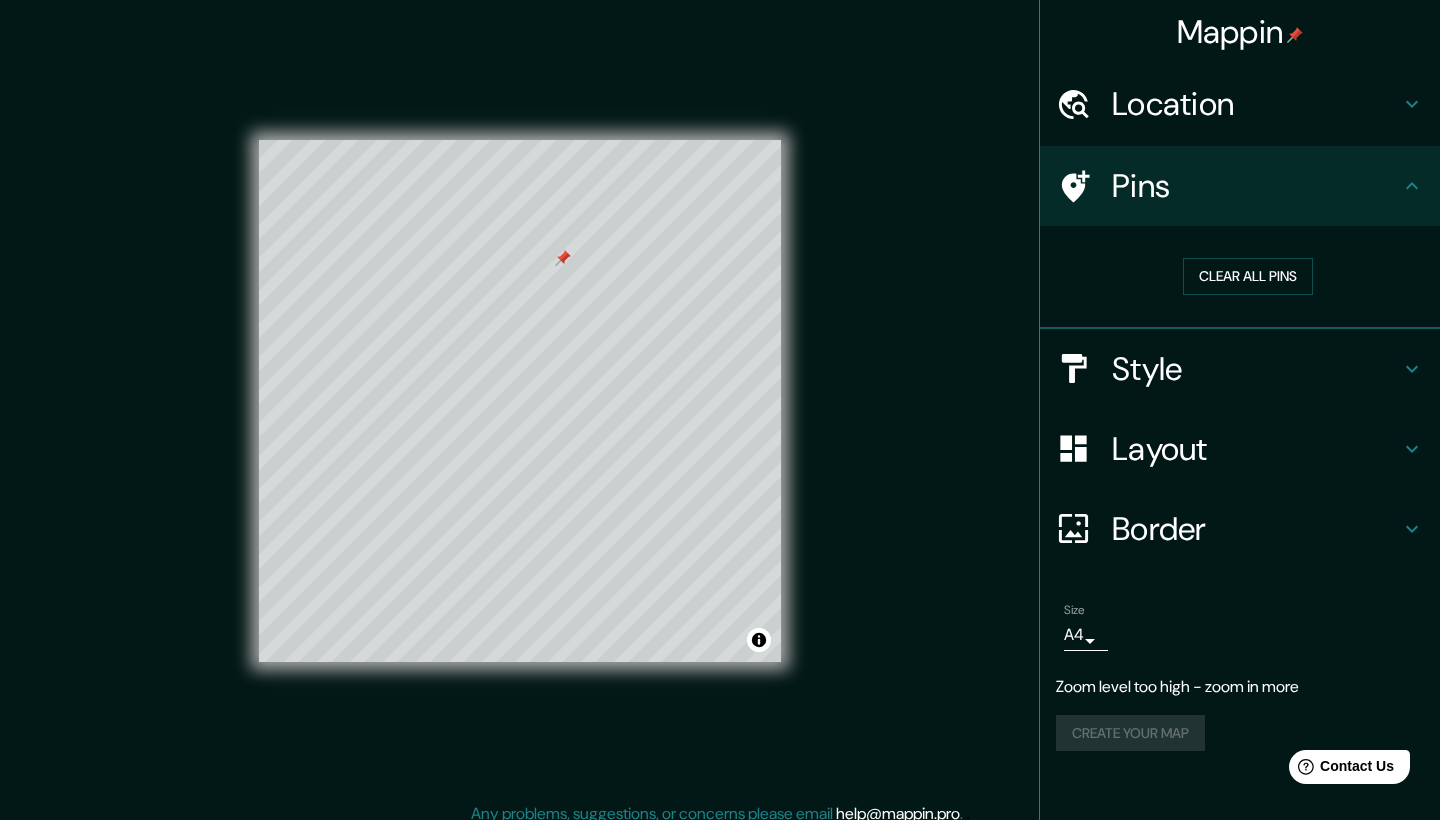 click at bounding box center [563, 258] 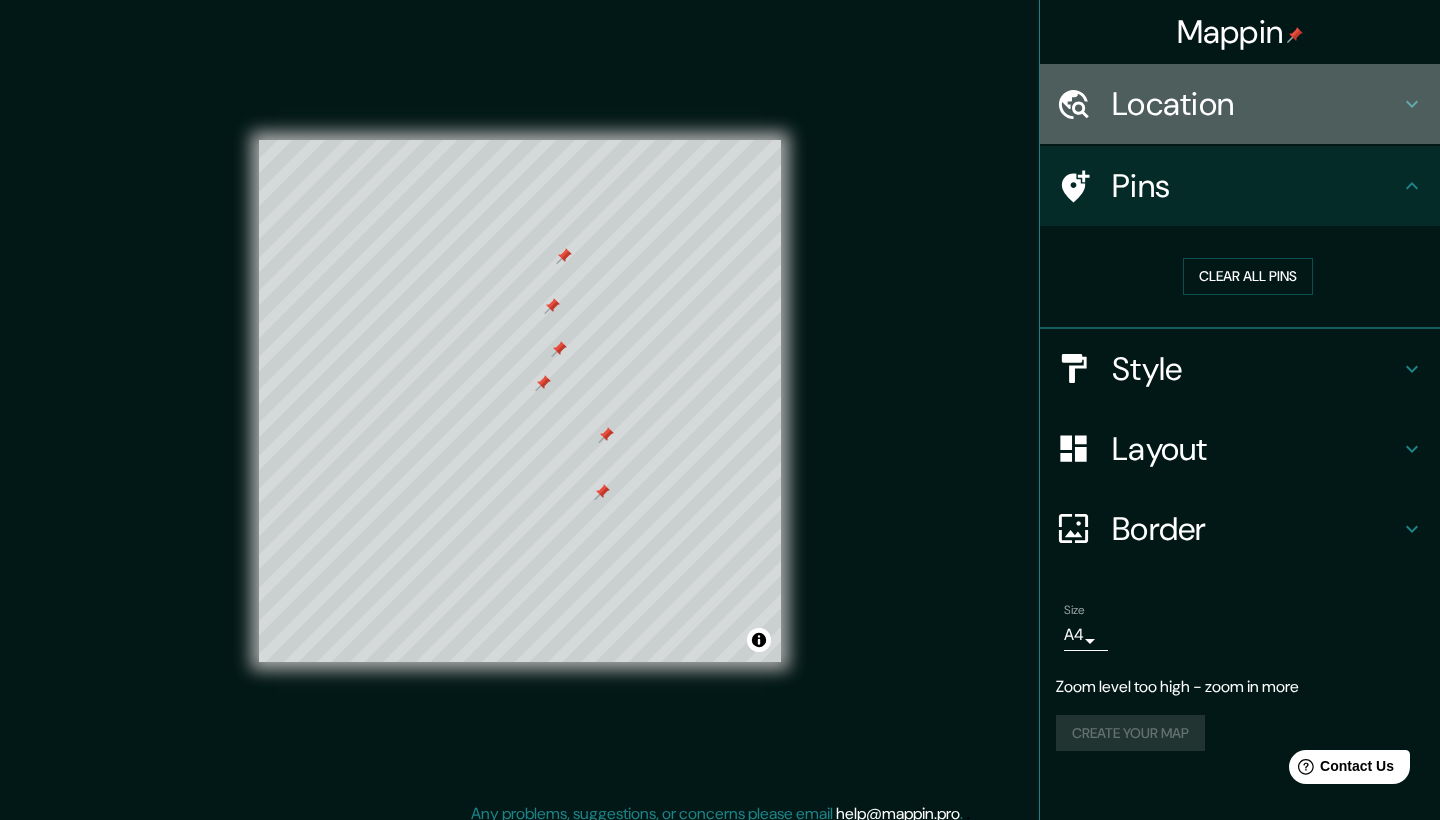 click on "Location" at bounding box center (1256, 104) 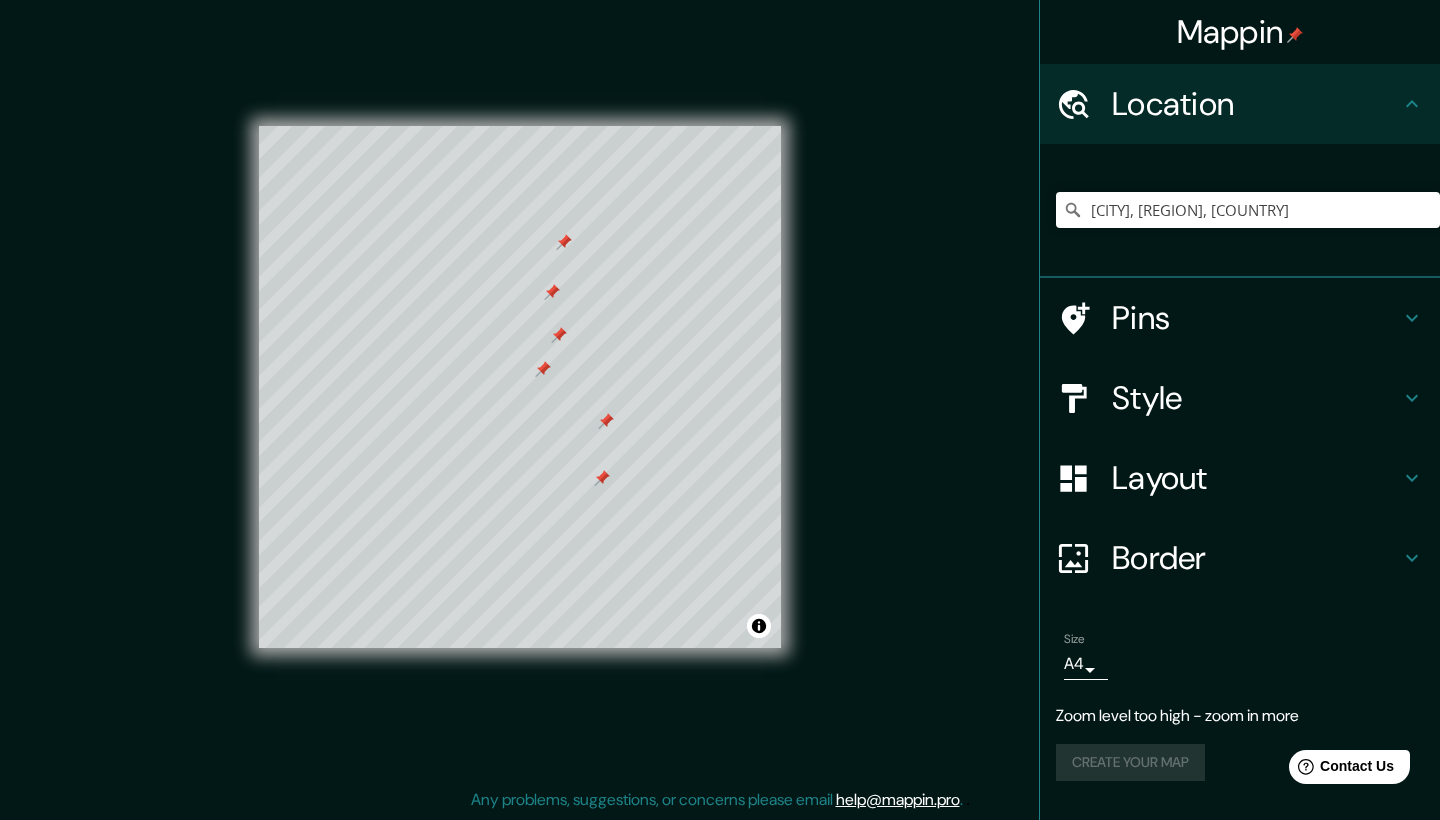 scroll, scrollTop: 14, scrollLeft: 0, axis: vertical 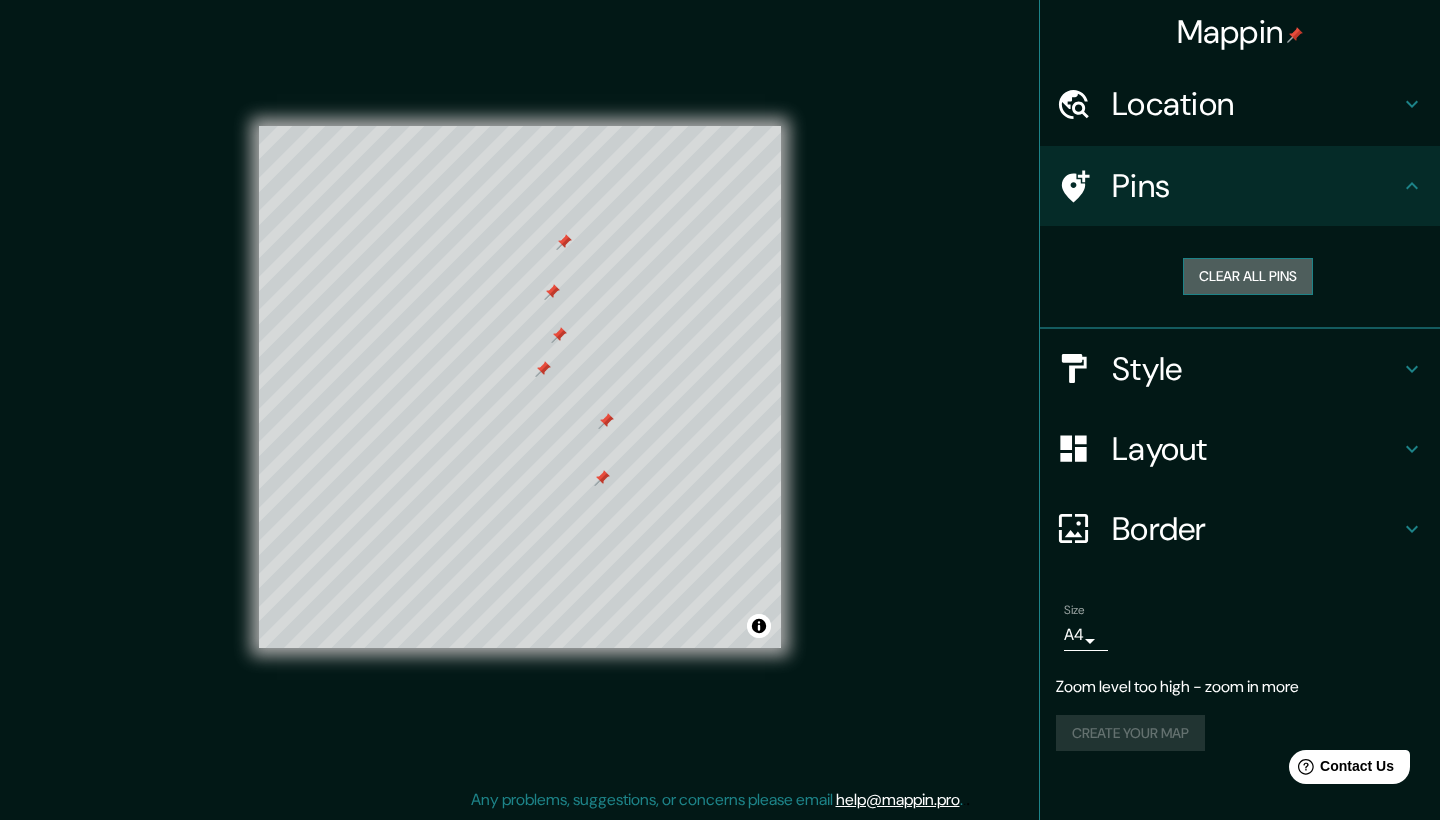 click on "Clear all pins" at bounding box center [1248, 276] 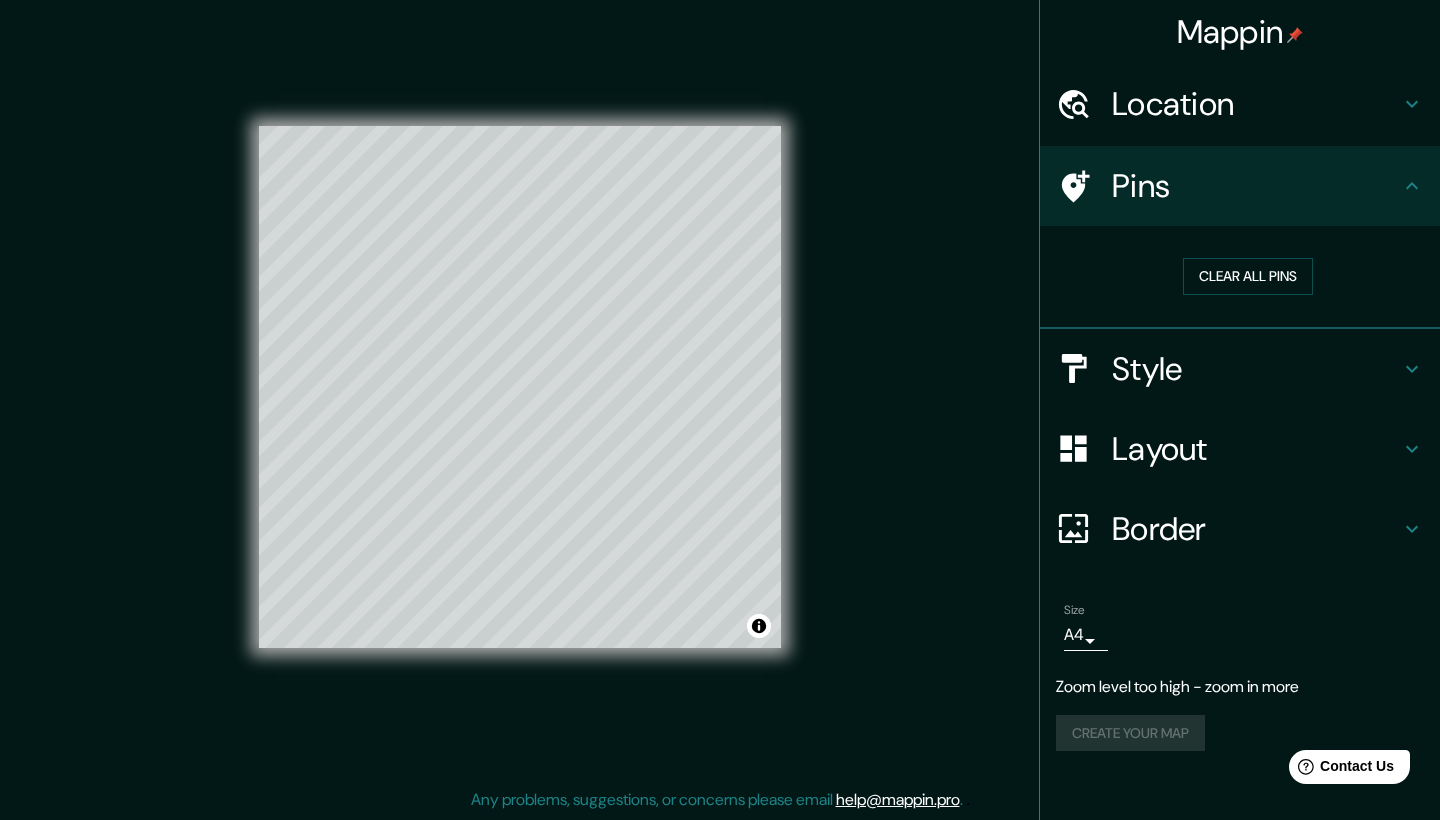 click on "Create your map" at bounding box center (1240, 733) 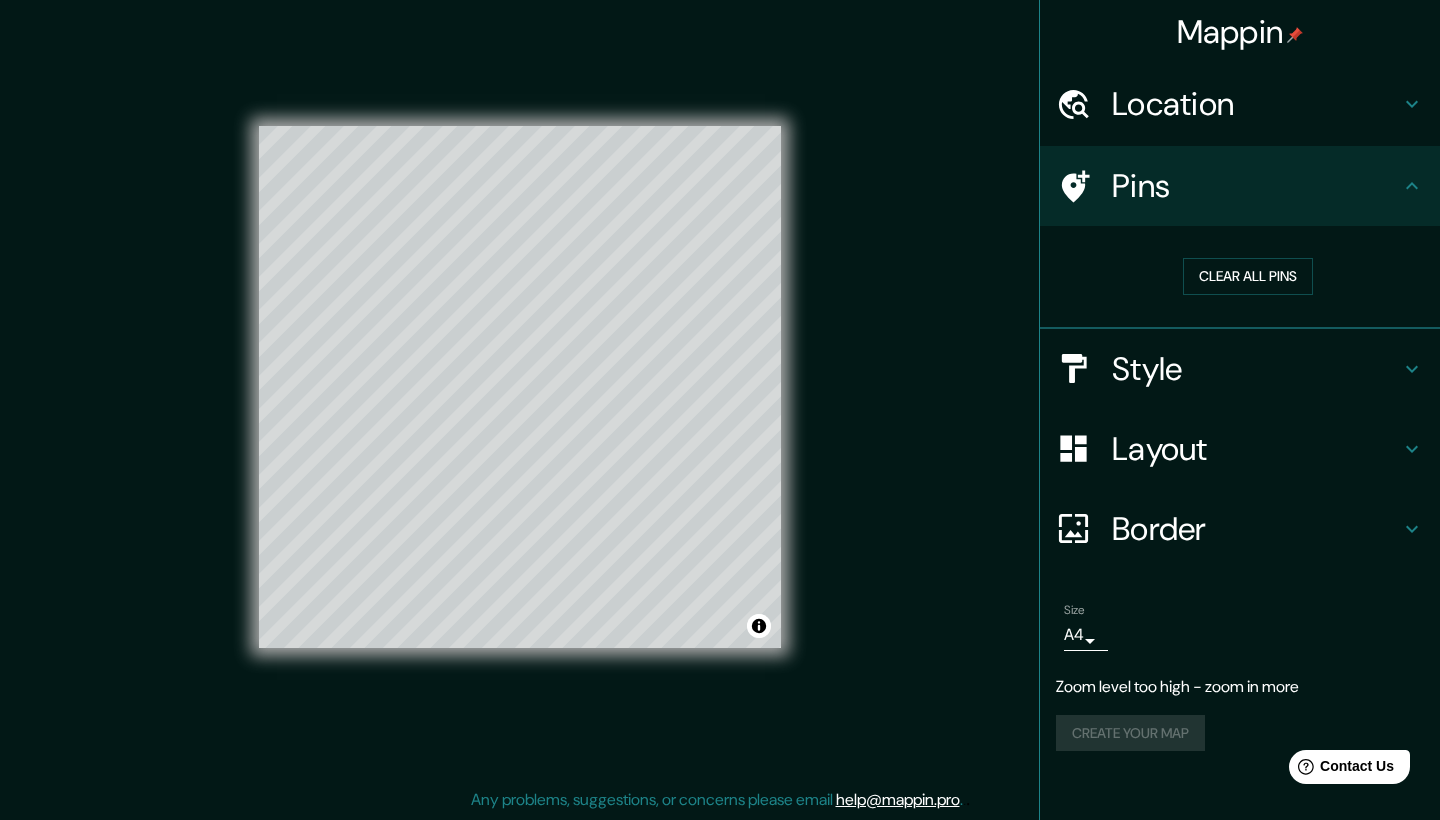 click on "Layout" at bounding box center [1256, 449] 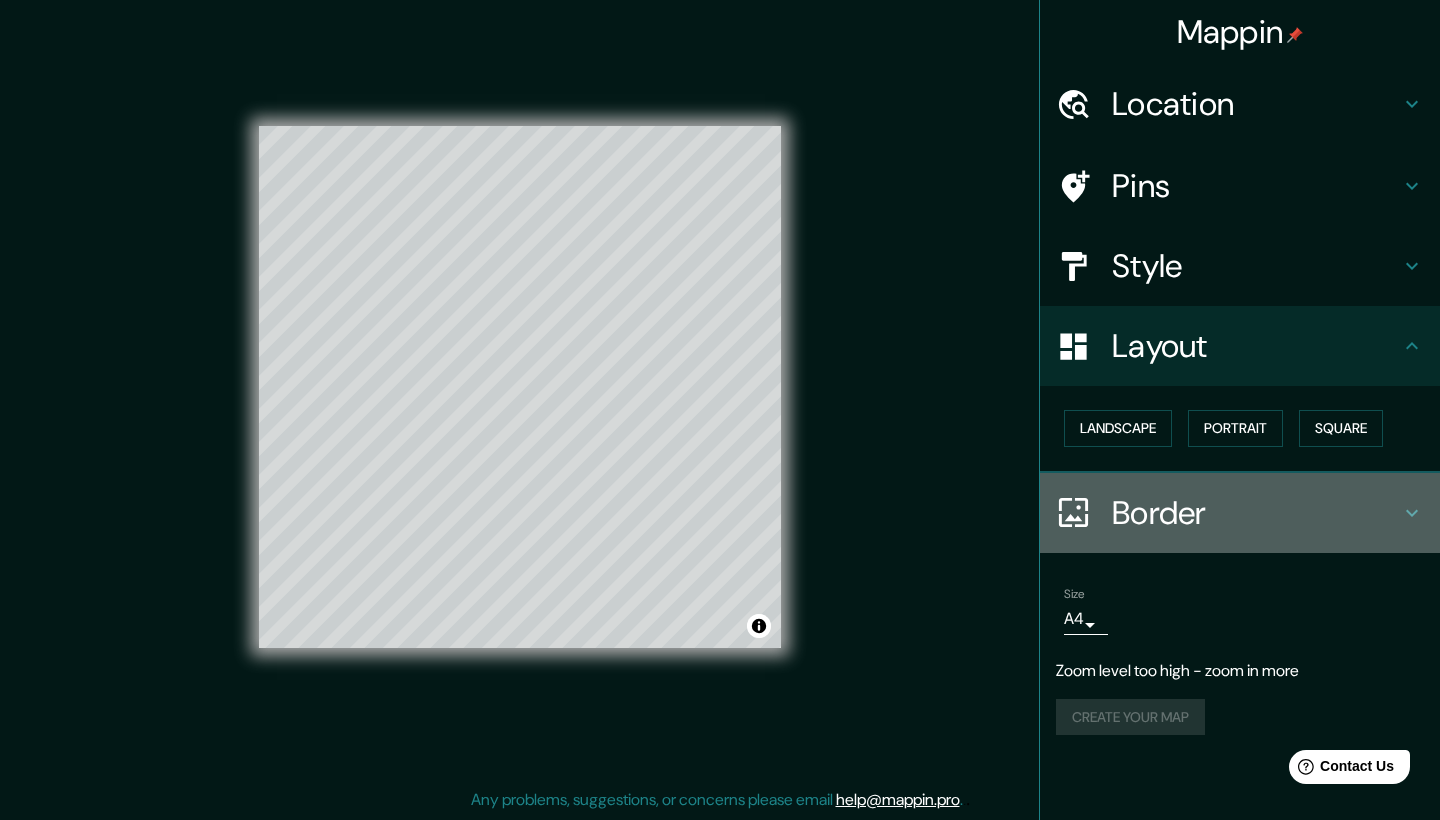 click on "Border" at bounding box center [1256, 513] 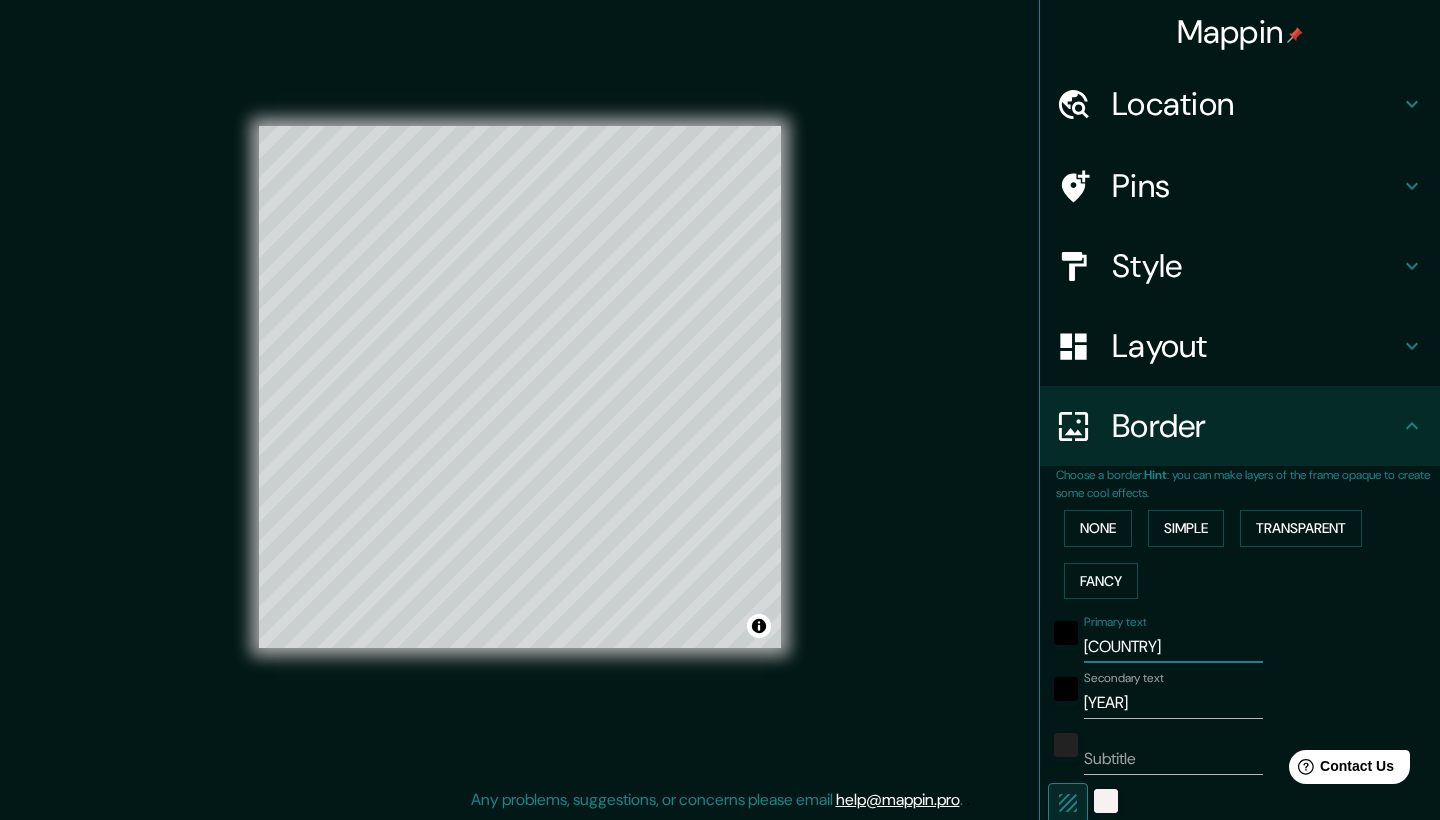 click on "[COUNTRY]" at bounding box center [1173, 647] 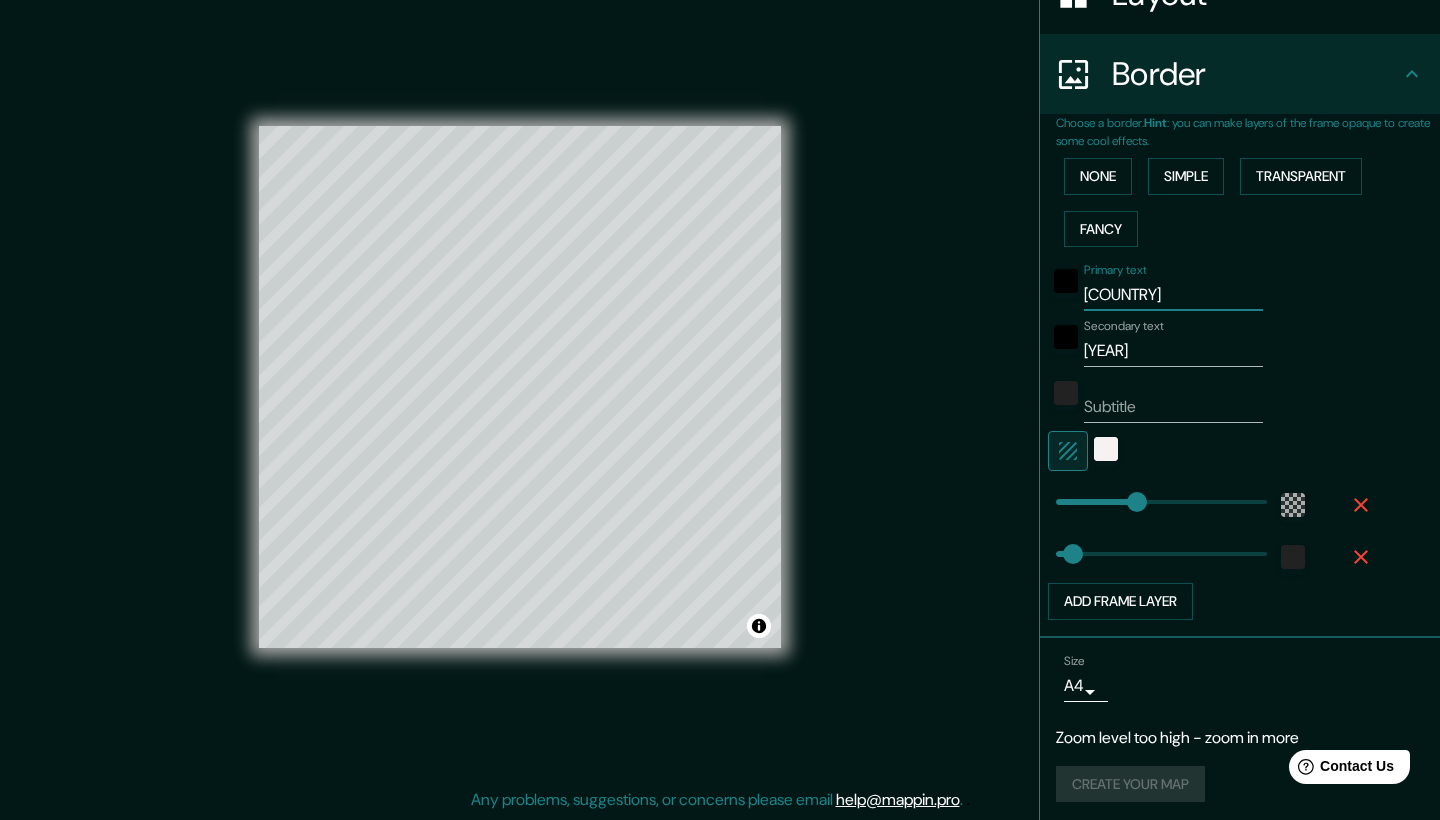 scroll, scrollTop: 351, scrollLeft: 0, axis: vertical 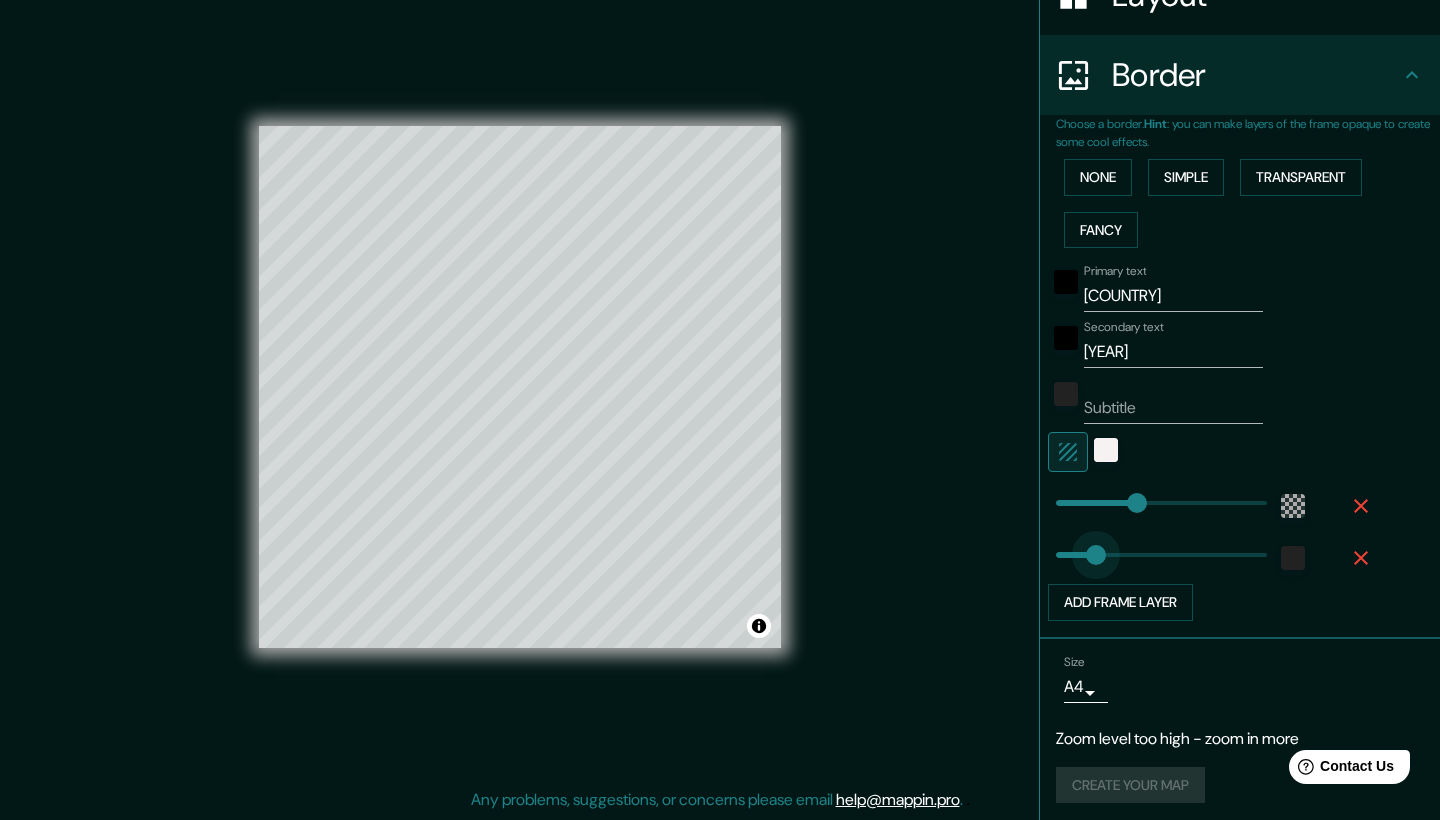 drag, startPoint x: 1079, startPoint y: 550, endPoint x: 1094, endPoint y: 620, distance: 71.5891 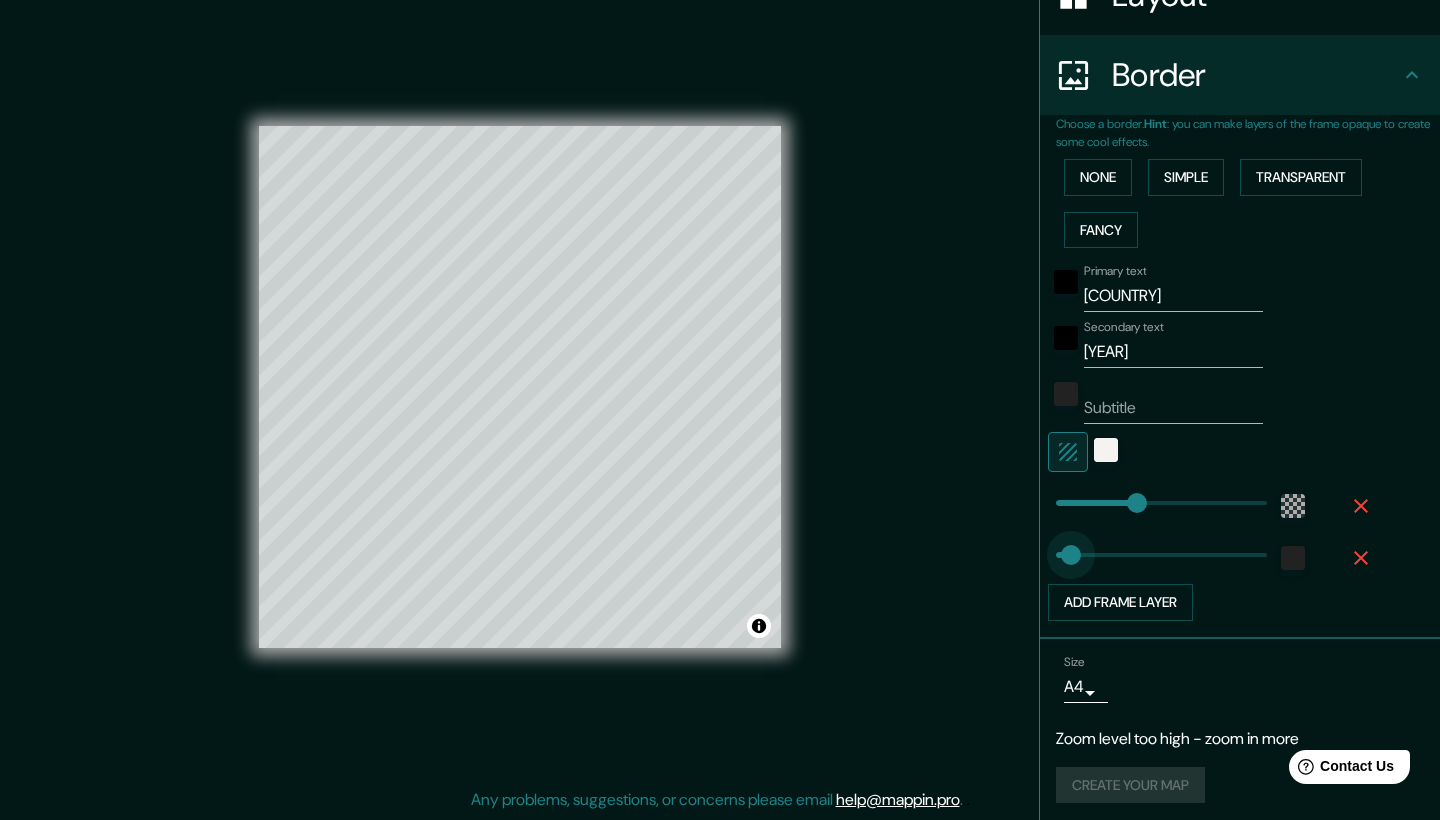drag, startPoint x: 1094, startPoint y: 553, endPoint x: 1074, endPoint y: 553, distance: 20 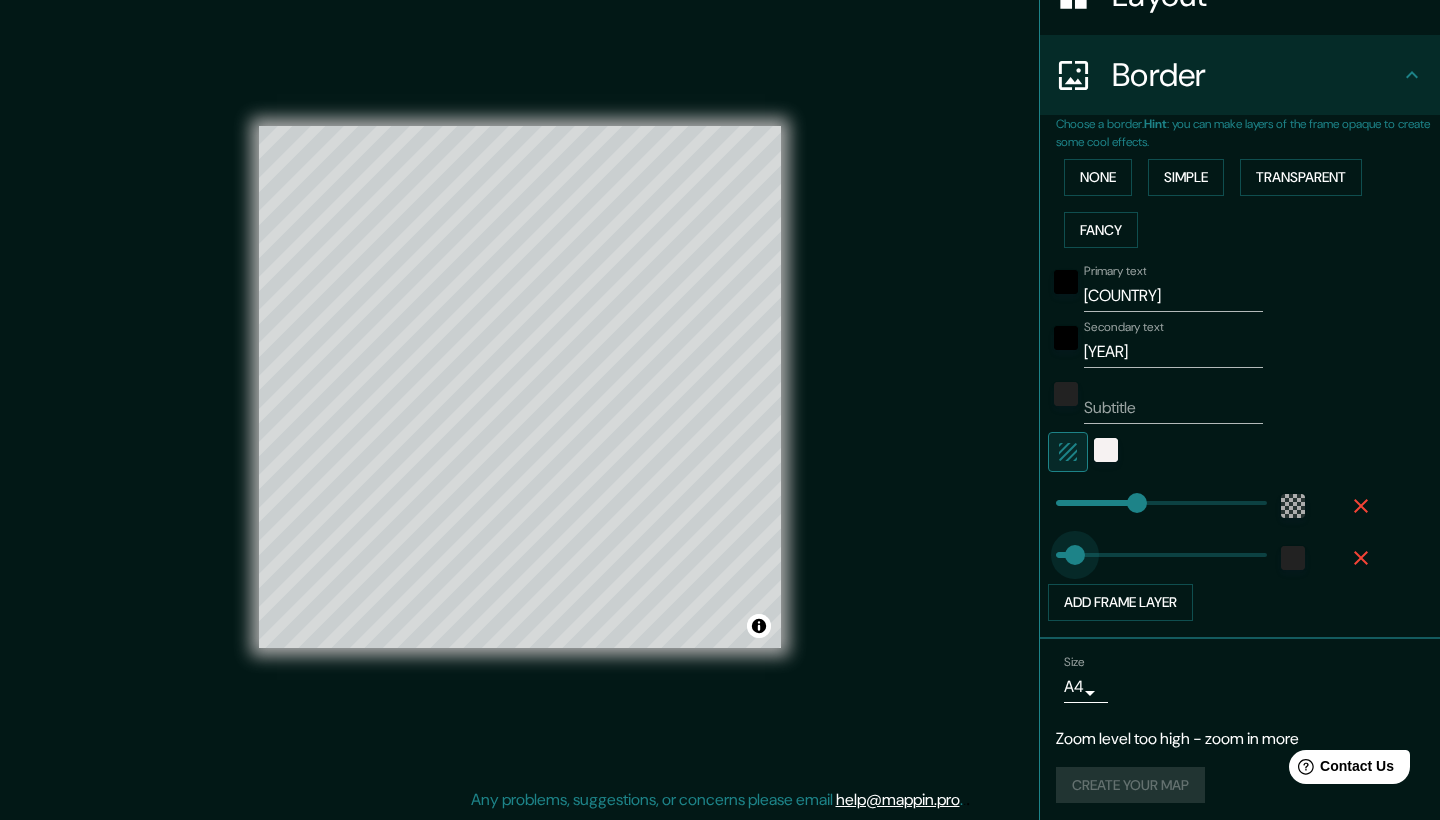 drag, startPoint x: 1075, startPoint y: 553, endPoint x: 1089, endPoint y: 553, distance: 14 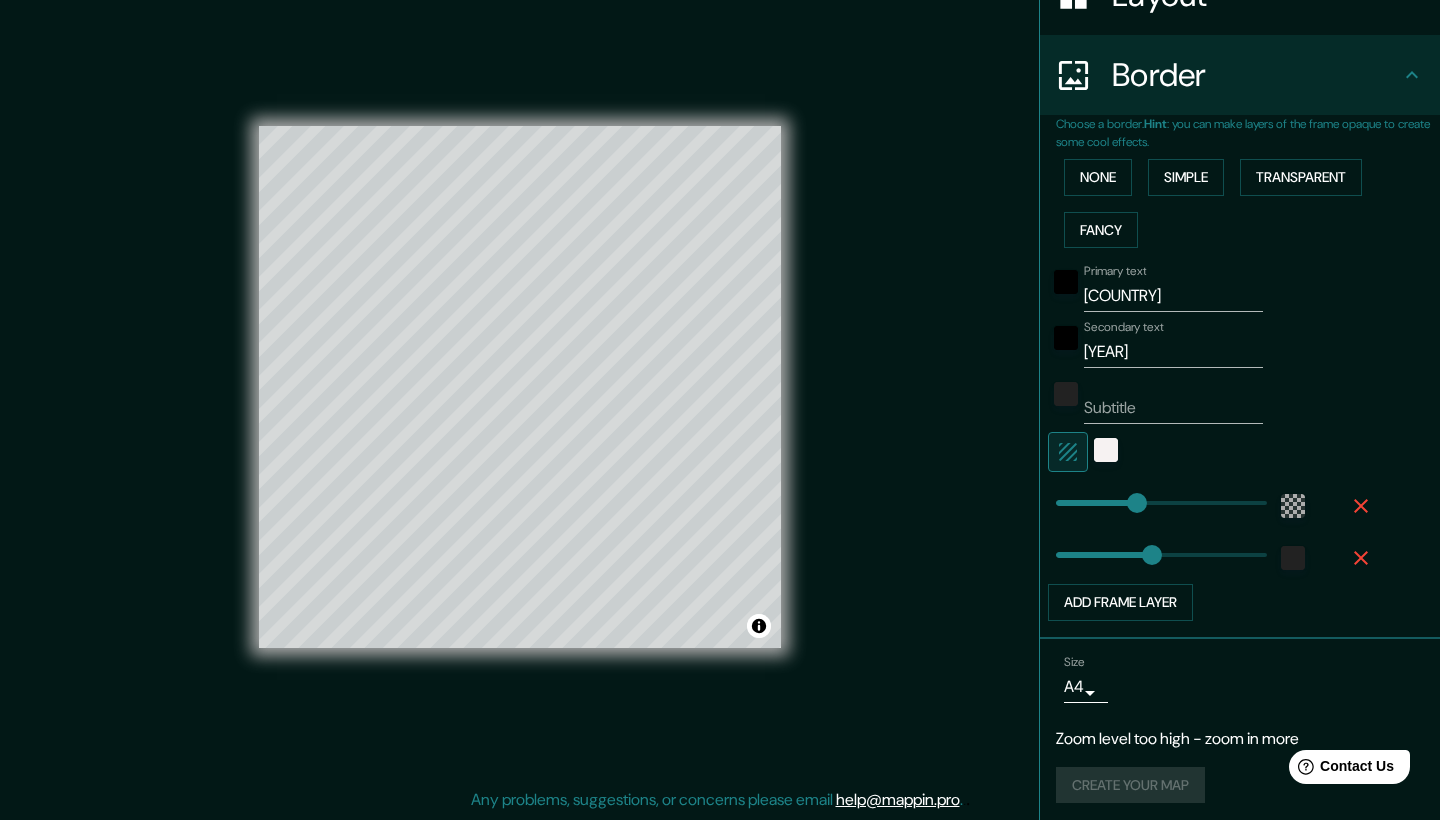 drag, startPoint x: 1090, startPoint y: 553, endPoint x: 1152, endPoint y: 553, distance: 62 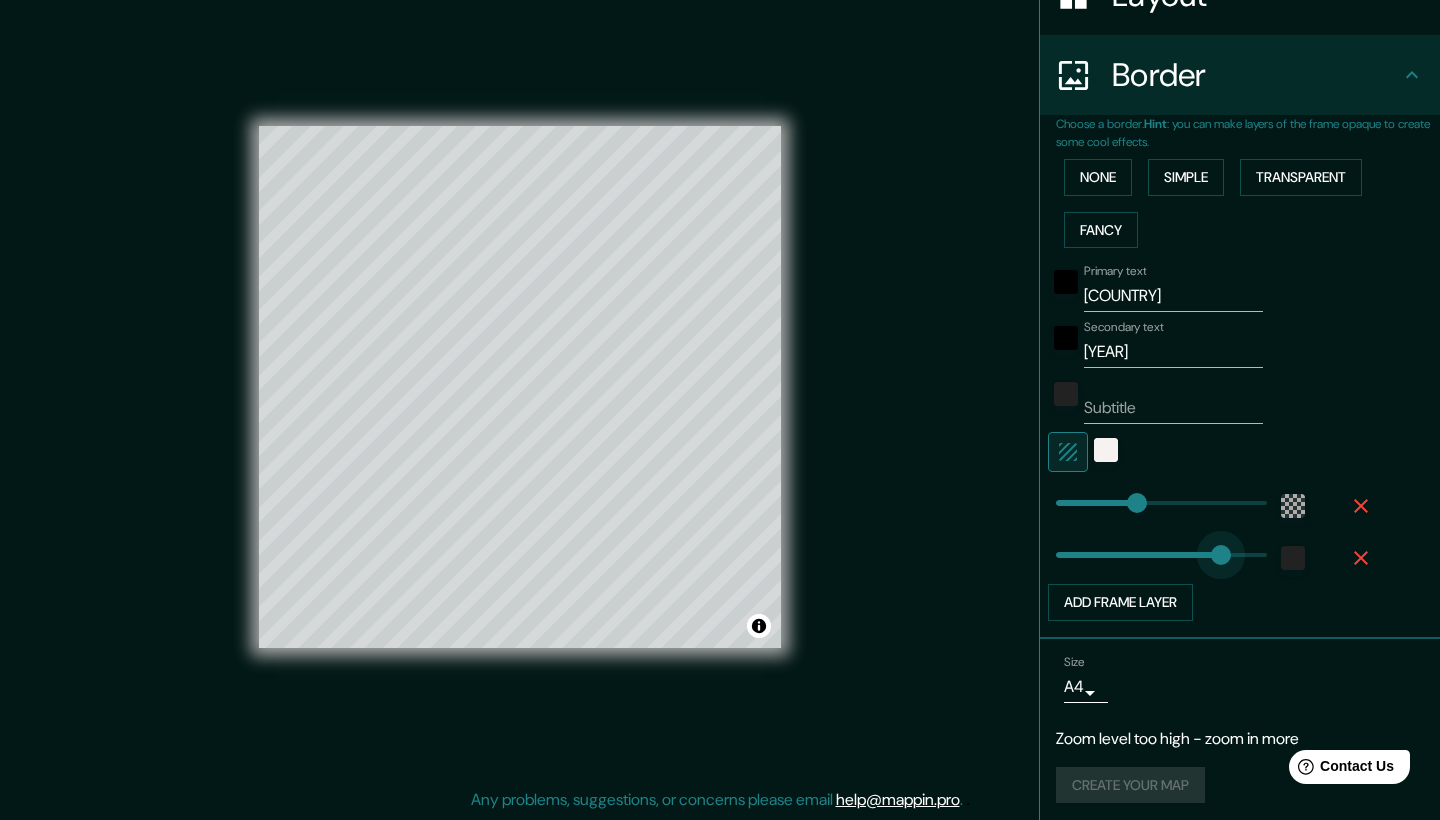 drag, startPoint x: 1153, startPoint y: 553, endPoint x: 1221, endPoint y: 554, distance: 68.007355 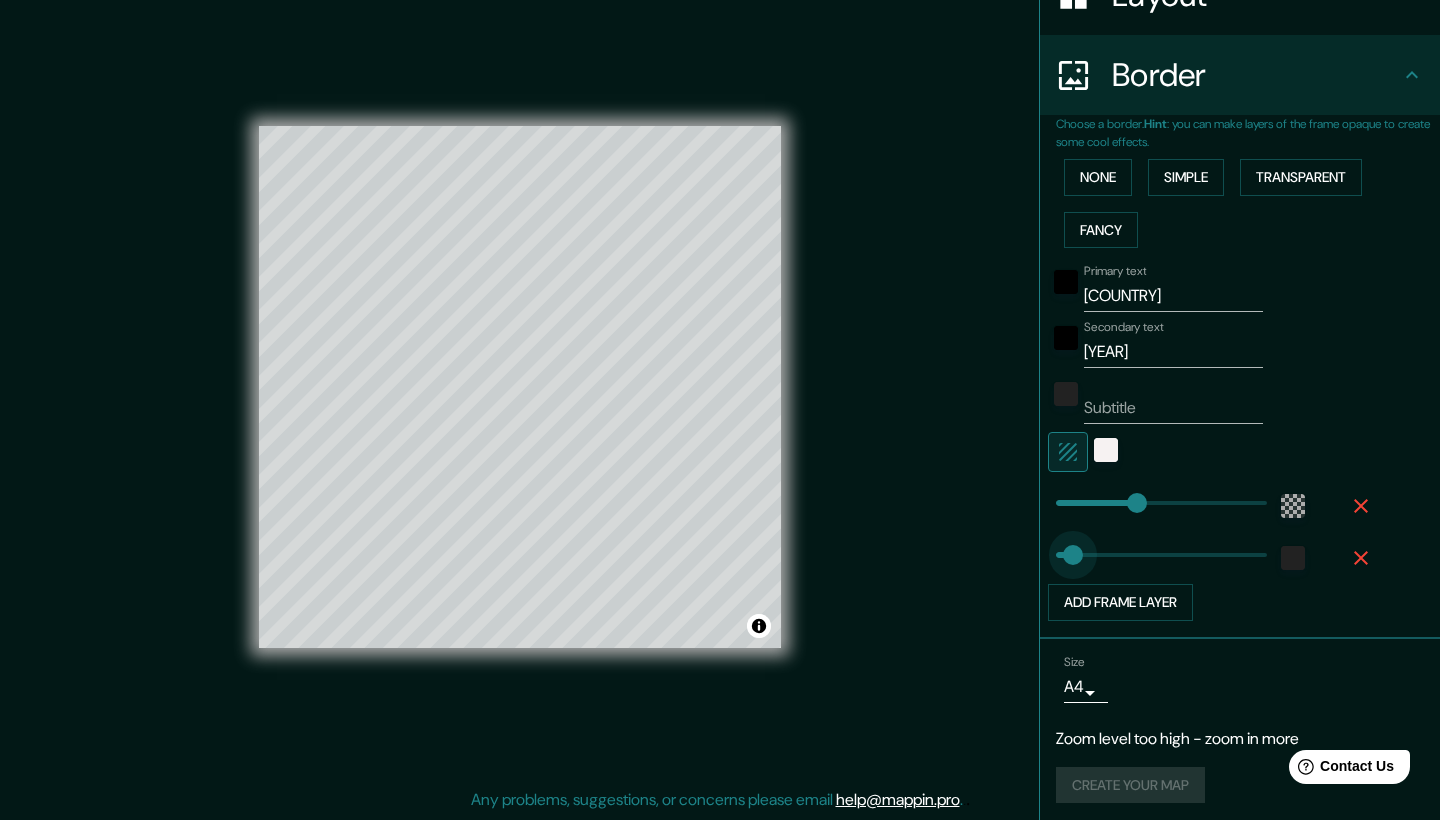 drag, startPoint x: 1221, startPoint y: 554, endPoint x: 908, endPoint y: 592, distance: 315.29828 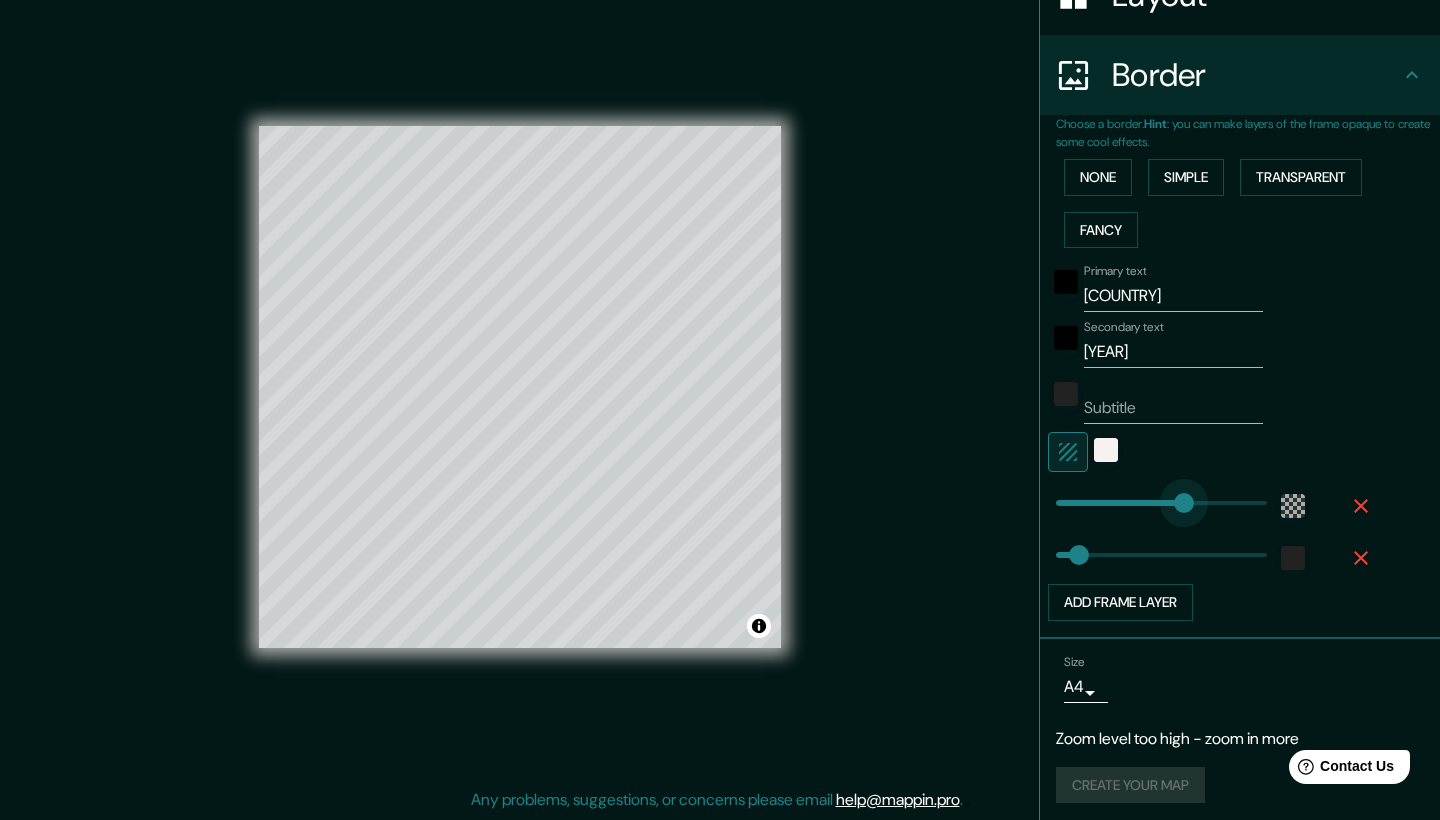 drag, startPoint x: 1154, startPoint y: 508, endPoint x: 1184, endPoint y: 508, distance: 30 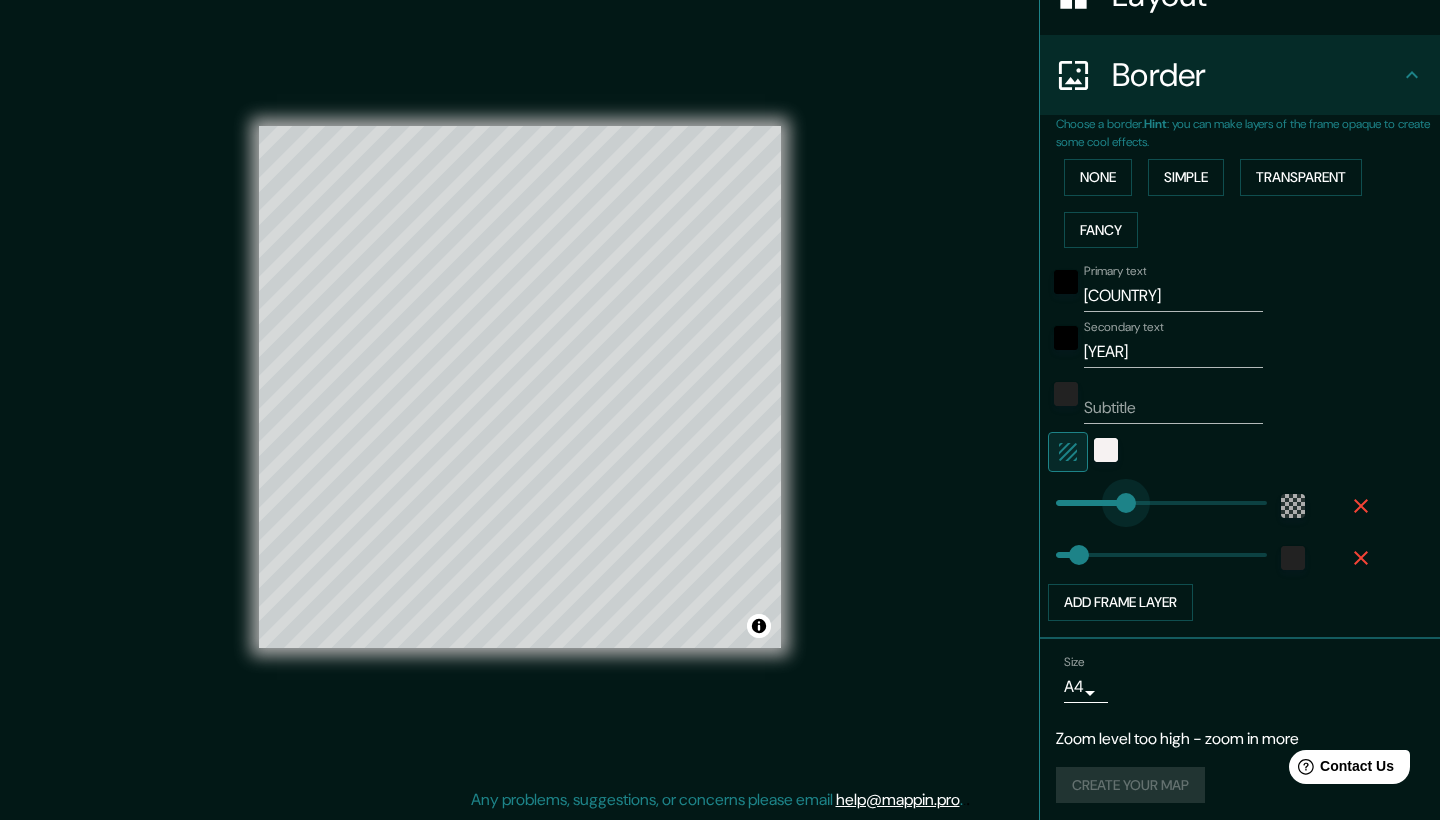 drag, startPoint x: 1185, startPoint y: 509, endPoint x: 1124, endPoint y: 507, distance: 61.03278 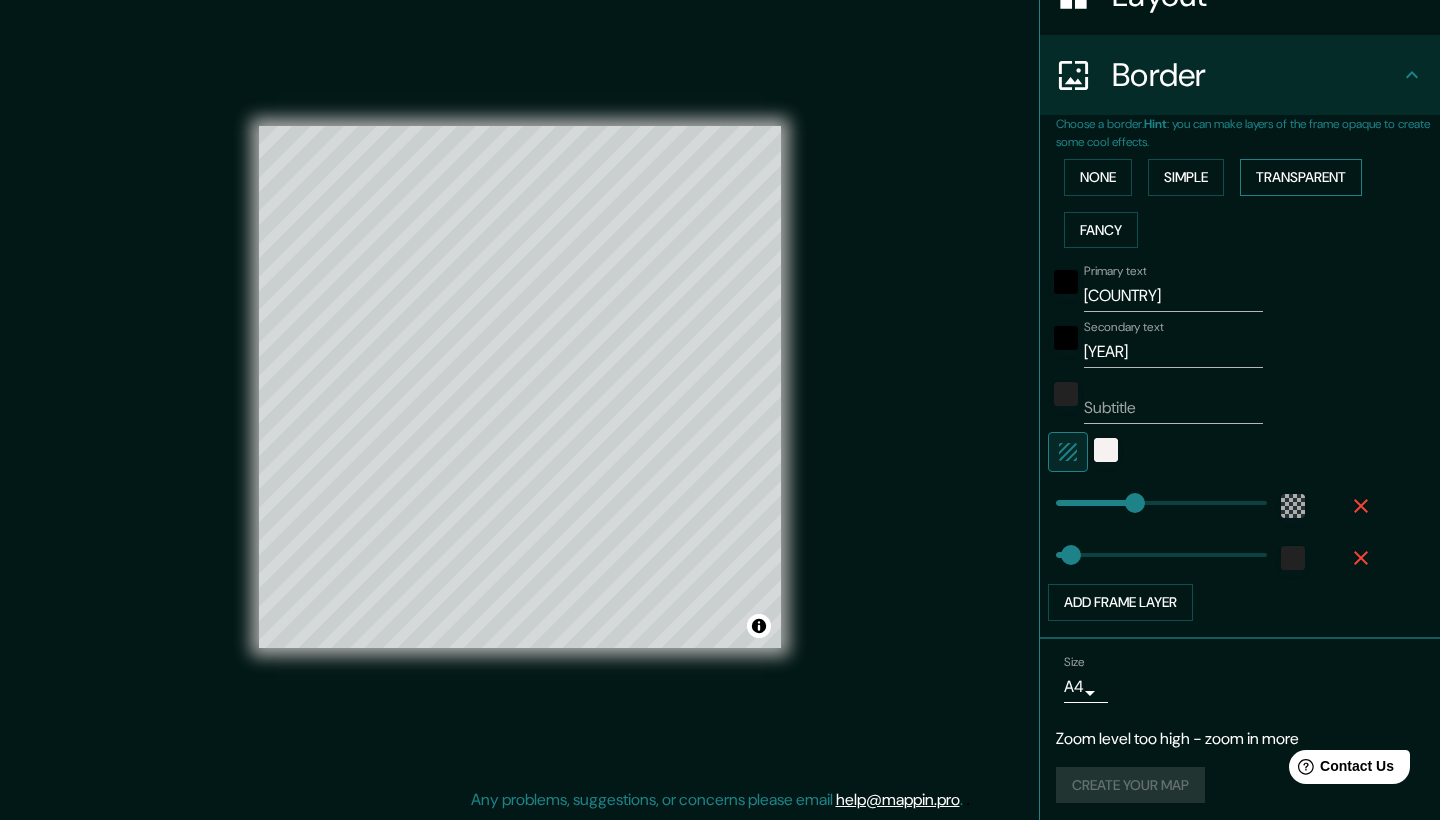 click on "Transparent" at bounding box center [1301, 177] 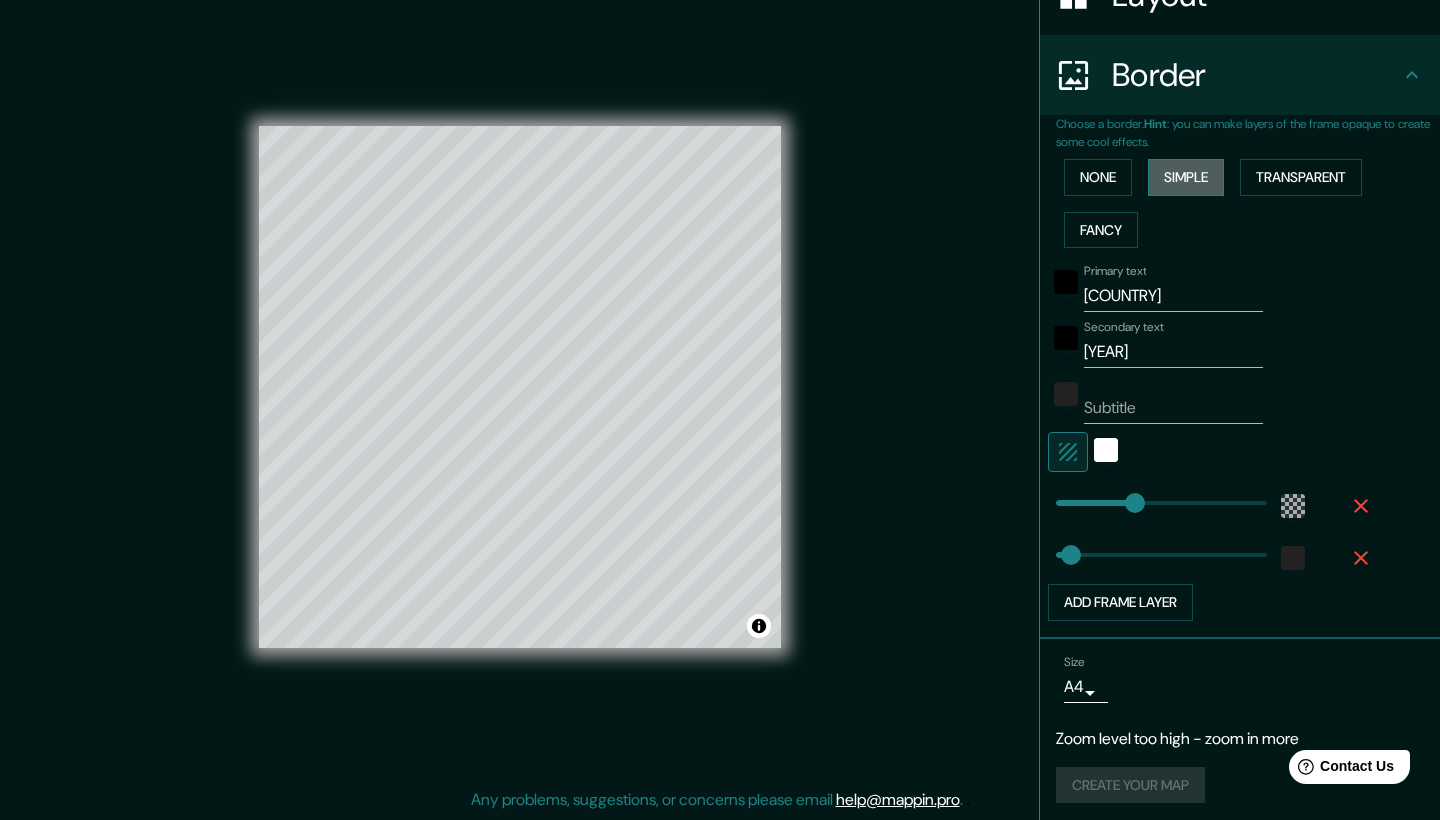 click on "Simple" at bounding box center [1186, 177] 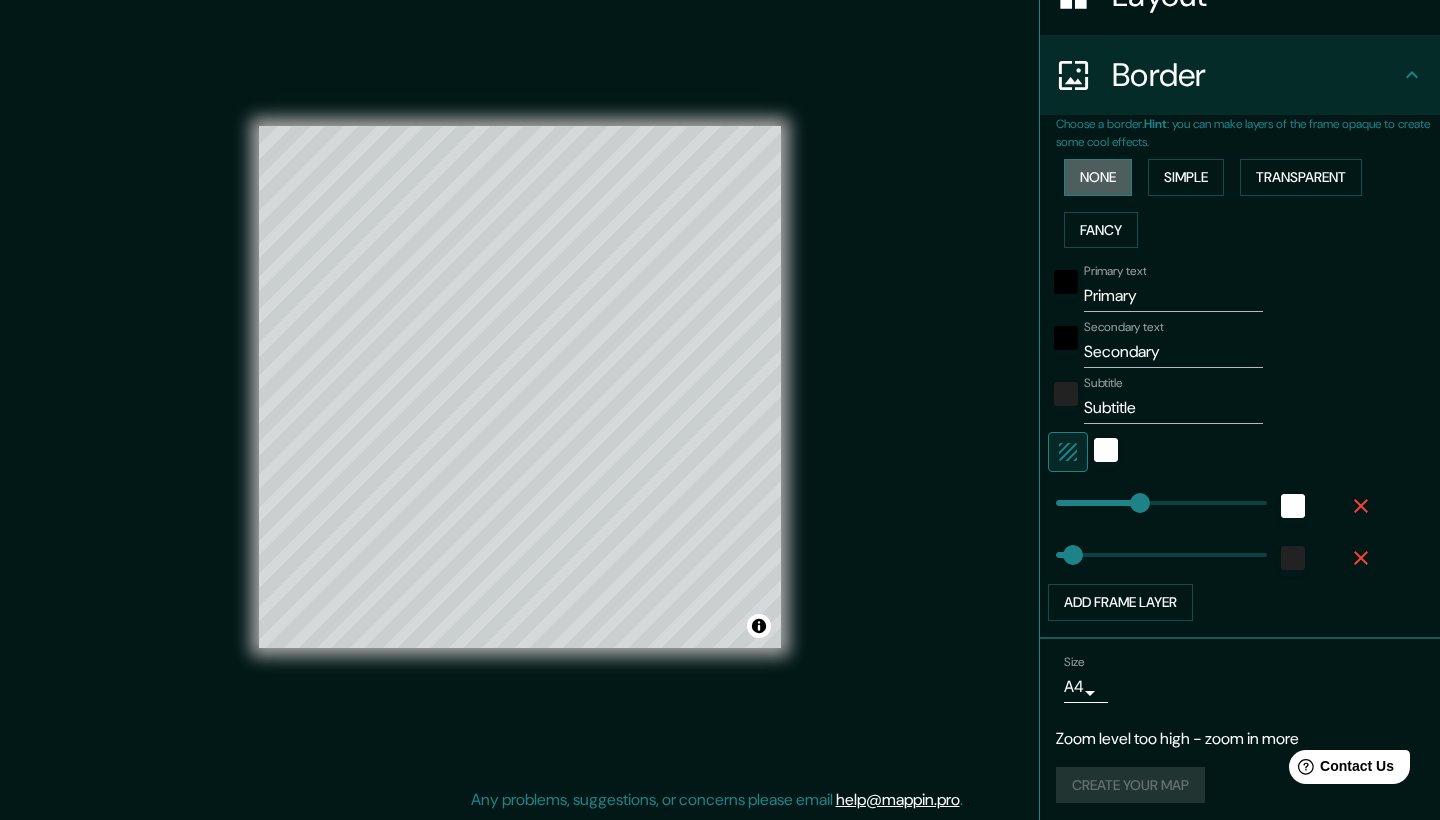 click on "None" at bounding box center [1098, 177] 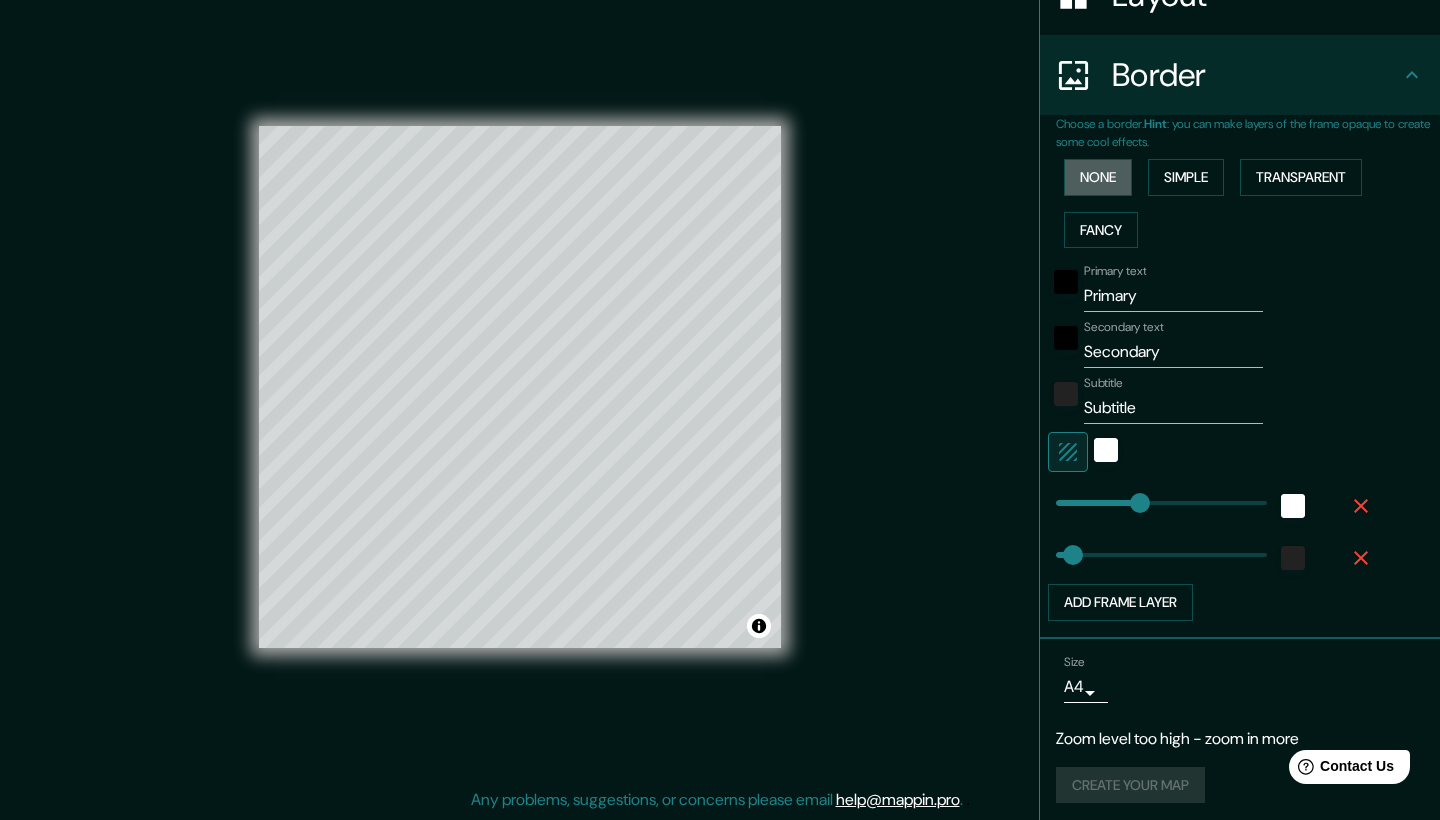scroll, scrollTop: 0, scrollLeft: 0, axis: both 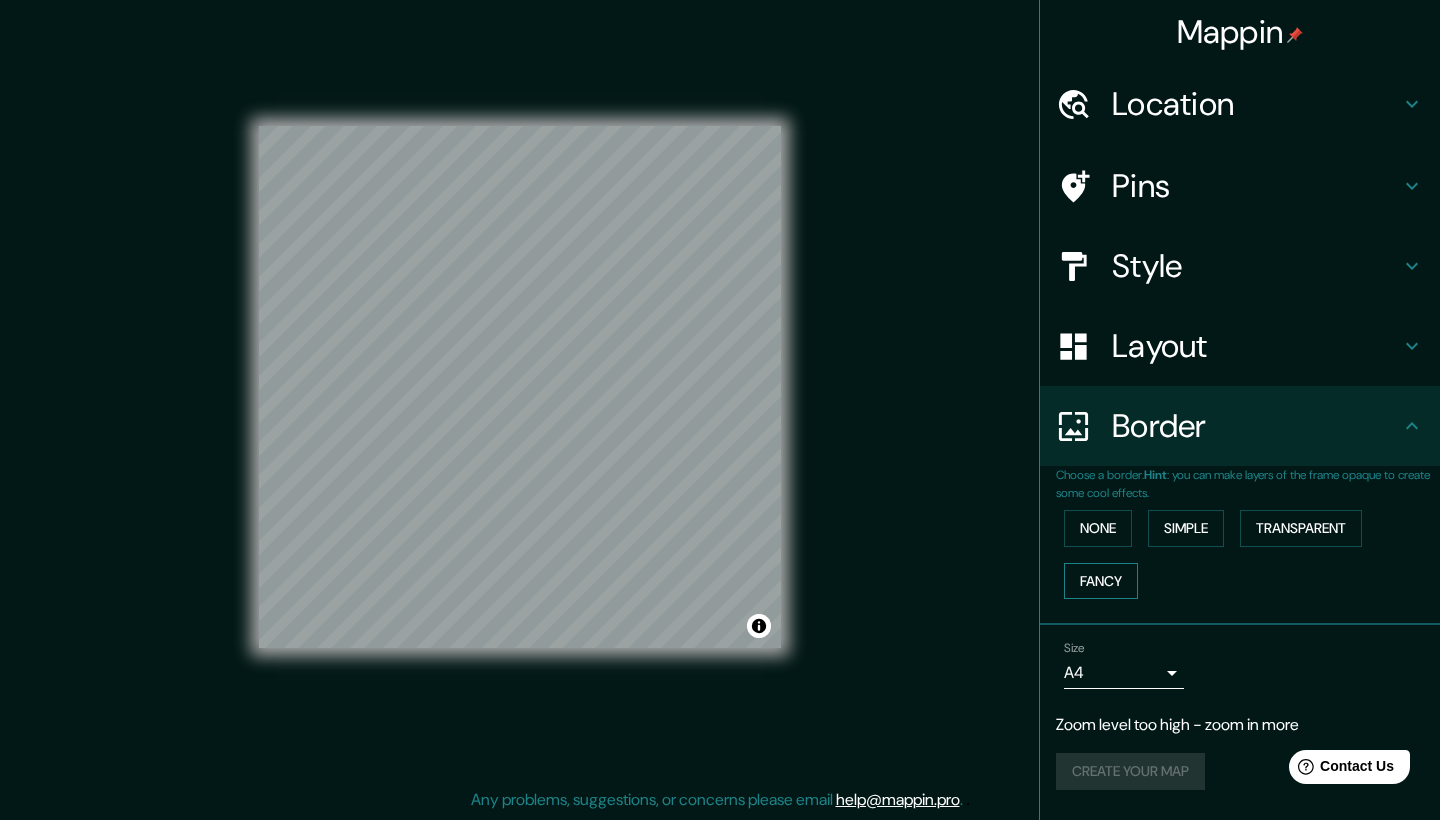 click on "Fancy" at bounding box center [1101, 581] 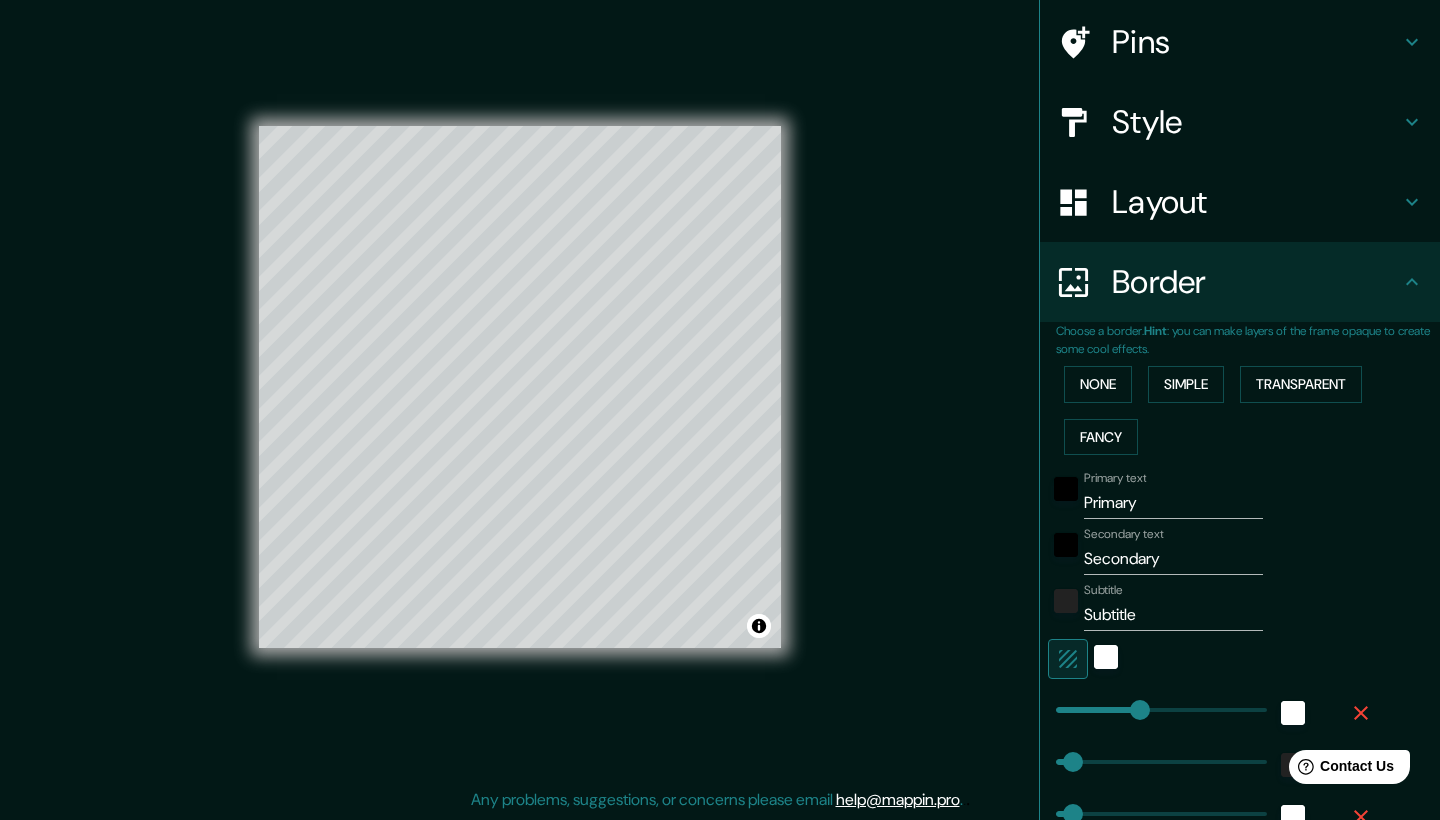 scroll, scrollTop: 194, scrollLeft: 0, axis: vertical 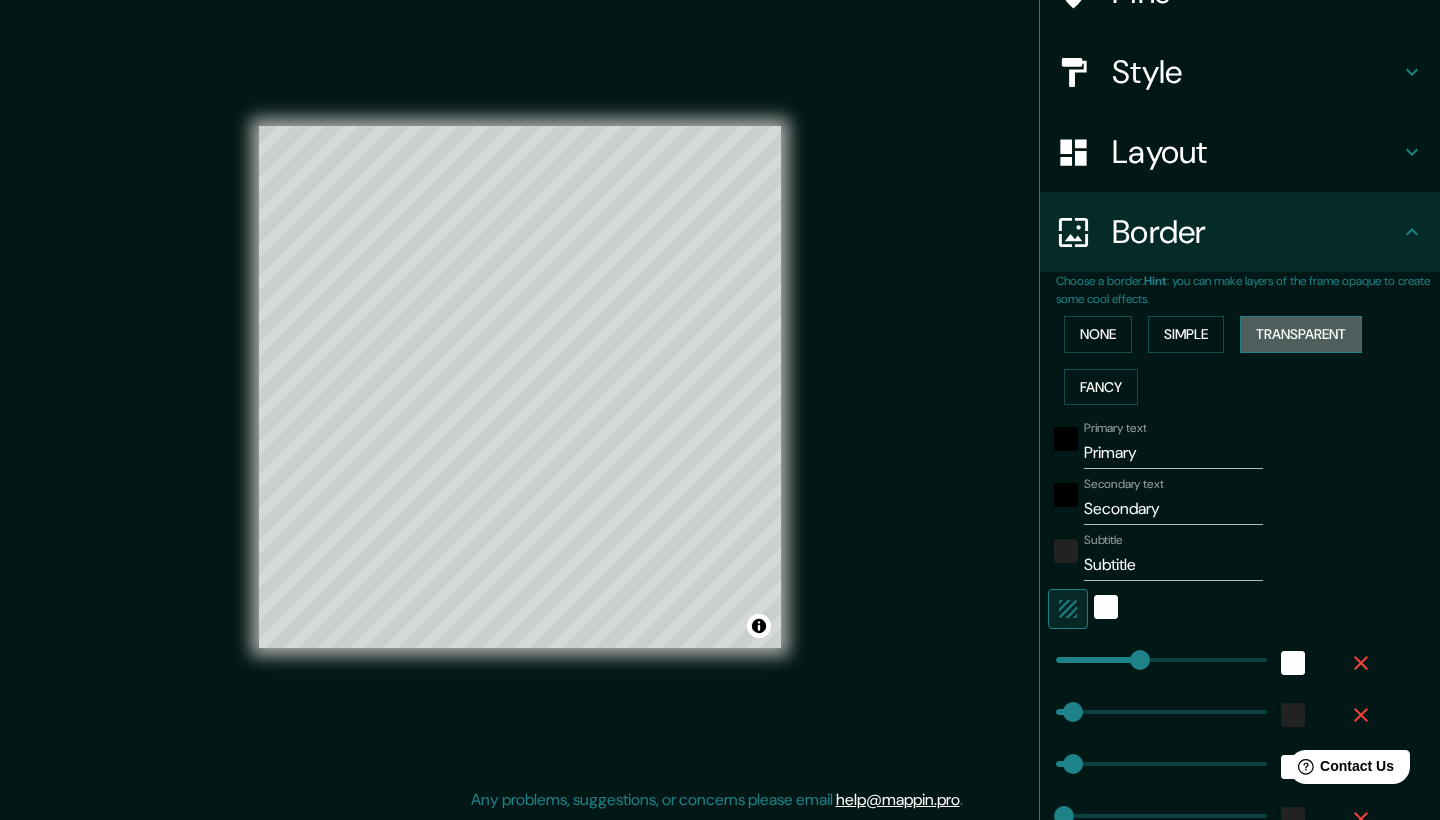 click on "Transparent" at bounding box center (1301, 334) 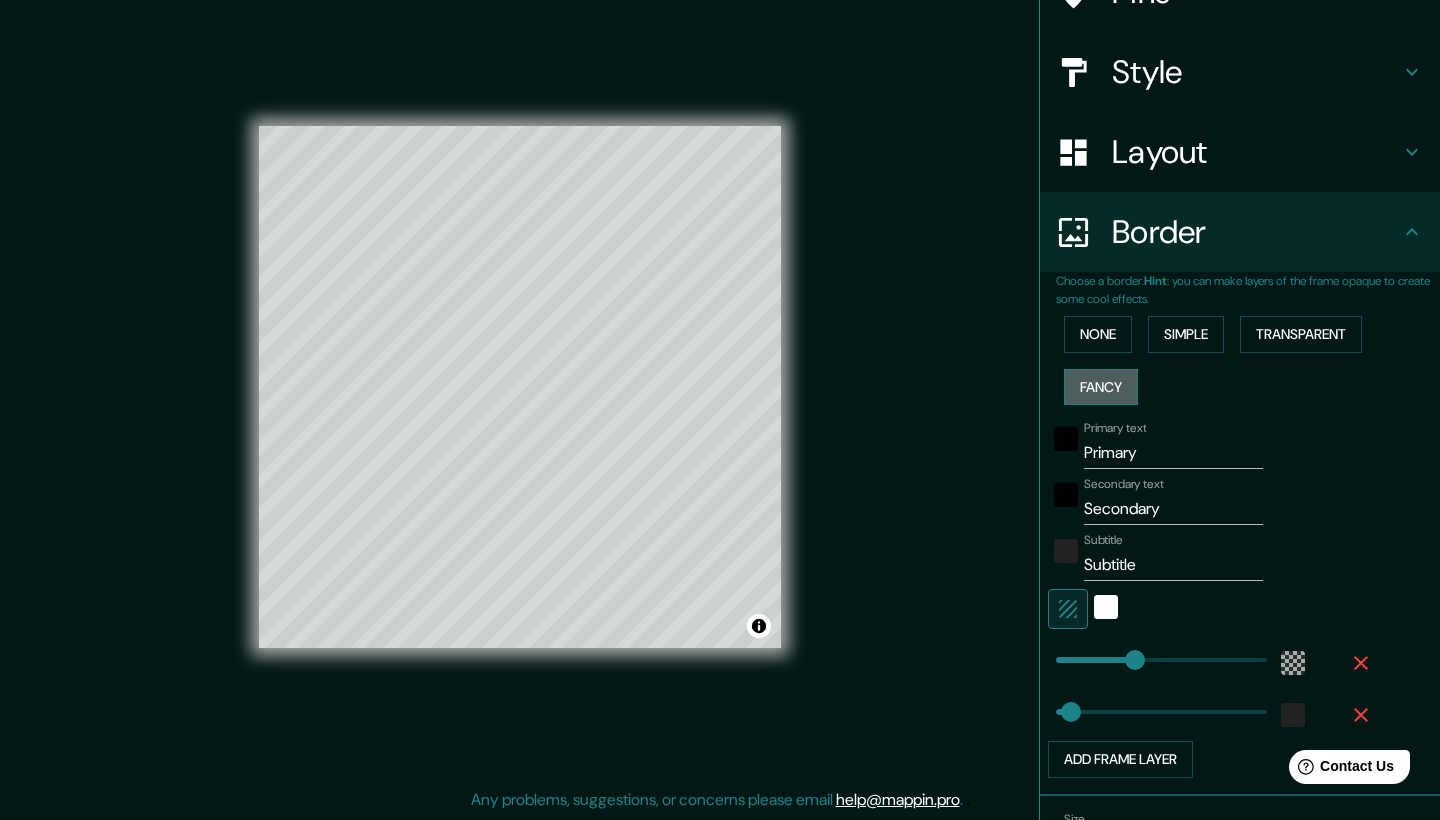 click on "Fancy" at bounding box center (1101, 387) 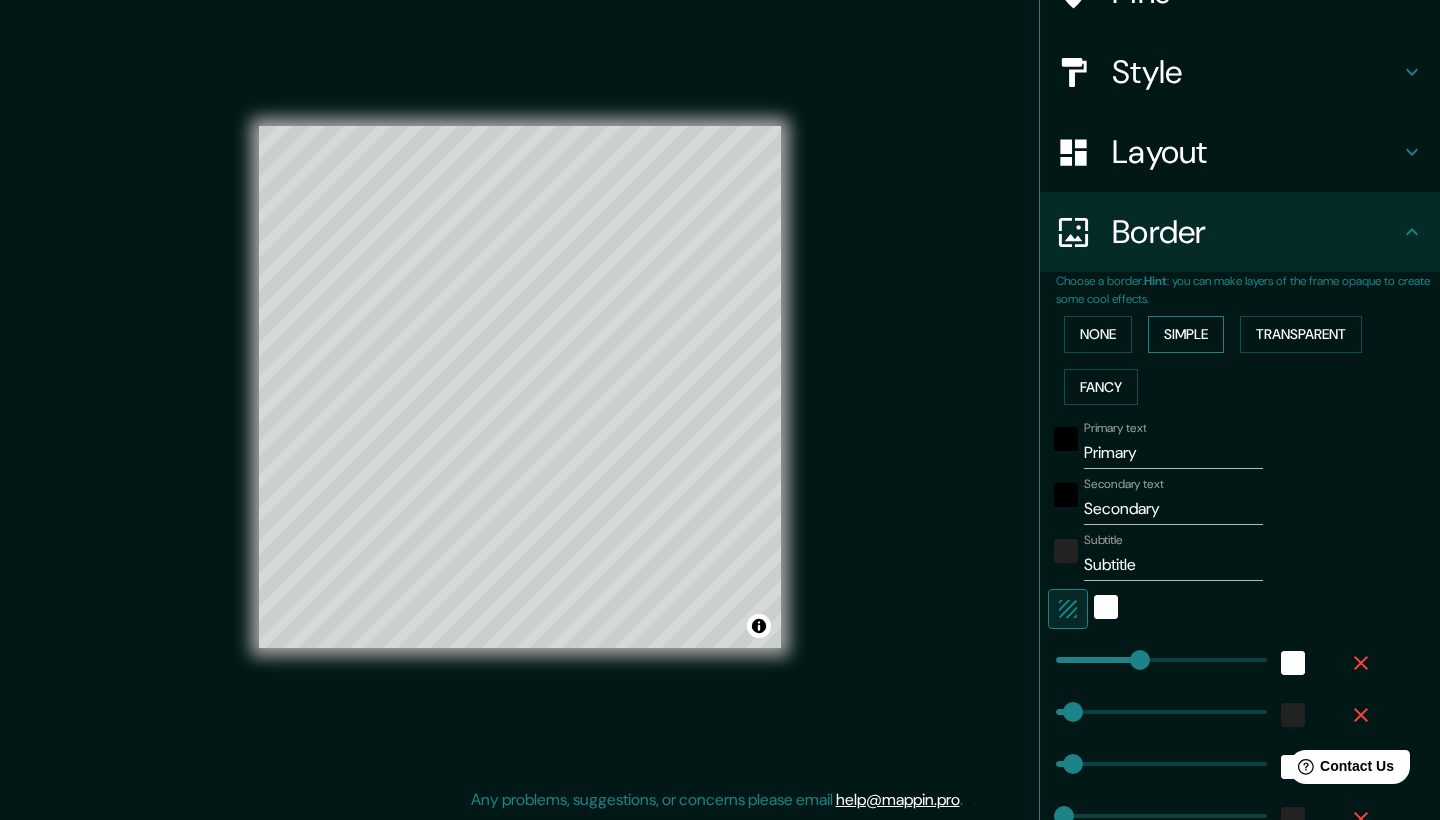click on "Simple" at bounding box center (1186, 334) 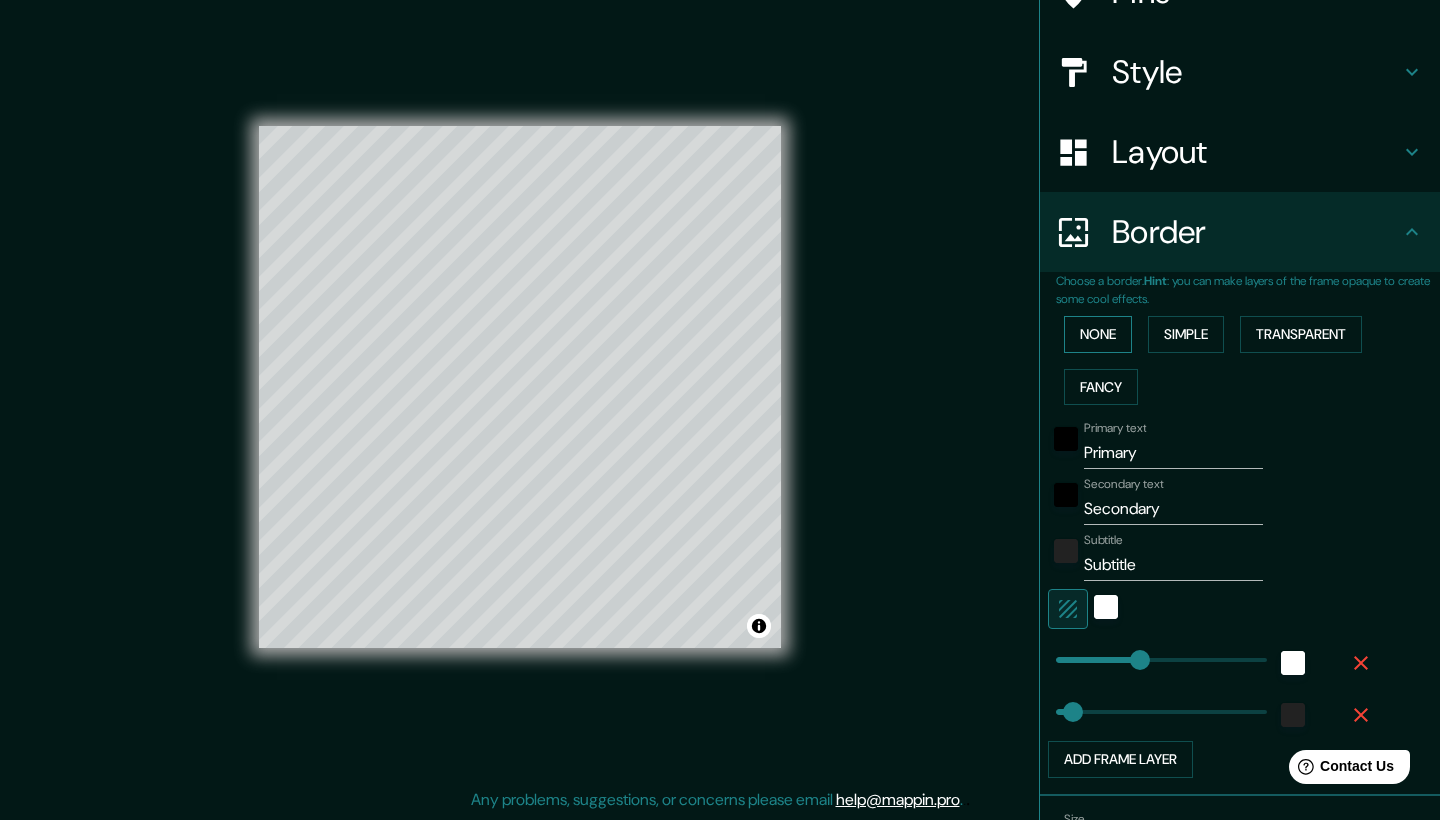 click on "None" at bounding box center [1098, 334] 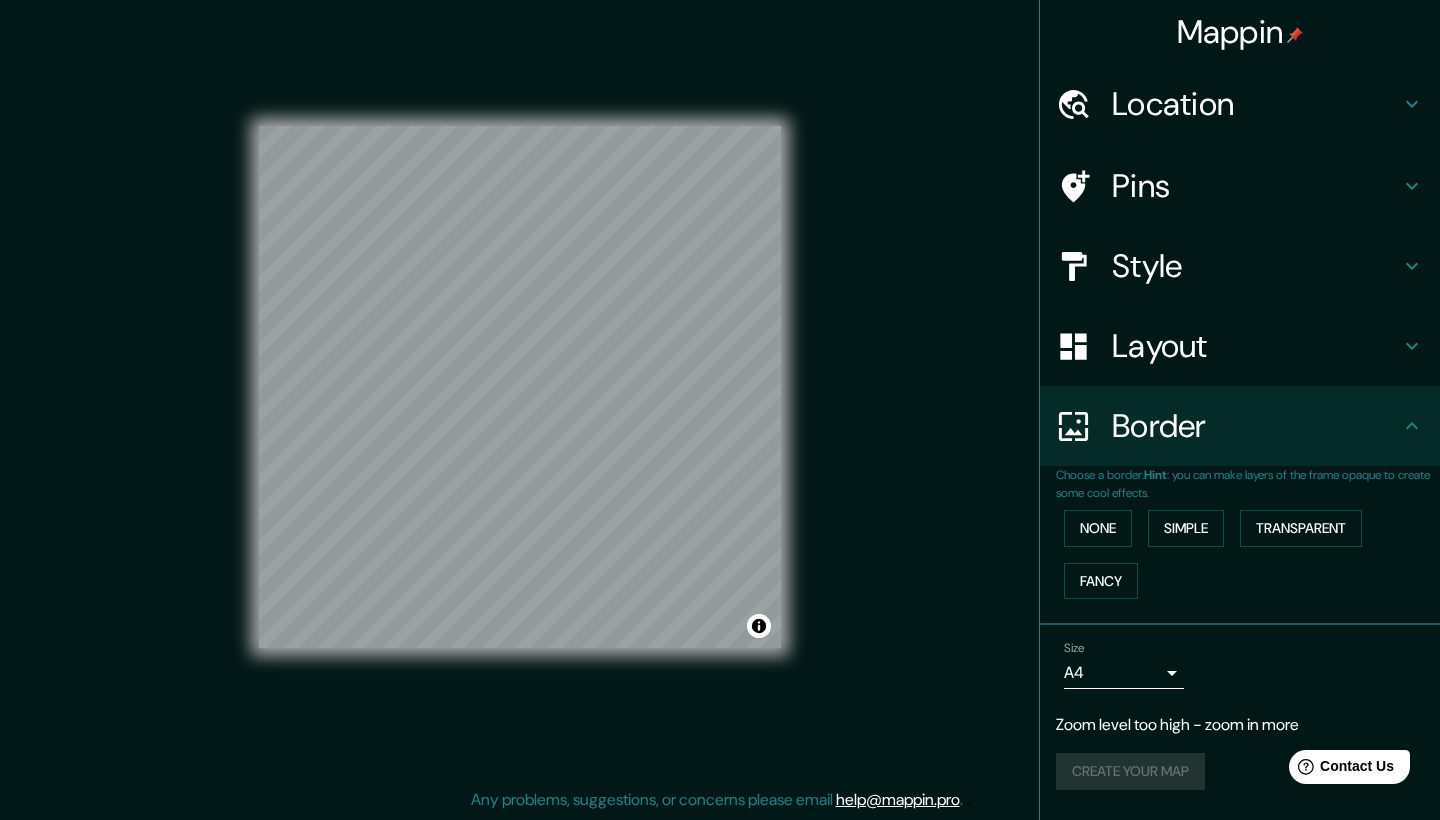 scroll, scrollTop: 0, scrollLeft: 0, axis: both 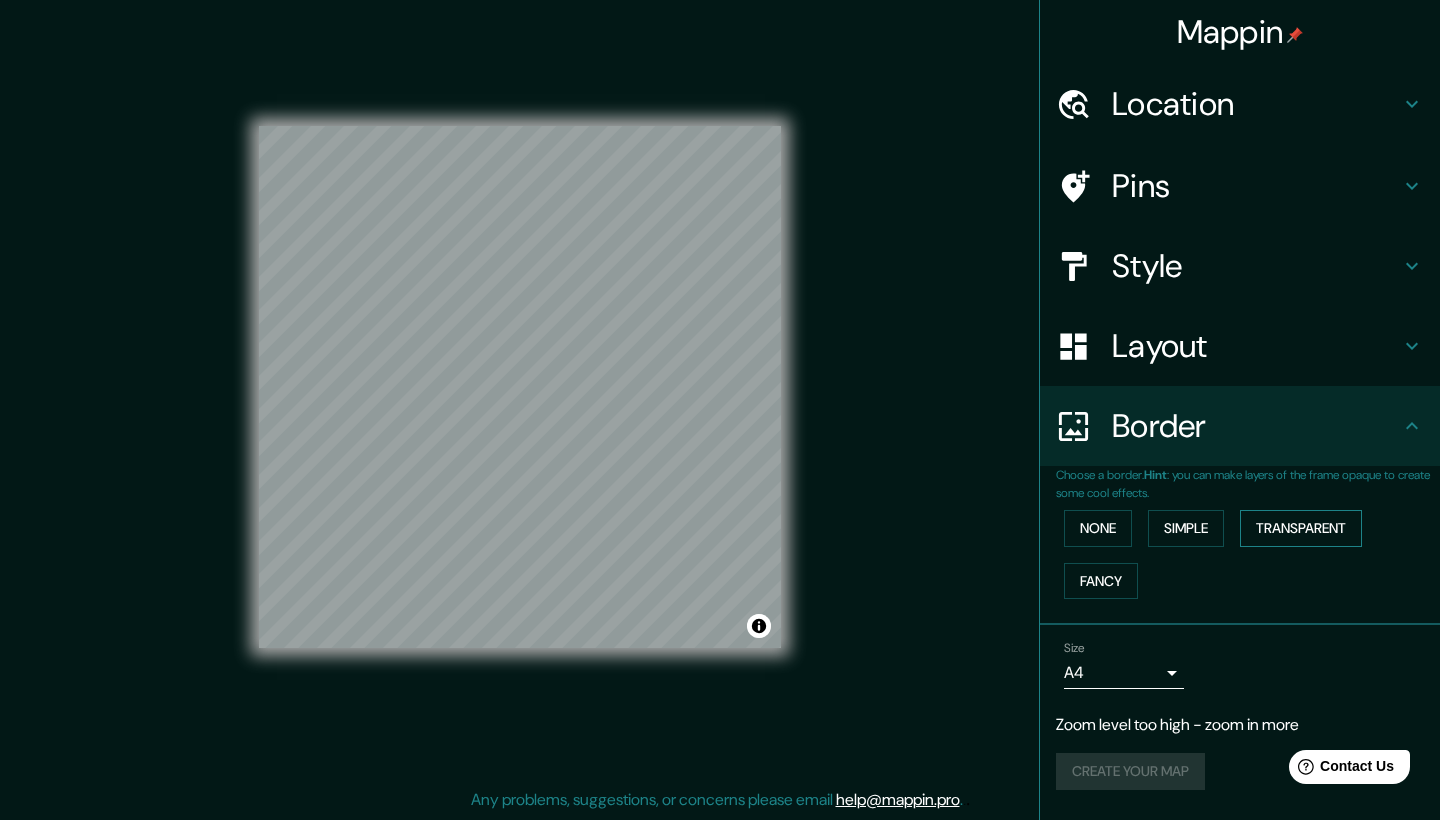 click on "Transparent" at bounding box center [1301, 528] 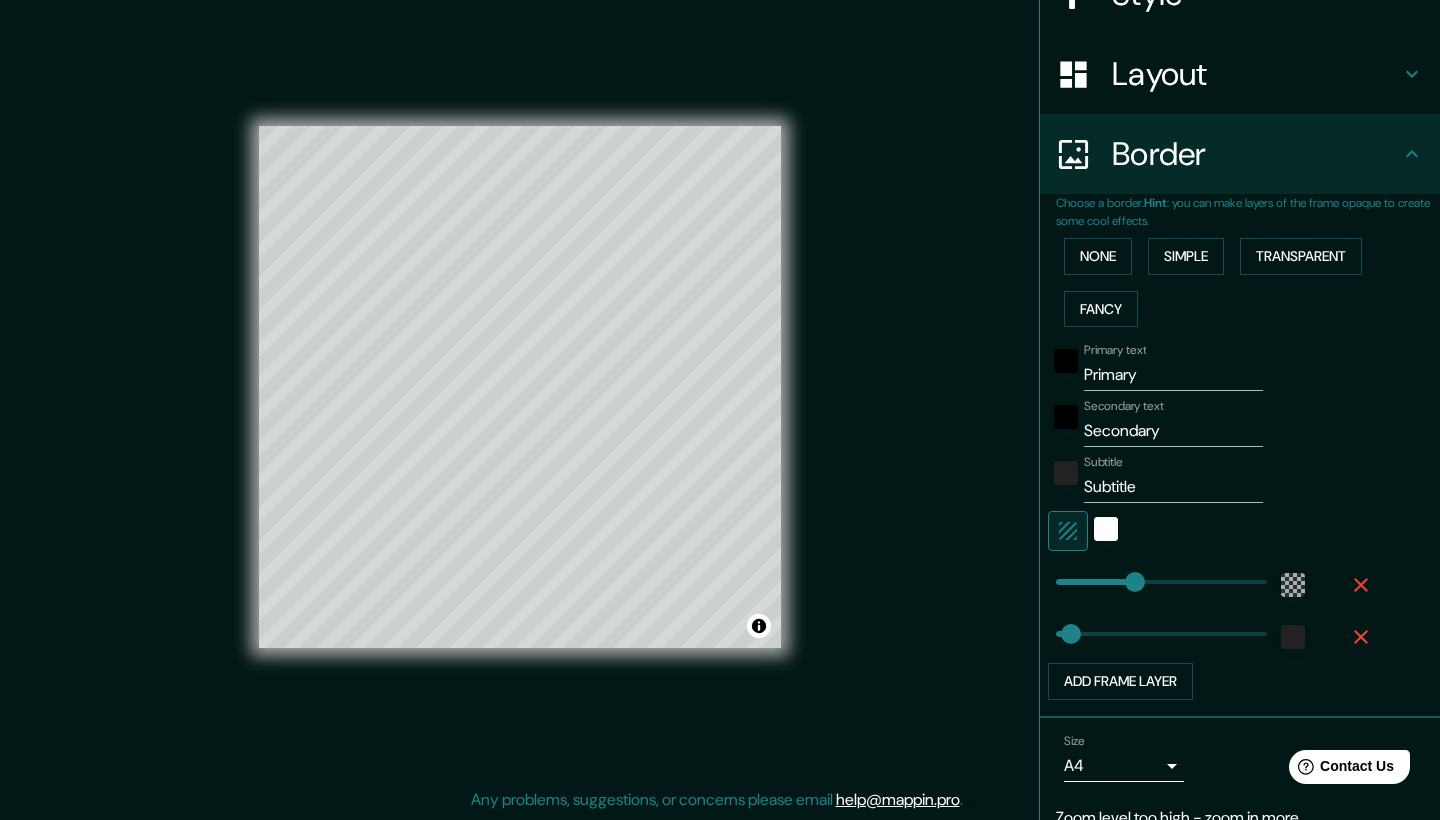 scroll, scrollTop: 280, scrollLeft: 0, axis: vertical 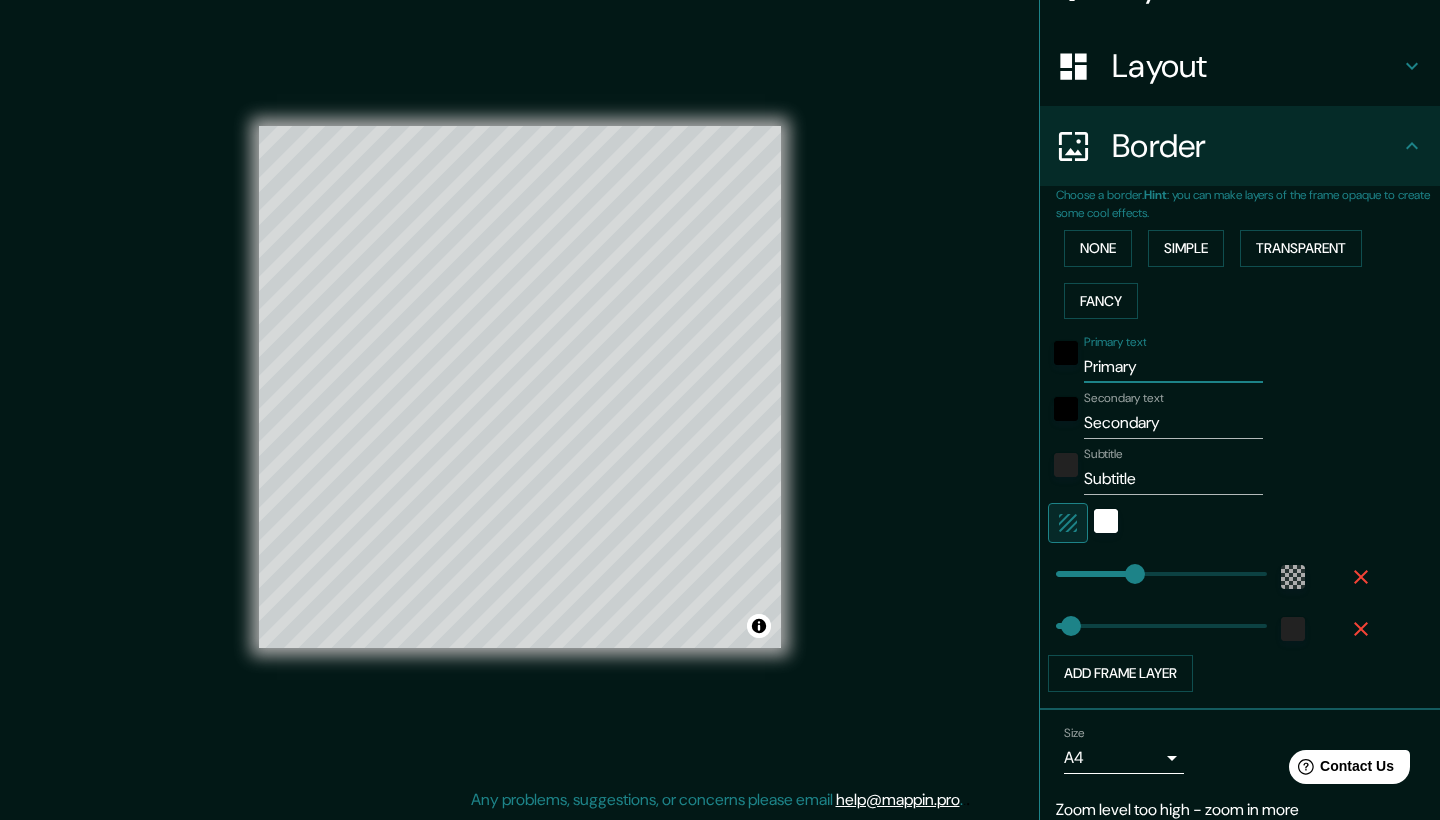 click on "Primary" at bounding box center [1173, 367] 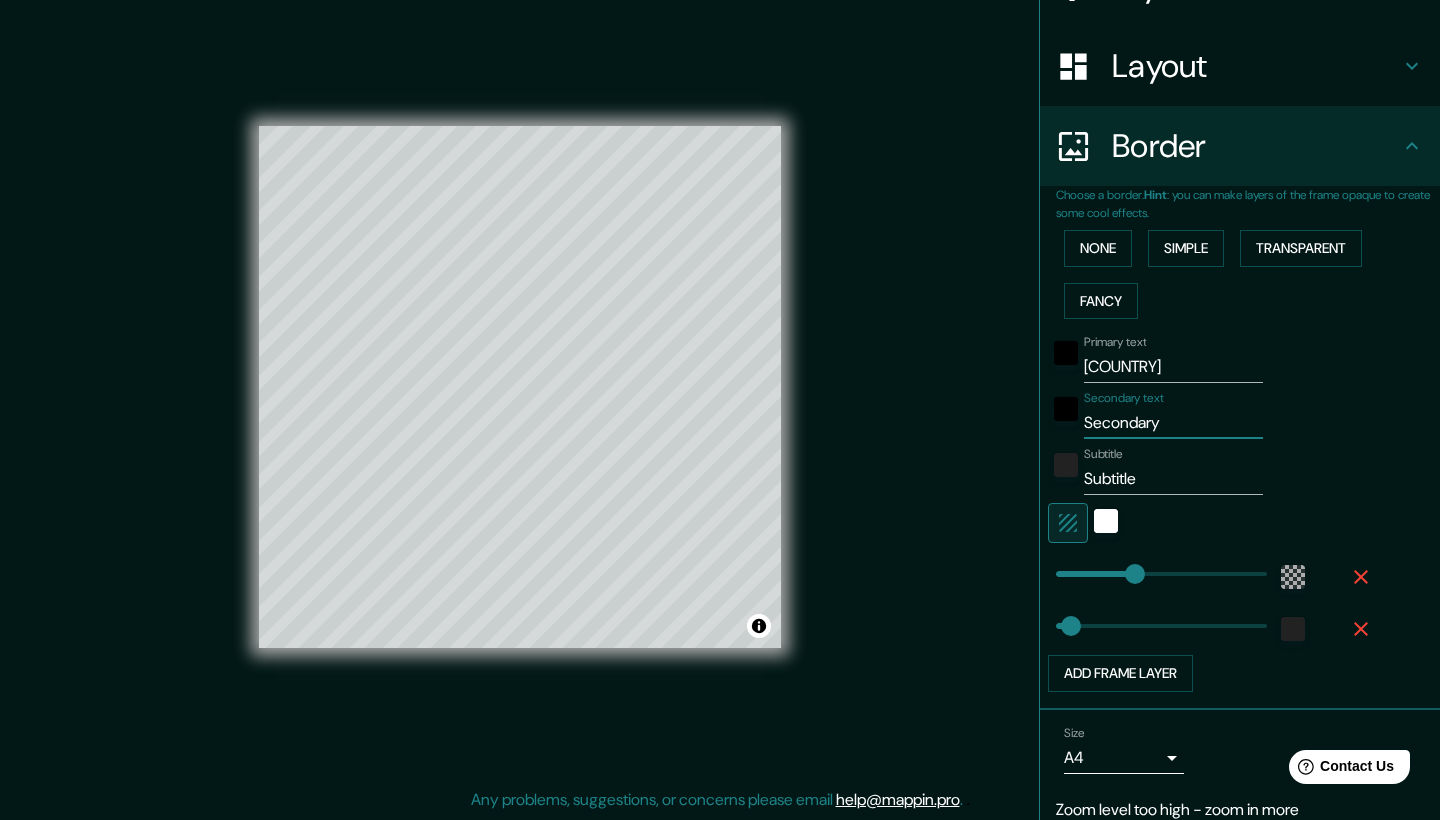 drag, startPoint x: 1168, startPoint y: 424, endPoint x: 1016, endPoint y: 420, distance: 152.05263 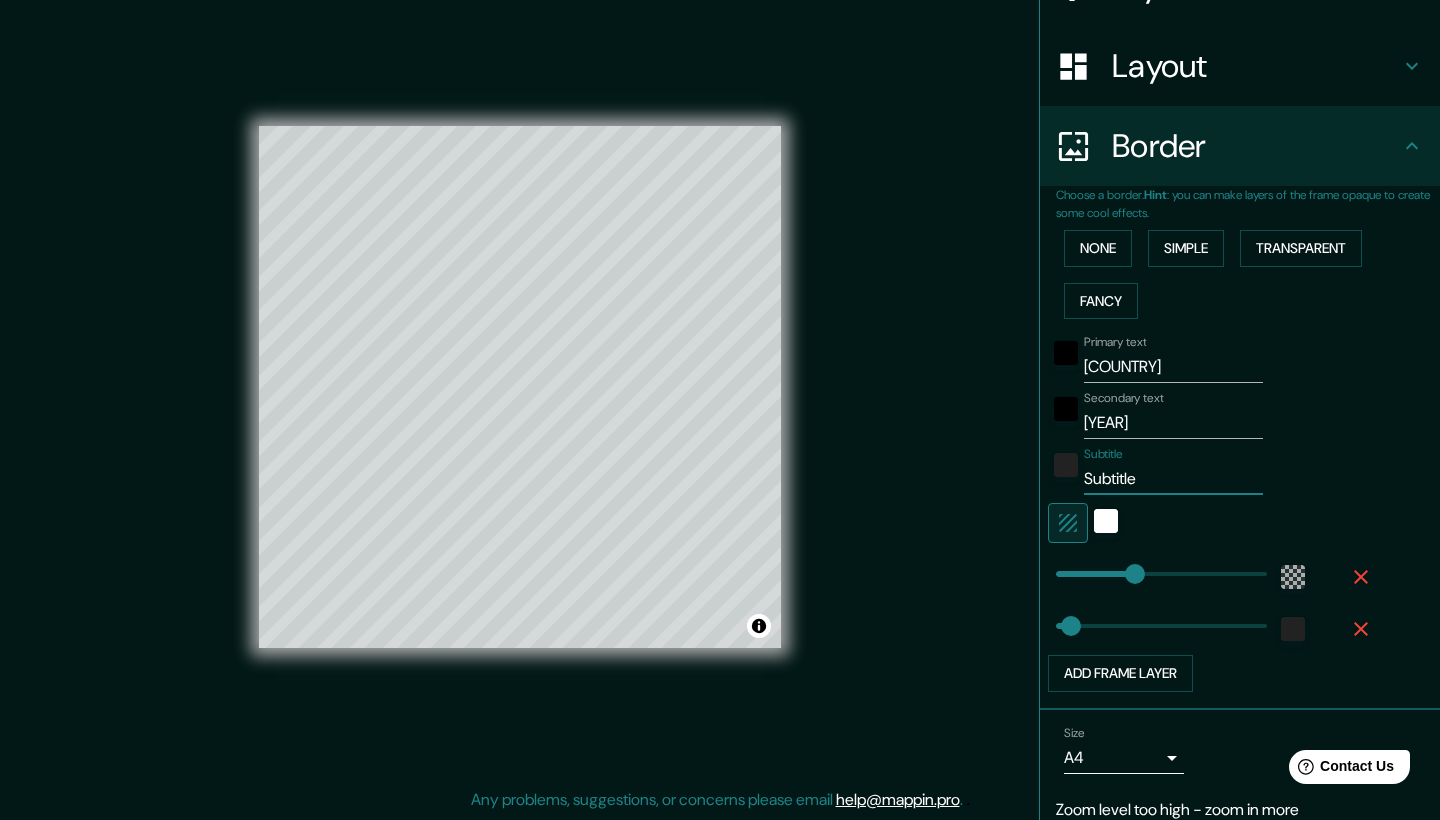 drag, startPoint x: 1168, startPoint y: 471, endPoint x: 986, endPoint y: 469, distance: 182.01099 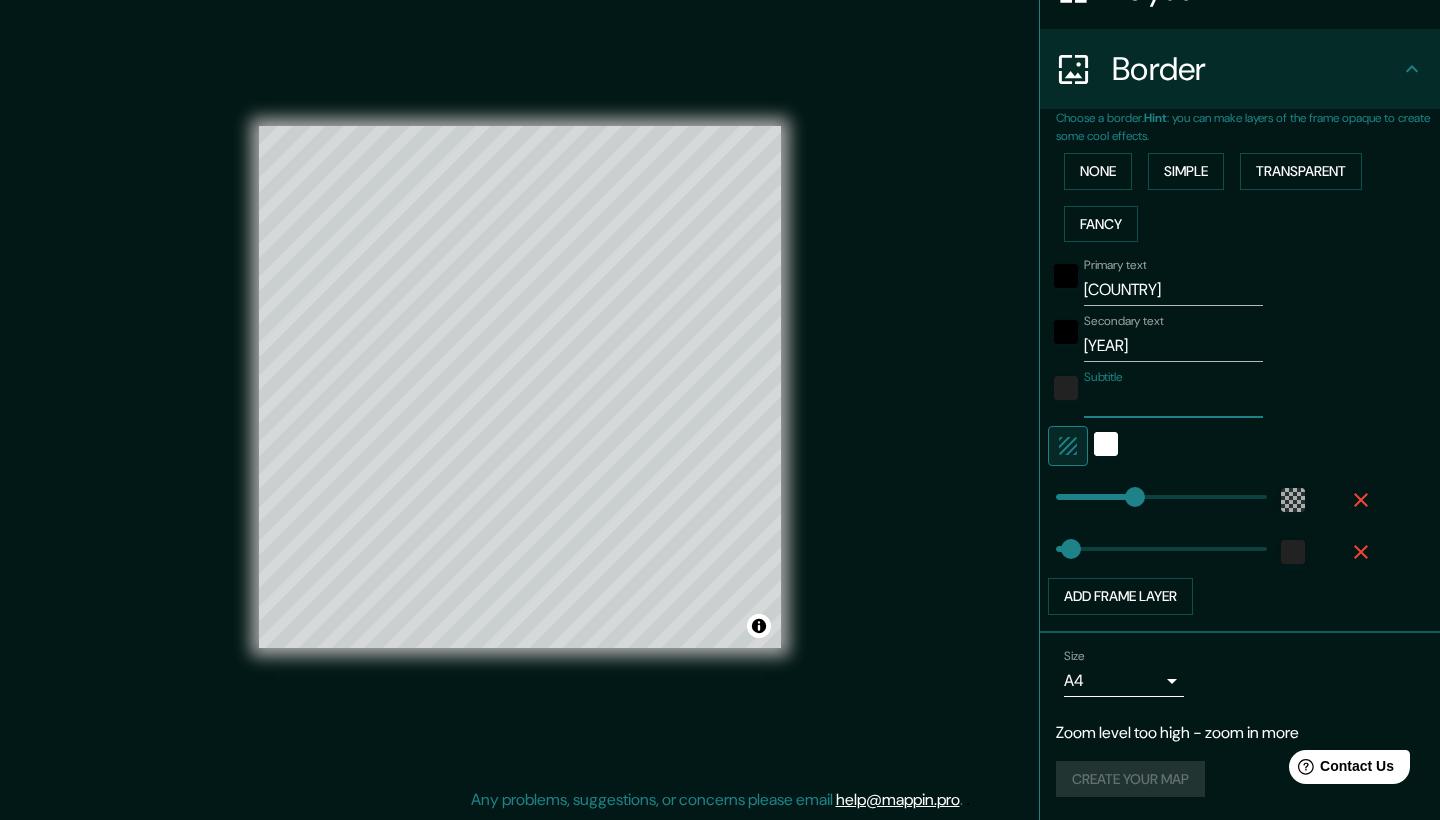 scroll, scrollTop: 351, scrollLeft: 0, axis: vertical 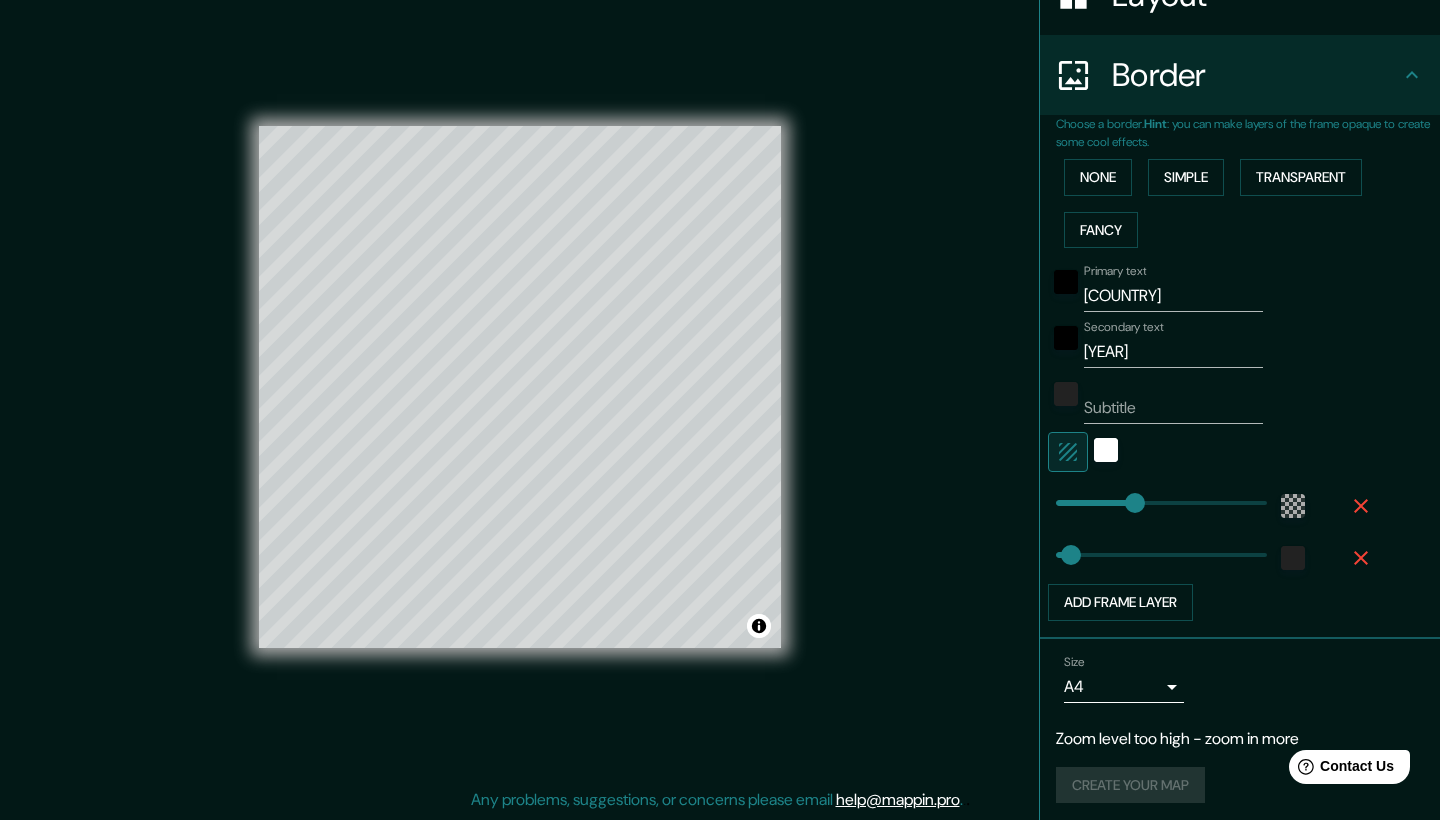 click on "Size A4 single Zoom level too high - zoom in more Create your map" at bounding box center (1240, 733) 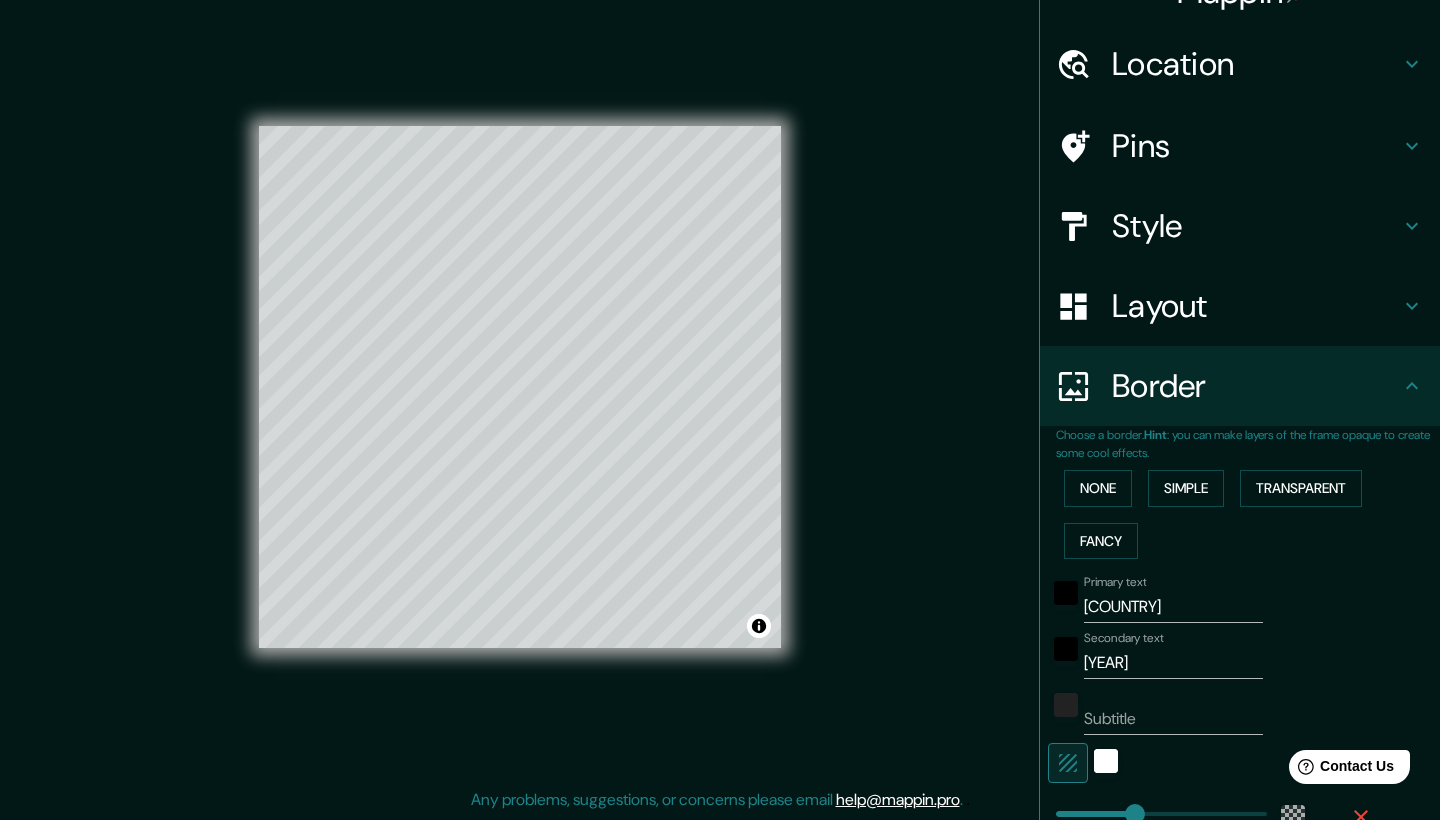 scroll, scrollTop: 34, scrollLeft: 0, axis: vertical 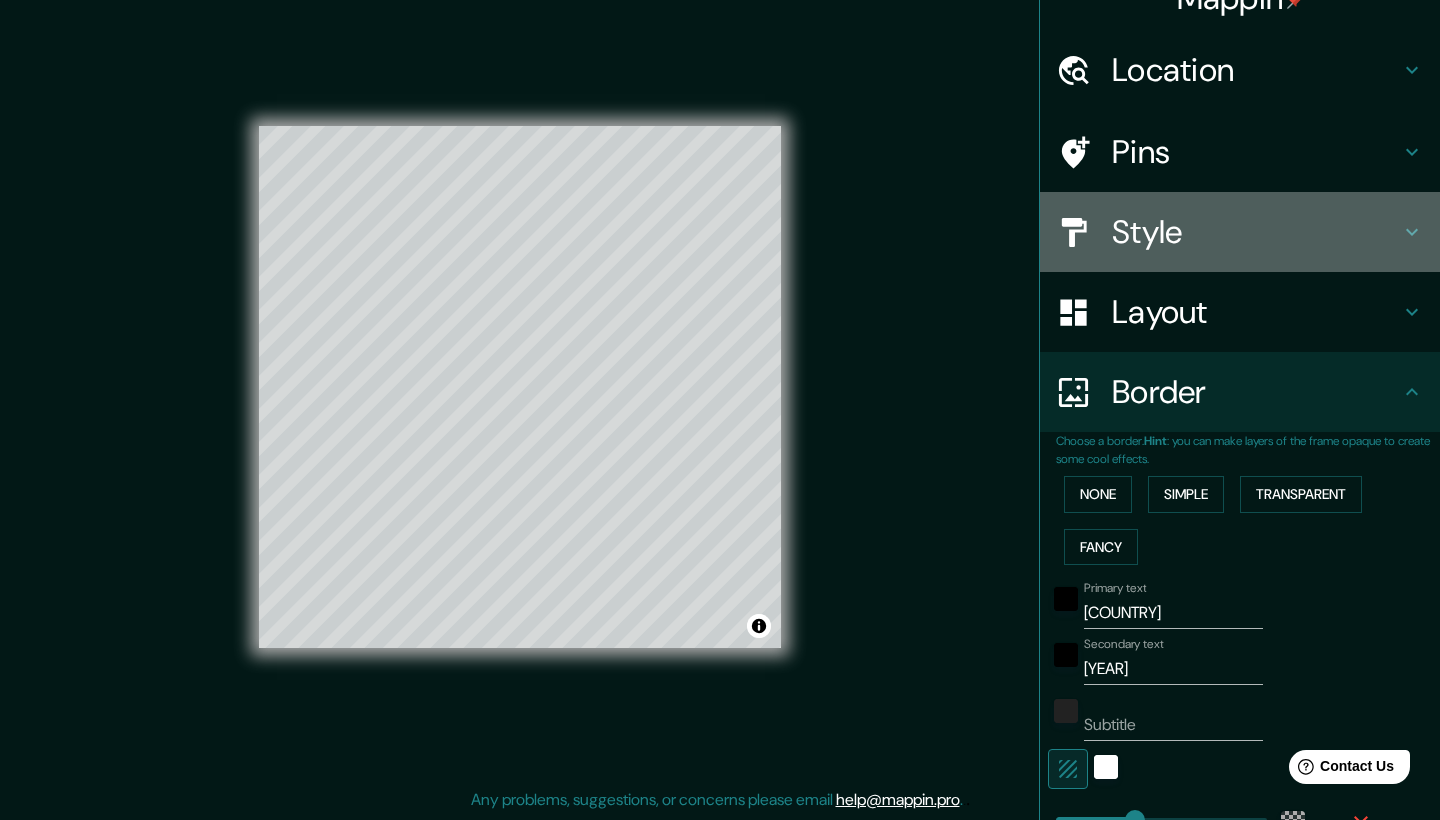 click on "Style" at bounding box center [1256, 232] 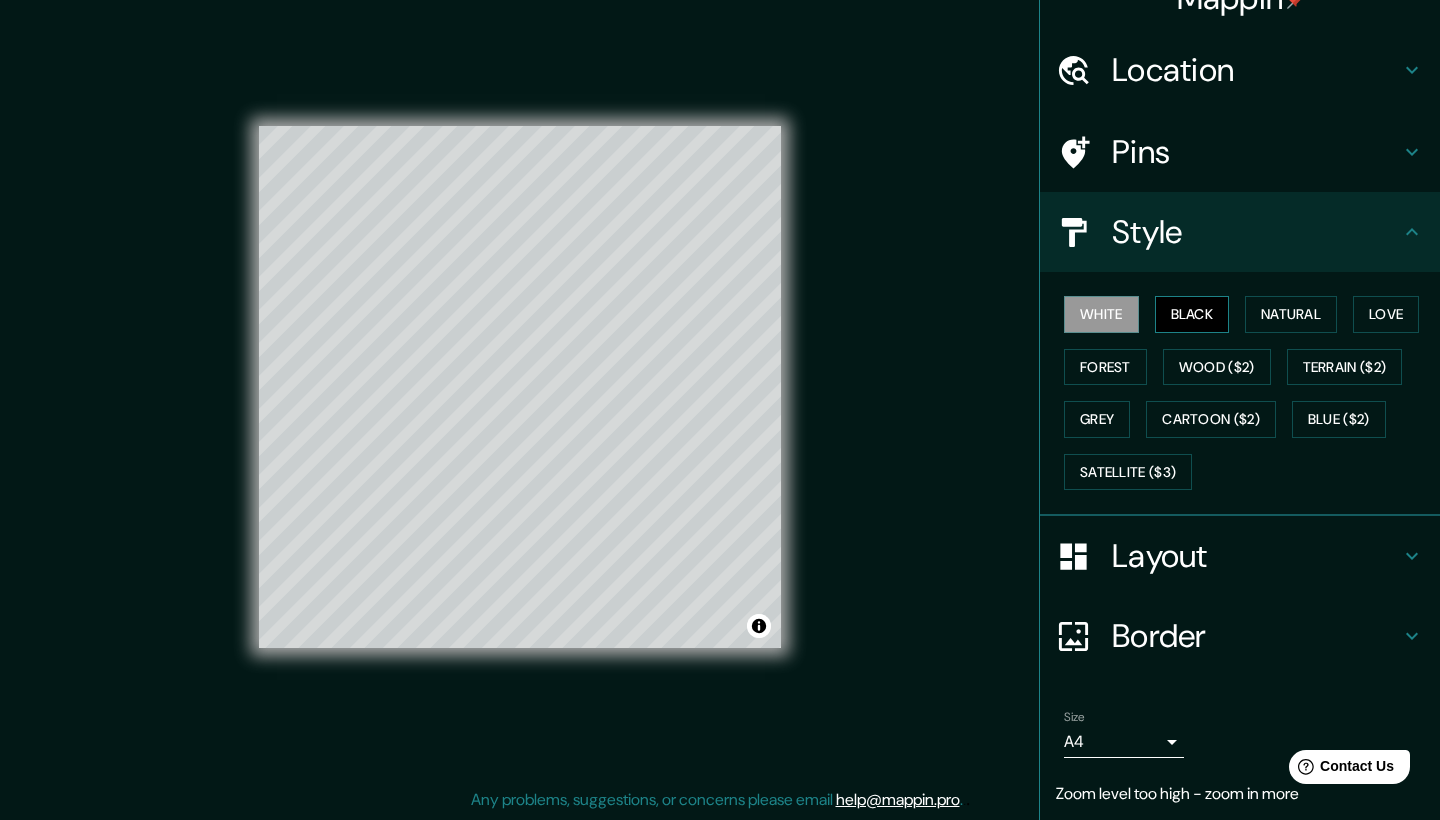 click on "Black" at bounding box center [1192, 314] 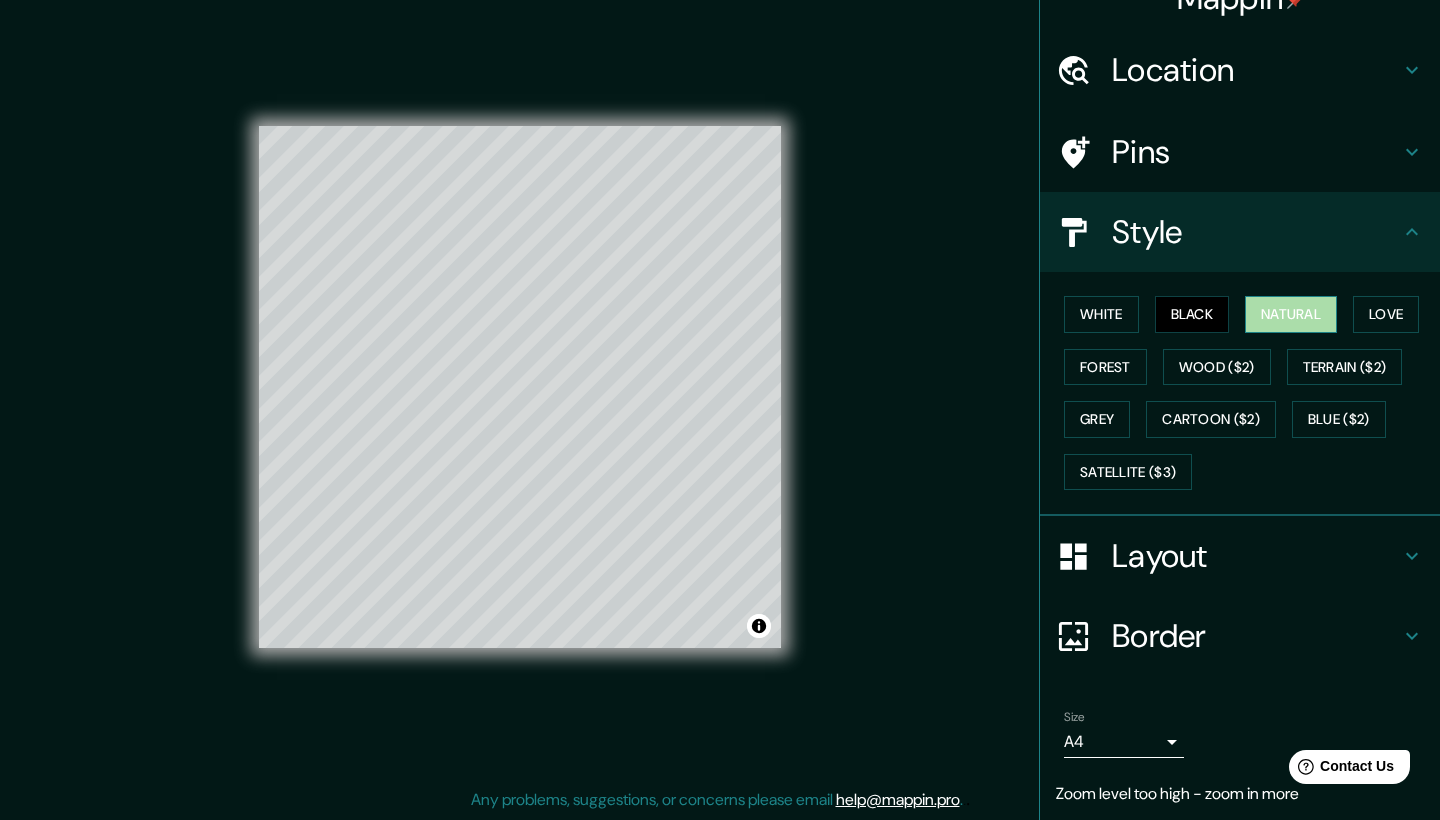 click on "Natural" at bounding box center [1291, 314] 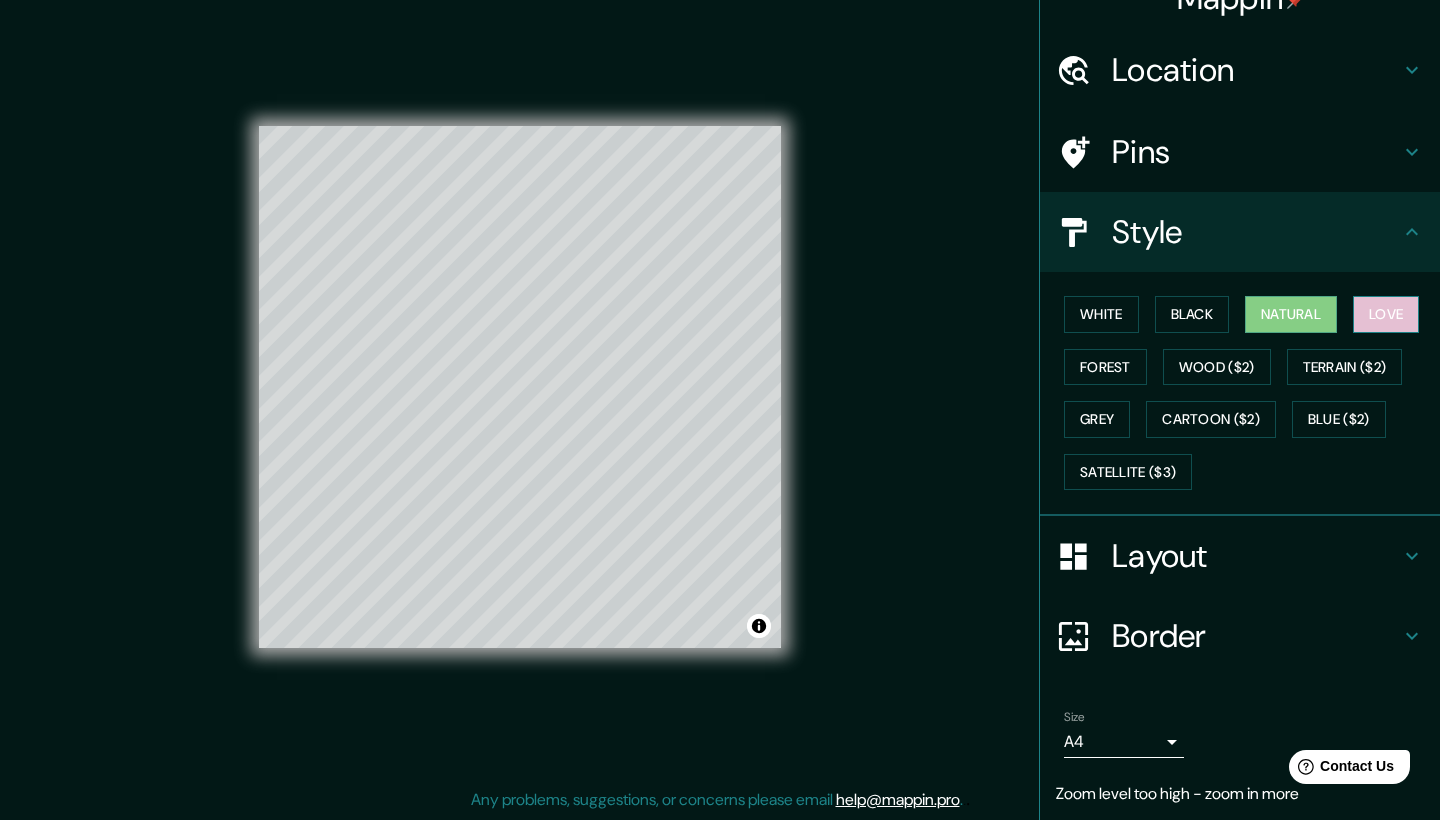 click on "Love" at bounding box center (1386, 314) 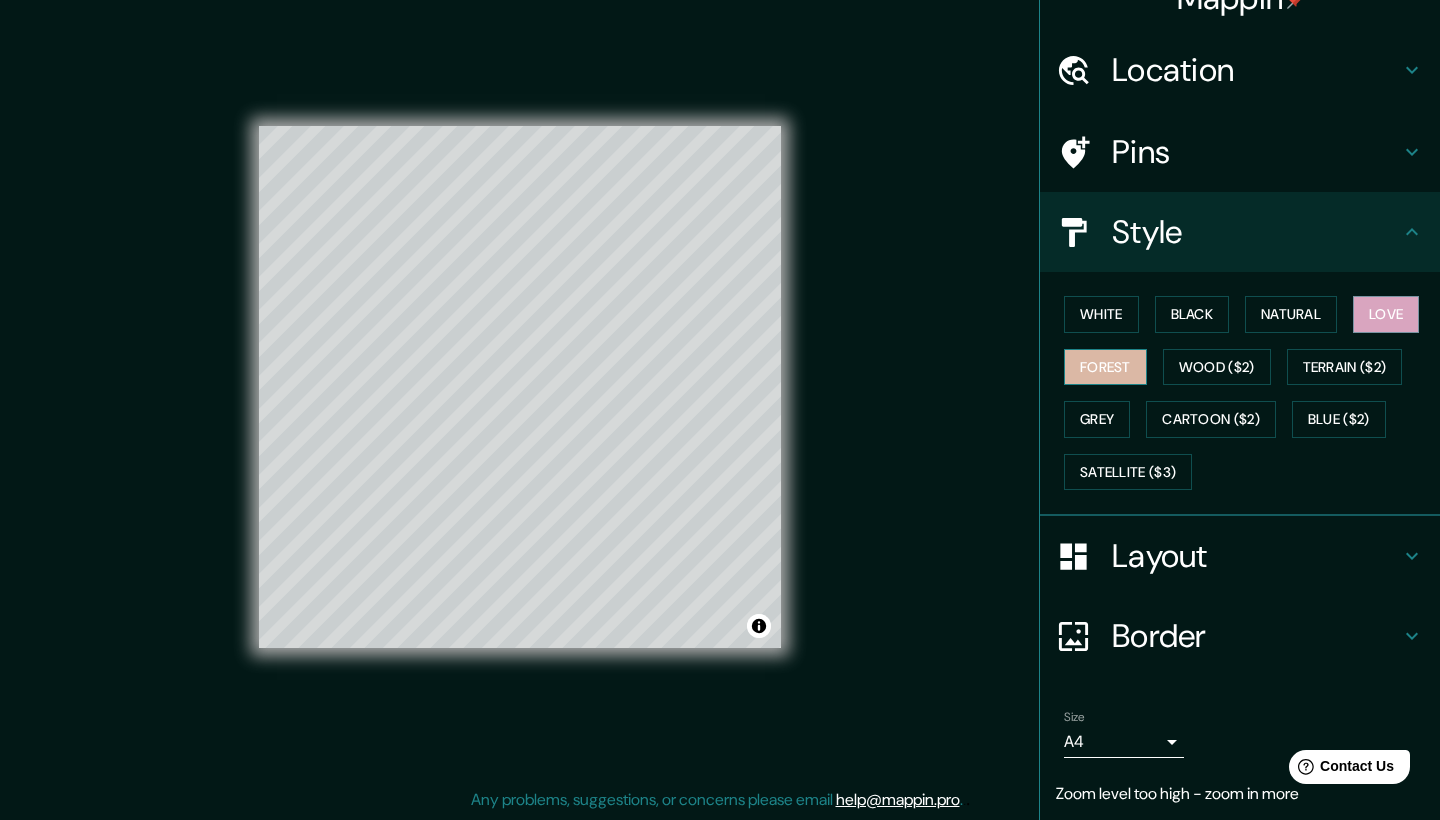 click on "Forest" at bounding box center [1105, 367] 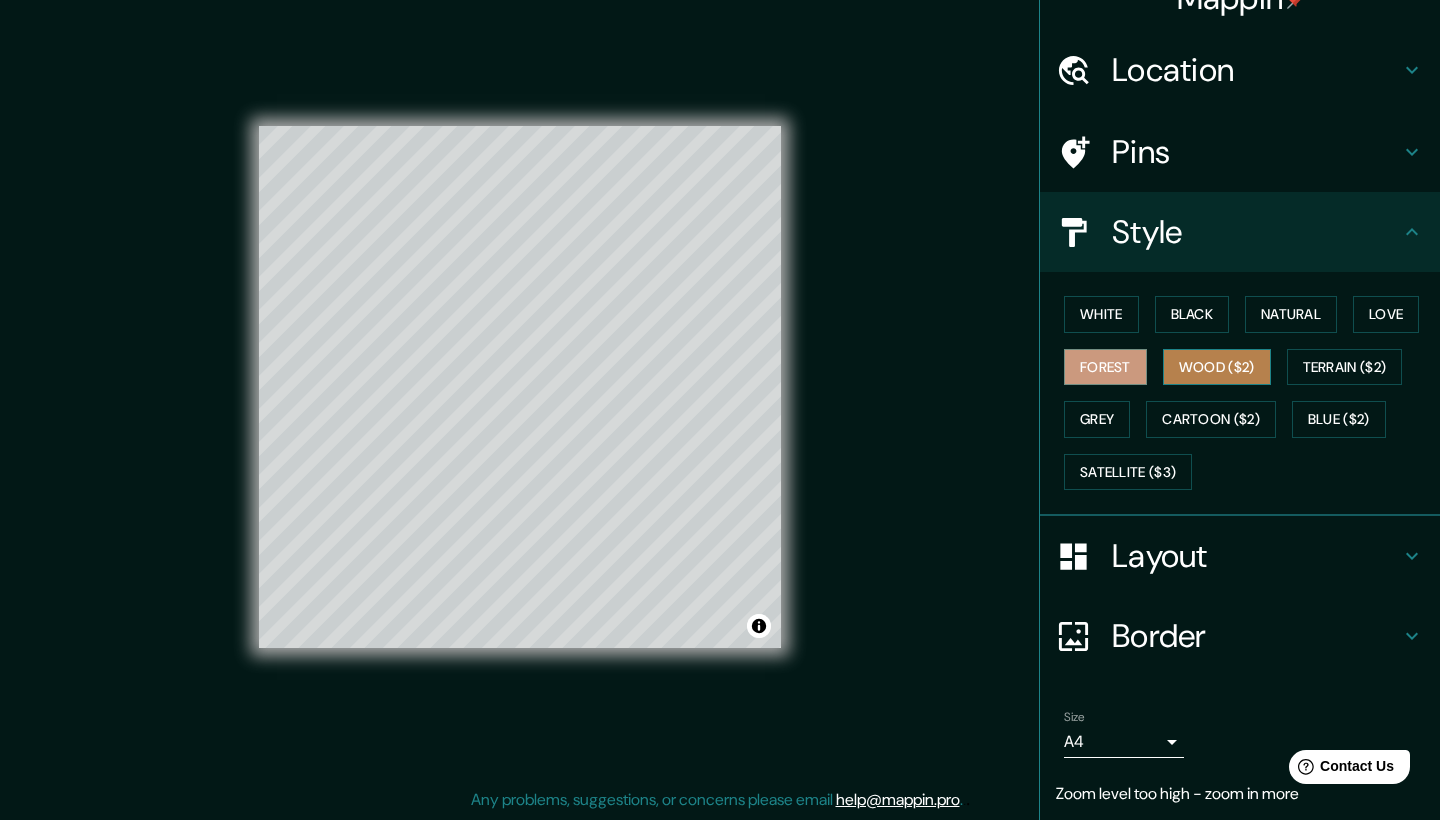 click on "Wood ($2)" at bounding box center (1217, 367) 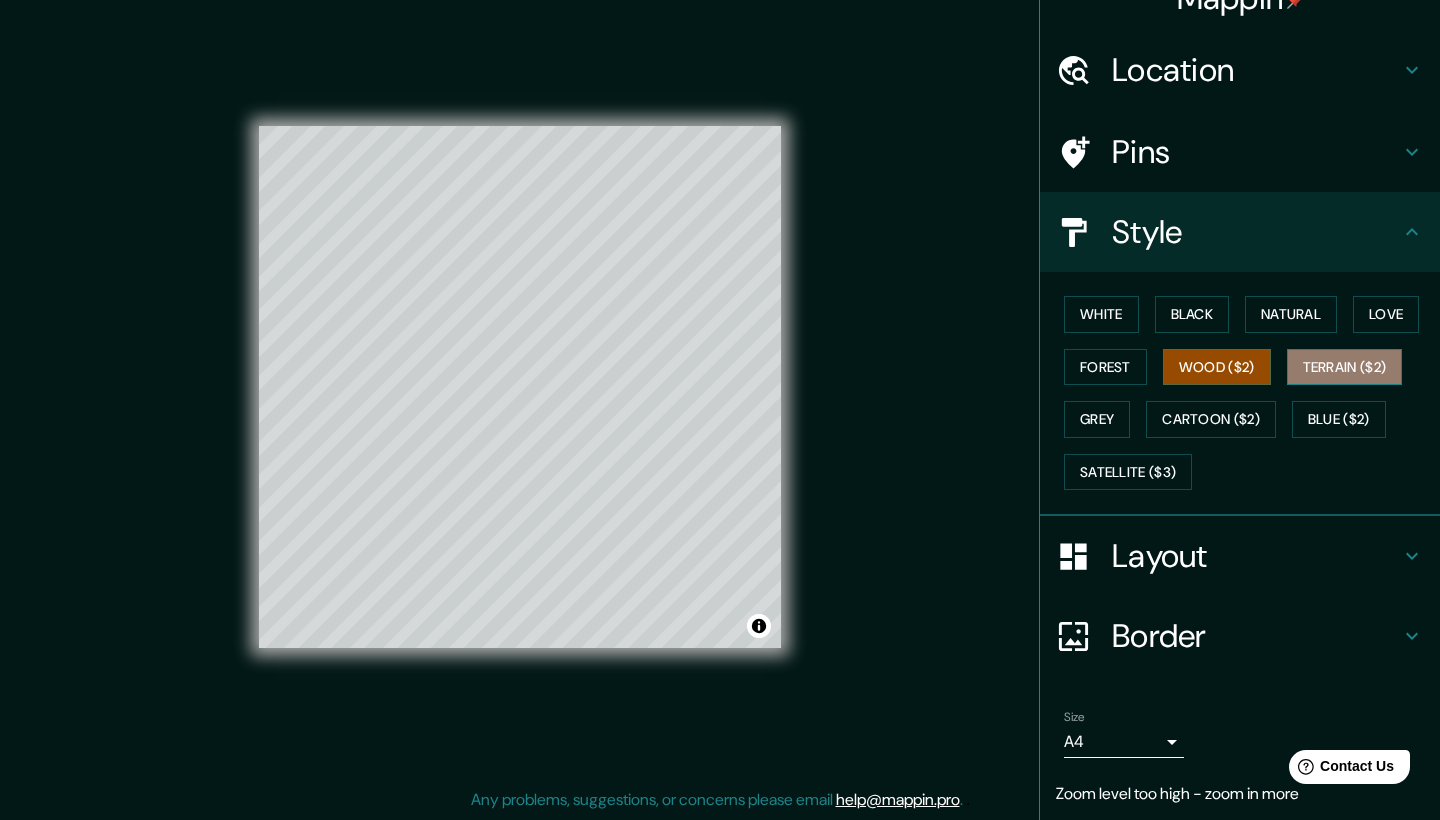 click on "Terrain ($2)" at bounding box center (1345, 367) 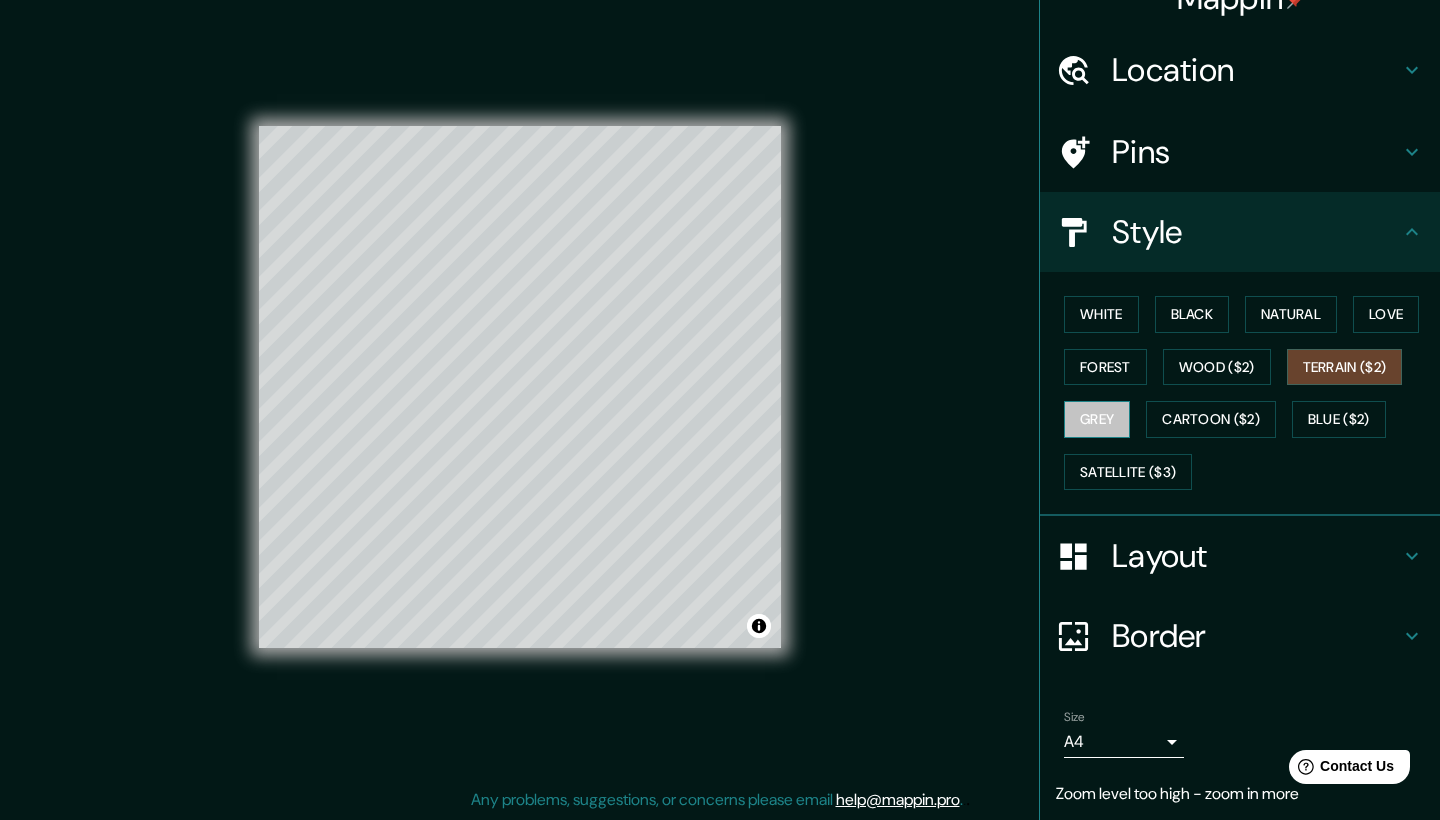 click on "Grey" at bounding box center (1097, 419) 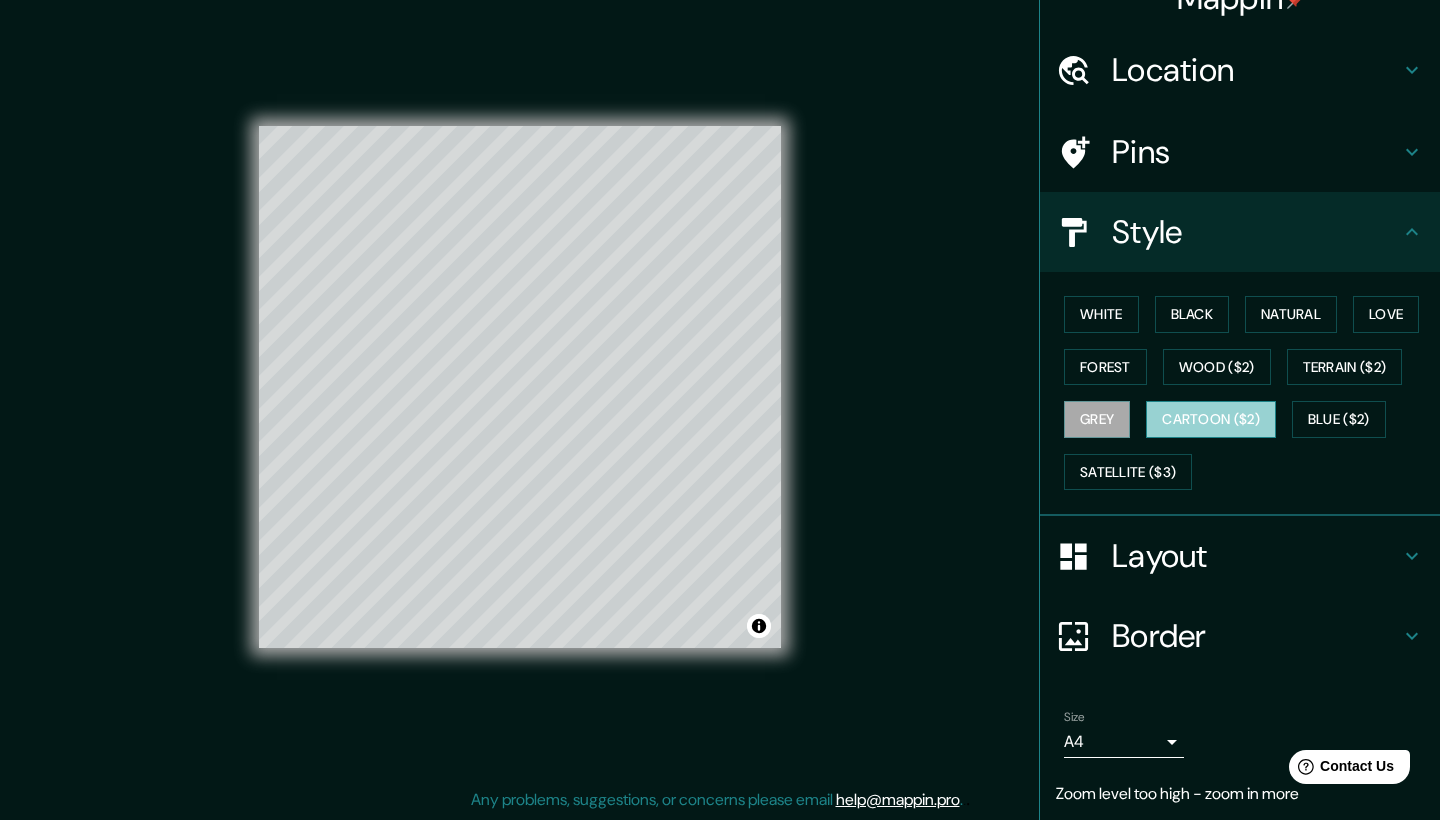 click on "Cartoon ($2)" at bounding box center (1211, 419) 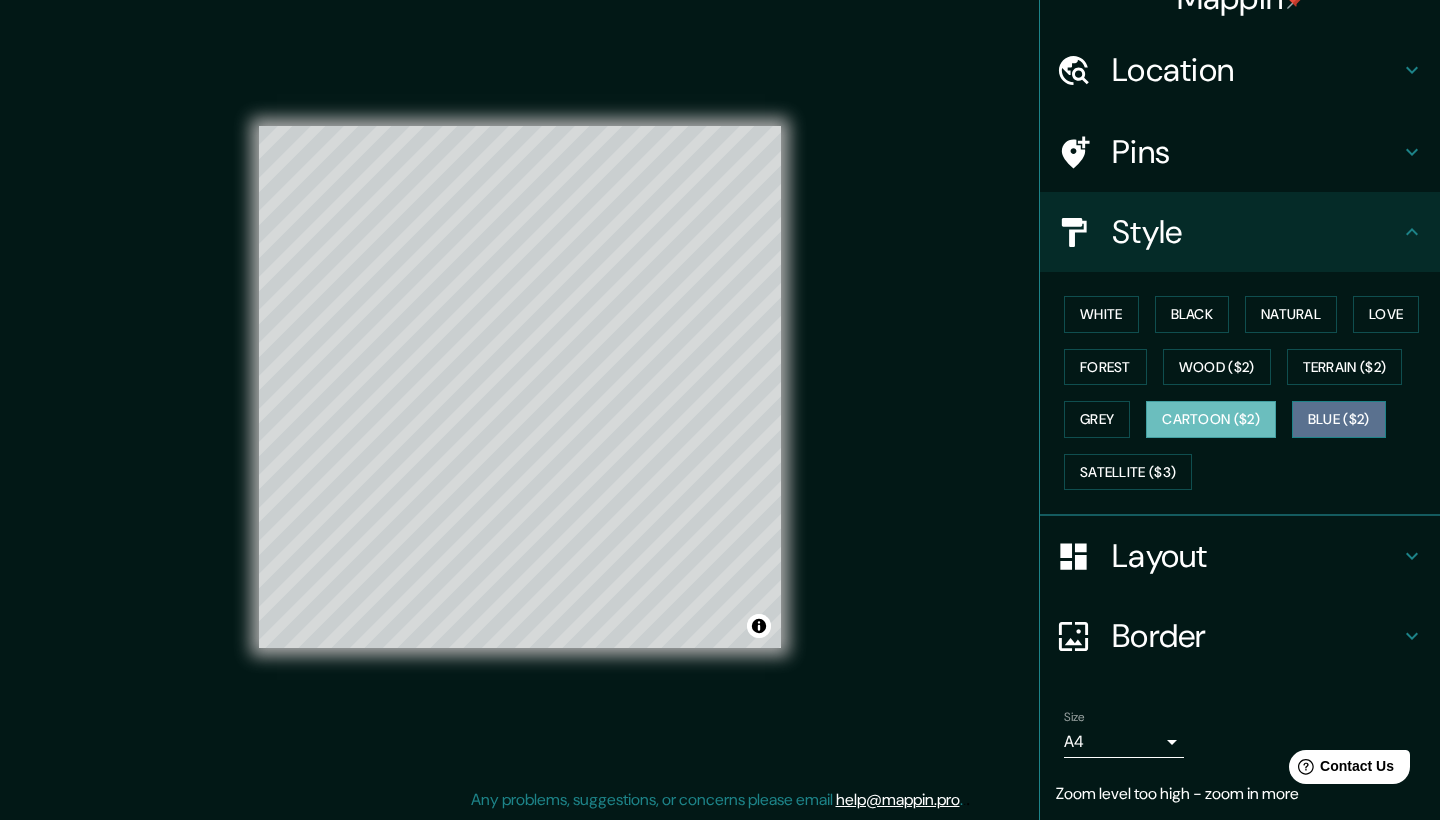 click on "Blue ($2)" at bounding box center [1339, 419] 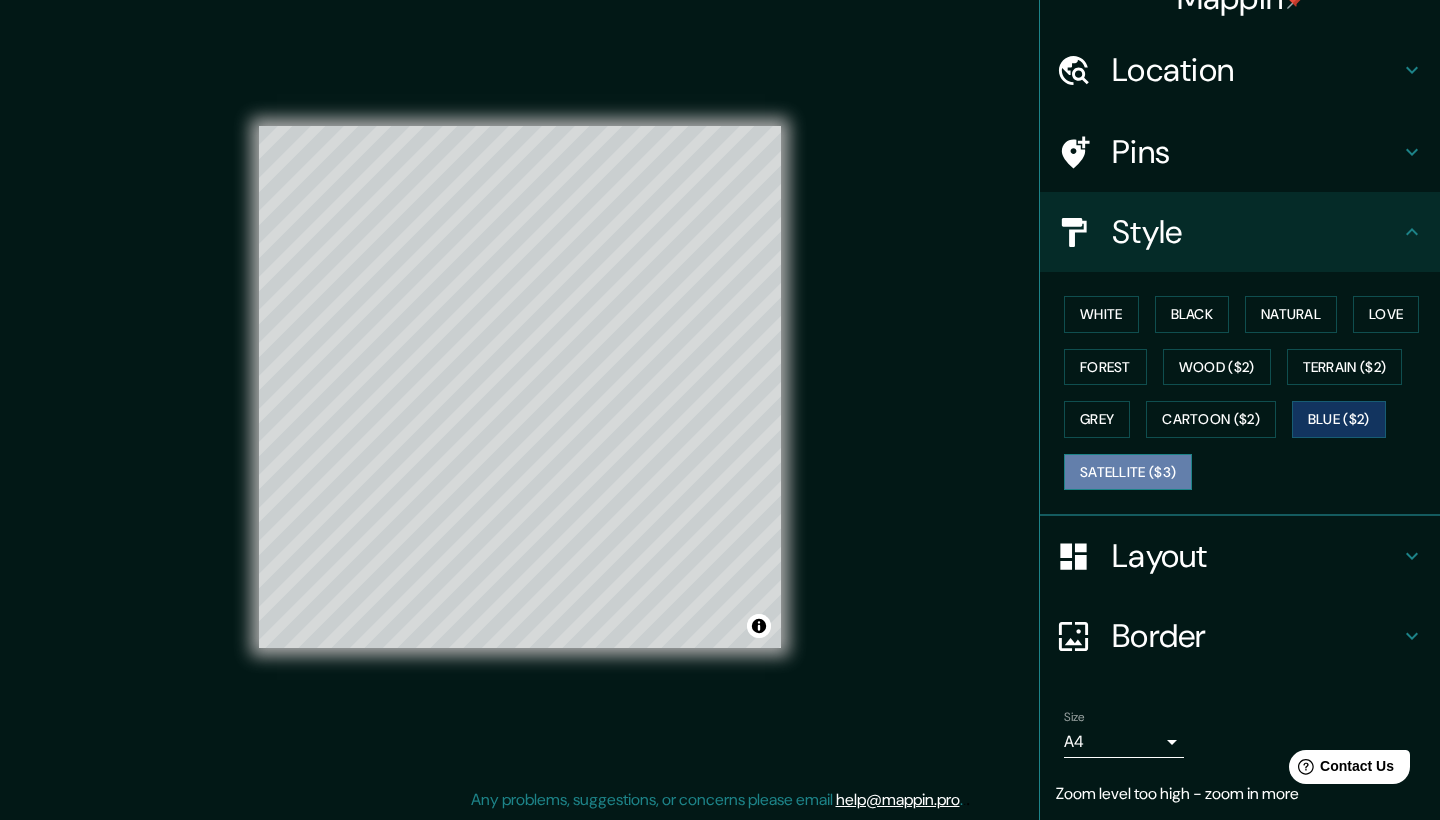 click on "Satellite ($3)" at bounding box center [1128, 472] 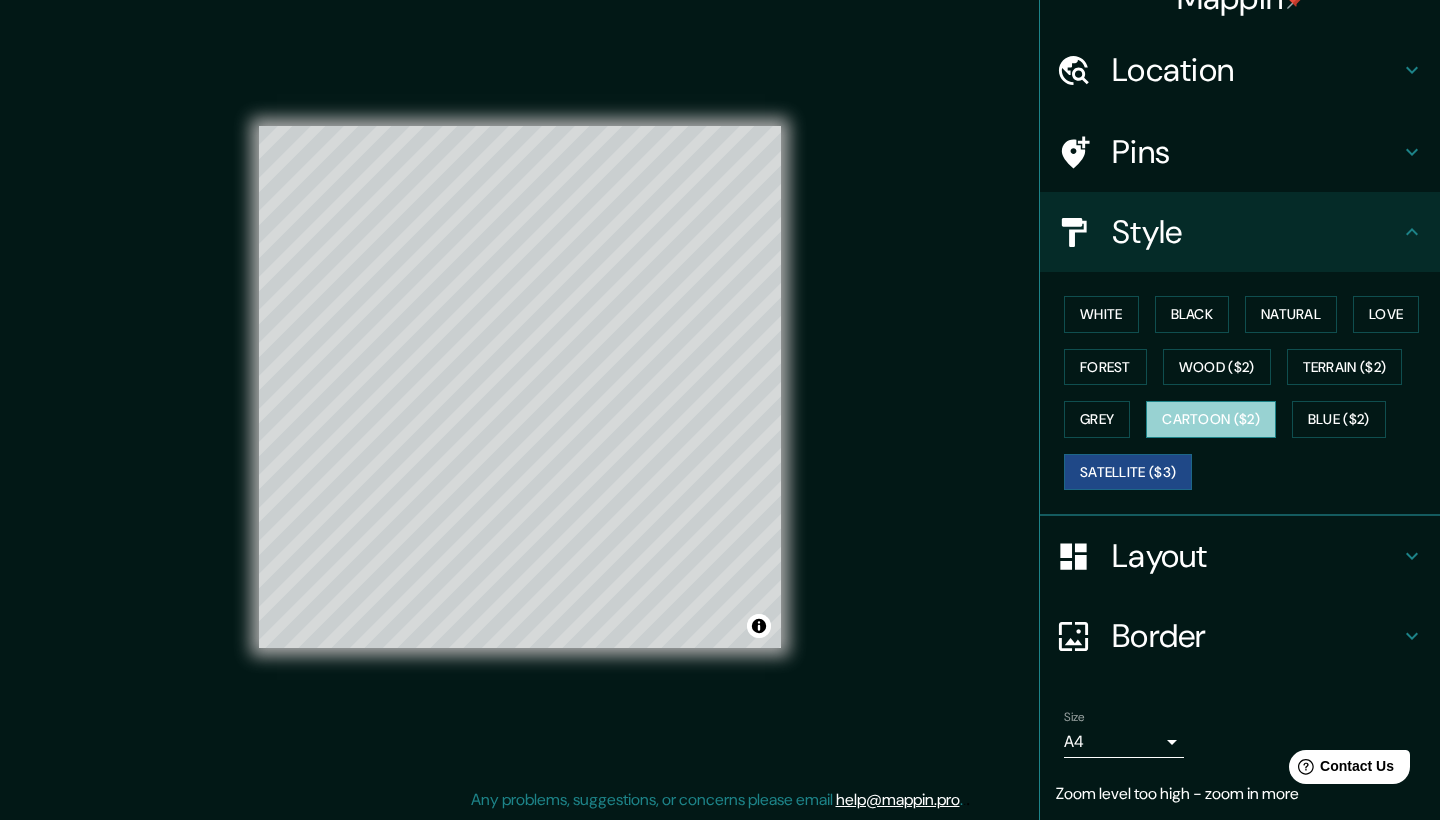 click on "Cartoon ($2)" at bounding box center [1211, 419] 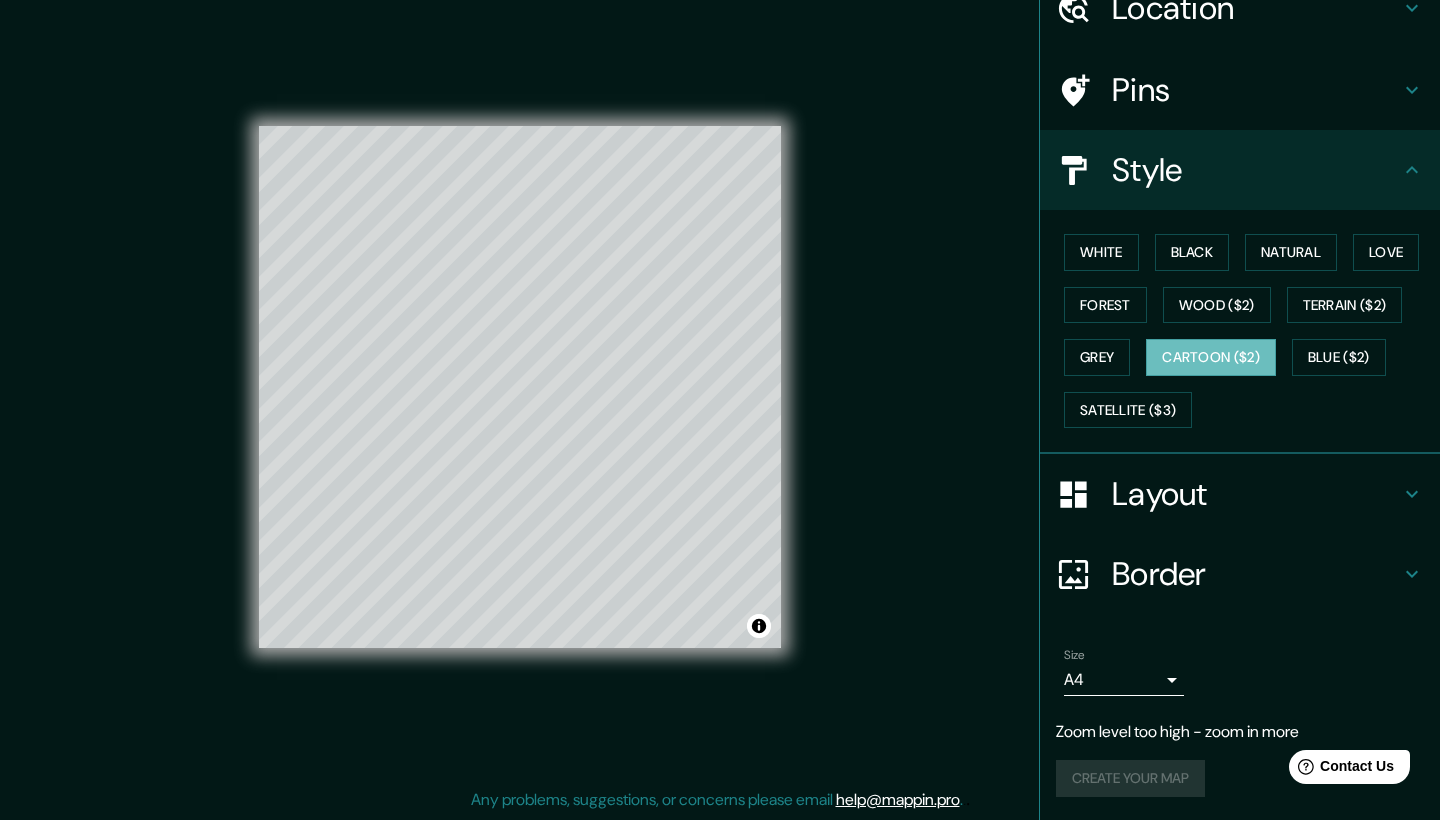 scroll, scrollTop: 89, scrollLeft: 0, axis: vertical 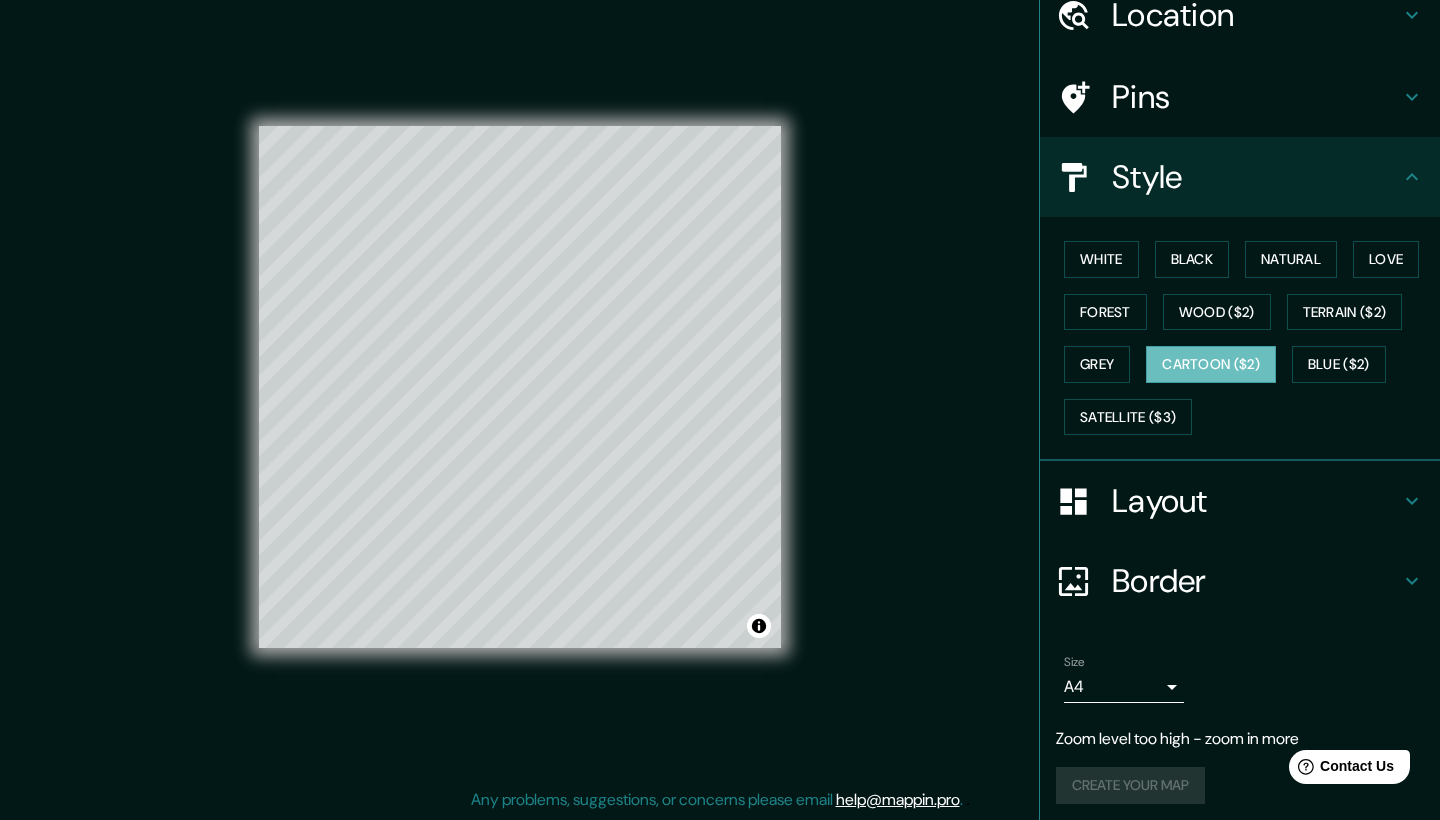 click on "Border" at bounding box center (1256, 581) 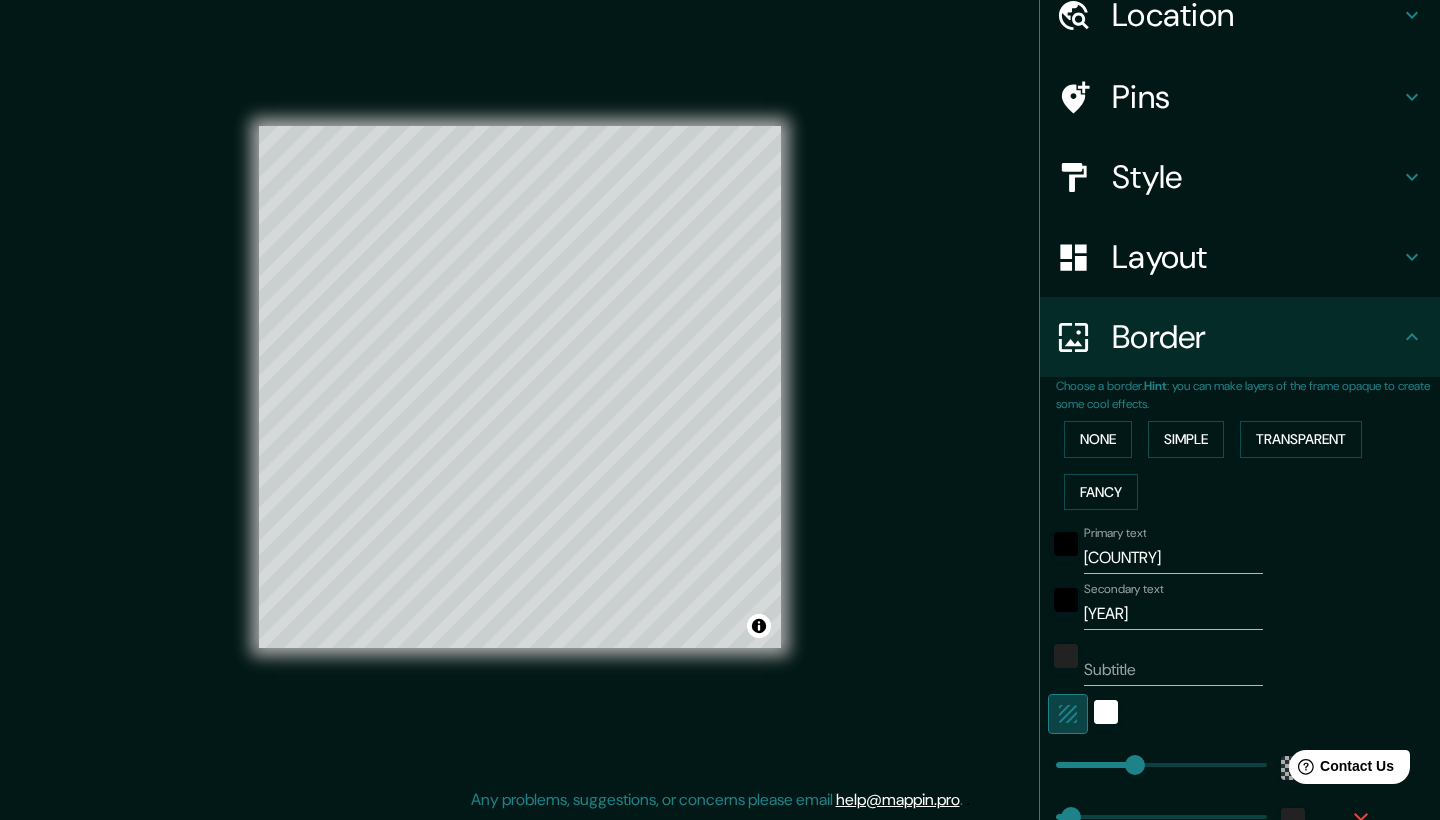 click 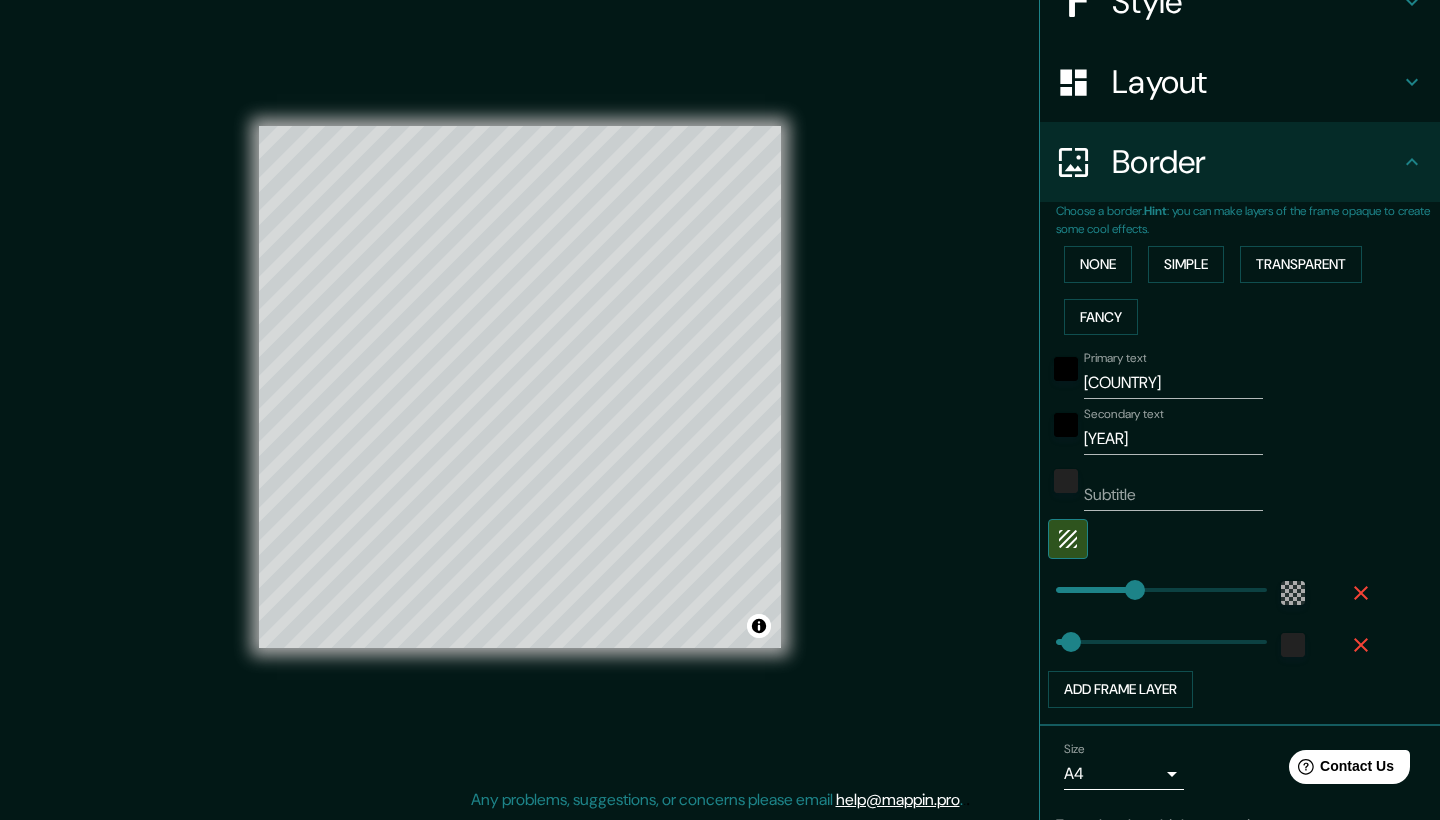 scroll, scrollTop: 266, scrollLeft: 0, axis: vertical 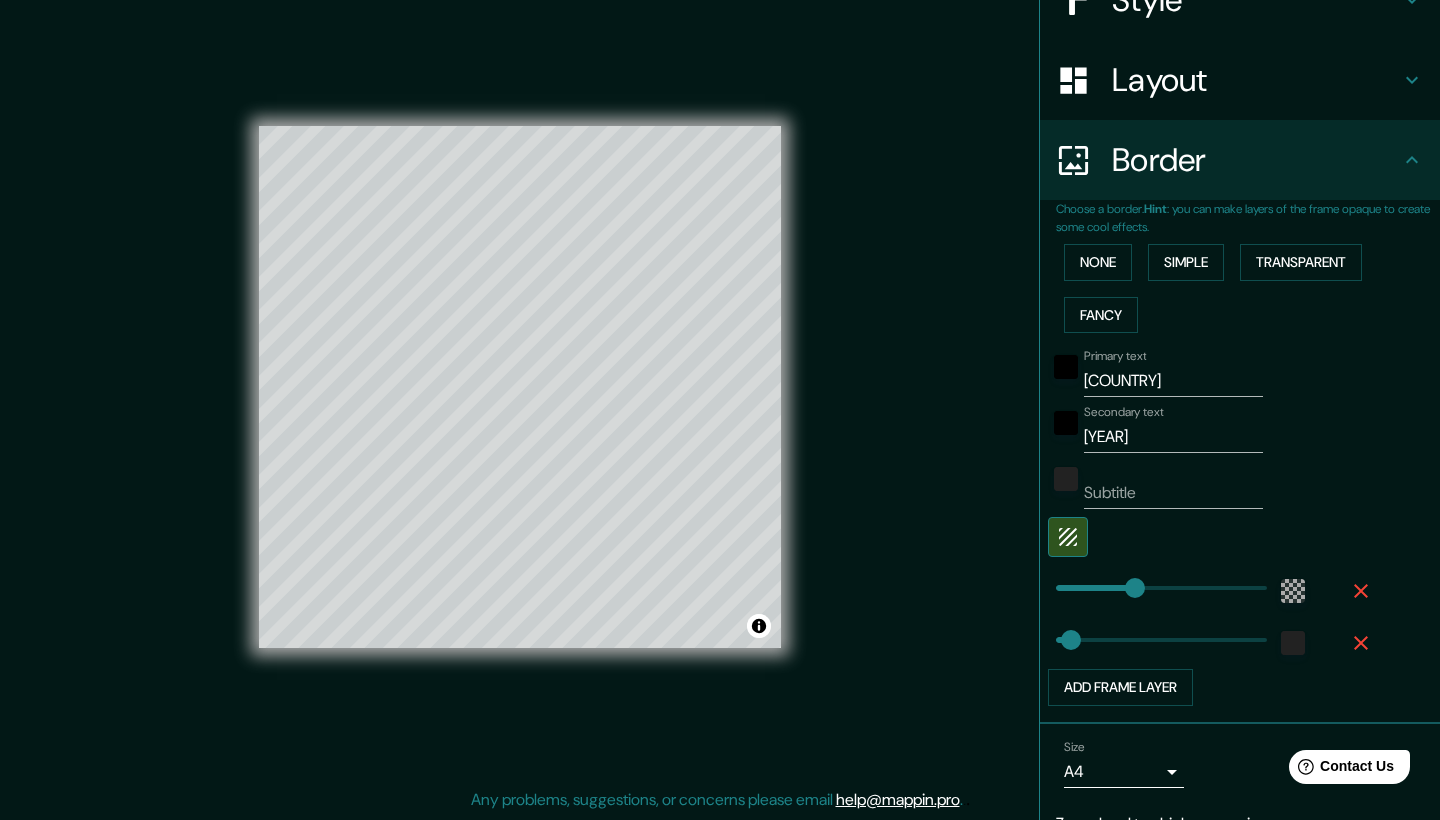 click on "© Mapbox   © OpenStreetMap   Improve this map" at bounding box center (520, 387) 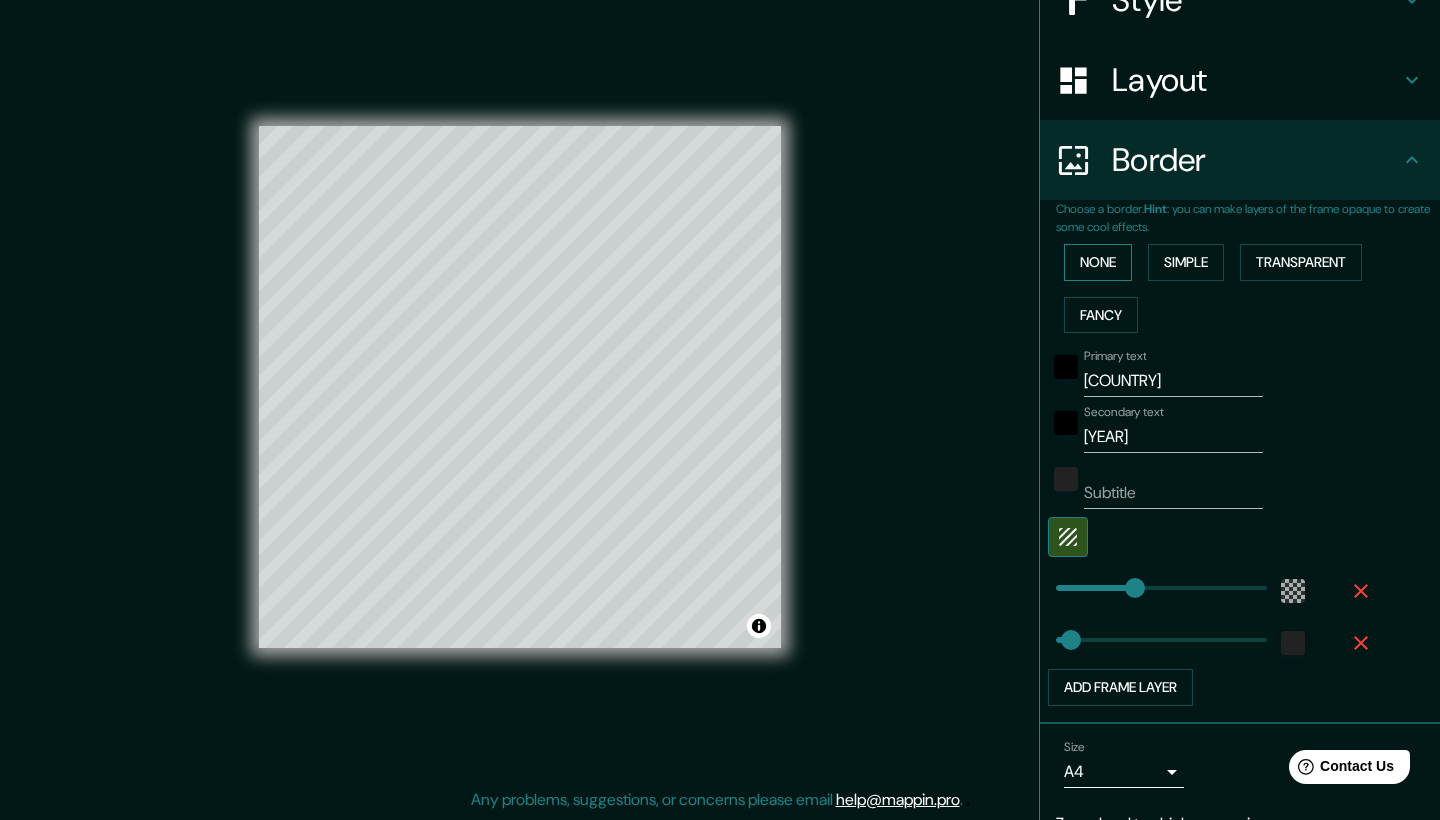 click on "None" at bounding box center [1098, 262] 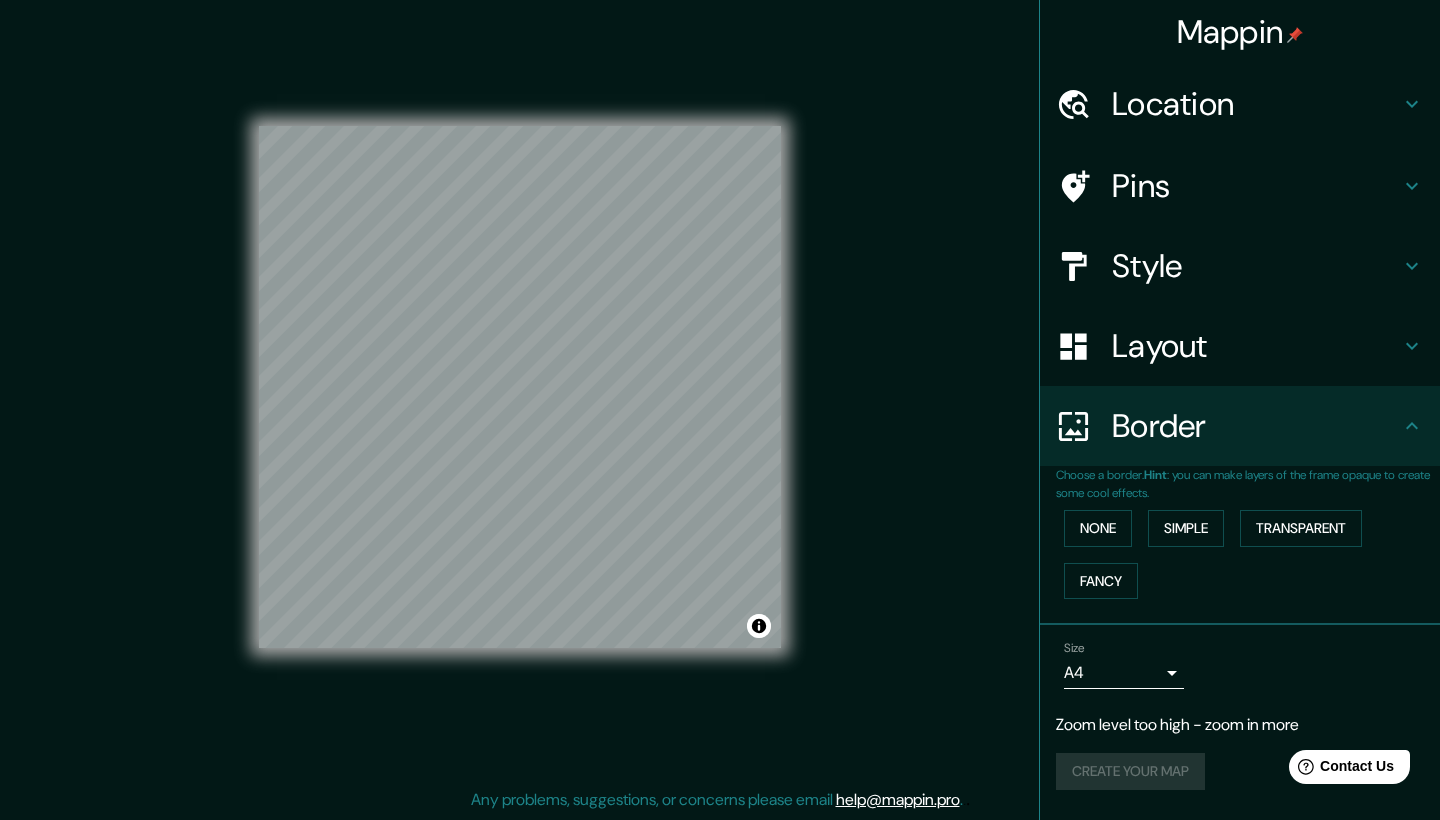 click on "Border" at bounding box center [1256, 426] 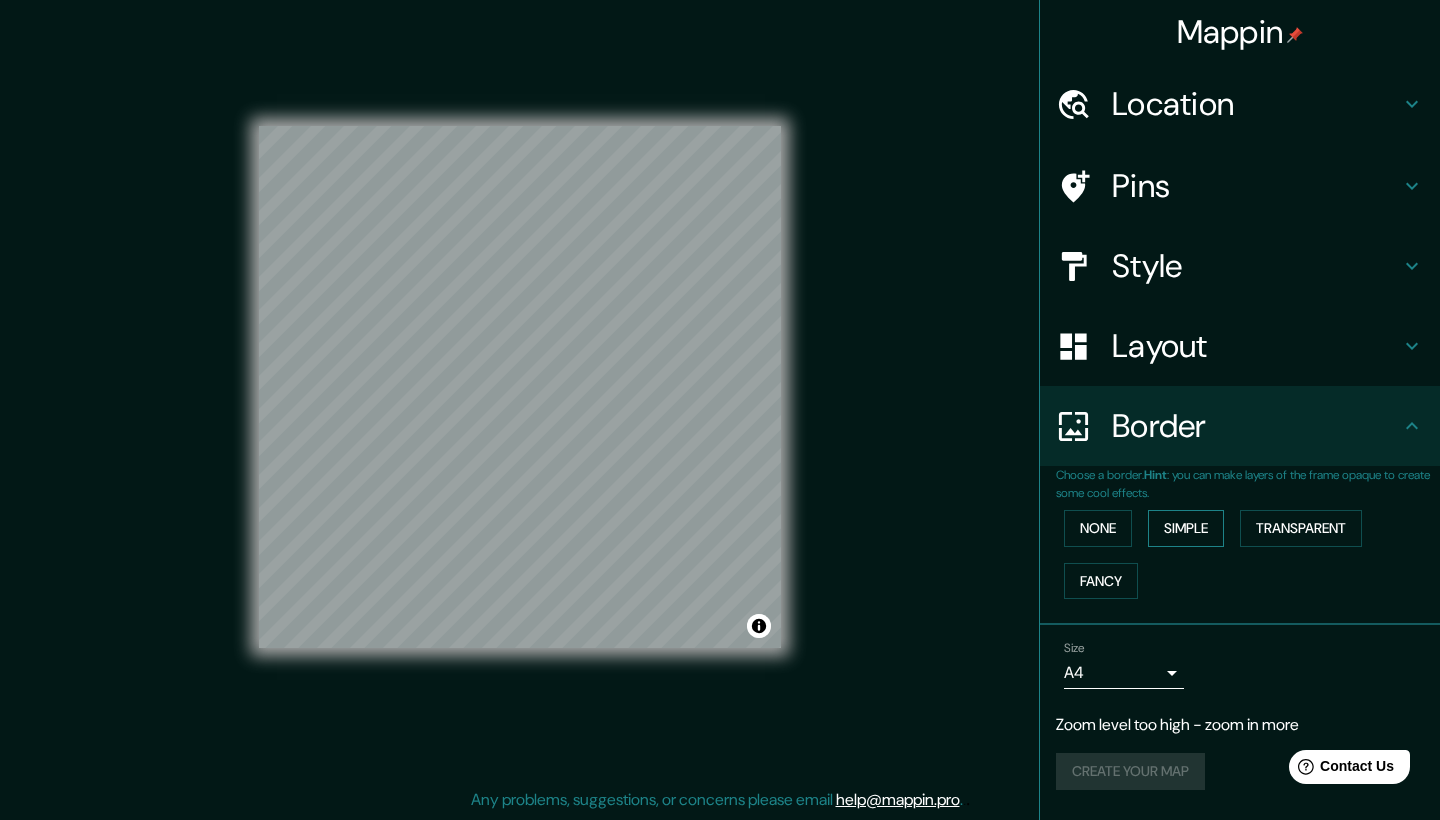 click on "Simple" at bounding box center (1186, 528) 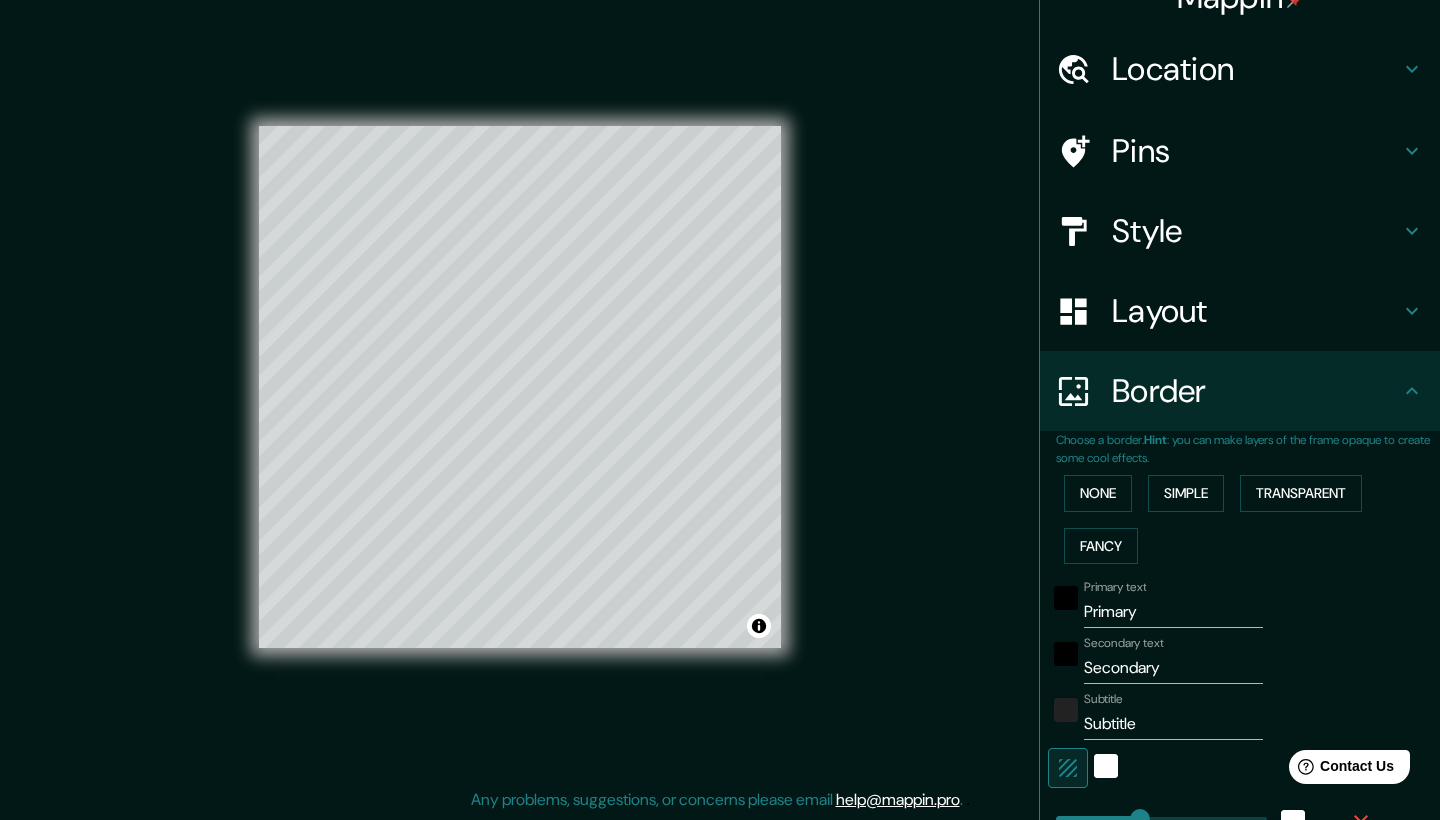 scroll, scrollTop: 37, scrollLeft: 0, axis: vertical 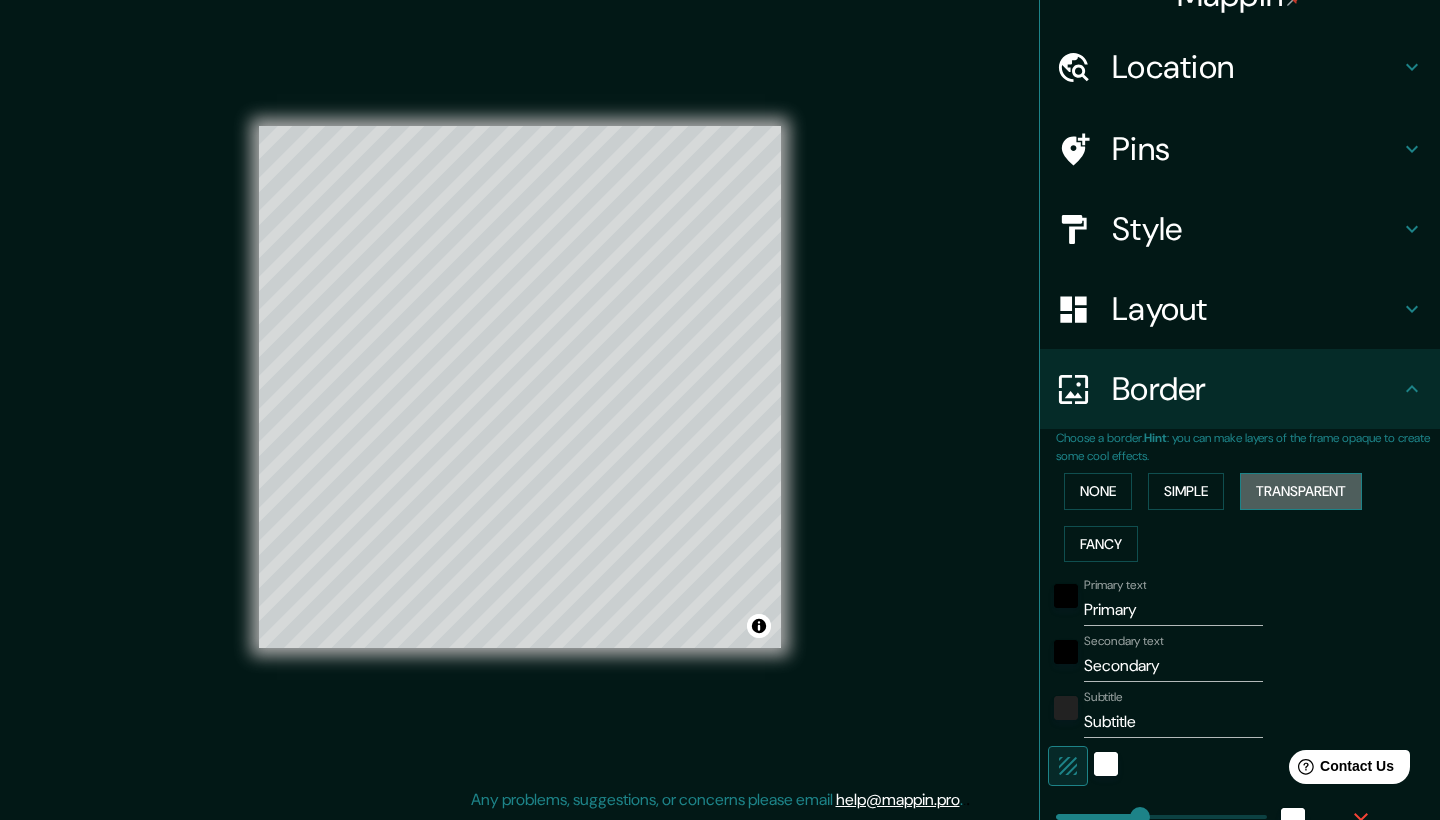 click on "Transparent" at bounding box center (1301, 491) 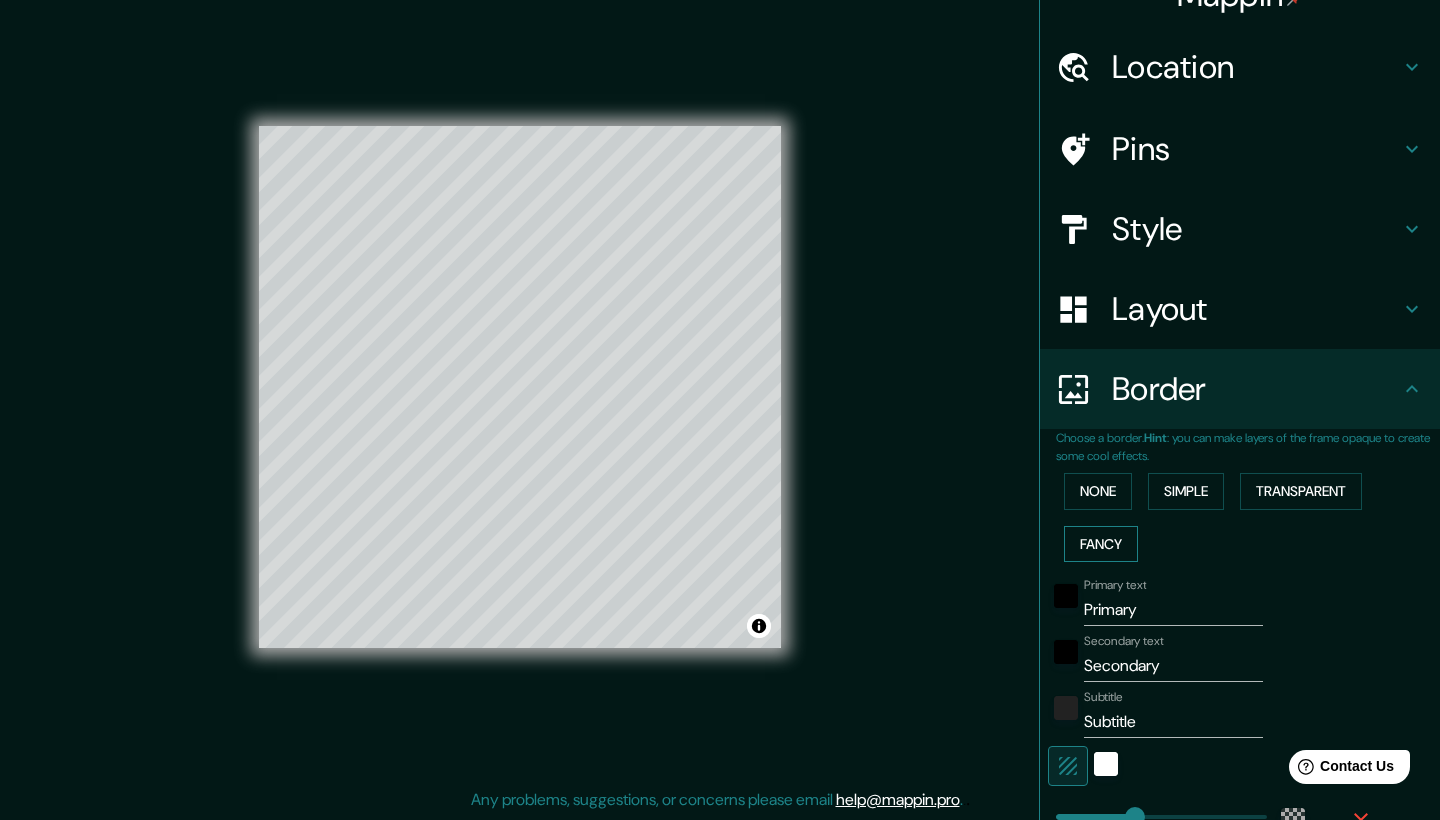 click on "Fancy" at bounding box center [1101, 544] 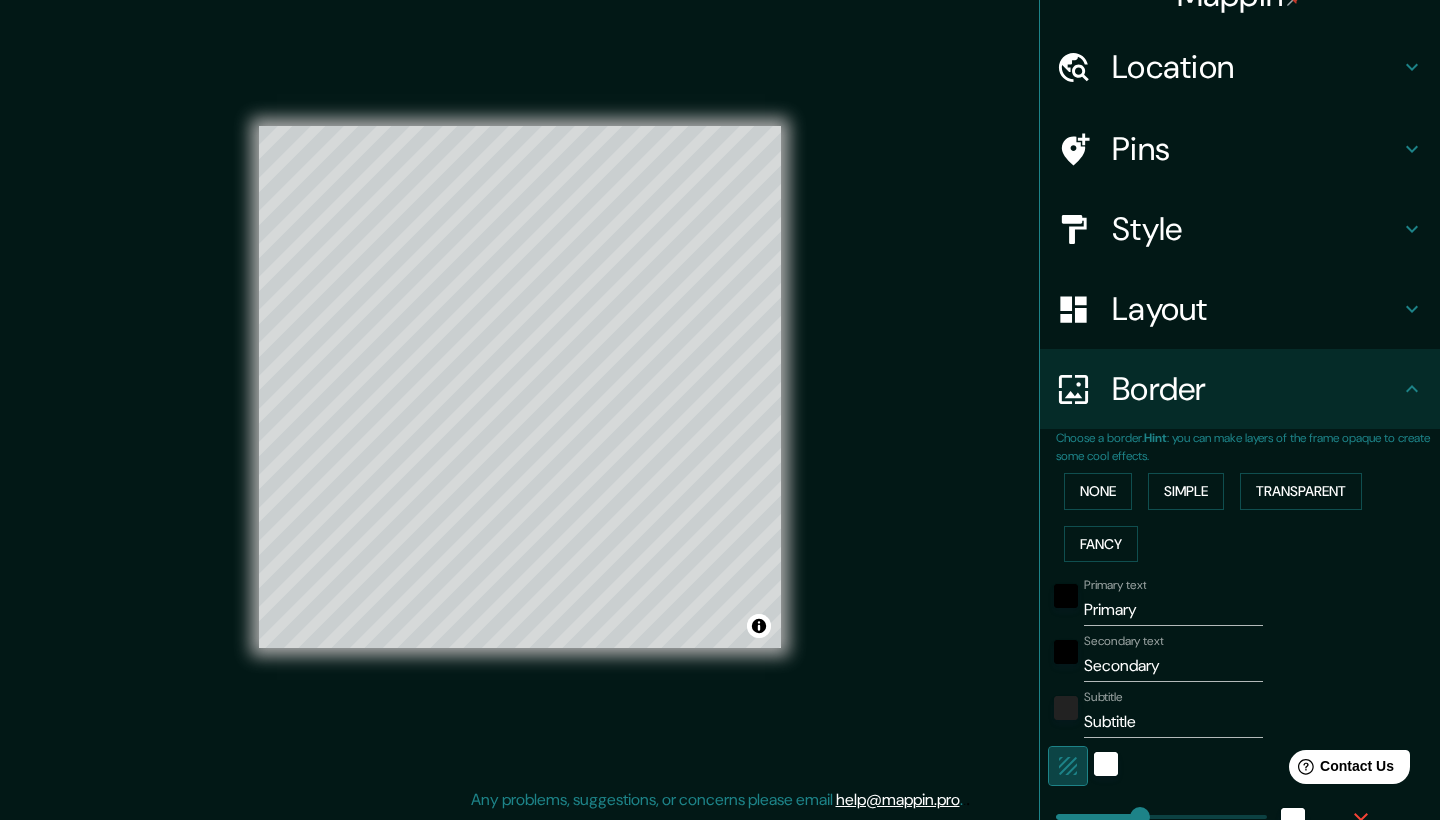 click 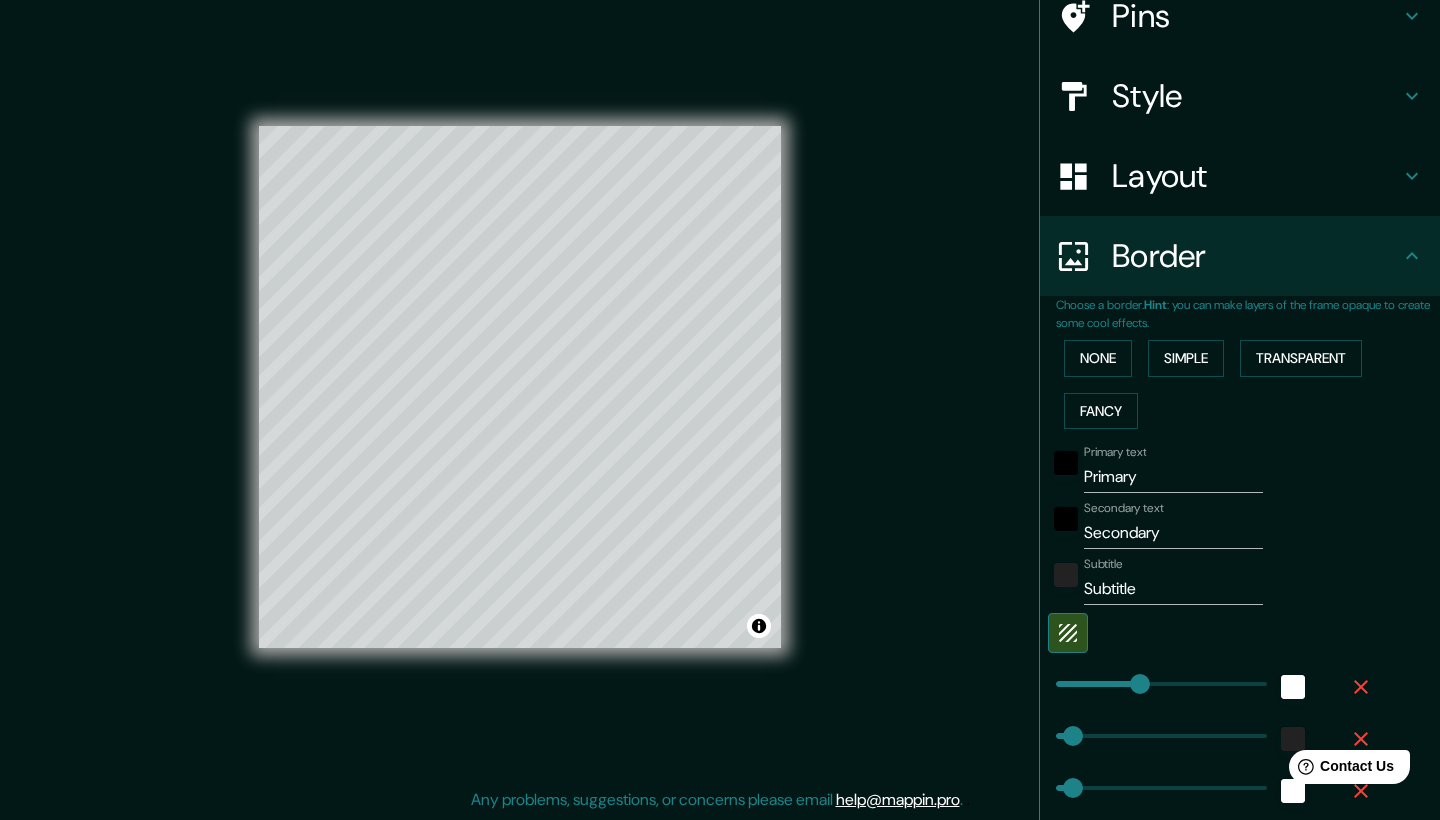 scroll, scrollTop: 260, scrollLeft: 0, axis: vertical 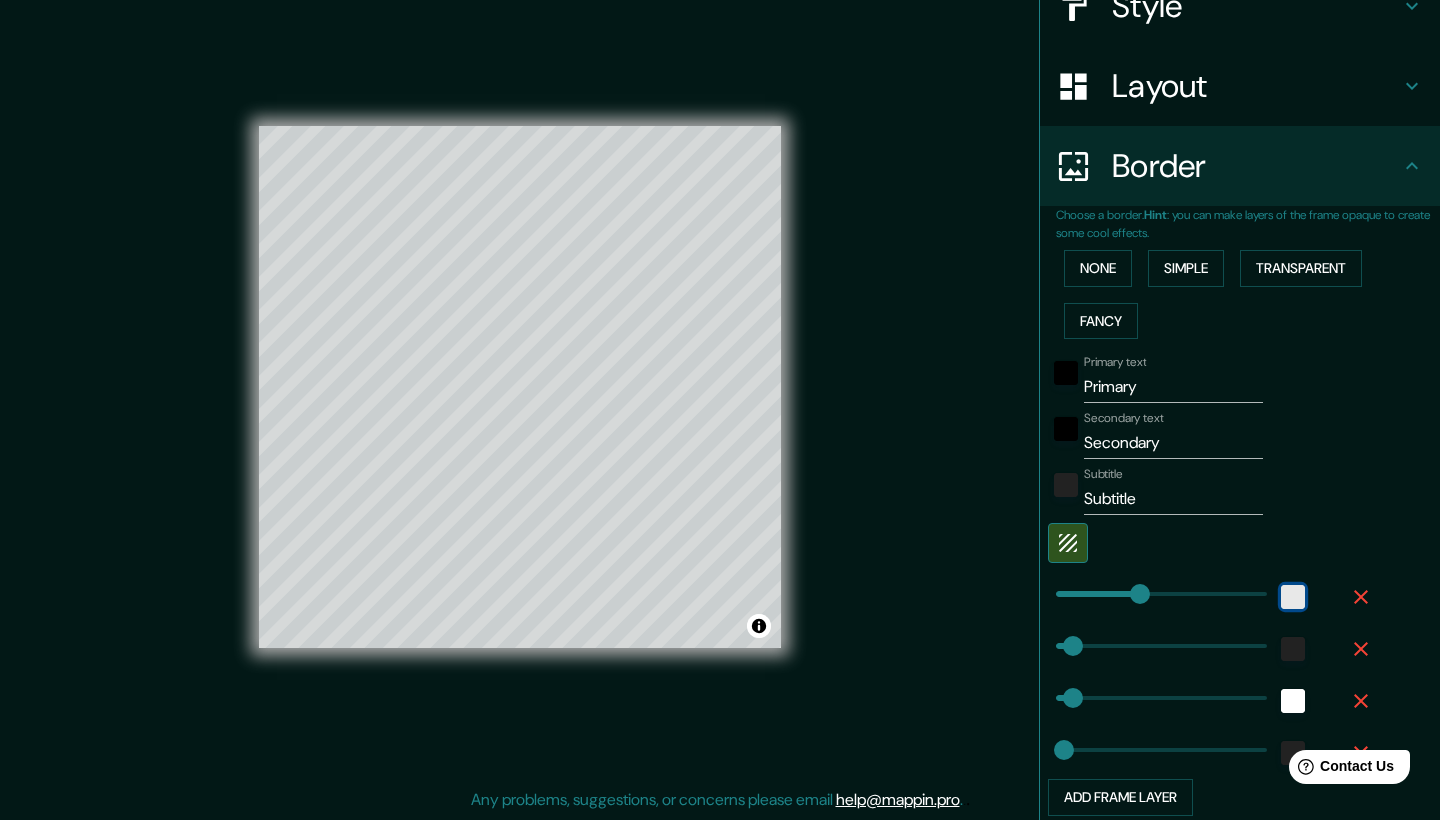 click at bounding box center [1293, 597] 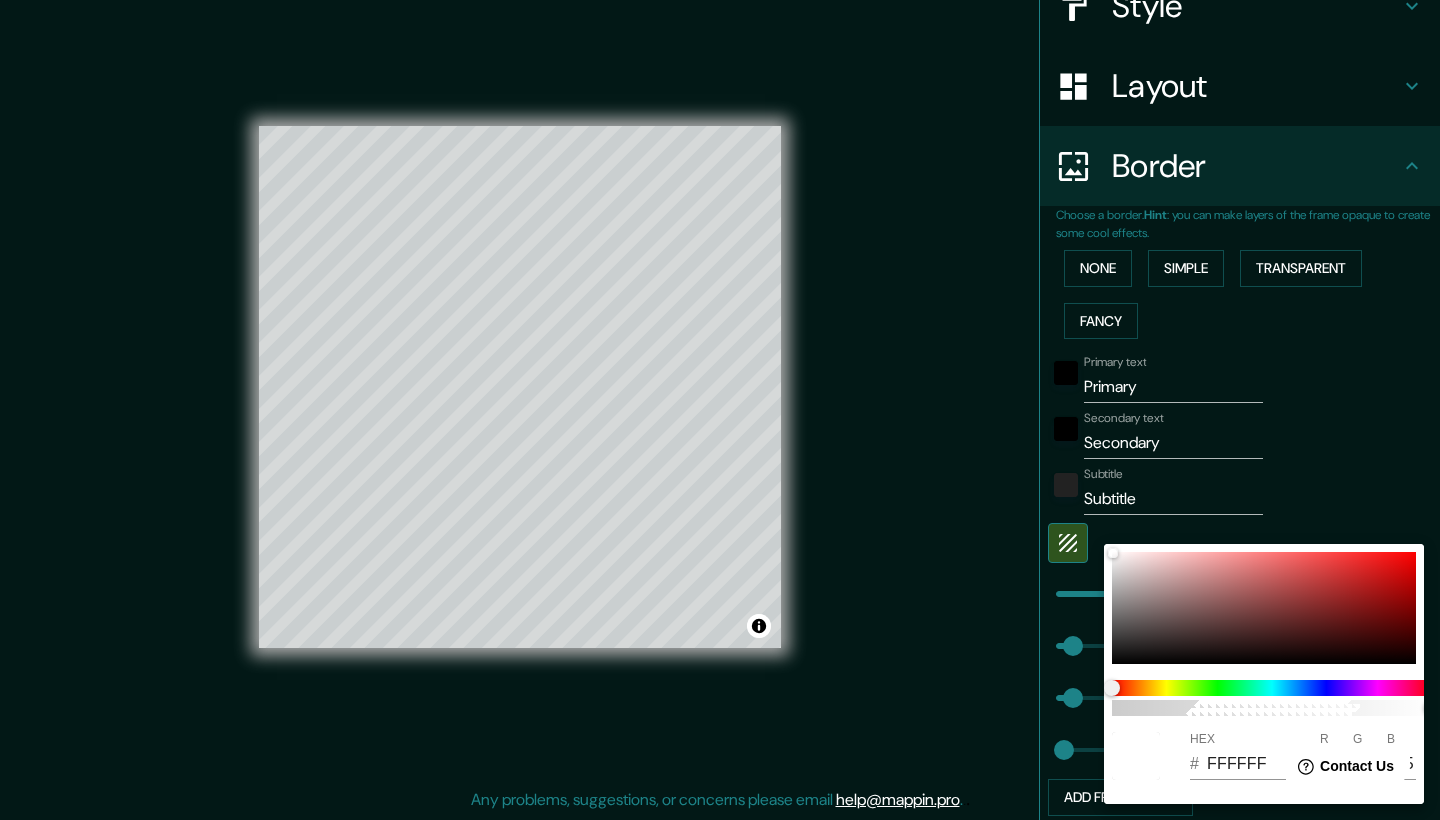 click at bounding box center [720, 410] 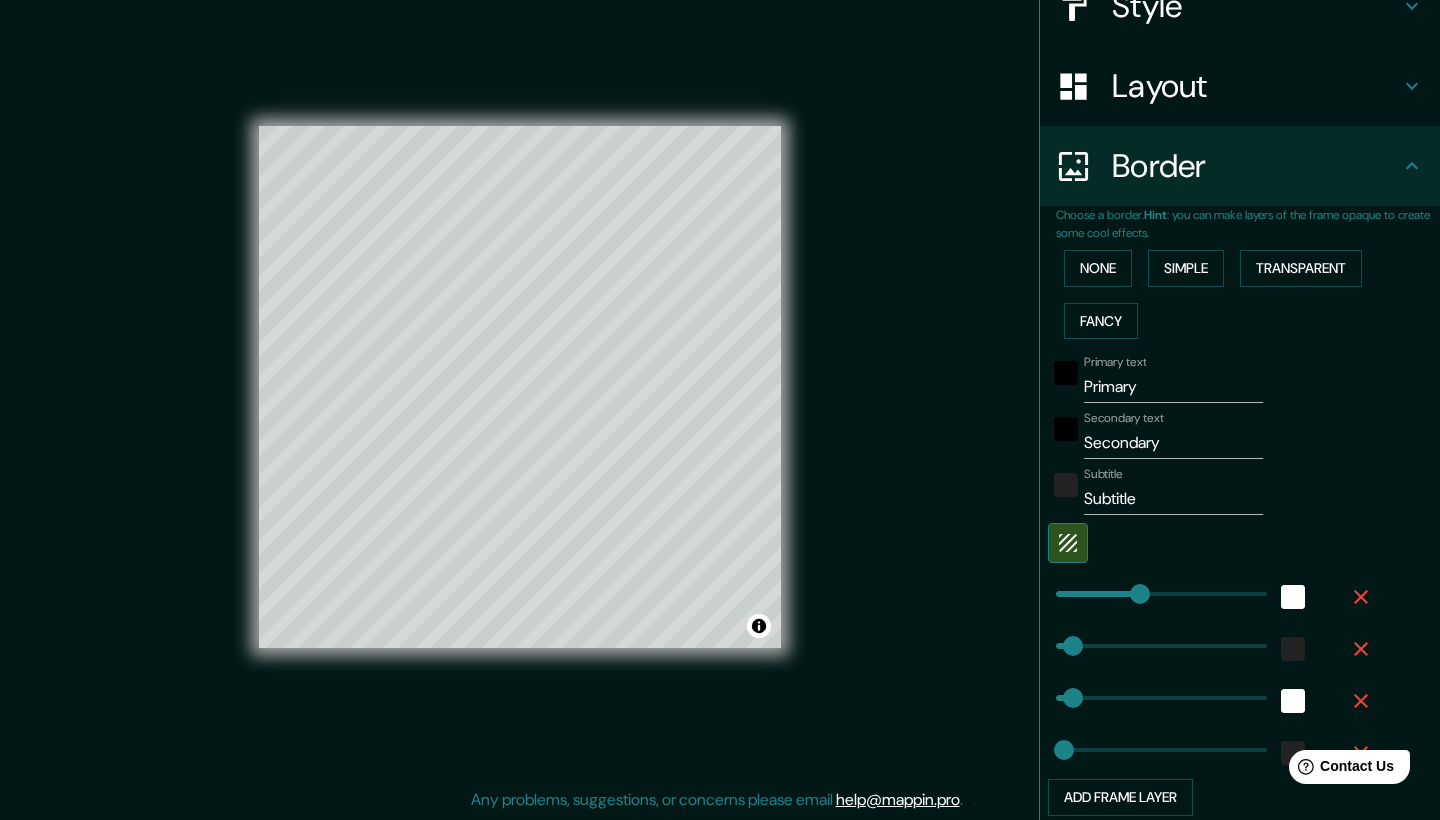 click 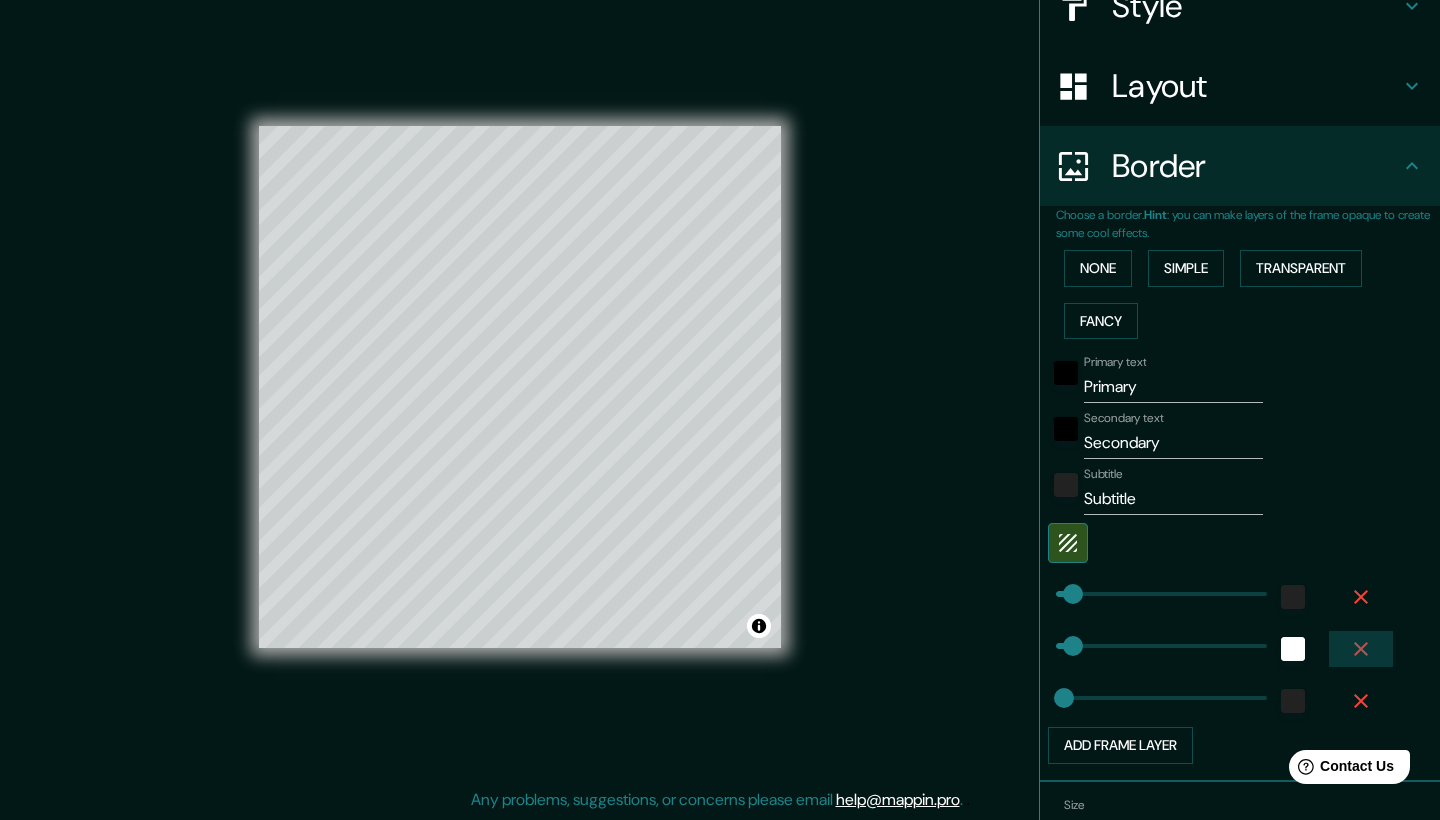 click 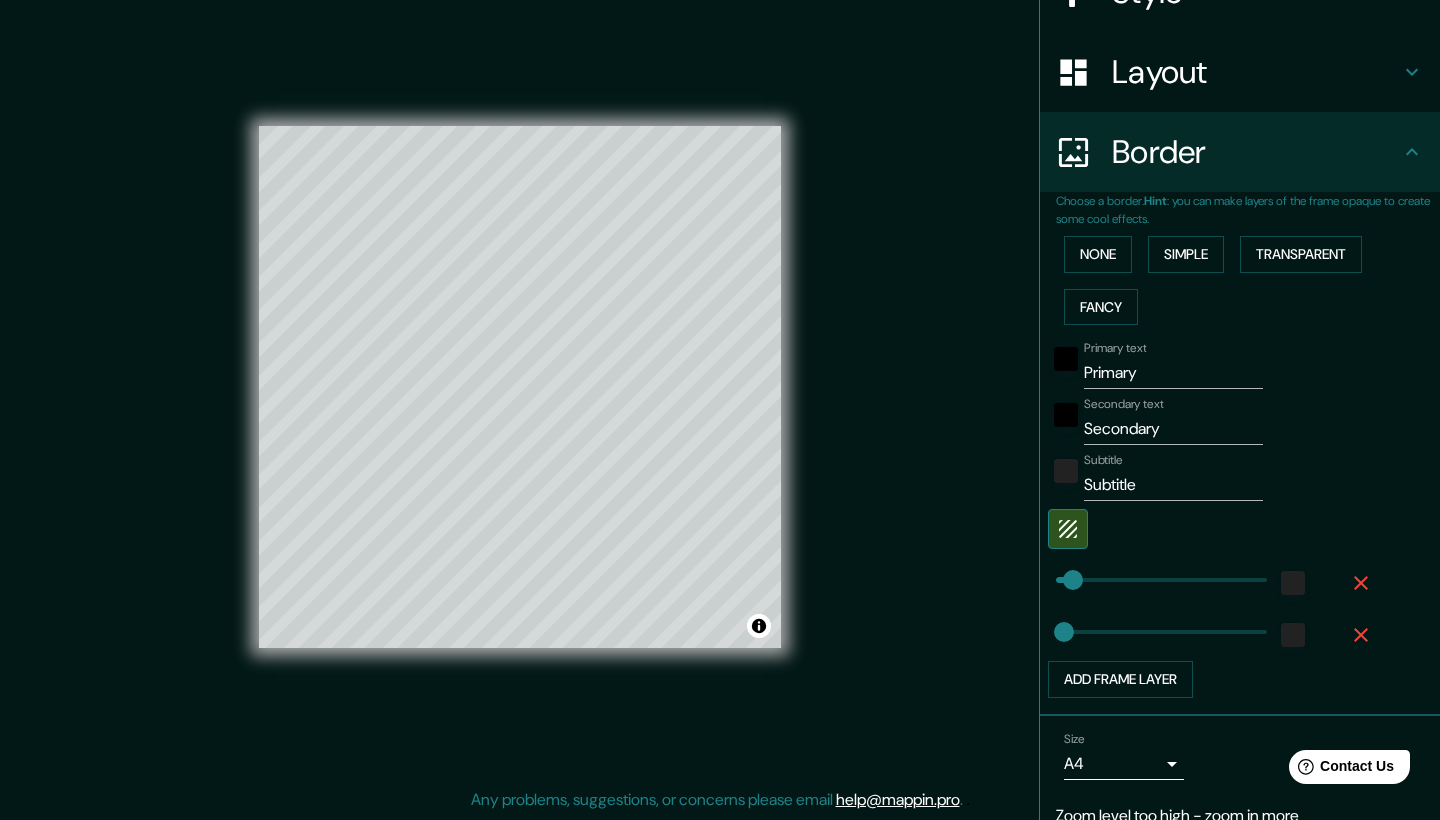 scroll, scrollTop: 283, scrollLeft: 0, axis: vertical 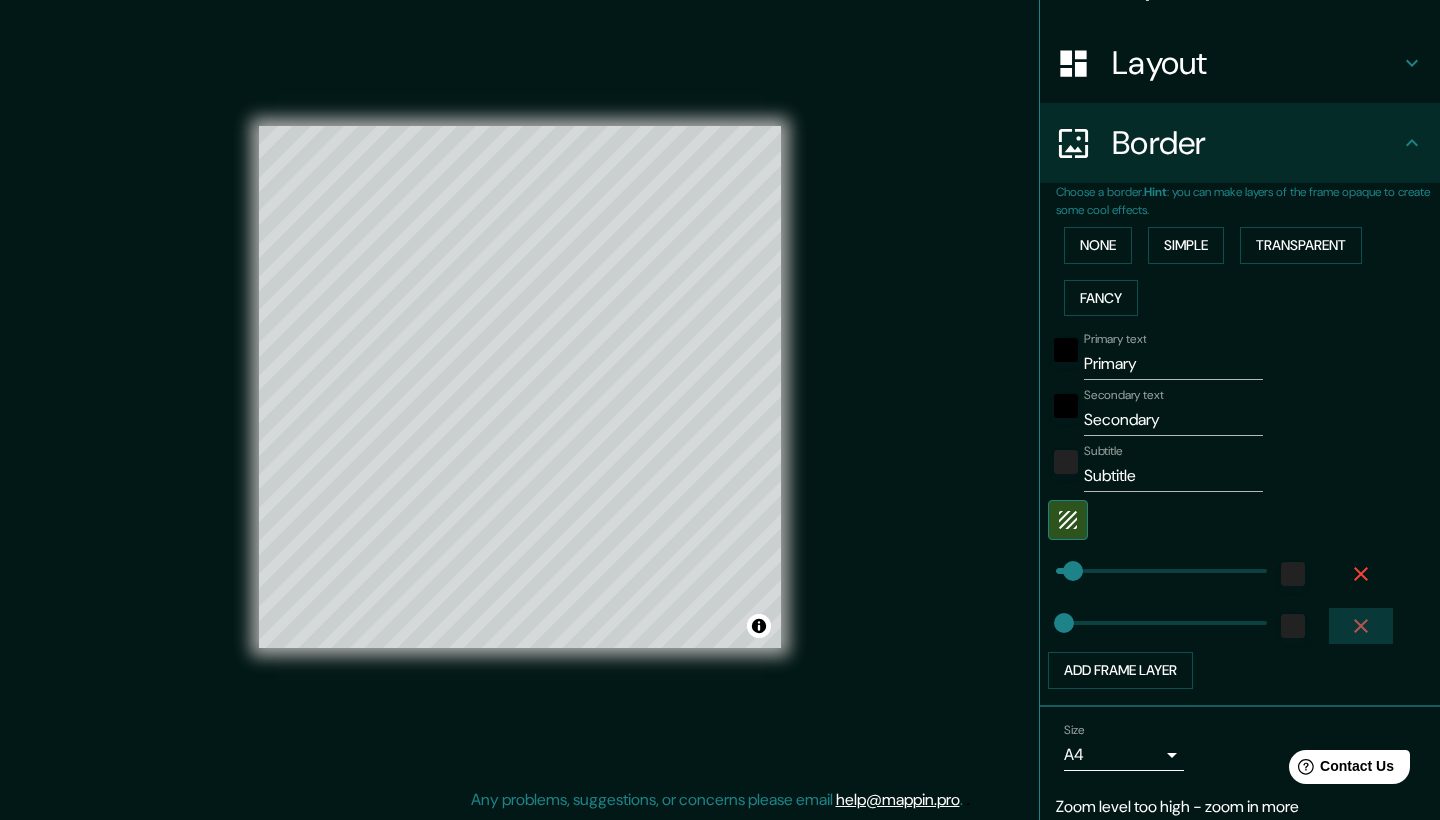 click 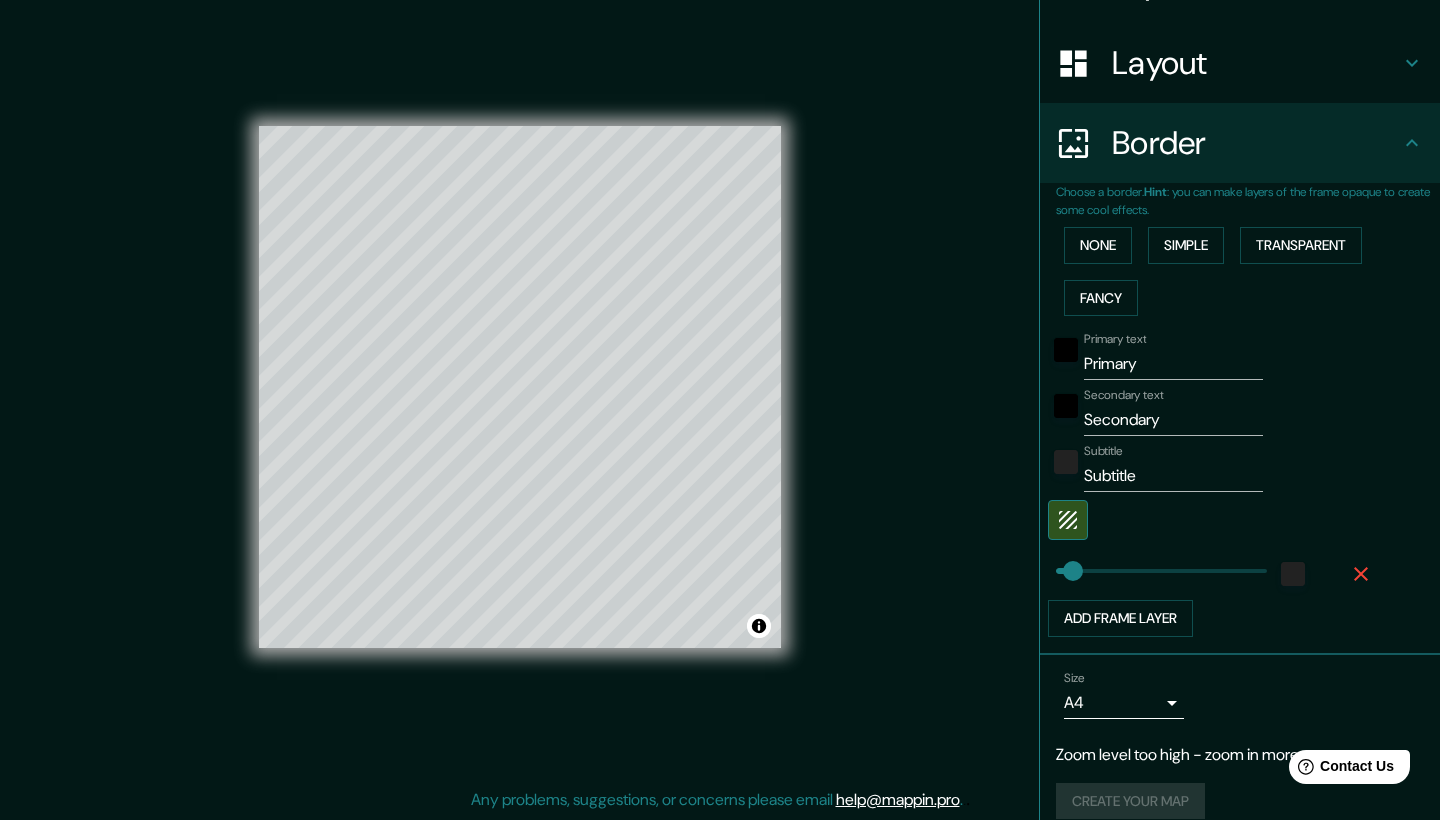 click 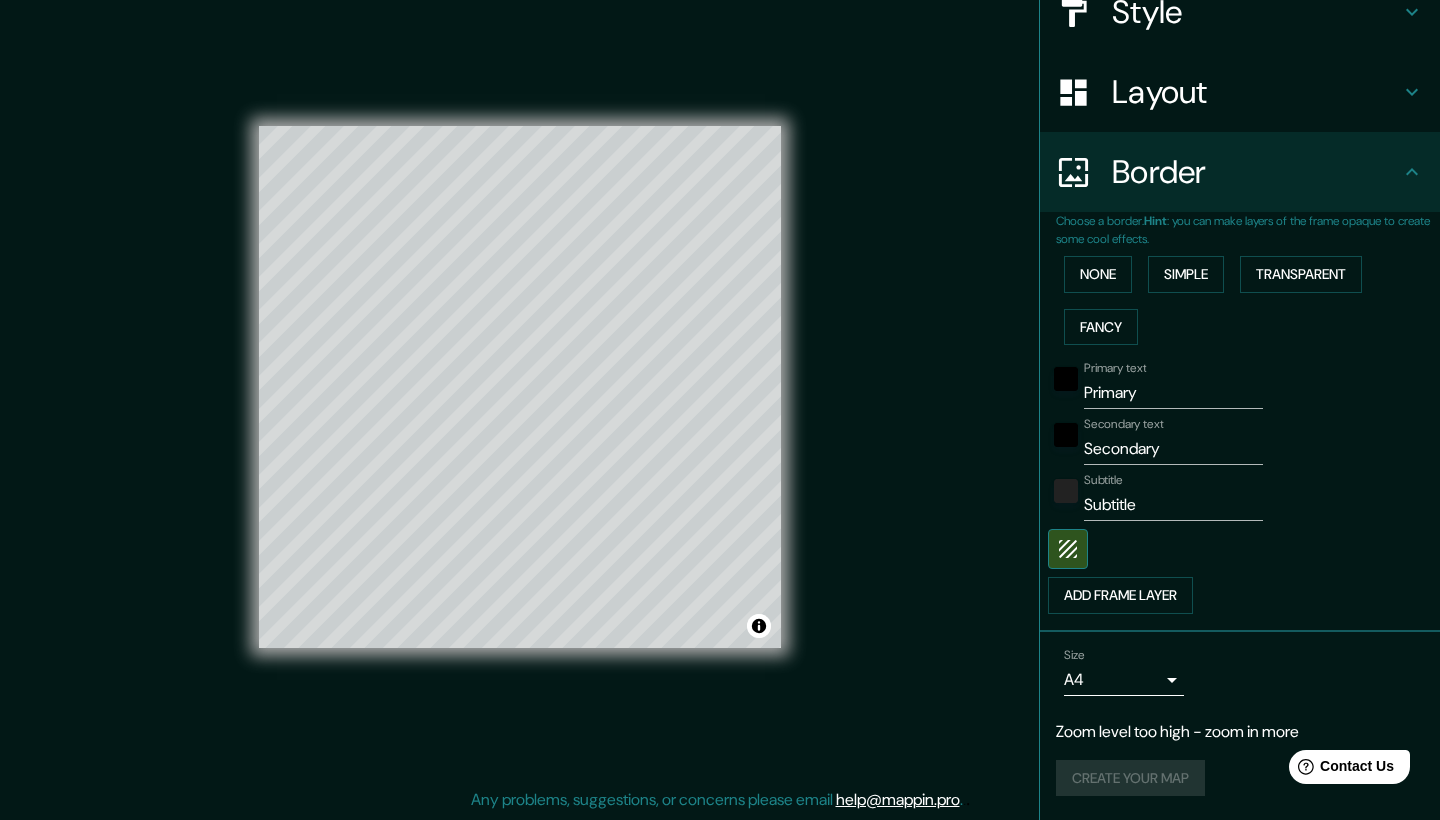 scroll, scrollTop: 247, scrollLeft: 0, axis: vertical 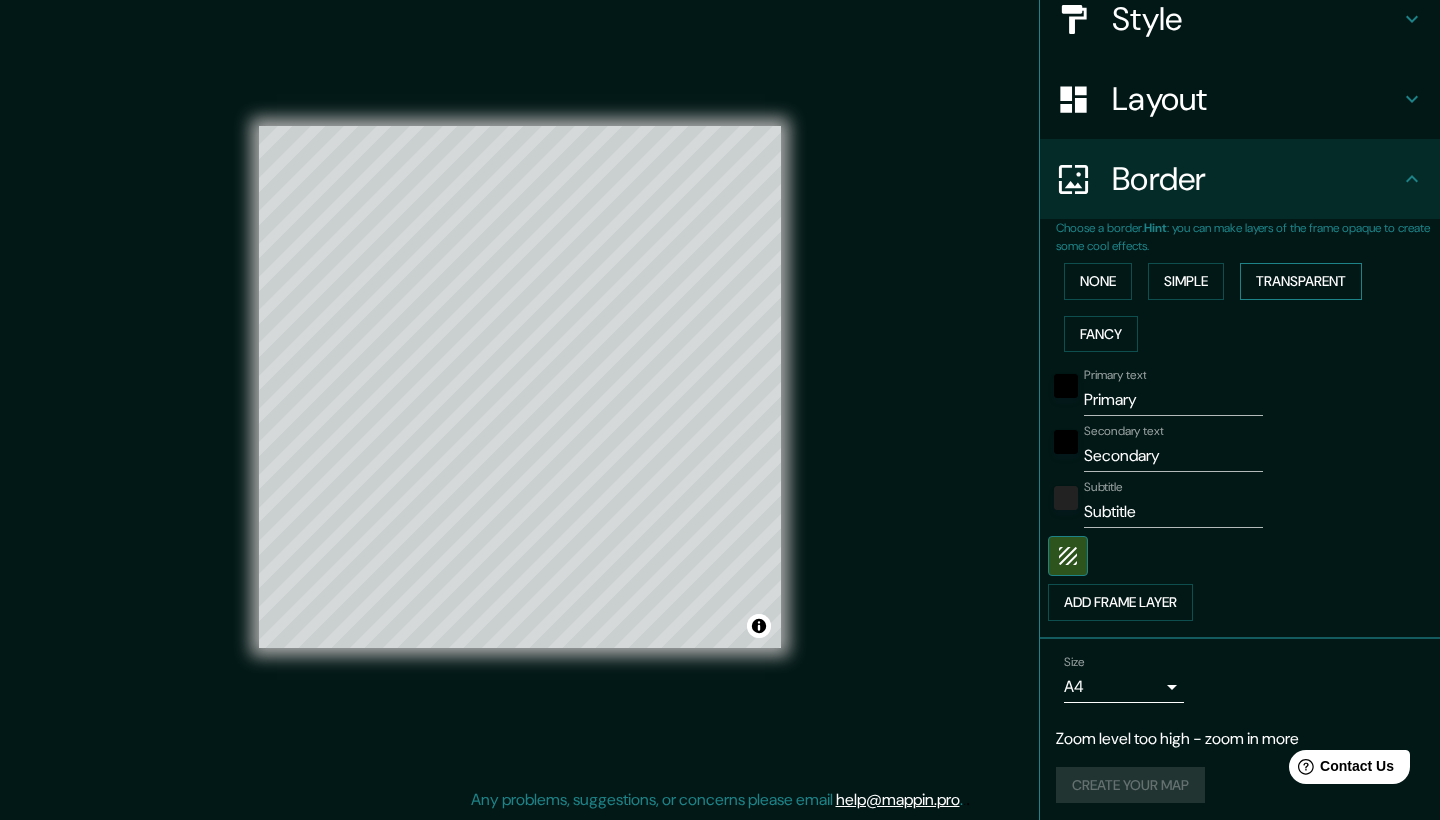 click on "Transparent" at bounding box center [1301, 281] 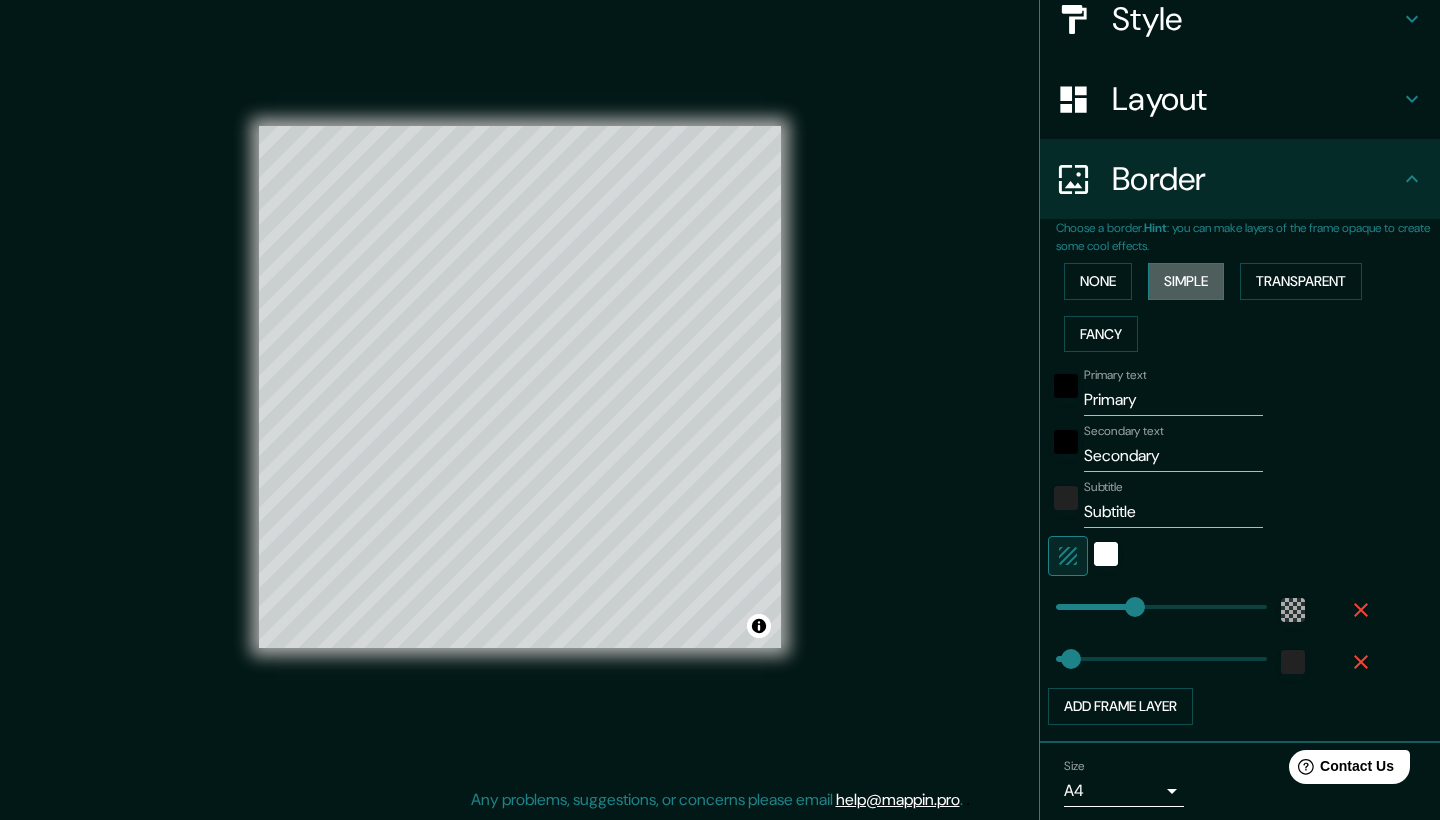 click on "Simple" at bounding box center (1186, 281) 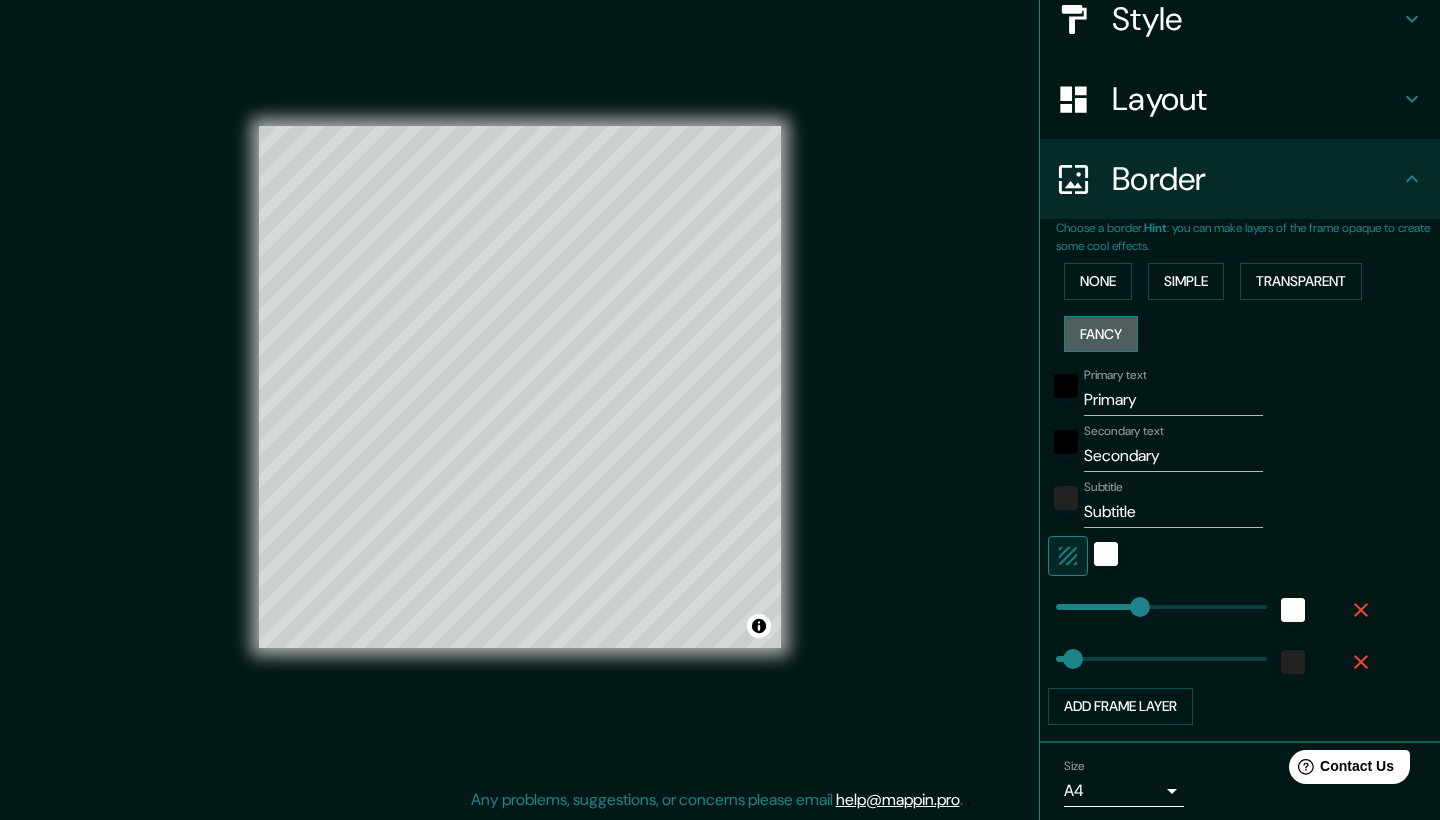 click on "Fancy" at bounding box center [1101, 334] 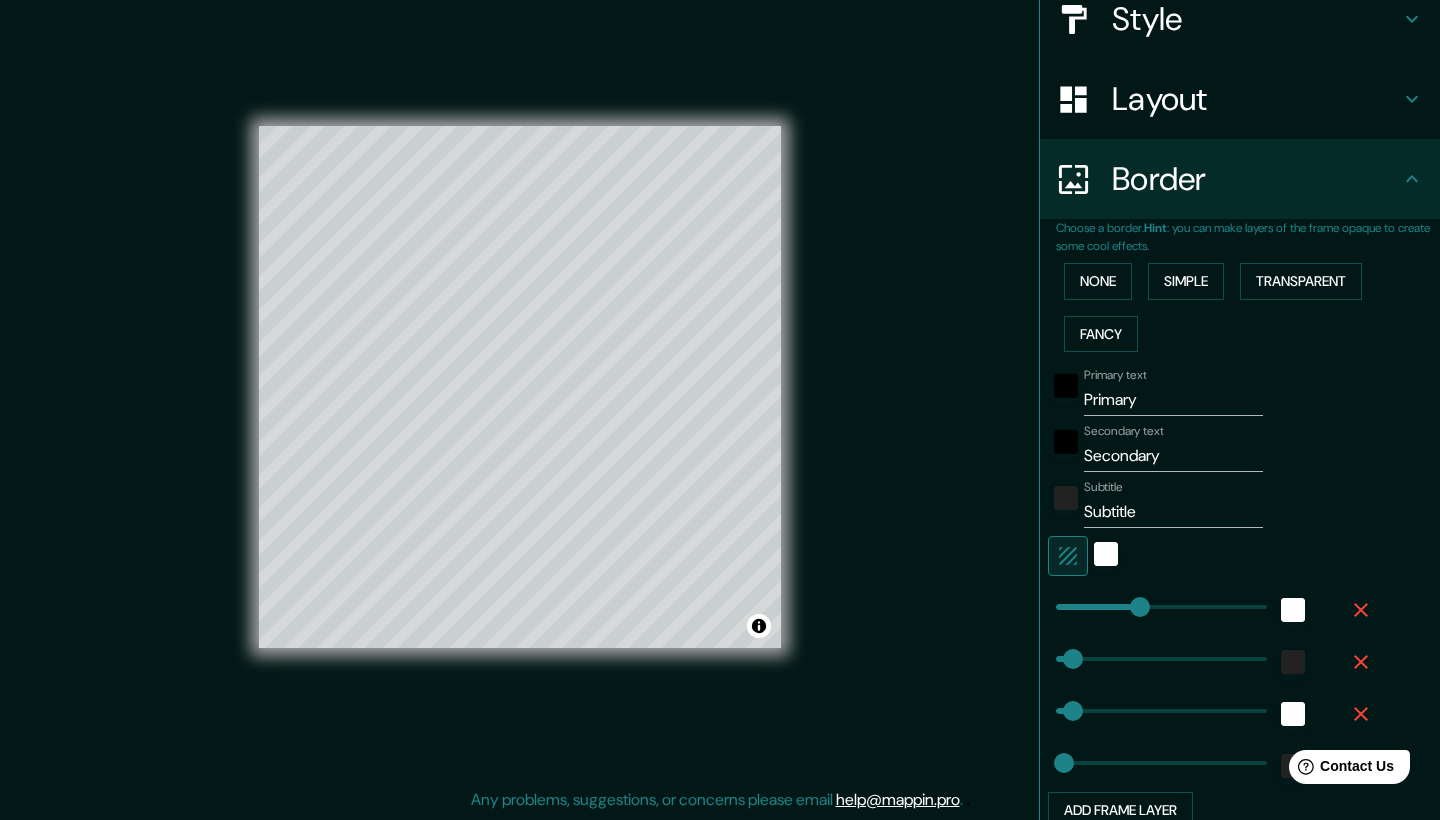 click 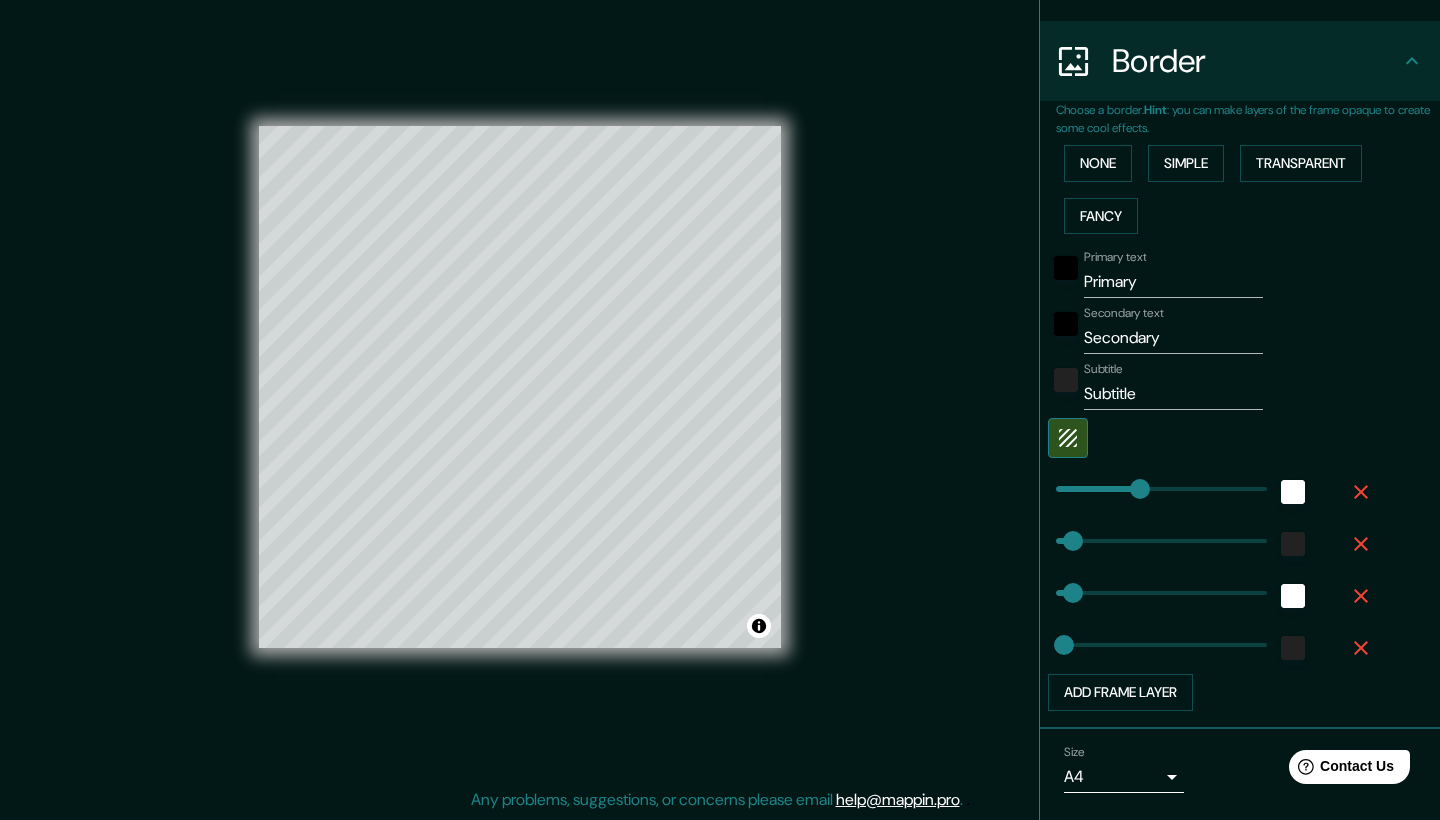 scroll, scrollTop: 369, scrollLeft: 0, axis: vertical 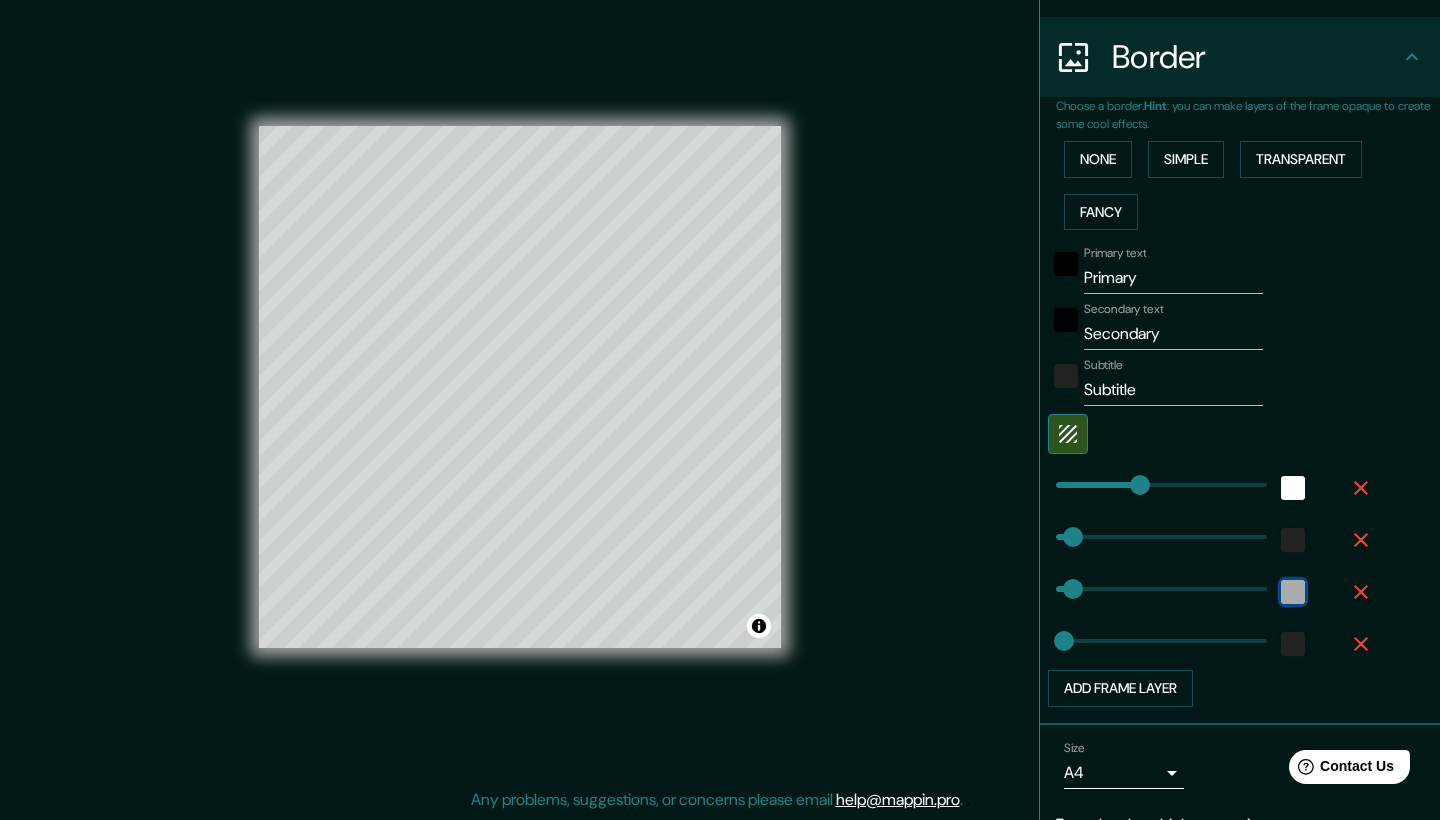 click at bounding box center (1293, 592) 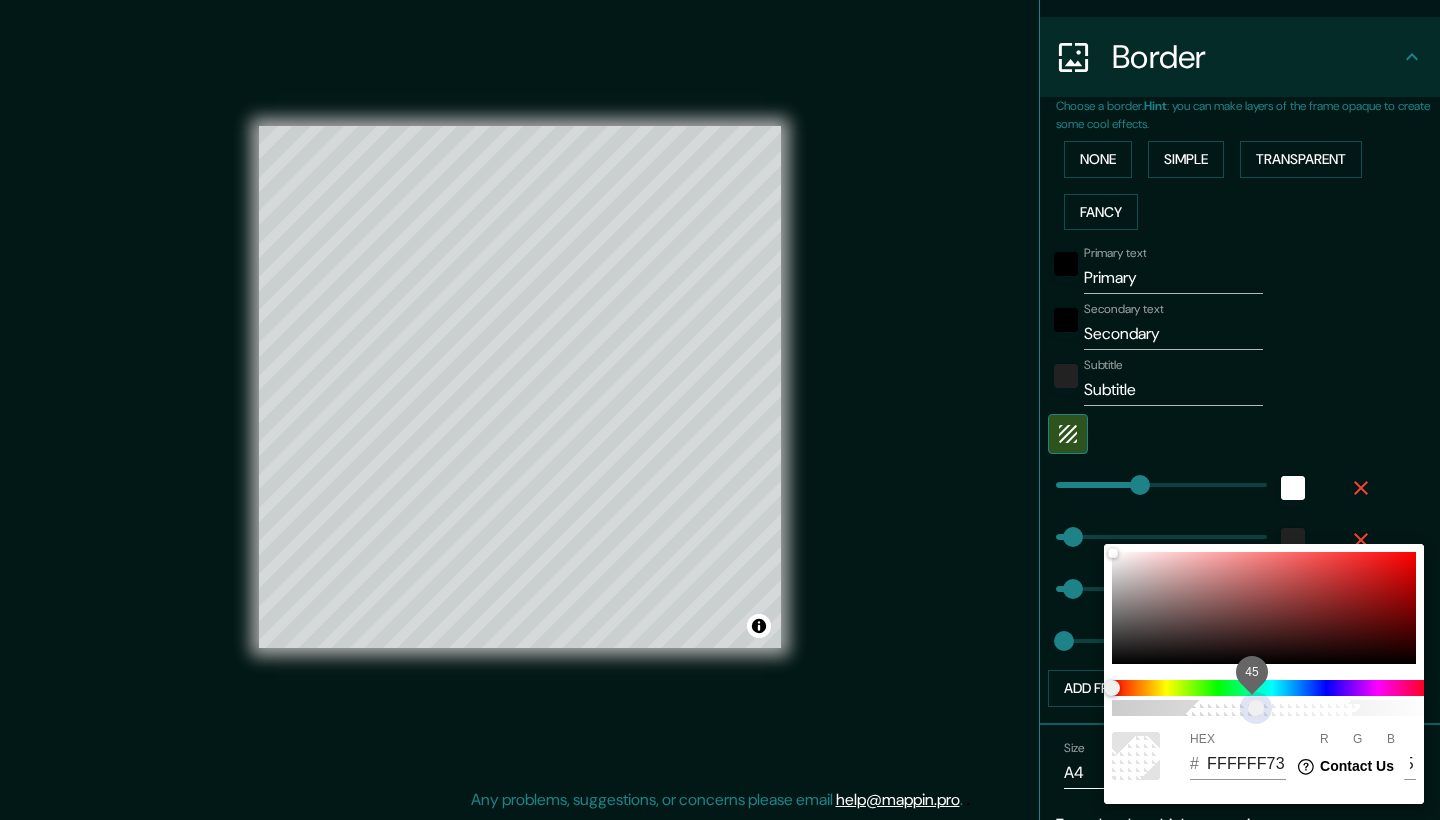 click on "45" at bounding box center (1272, 708) 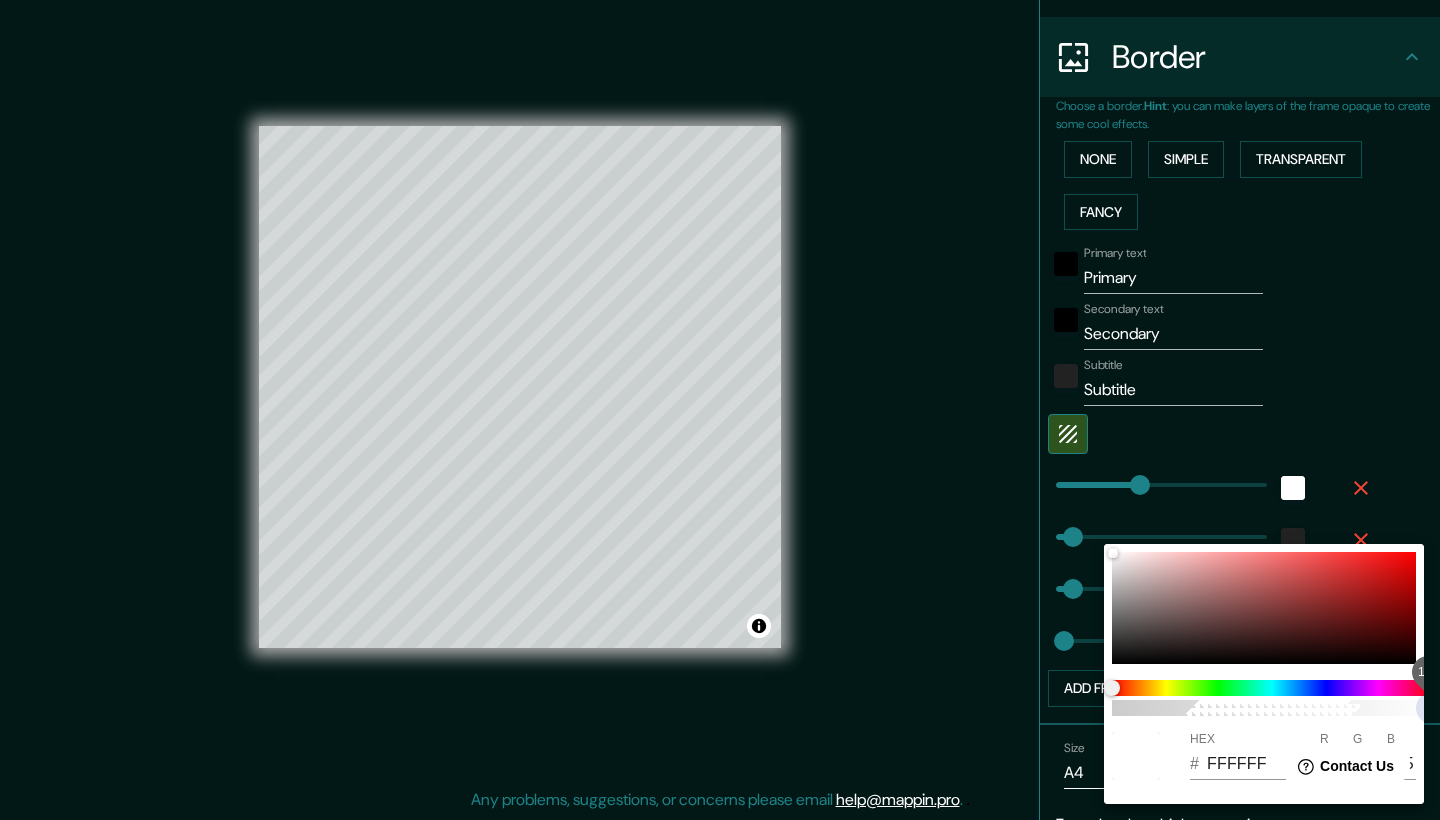 drag, startPoint x: 1255, startPoint y: 714, endPoint x: 1438, endPoint y: 718, distance: 183.04372 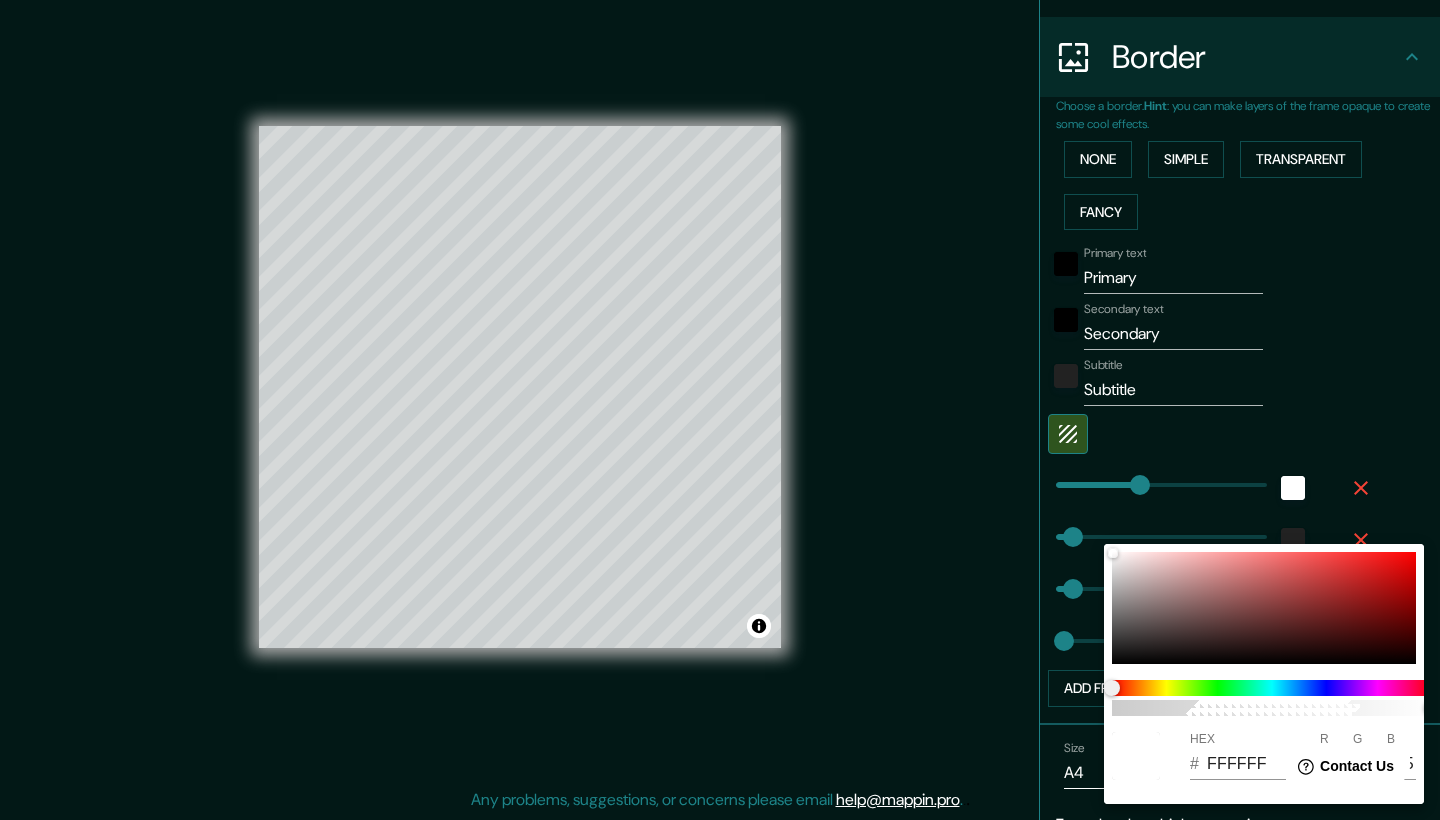 click at bounding box center [720, 410] 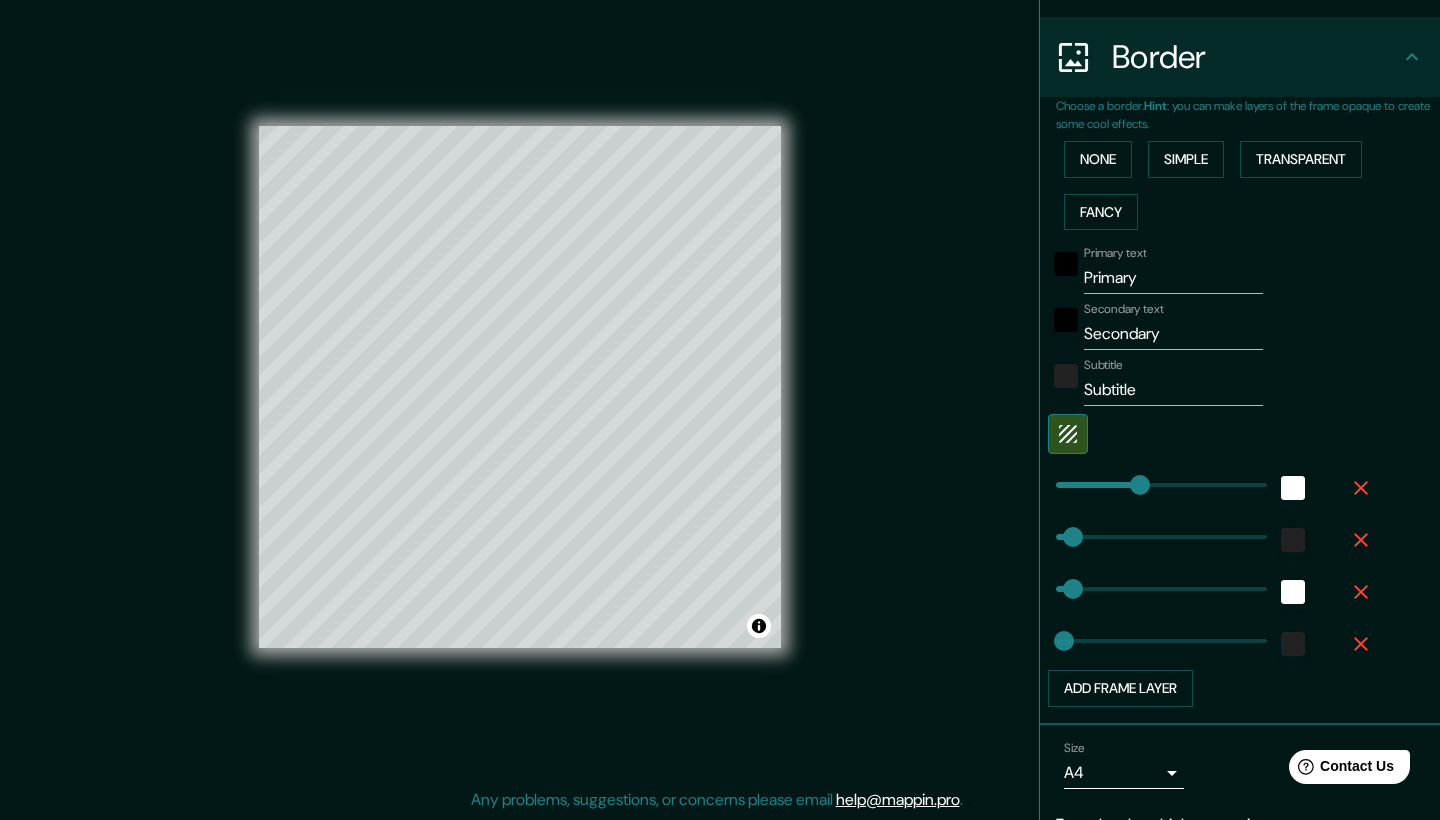click 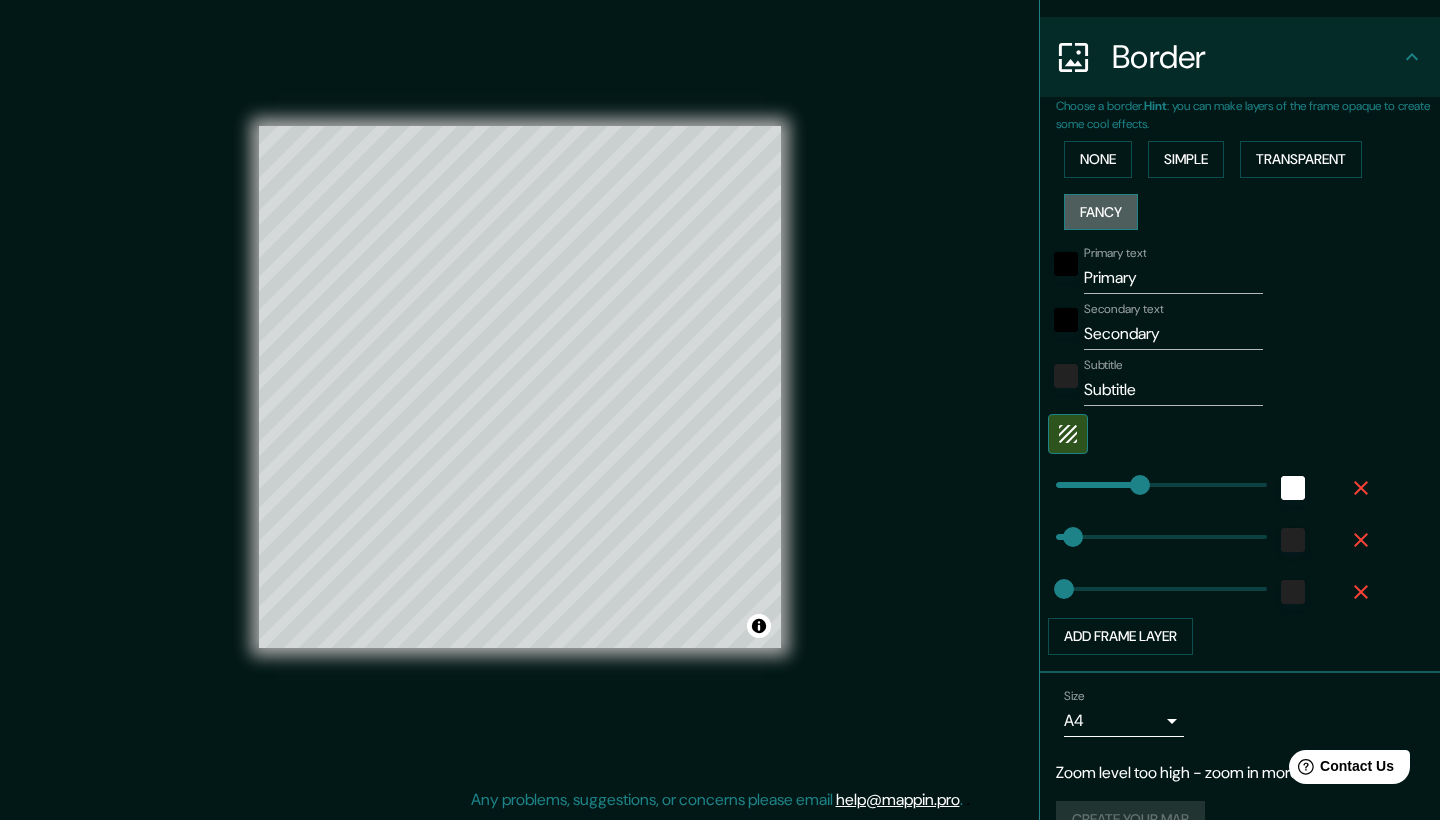 click on "Fancy" at bounding box center [1101, 212] 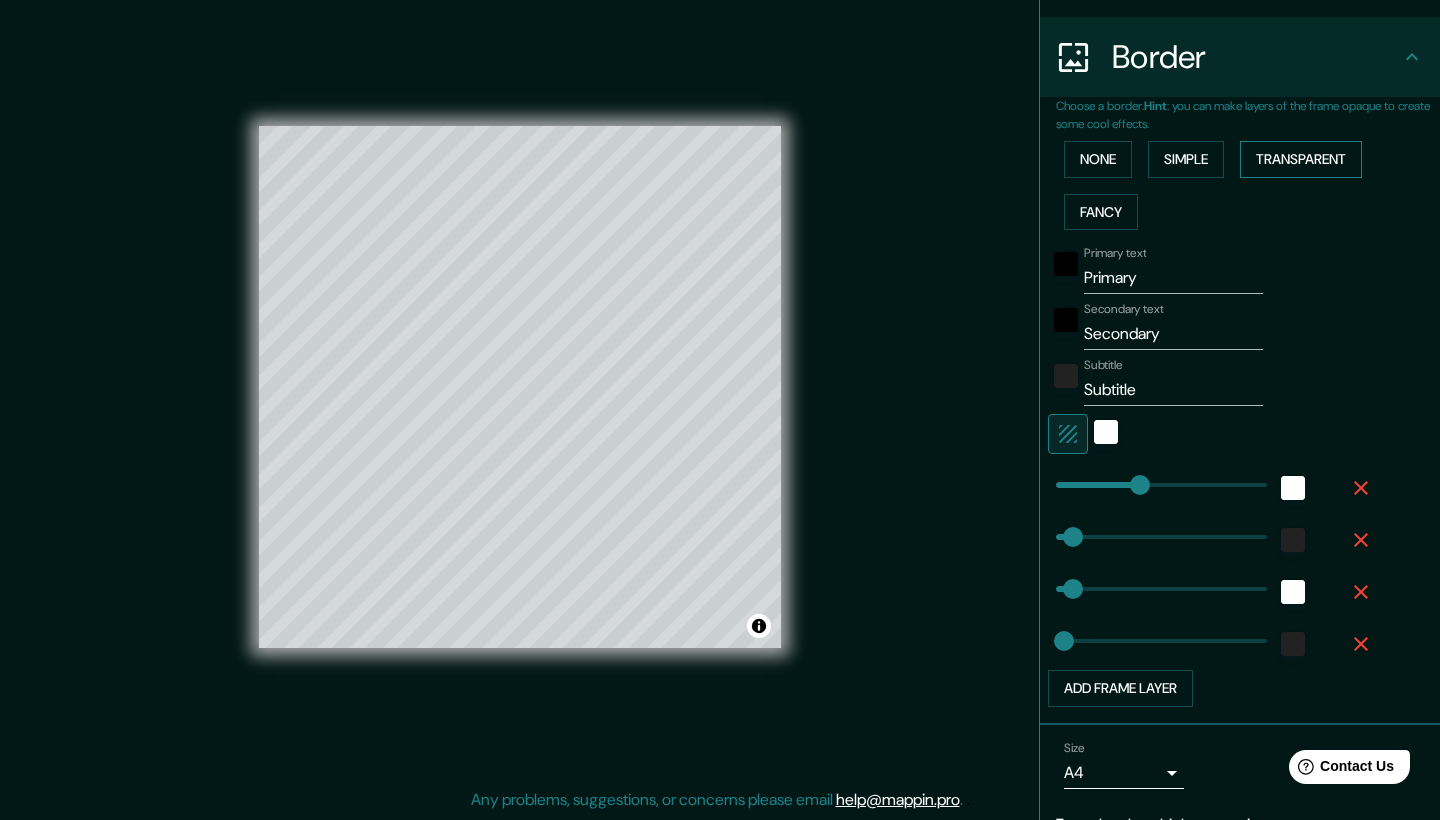 click on "Transparent" at bounding box center (1301, 159) 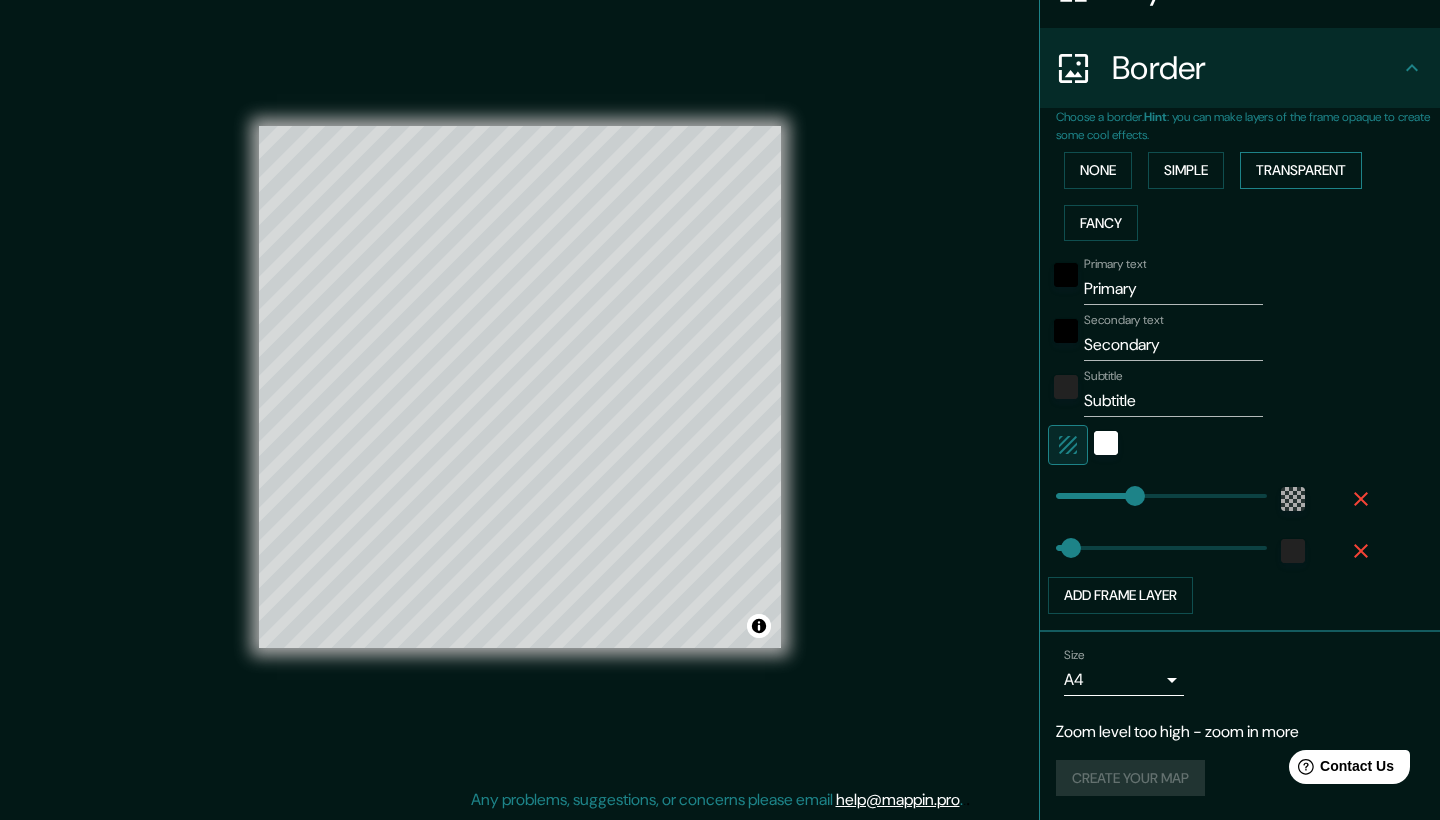 scroll, scrollTop: 351, scrollLeft: 0, axis: vertical 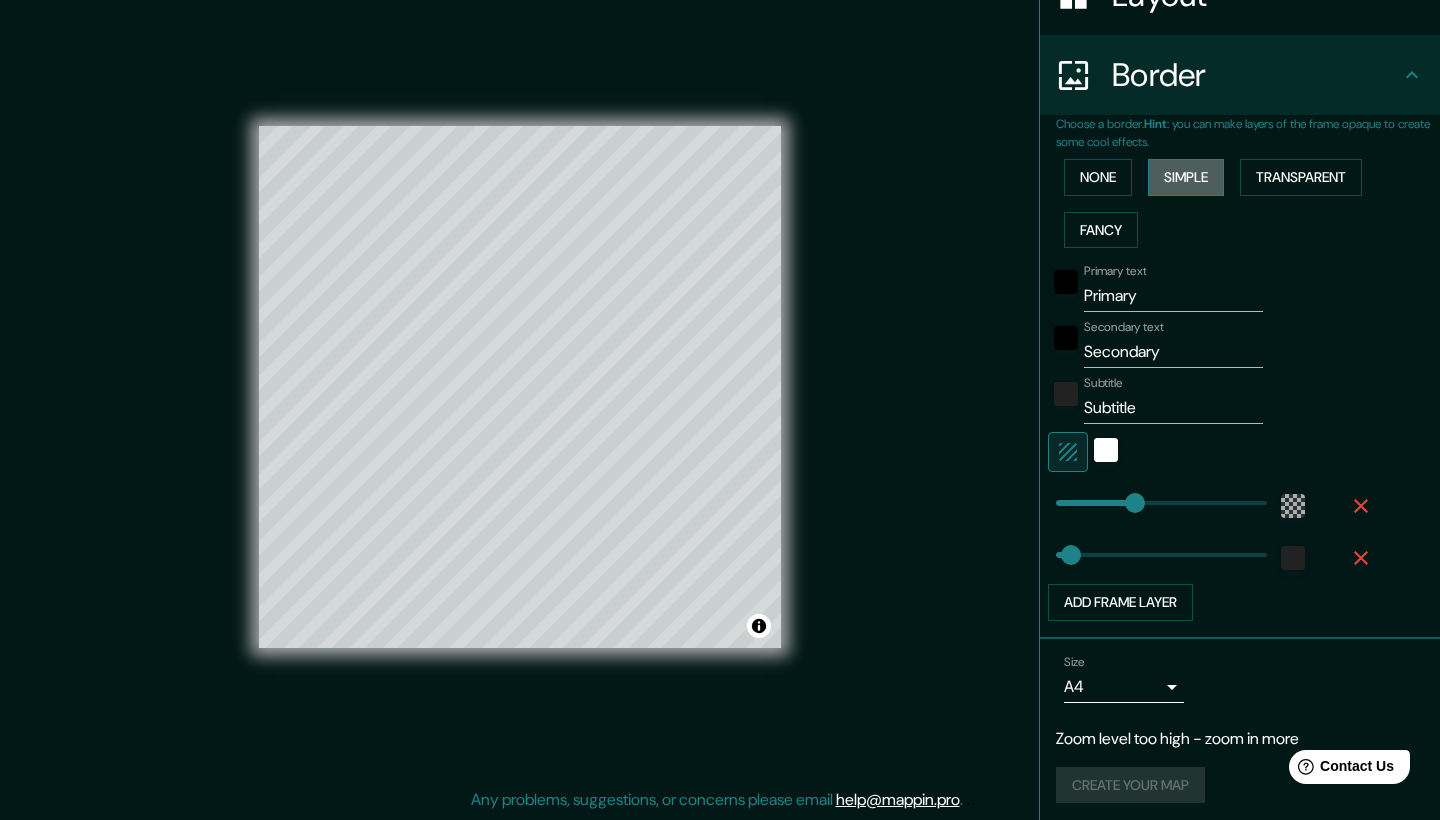 click on "Simple" at bounding box center (1186, 177) 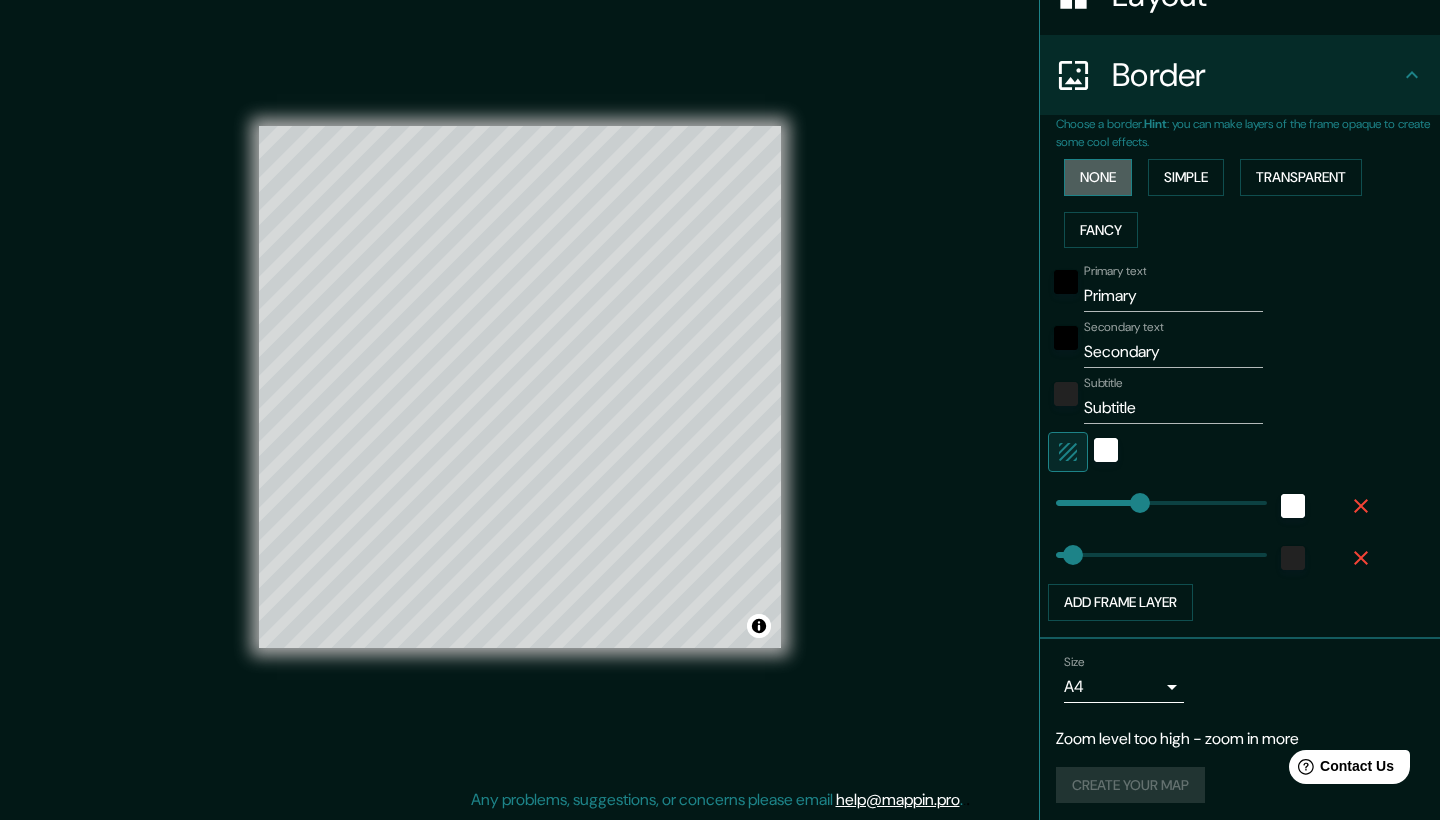 click on "None" at bounding box center (1098, 177) 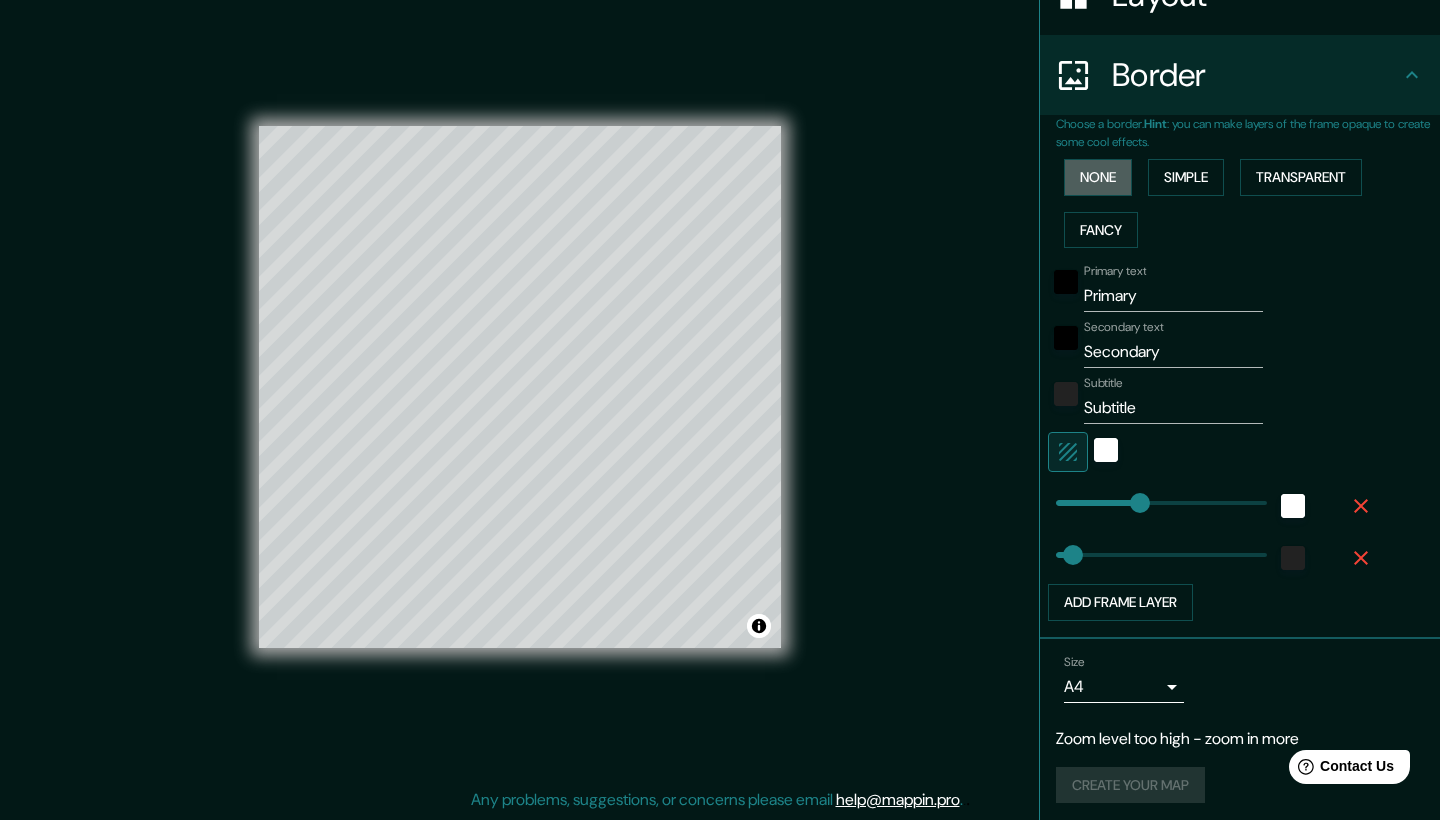 scroll, scrollTop: 0, scrollLeft: 0, axis: both 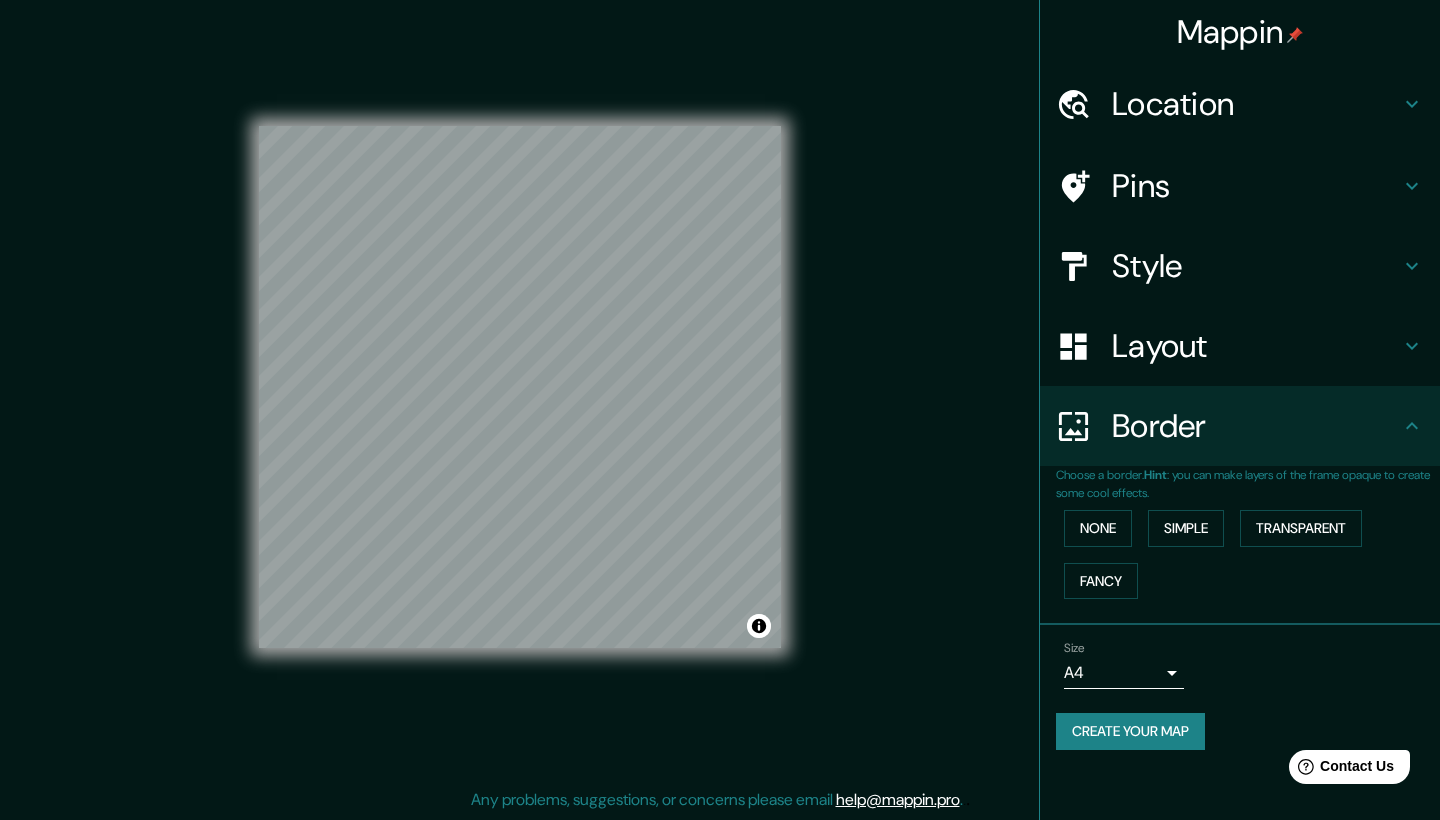 click on "Mappin Location El Cairo, Gobernación de El Cairo, Egipto Pins Style Layout Border Choose a border.  Hint : you can make layers of the frame opaque to create some cool effects. None Simple Transparent Fancy Size A4 single Create your map © Mapbox   © OpenStreetMap   Improve this map Any problems, suggestions, or concerns please email    help@mappin.pro . . ." at bounding box center (720, 403) 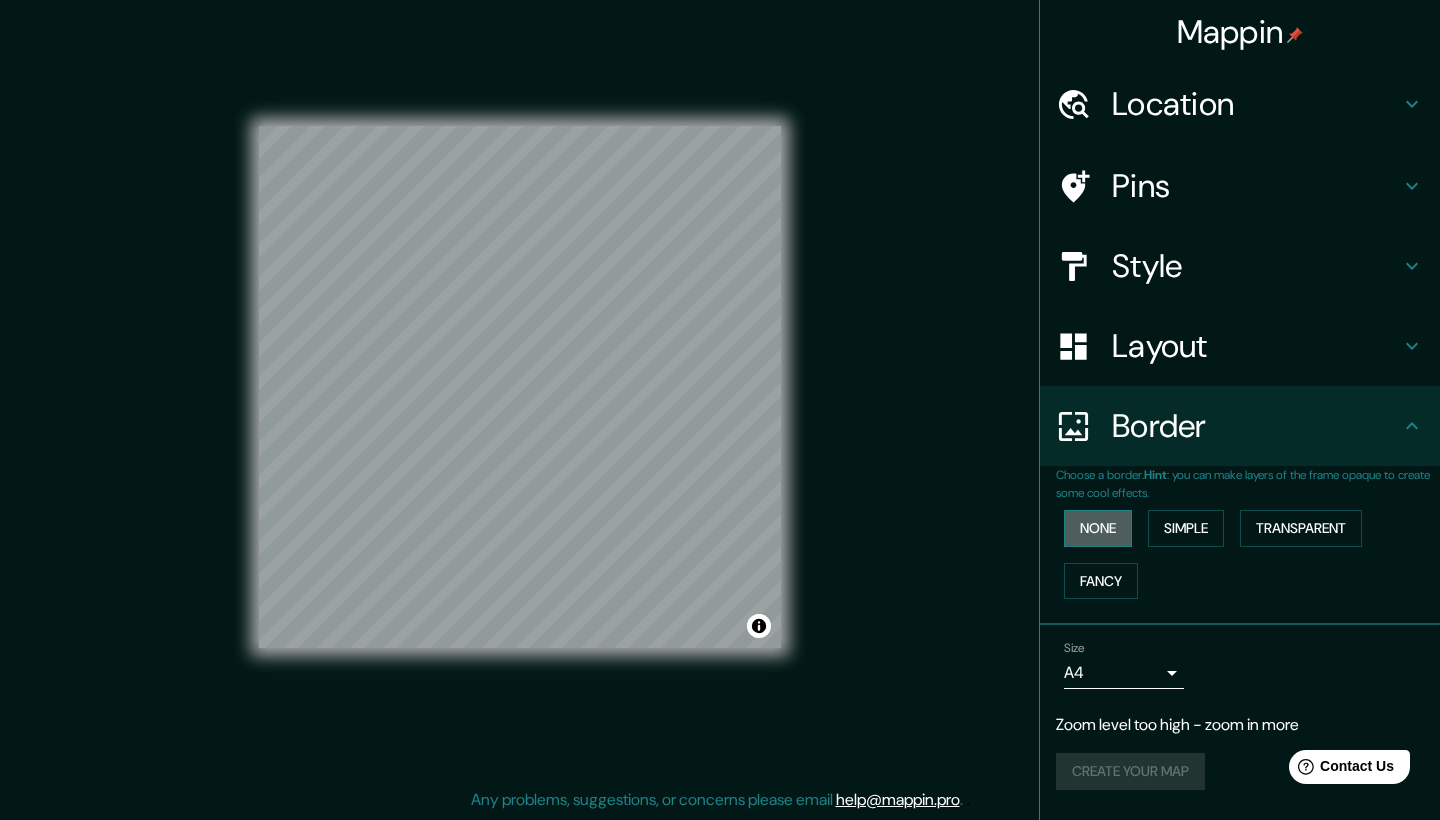 click on "None" at bounding box center (1098, 528) 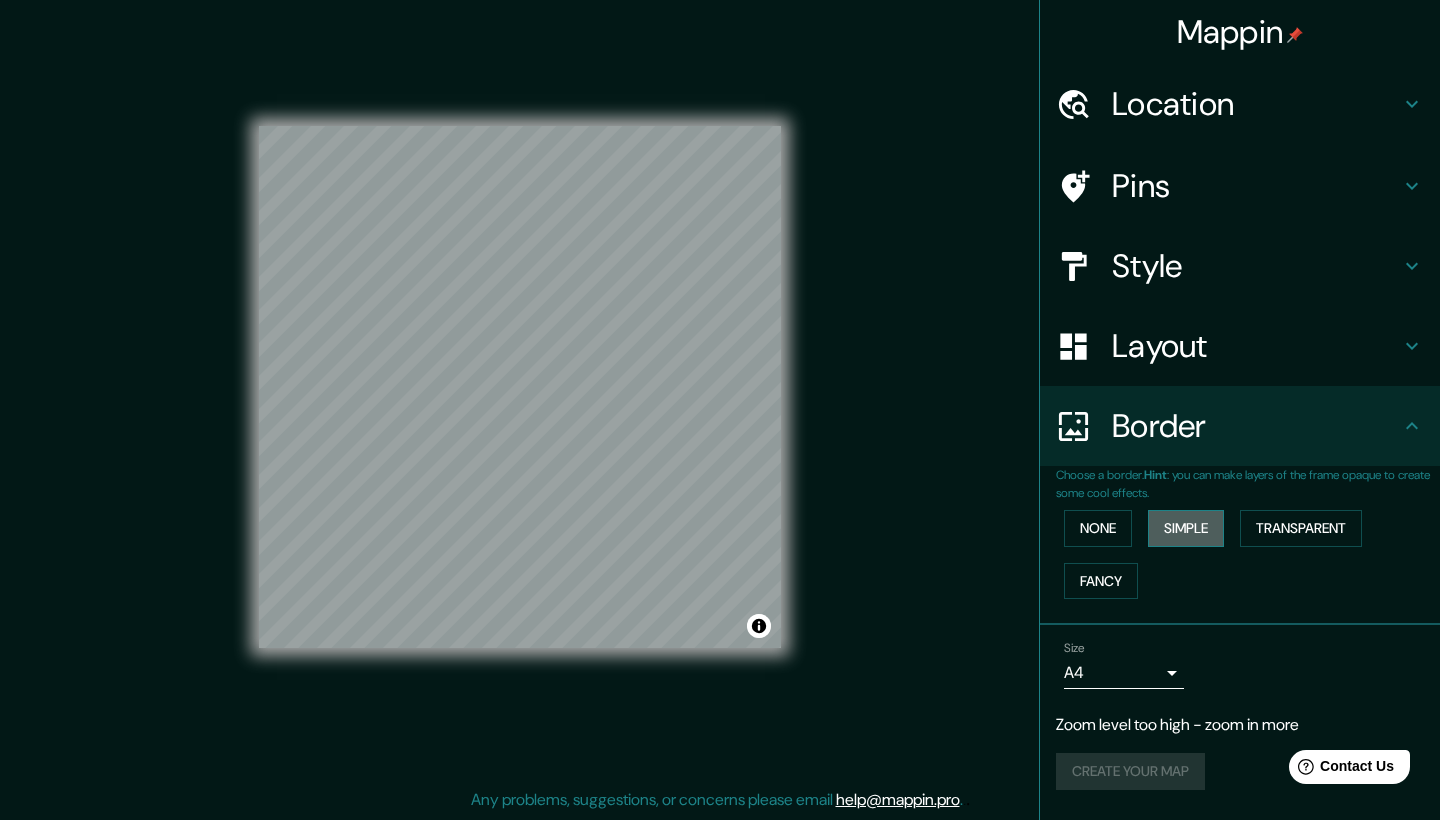 click on "Simple" at bounding box center (1186, 528) 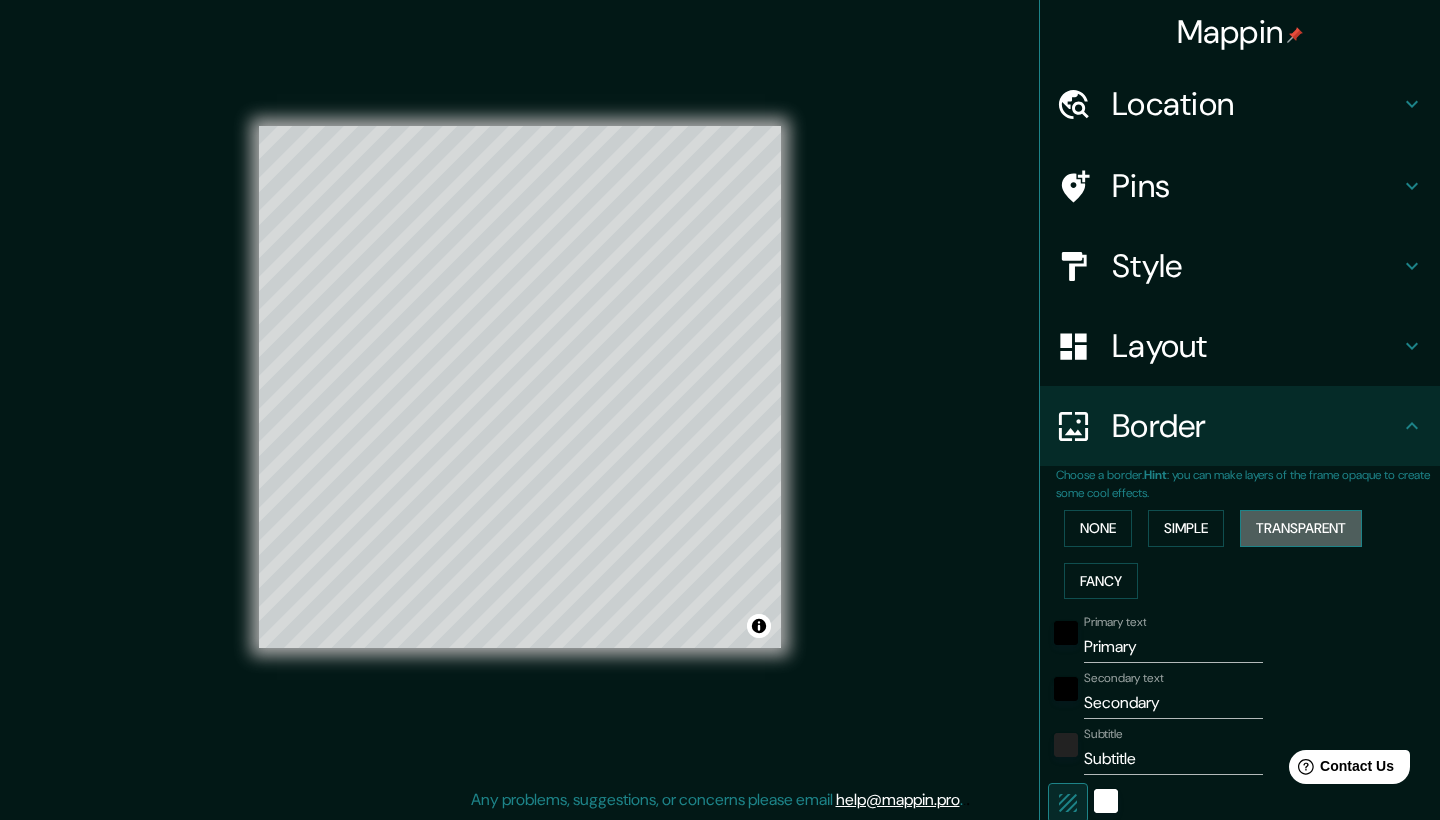 click on "Transparent" at bounding box center [1301, 528] 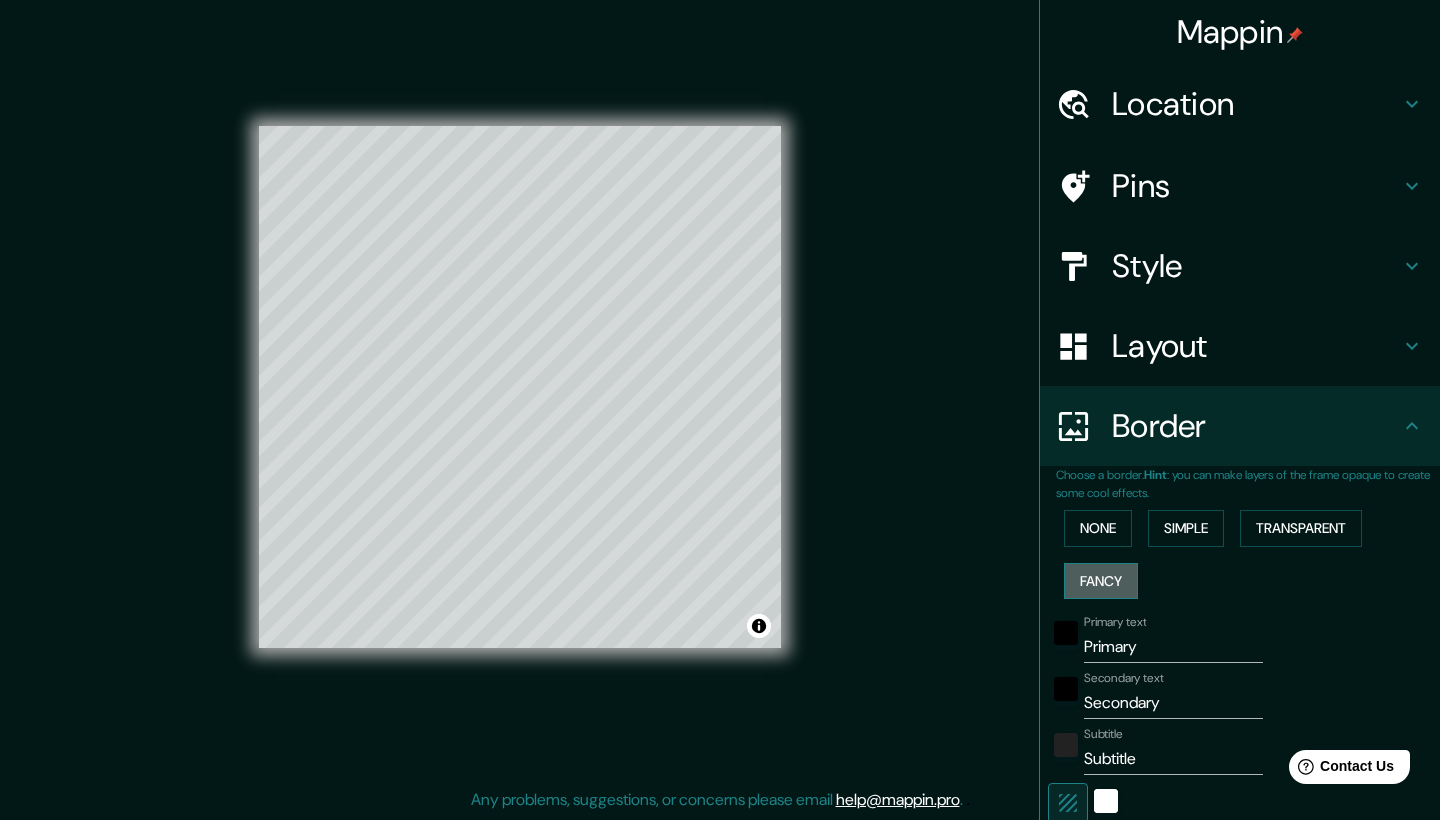 click on "Fancy" at bounding box center (1101, 581) 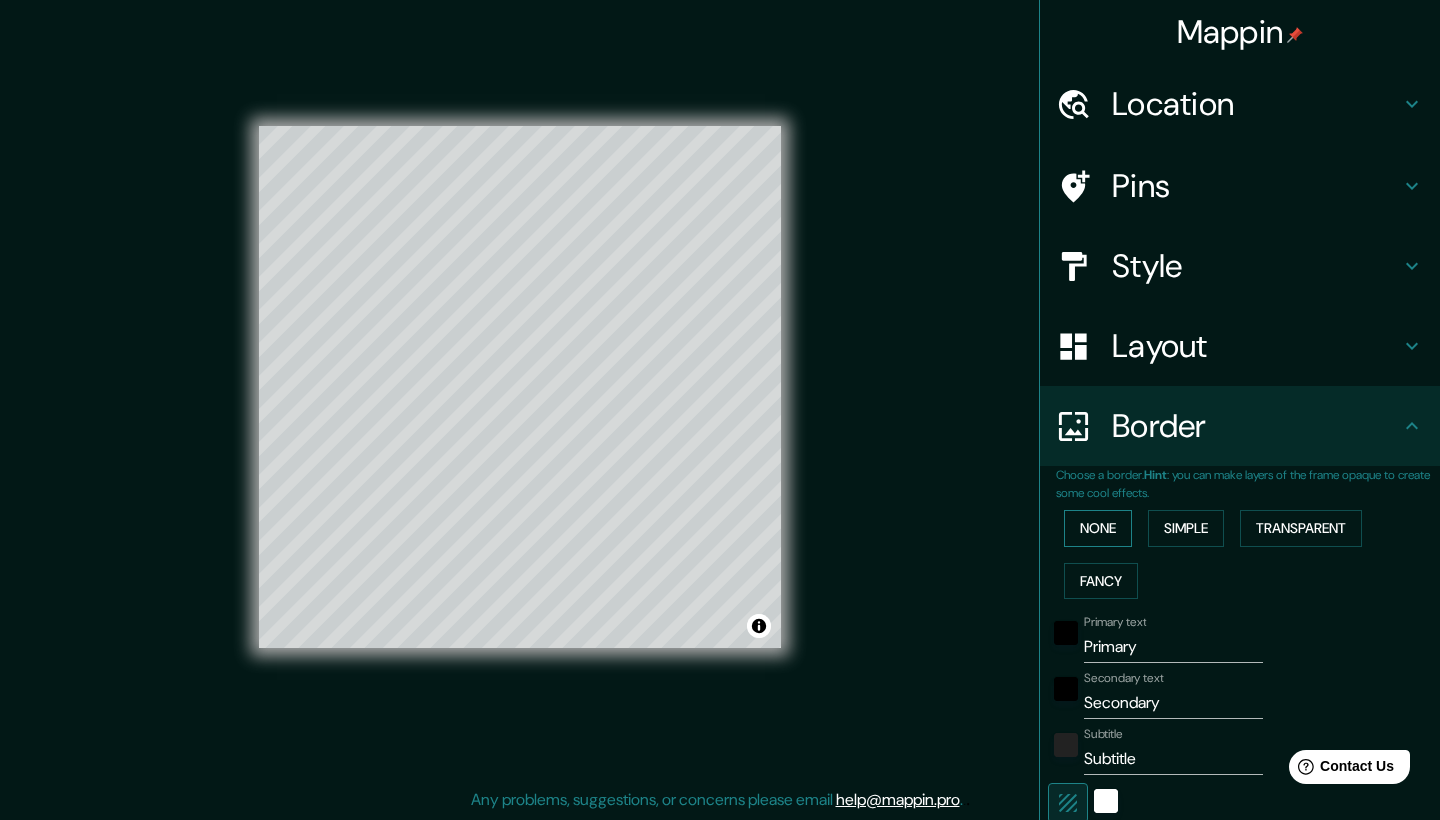 click on "None" at bounding box center (1098, 528) 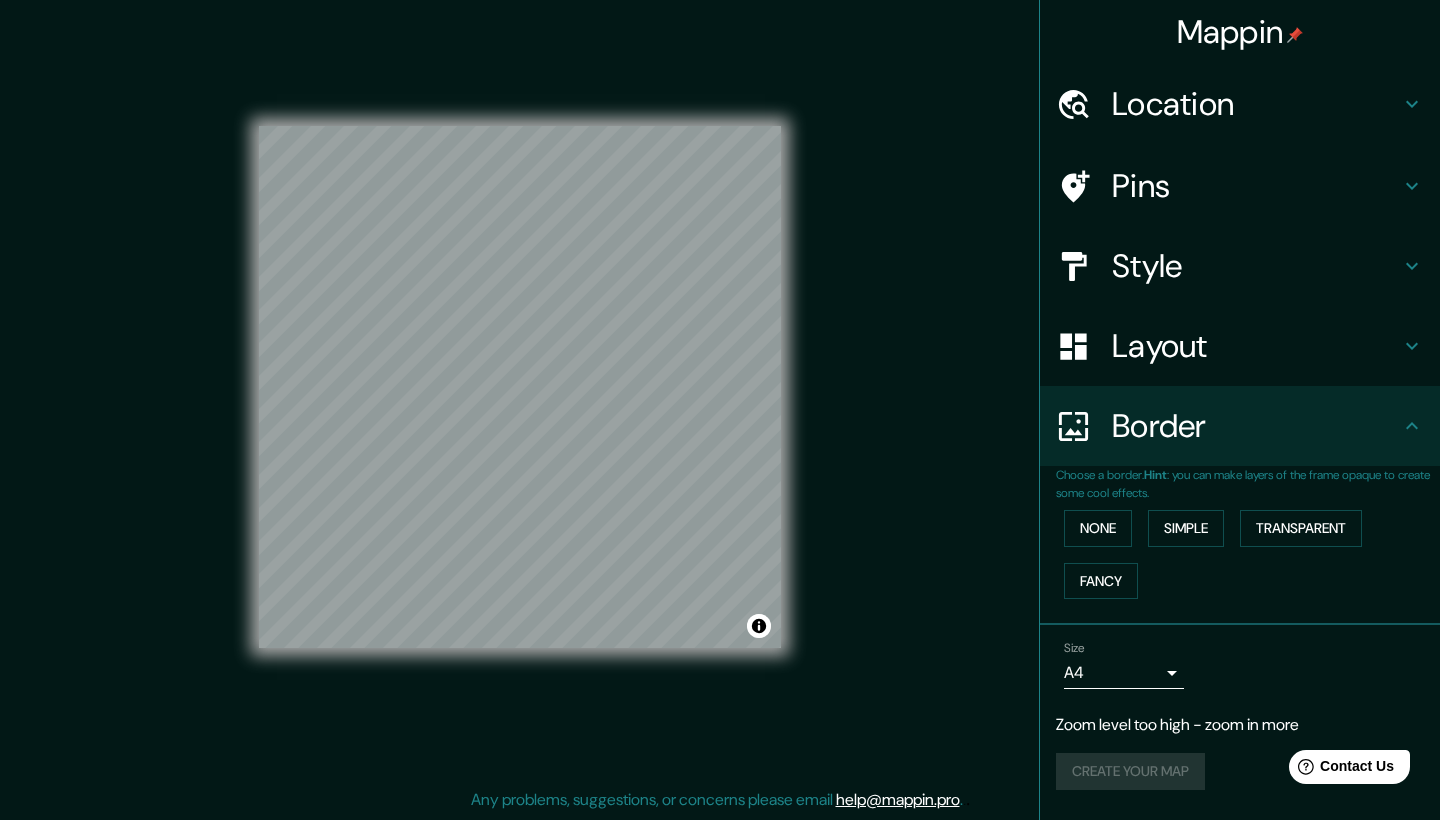 scroll, scrollTop: 14, scrollLeft: 0, axis: vertical 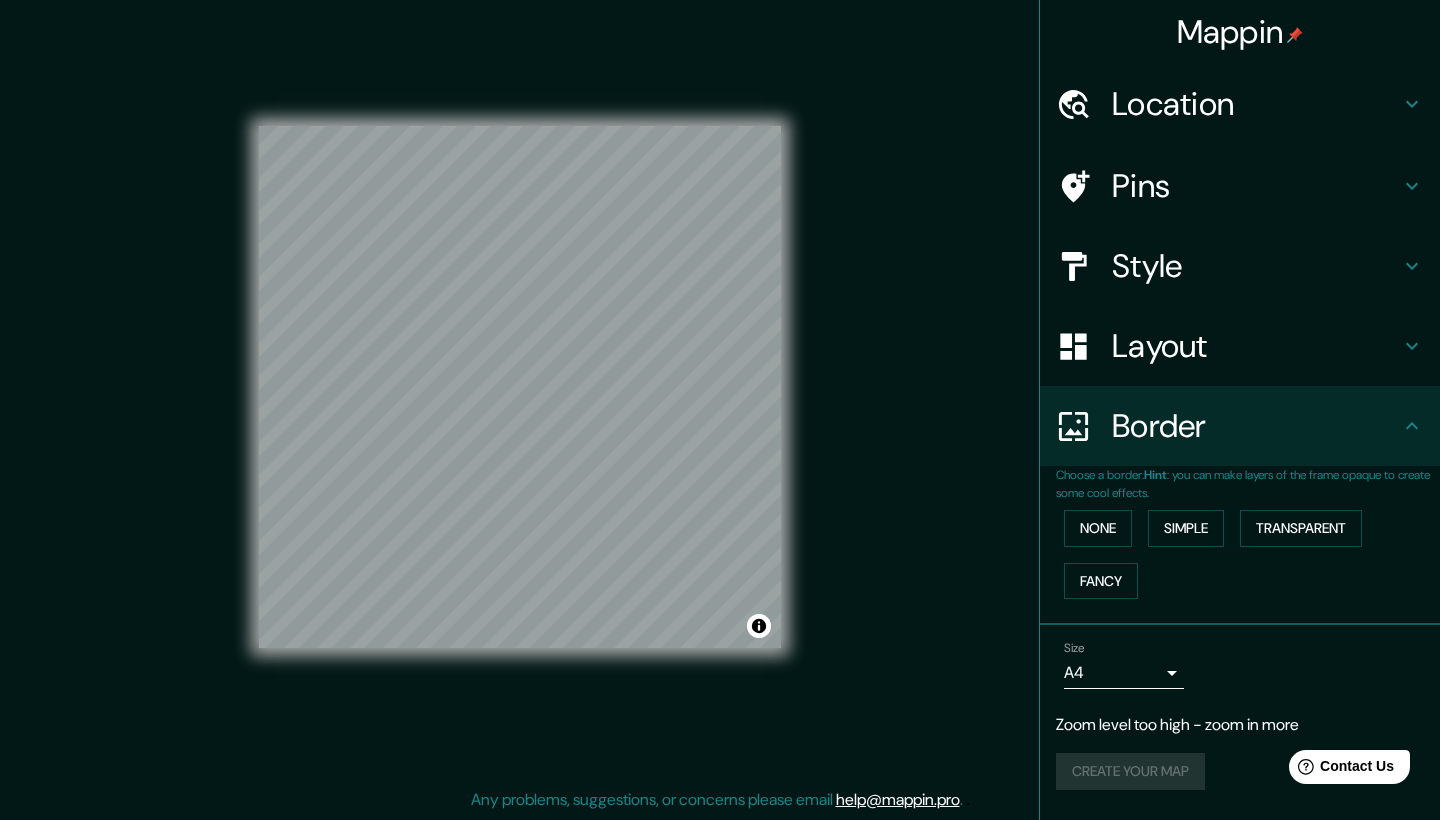 click on "Style" at bounding box center [1256, 266] 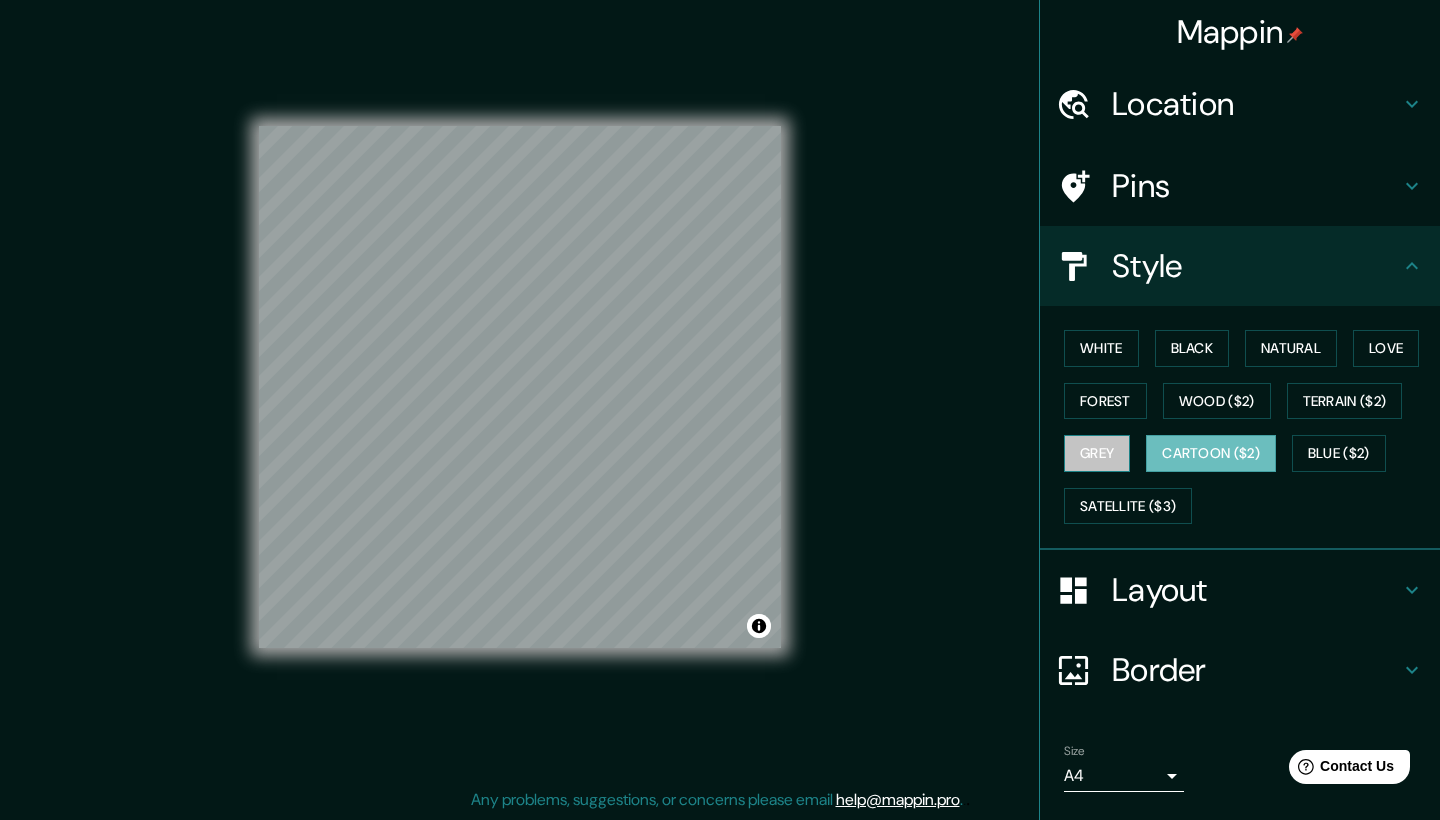click on "Grey" at bounding box center [1097, 453] 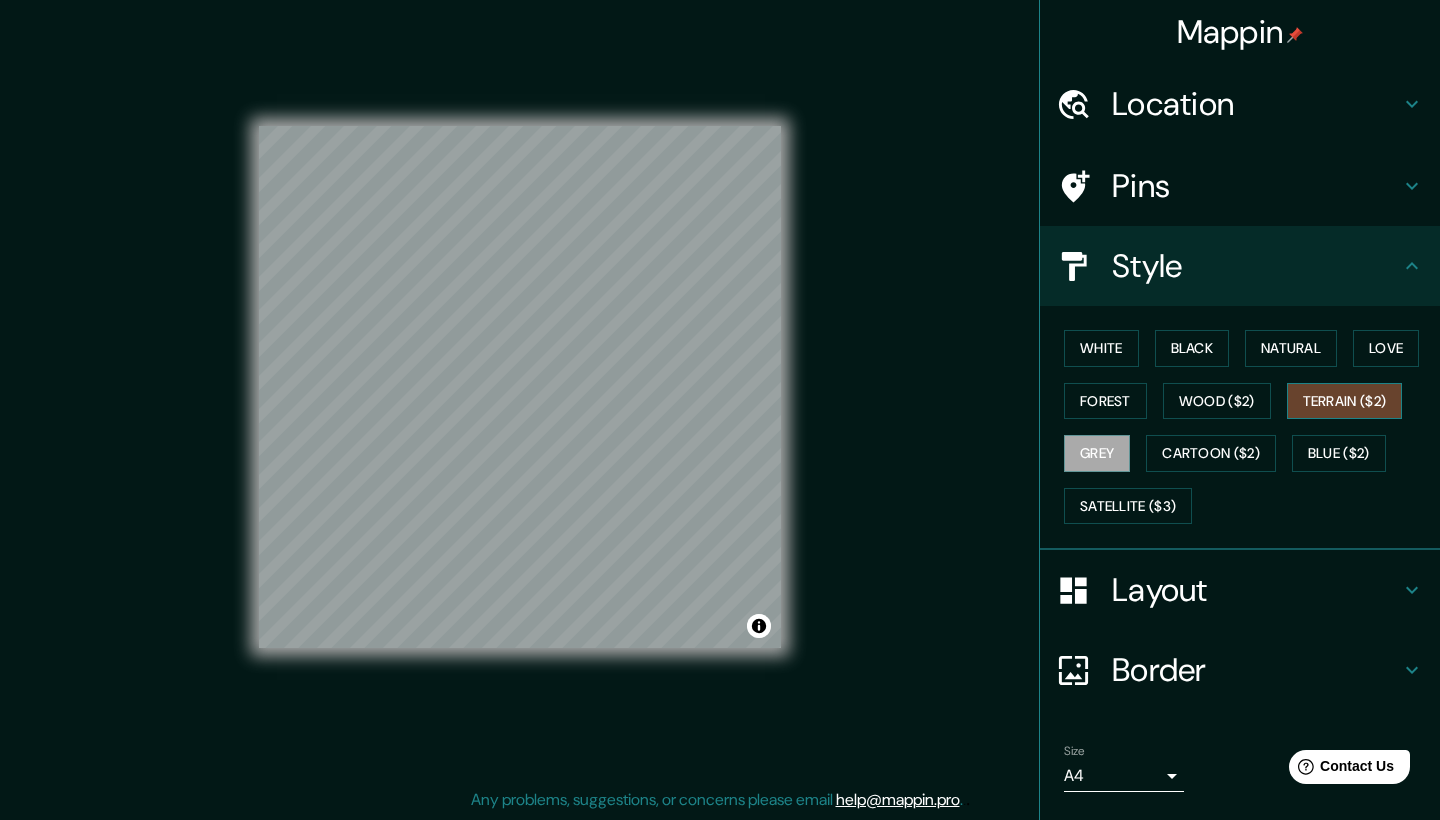 click on "Terrain ($2)" at bounding box center [1345, 401] 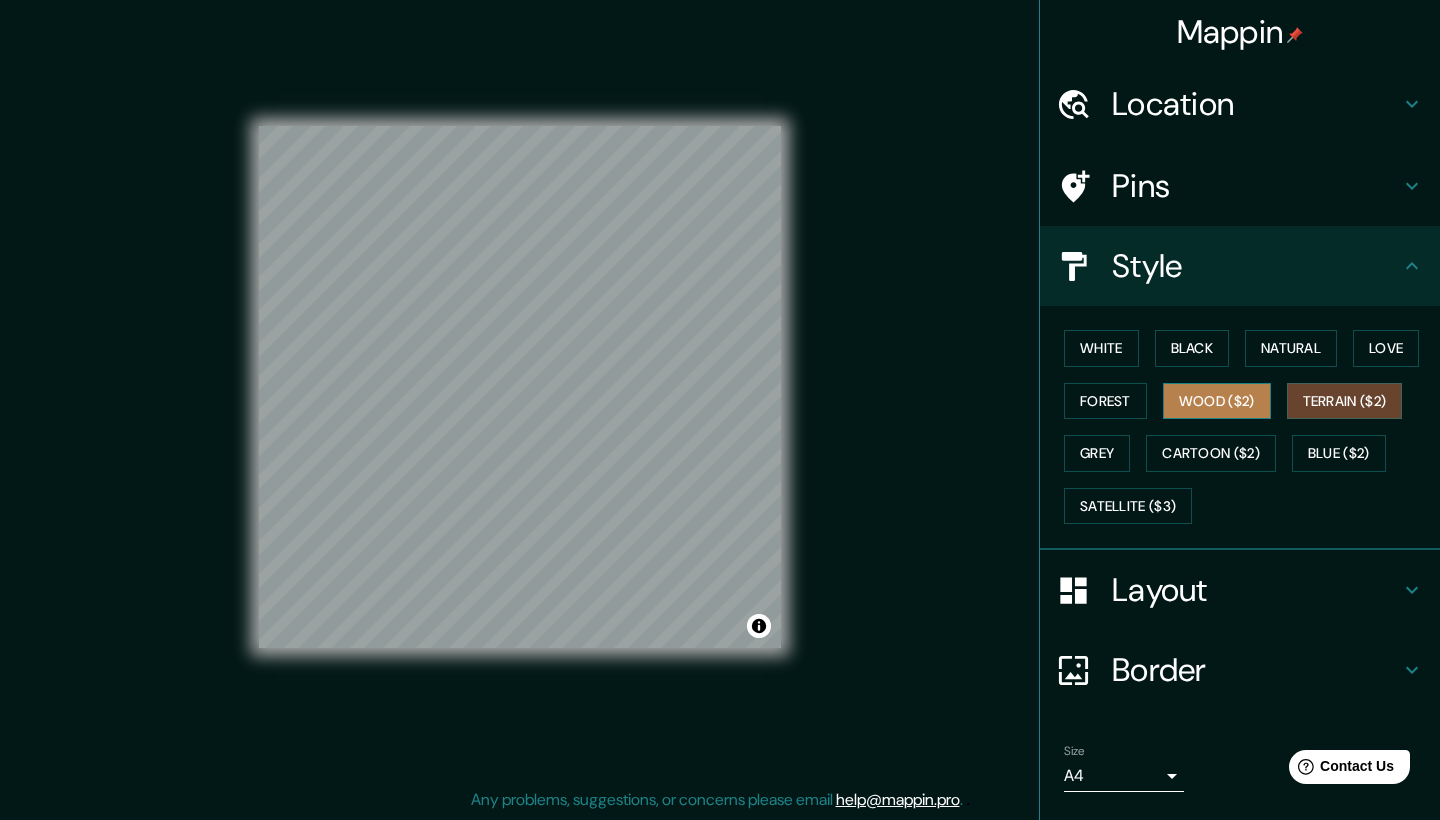 click on "Wood ($2)" at bounding box center [1217, 401] 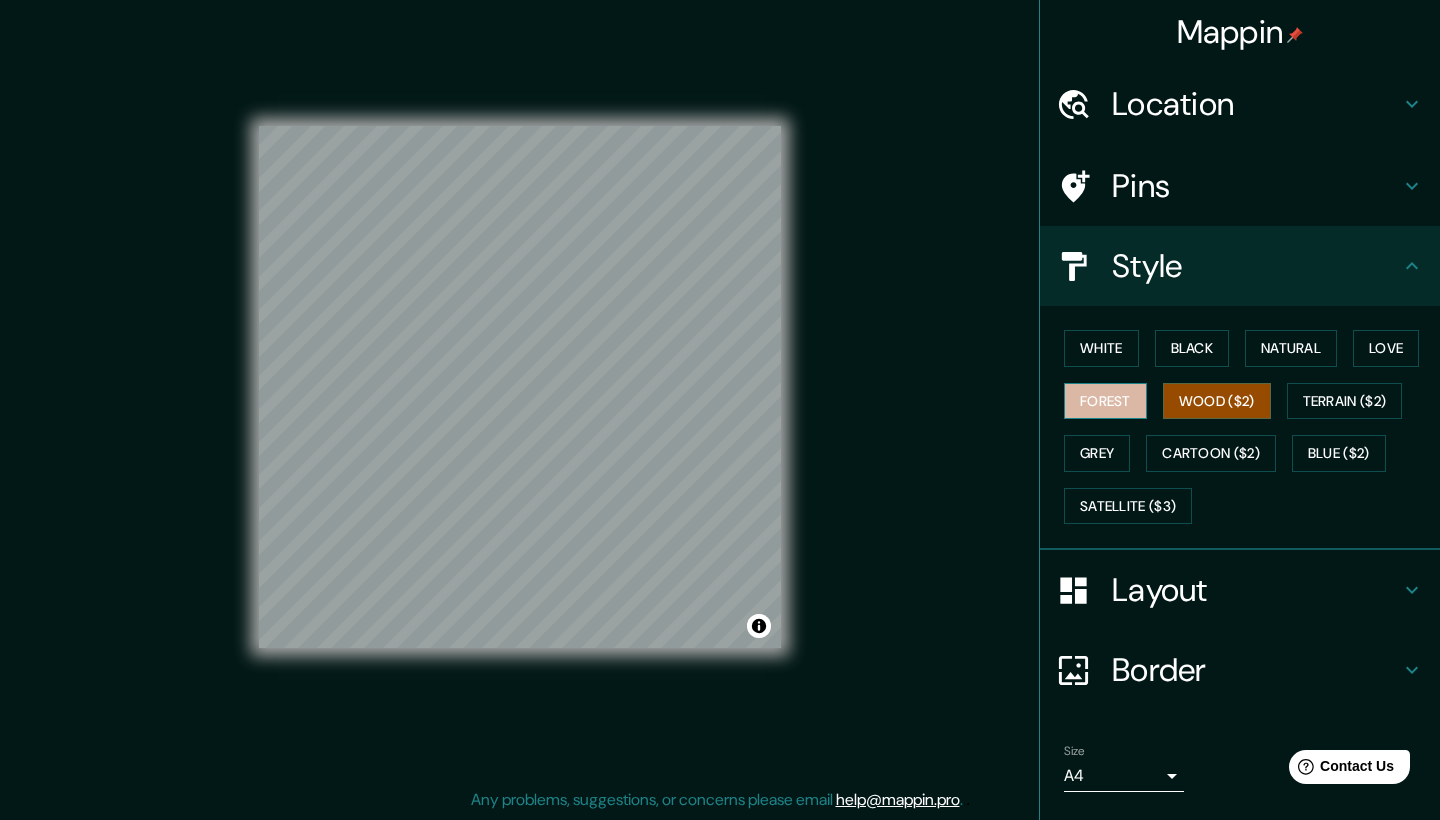 click on "Forest" at bounding box center [1105, 401] 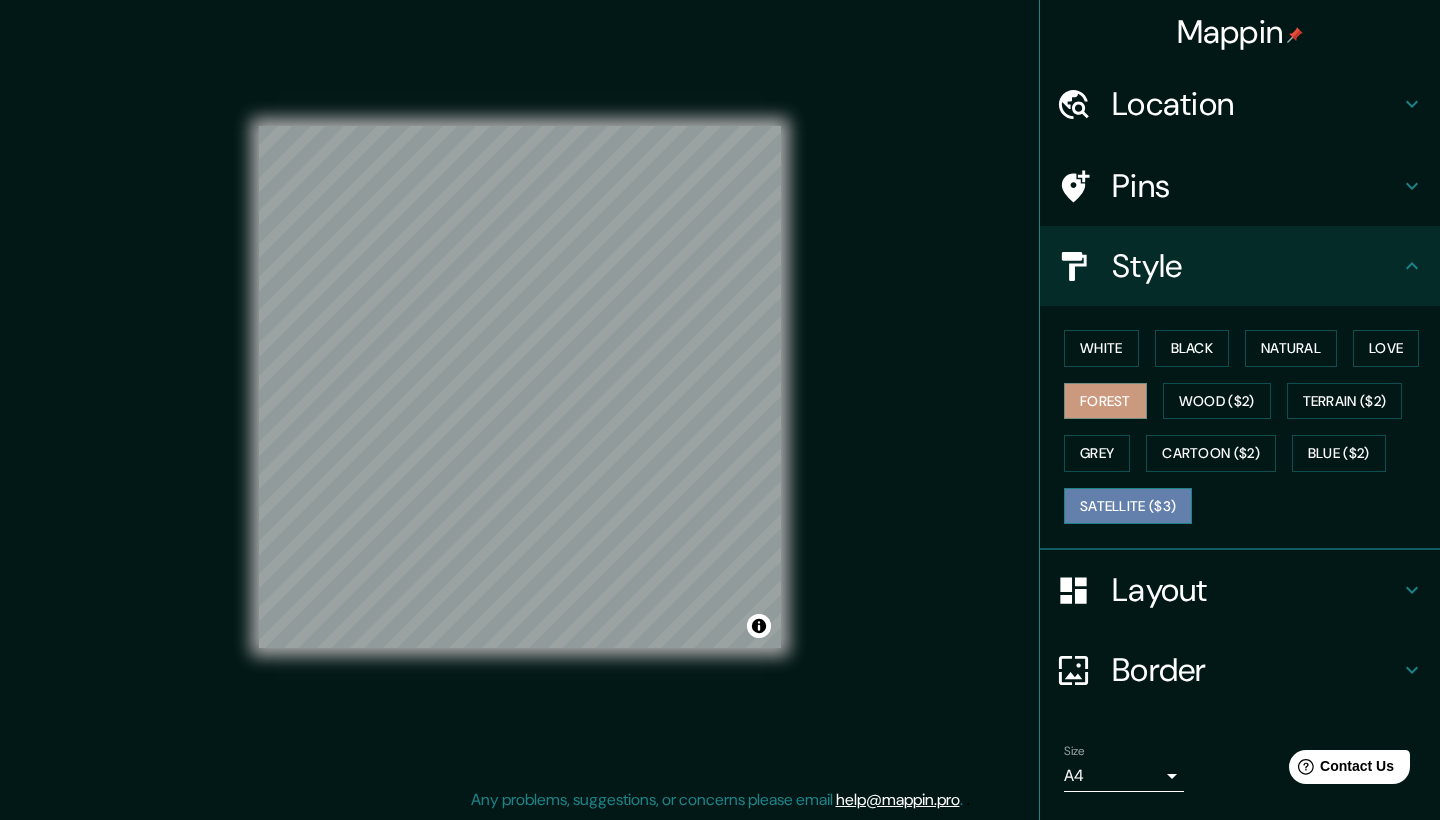 click on "Satellite ($3)" at bounding box center (1128, 506) 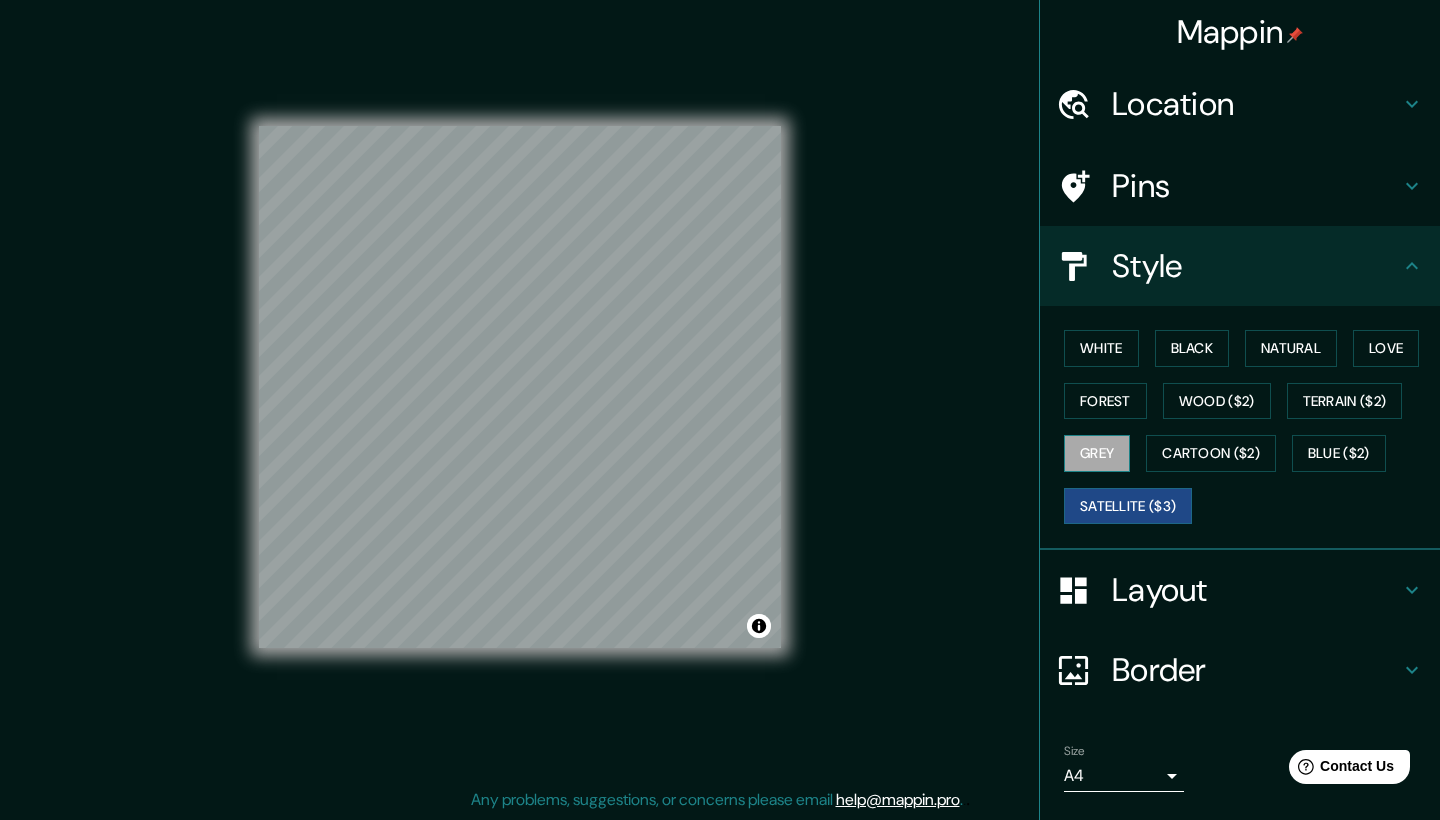 click on "Grey" at bounding box center [1097, 453] 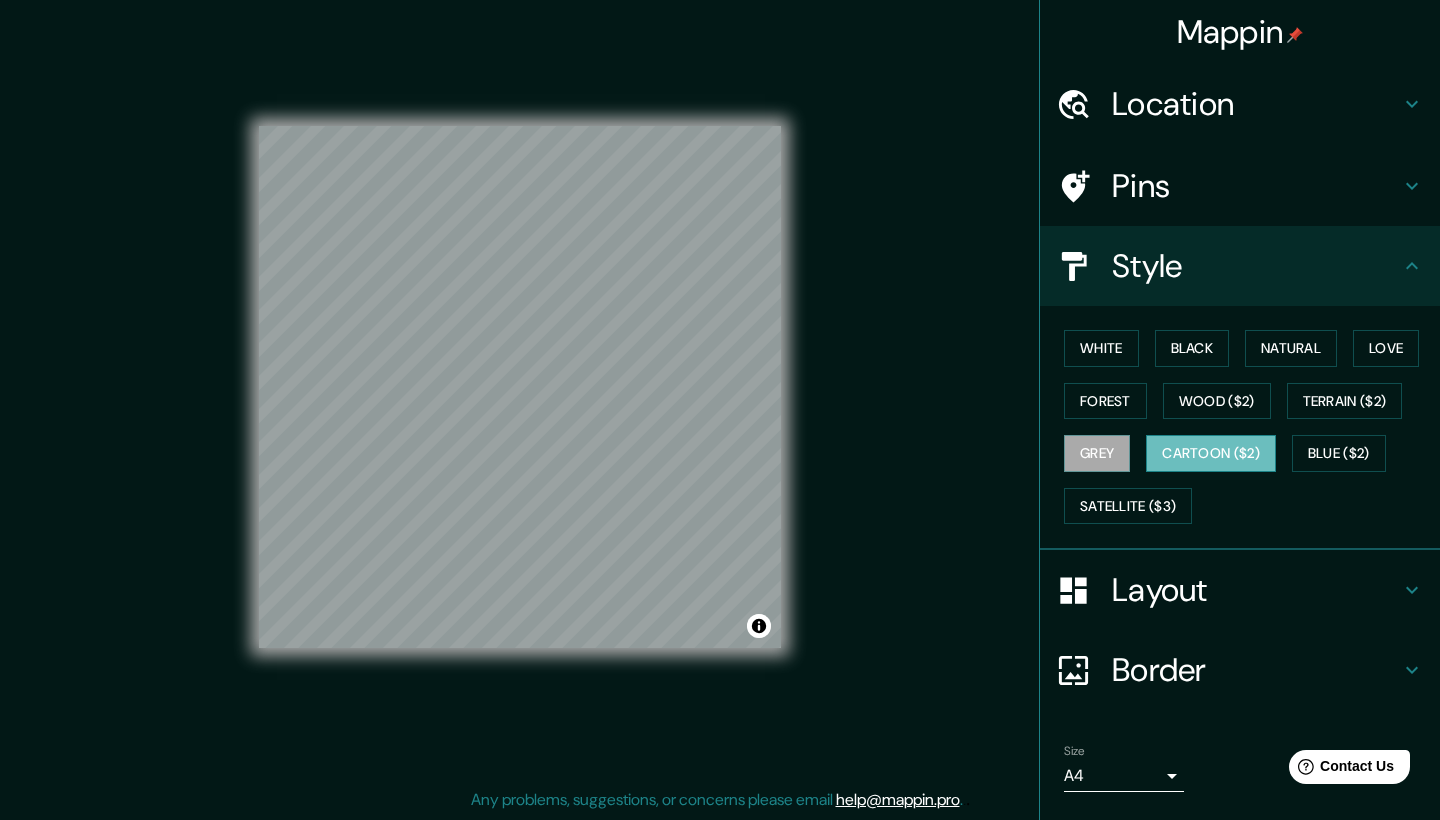 click on "Cartoon ($2)" at bounding box center [1211, 453] 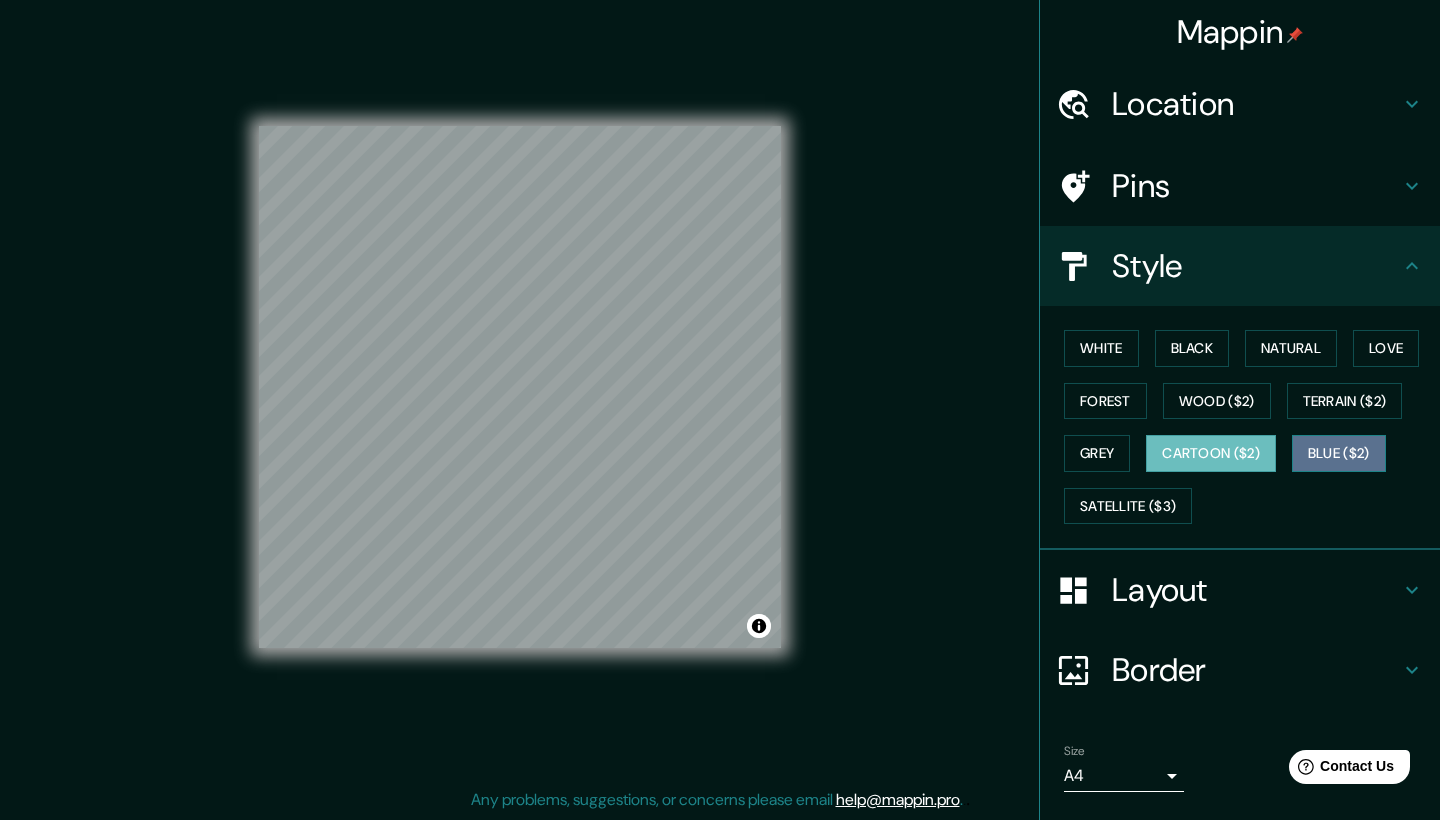 click on "Blue ($2)" at bounding box center (1339, 453) 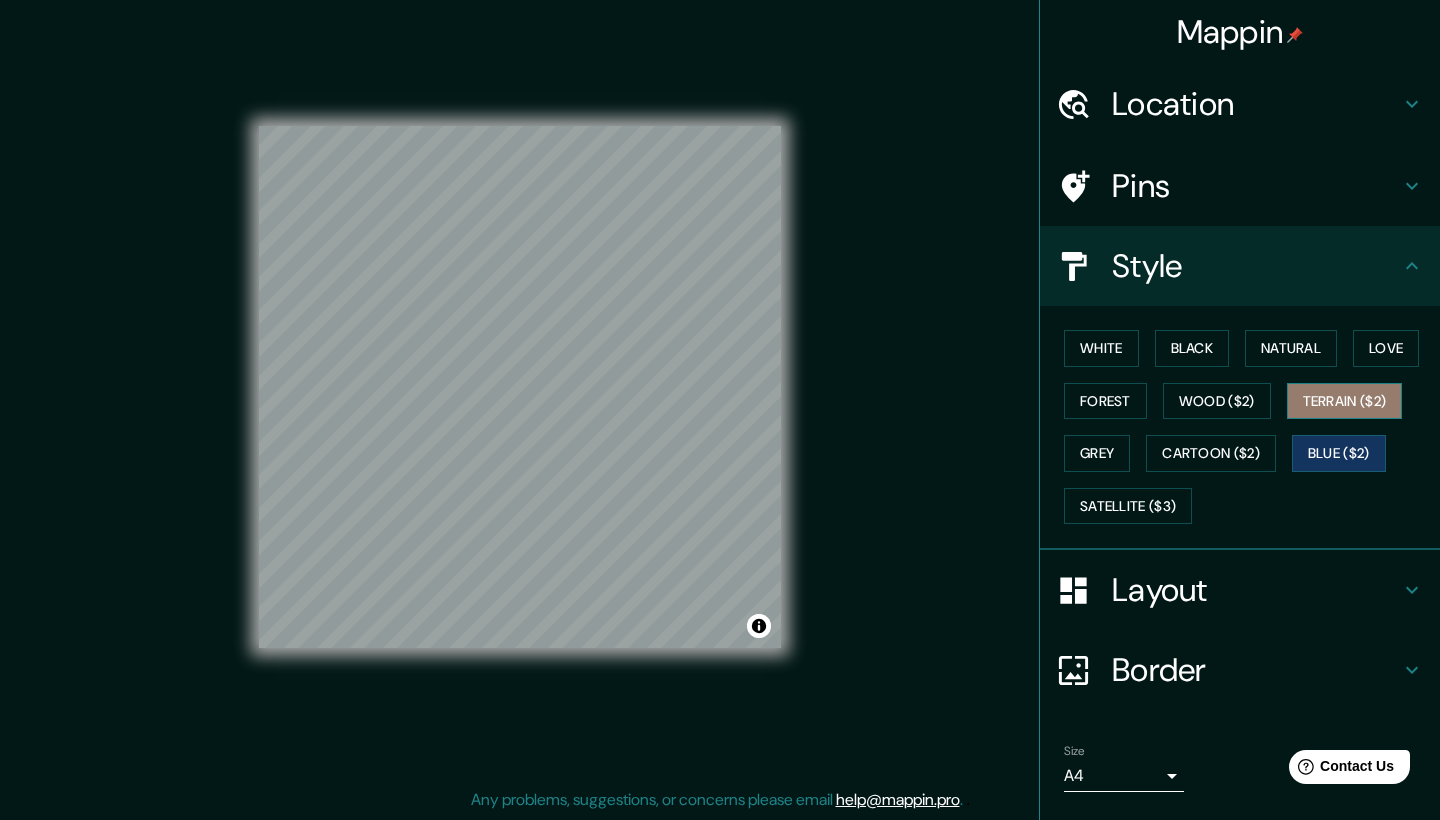 click on "Terrain ($2)" at bounding box center [1345, 401] 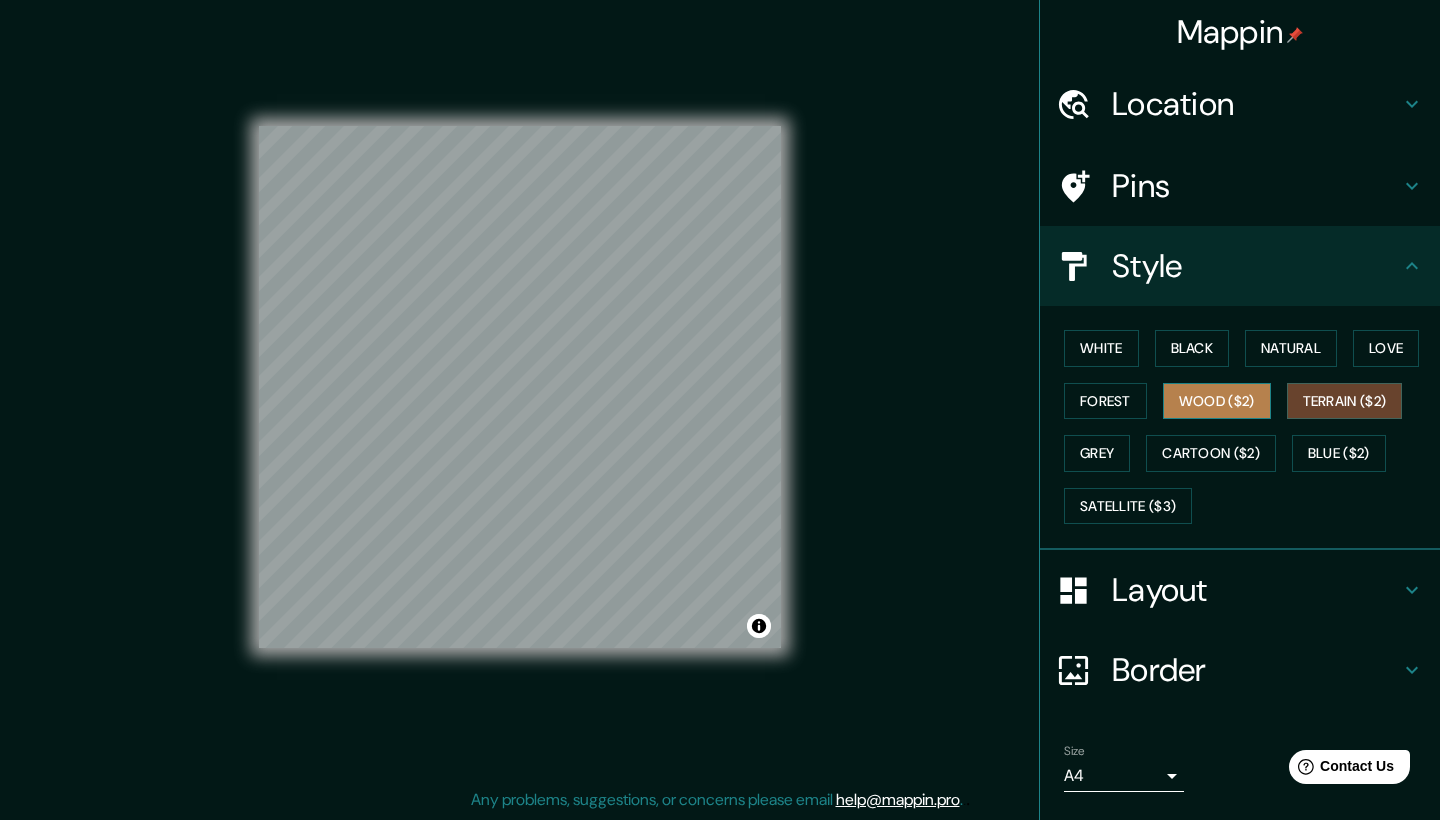 click on "Wood ($2)" at bounding box center [1217, 401] 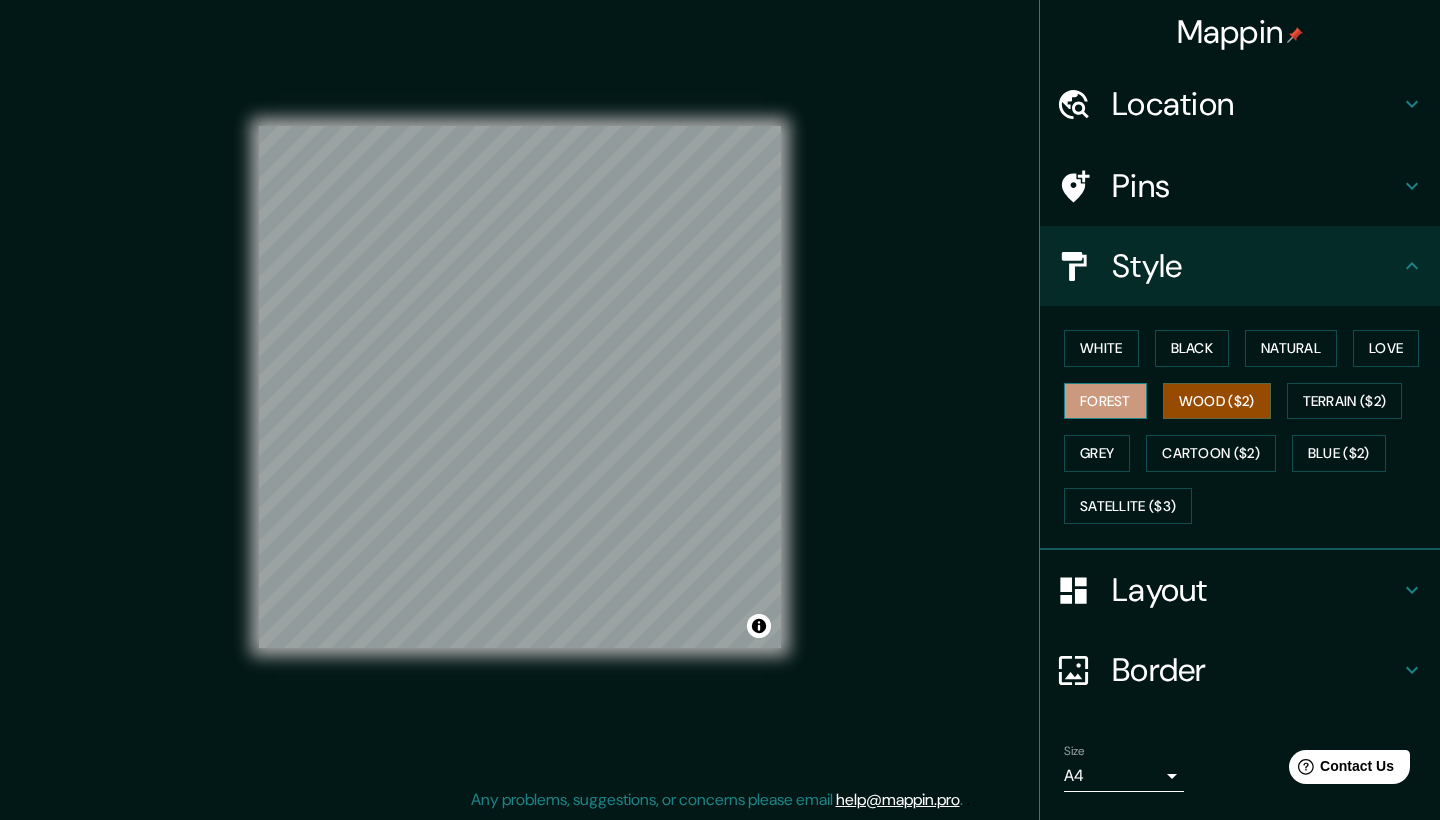 click on "Forest" at bounding box center [1105, 401] 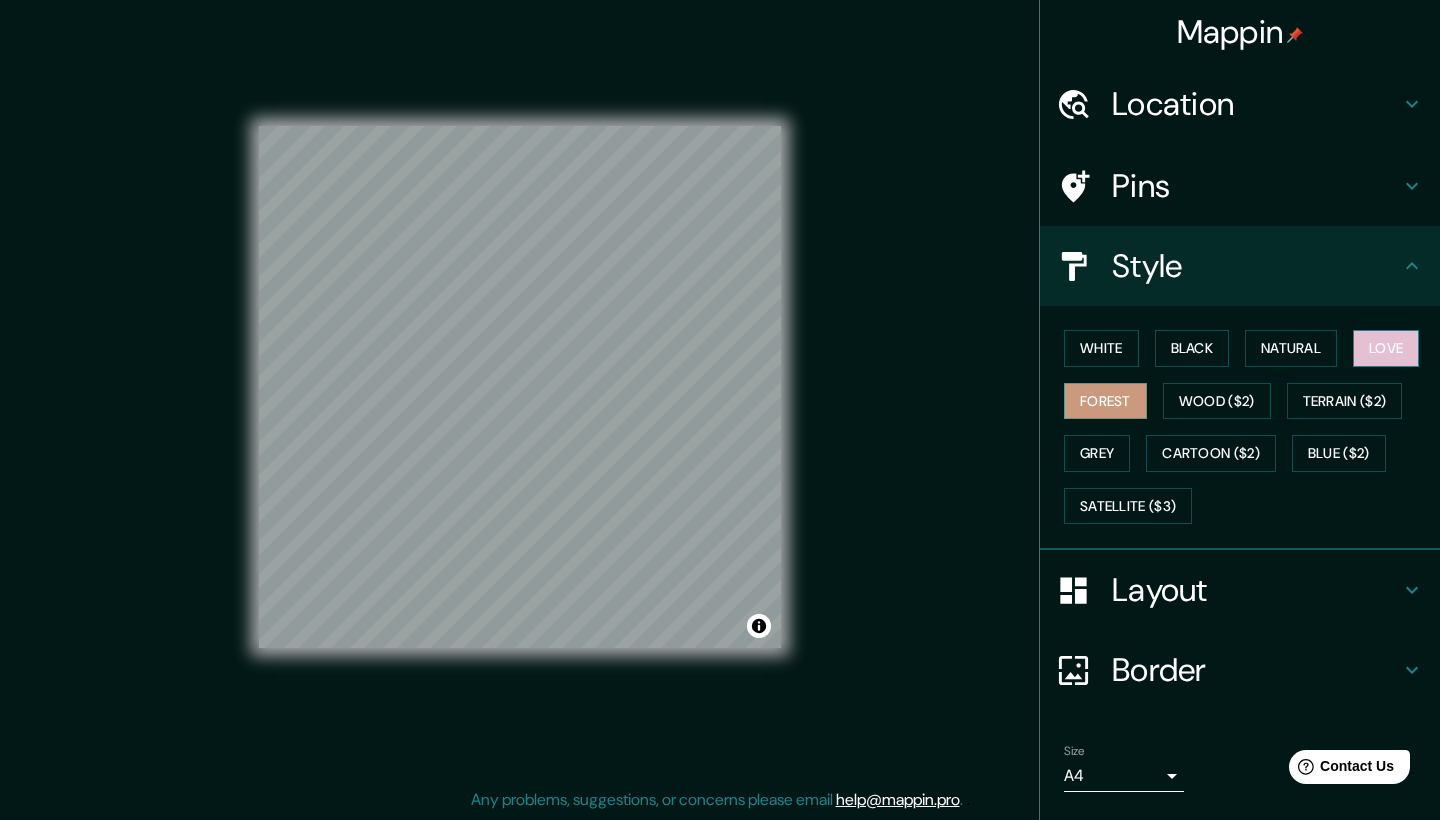 click on "Love" at bounding box center (1386, 348) 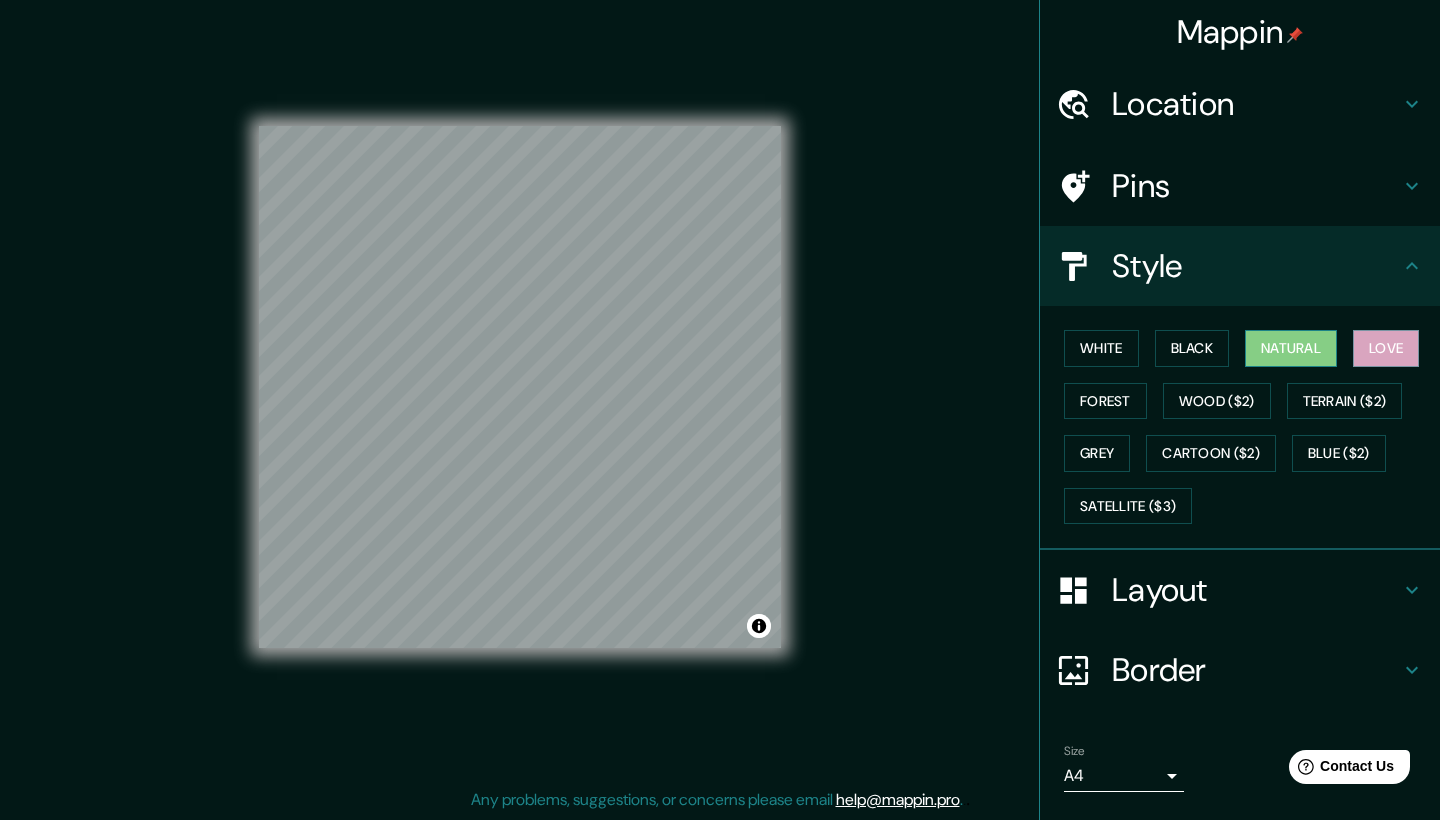 click on "Natural" at bounding box center (1291, 348) 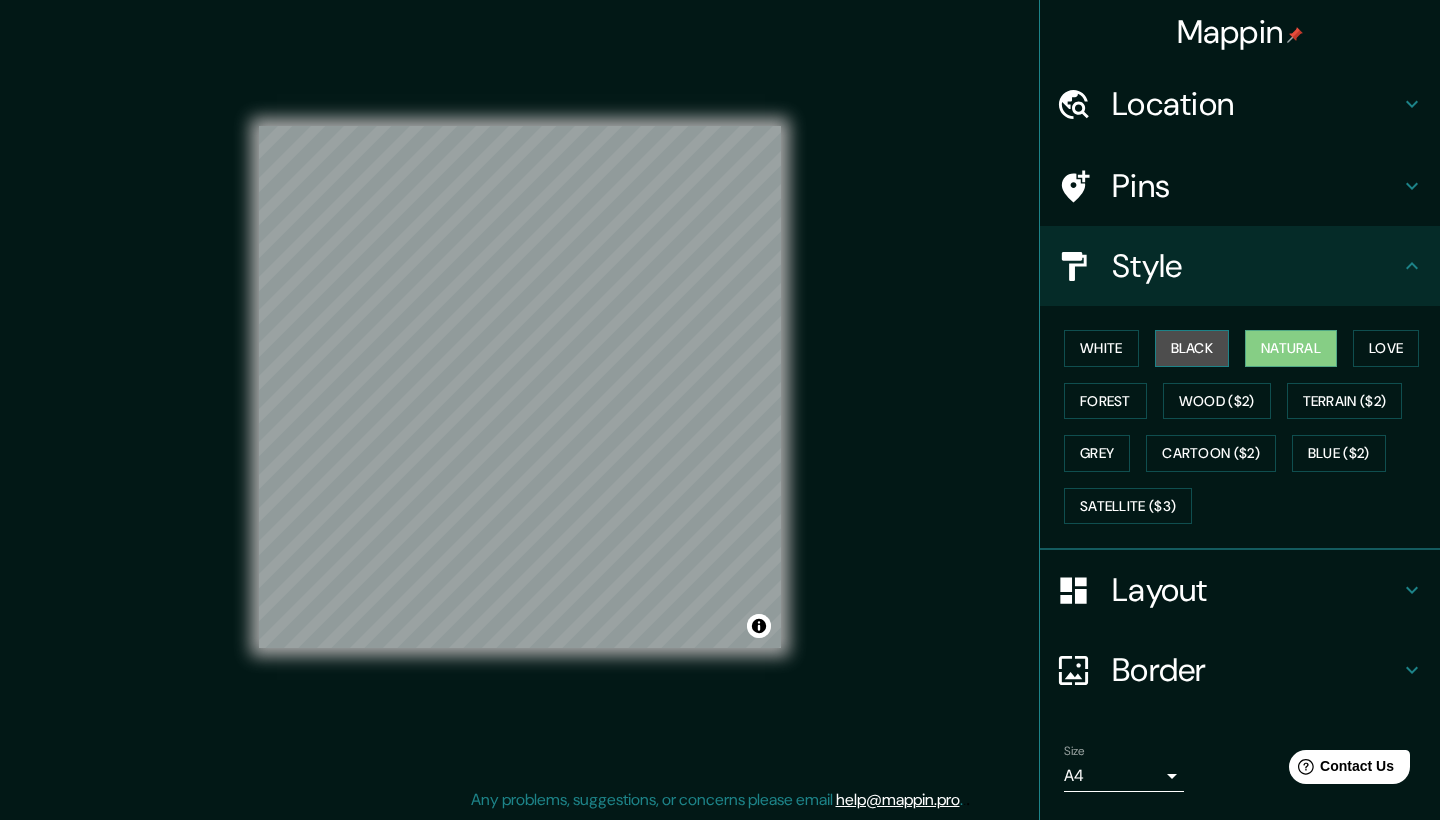click on "Black" at bounding box center [1192, 348] 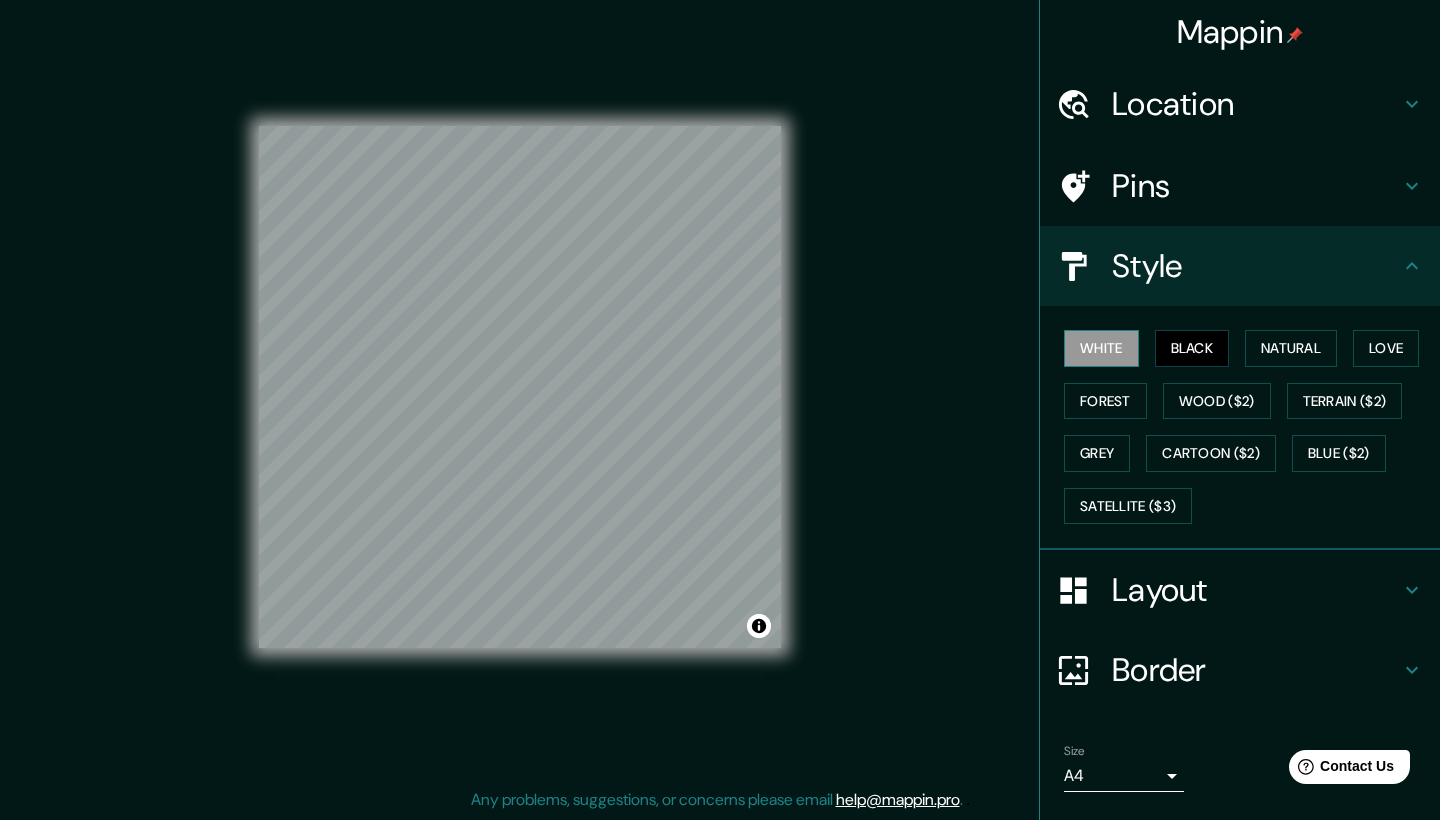 click on "White" at bounding box center (1101, 348) 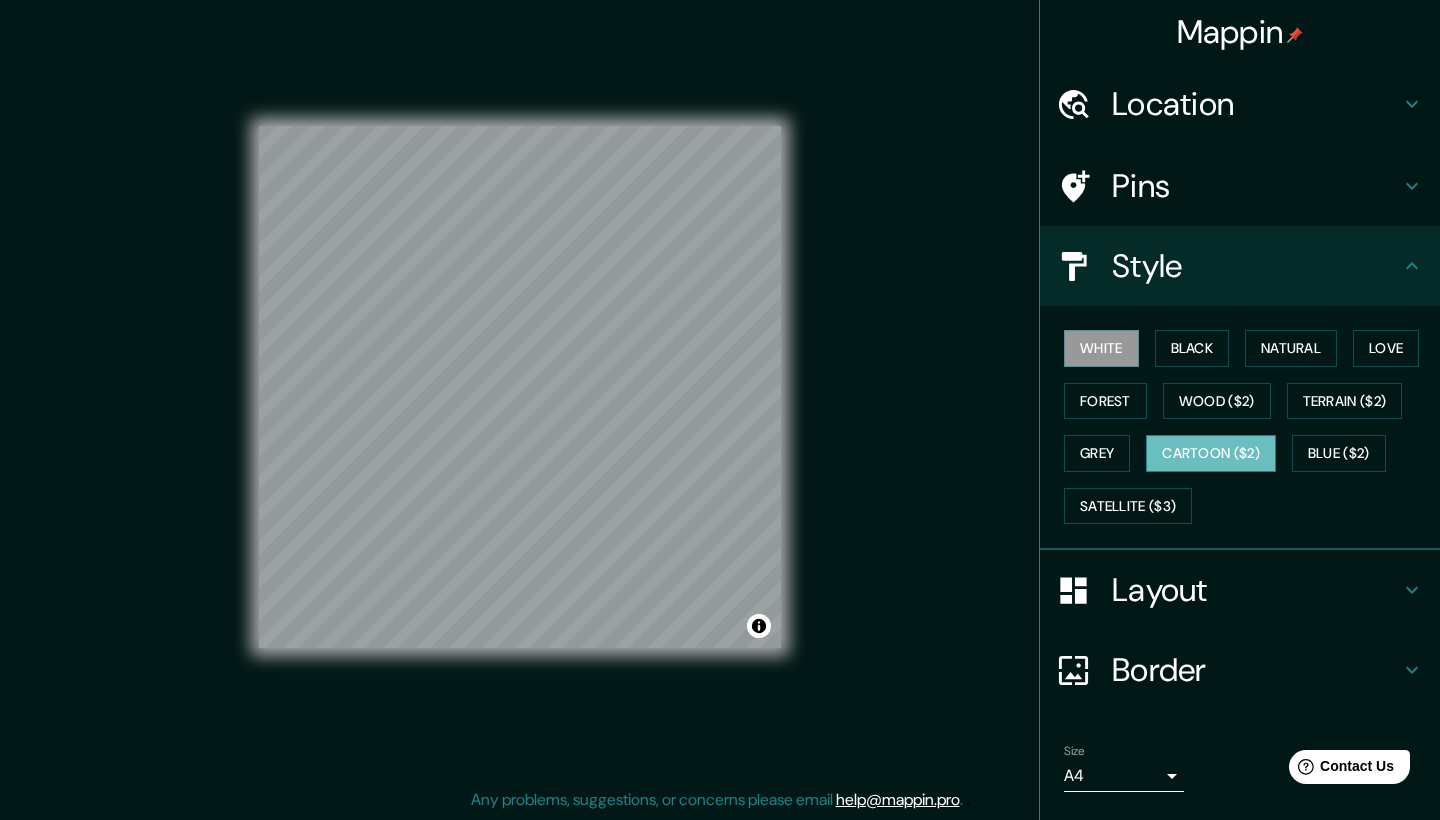 scroll, scrollTop: 0, scrollLeft: 0, axis: both 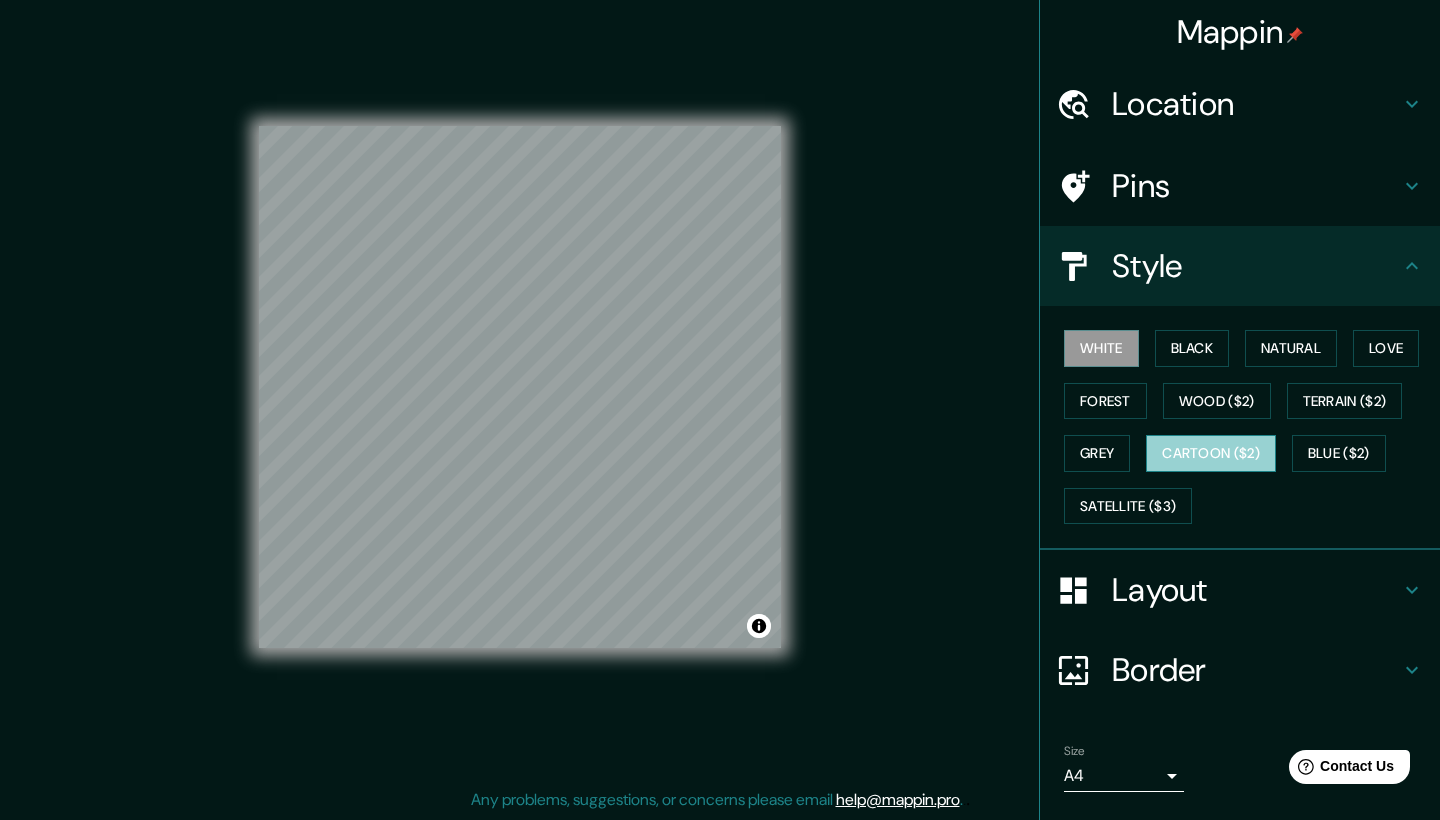 click on "Cartoon ($2)" at bounding box center [1211, 453] 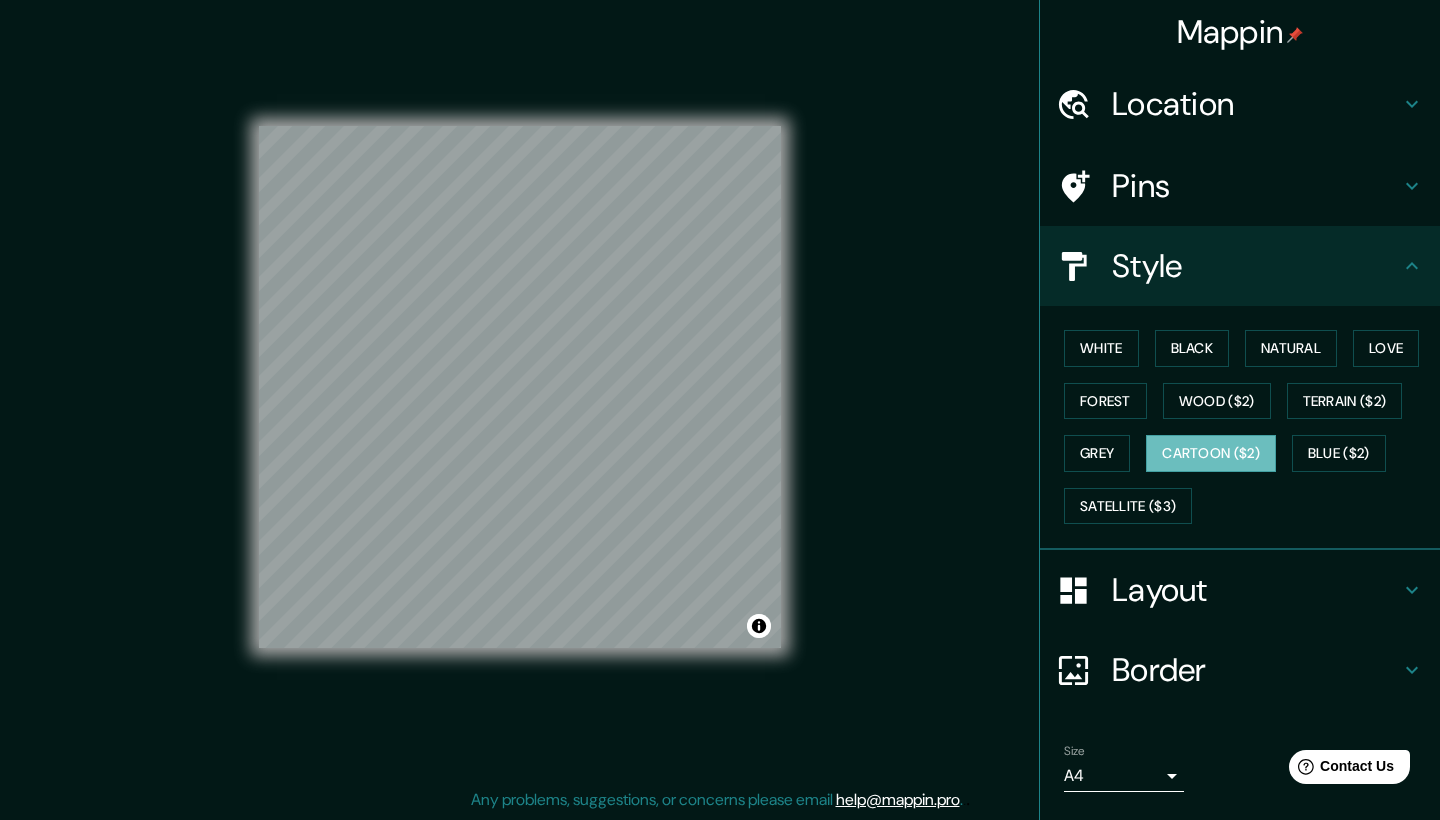 click on "Pins" at bounding box center (1256, 186) 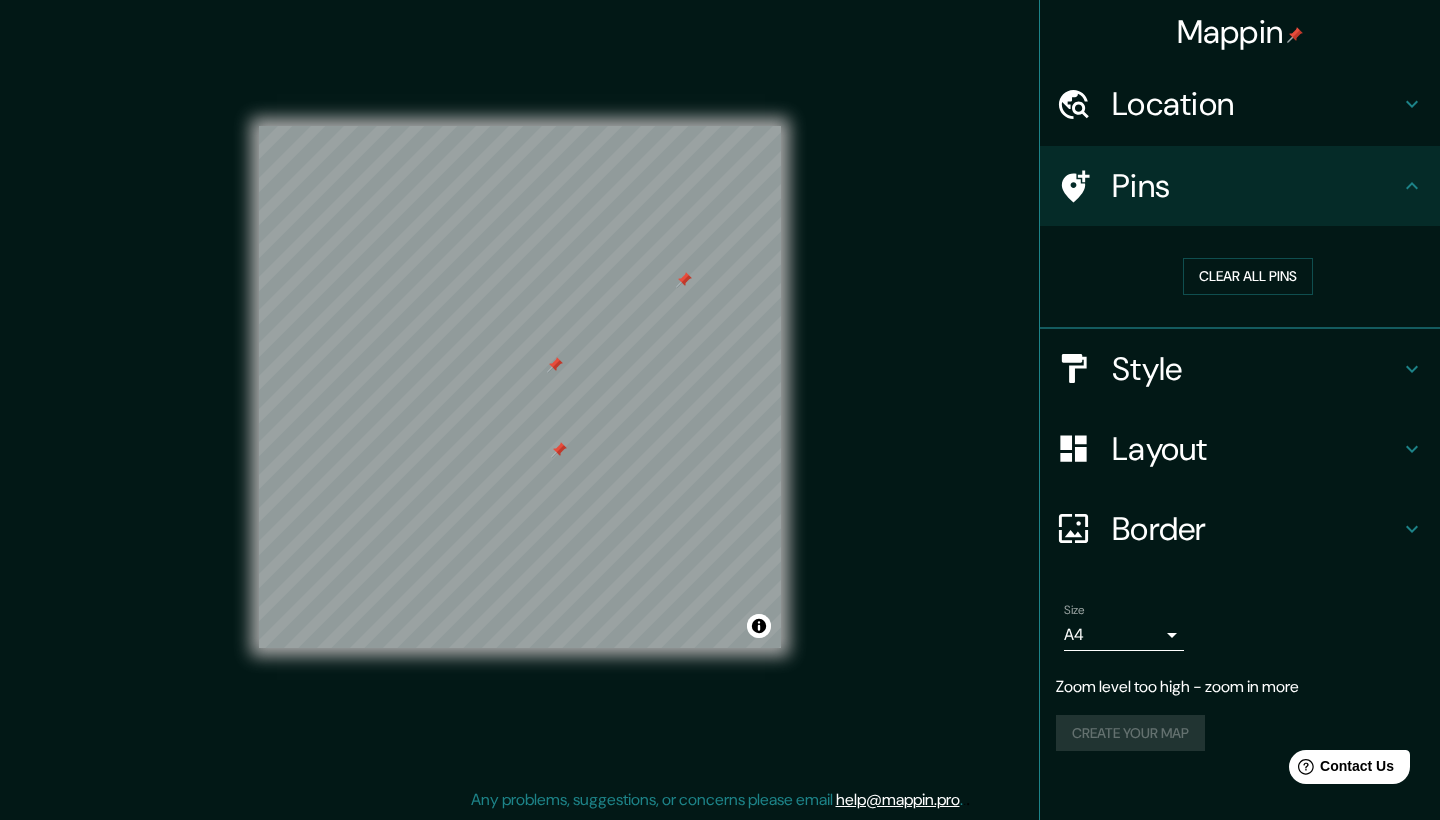drag, startPoint x: 723, startPoint y: 220, endPoint x: 685, endPoint y: 276, distance: 67.6757 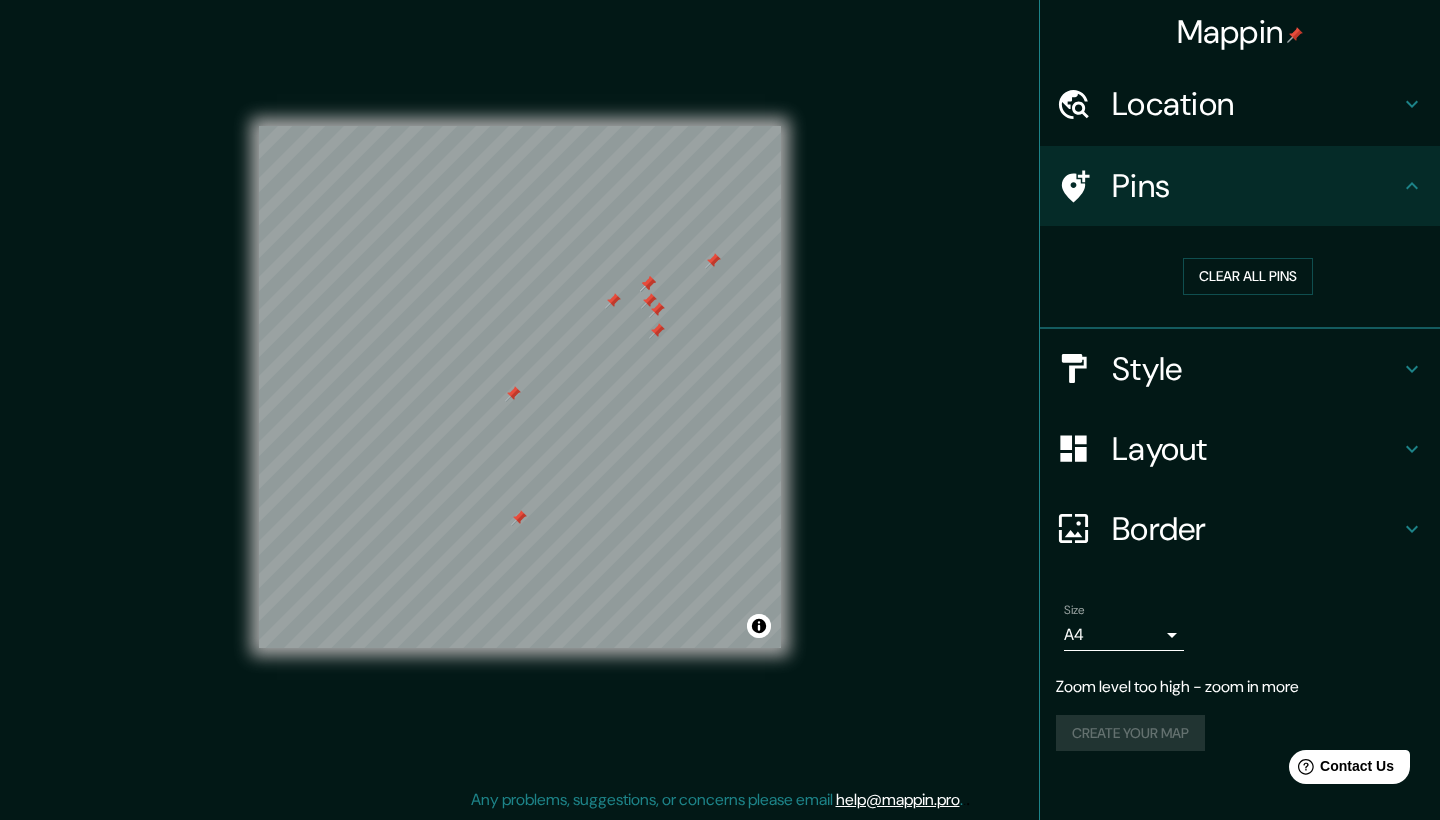click on "Pins" at bounding box center [1240, 186] 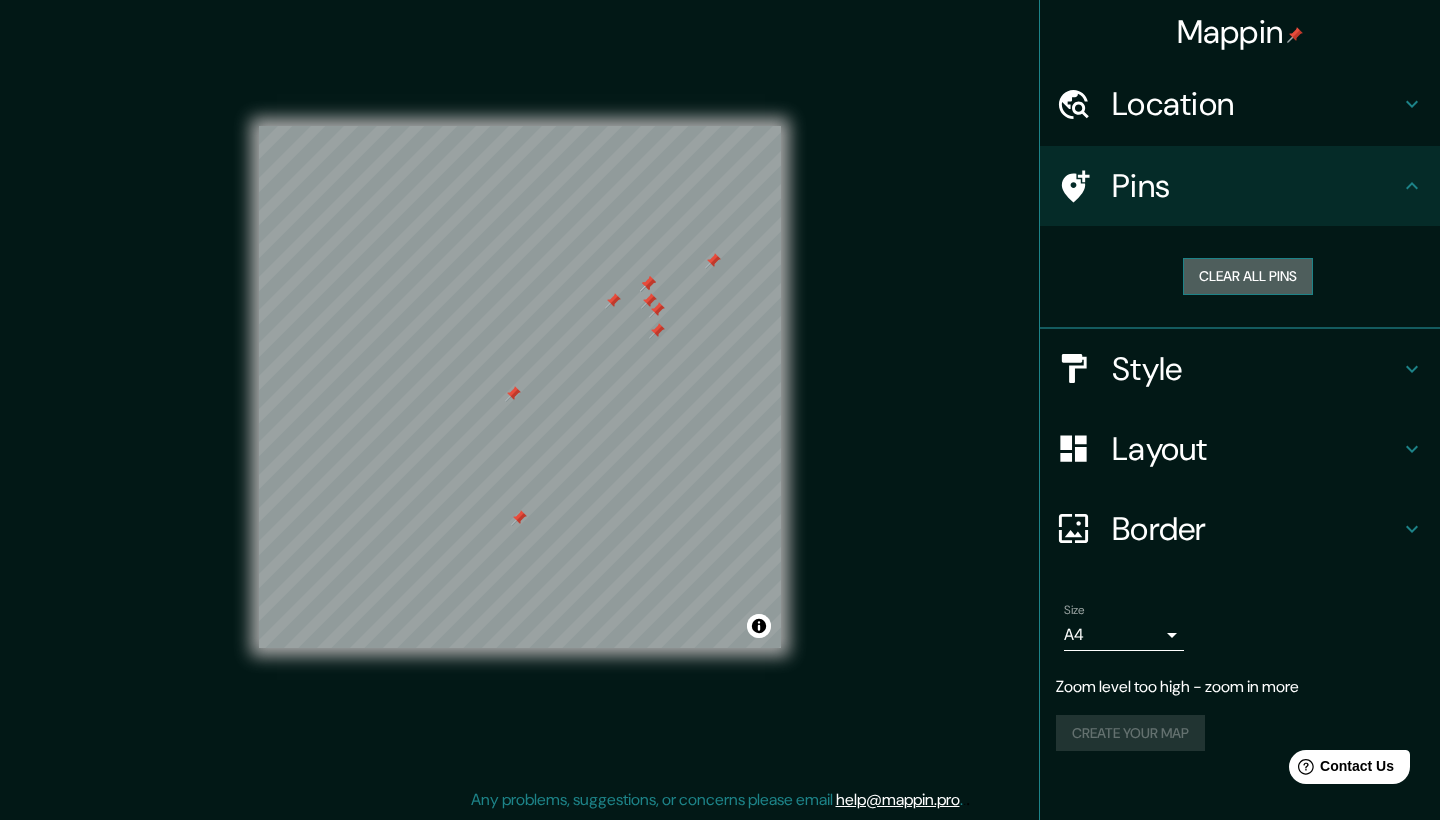 click on "Clear all pins" at bounding box center (1248, 276) 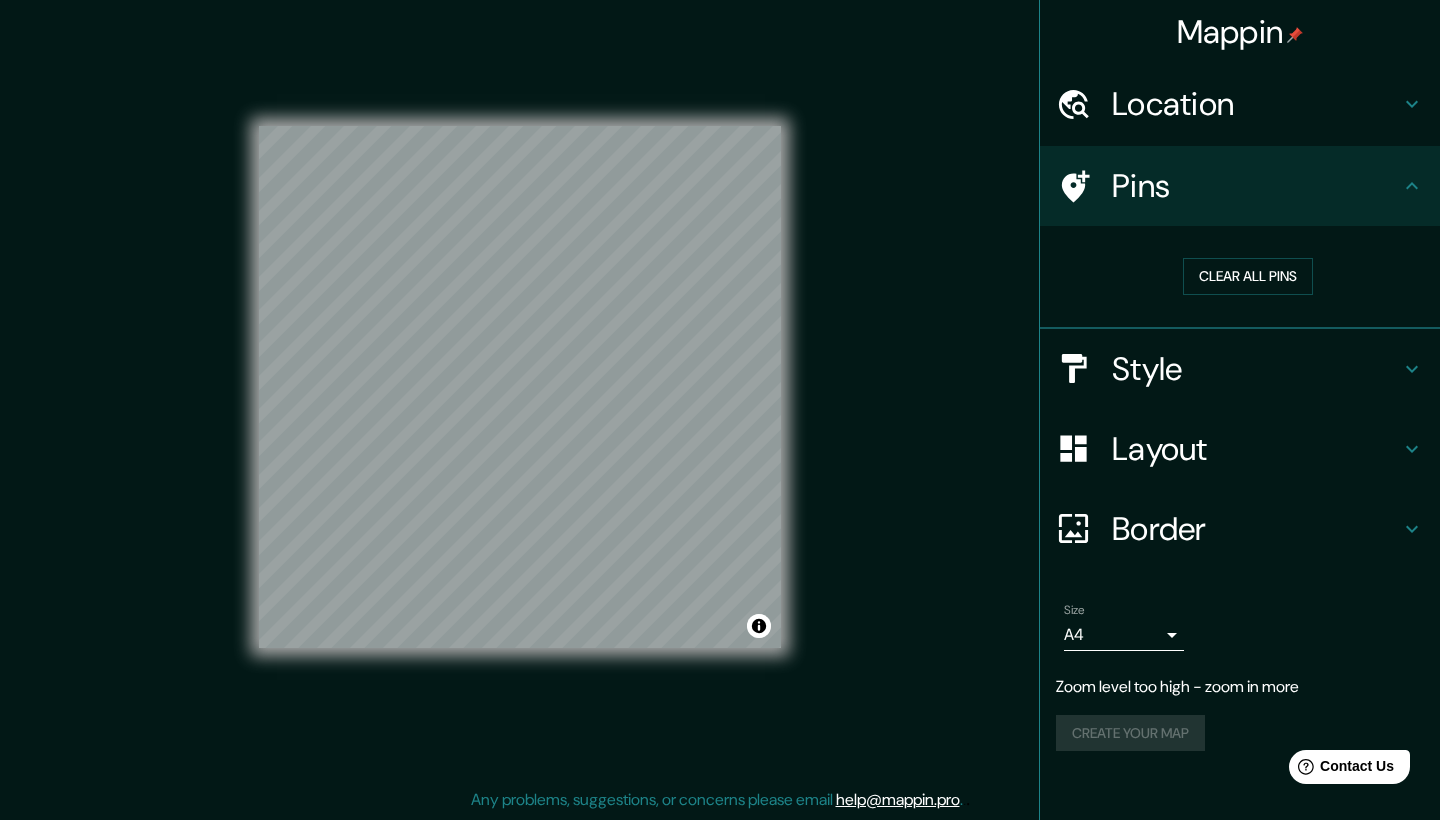 click on "Location" at bounding box center [1256, 104] 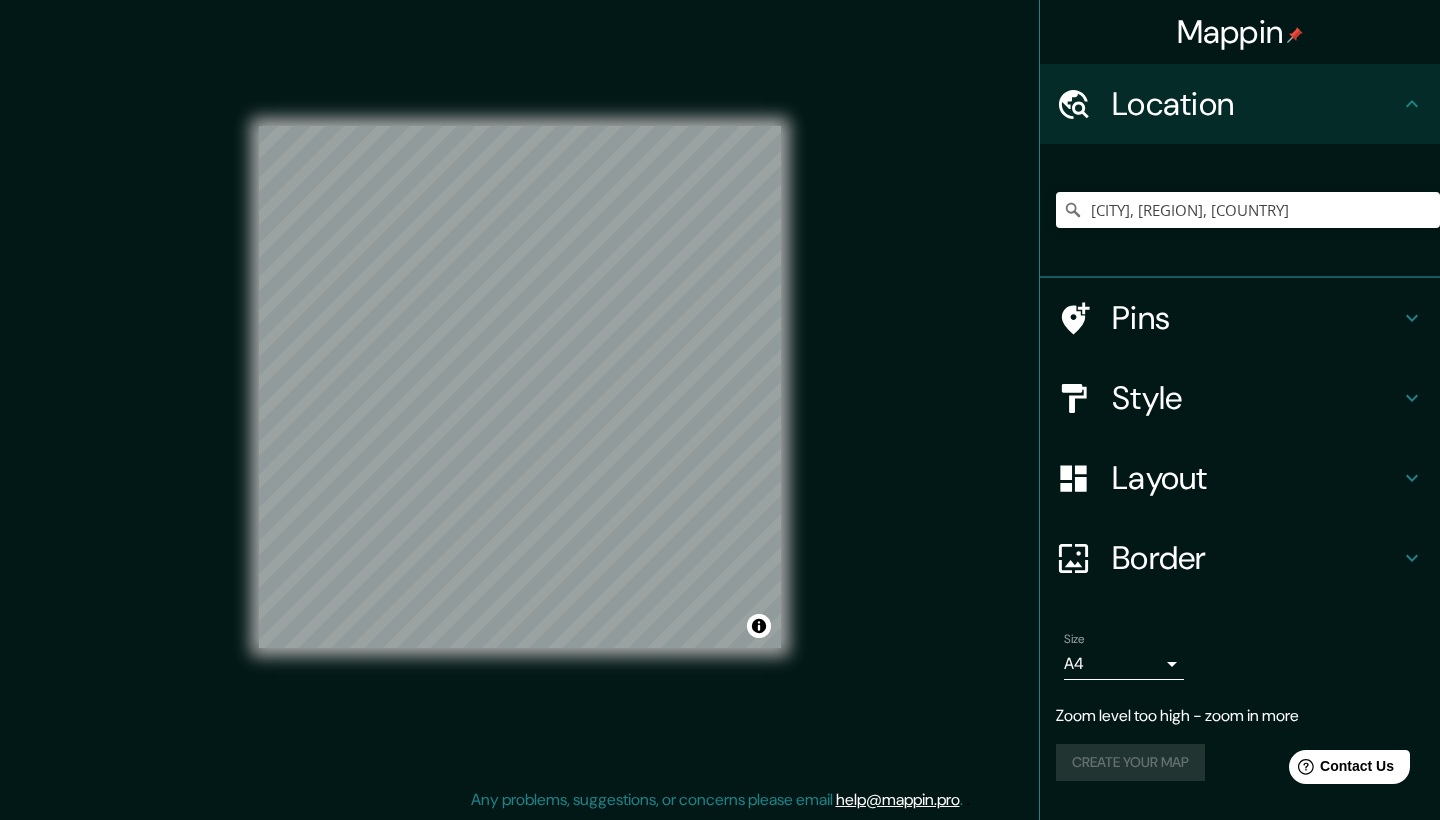 scroll, scrollTop: 14, scrollLeft: 0, axis: vertical 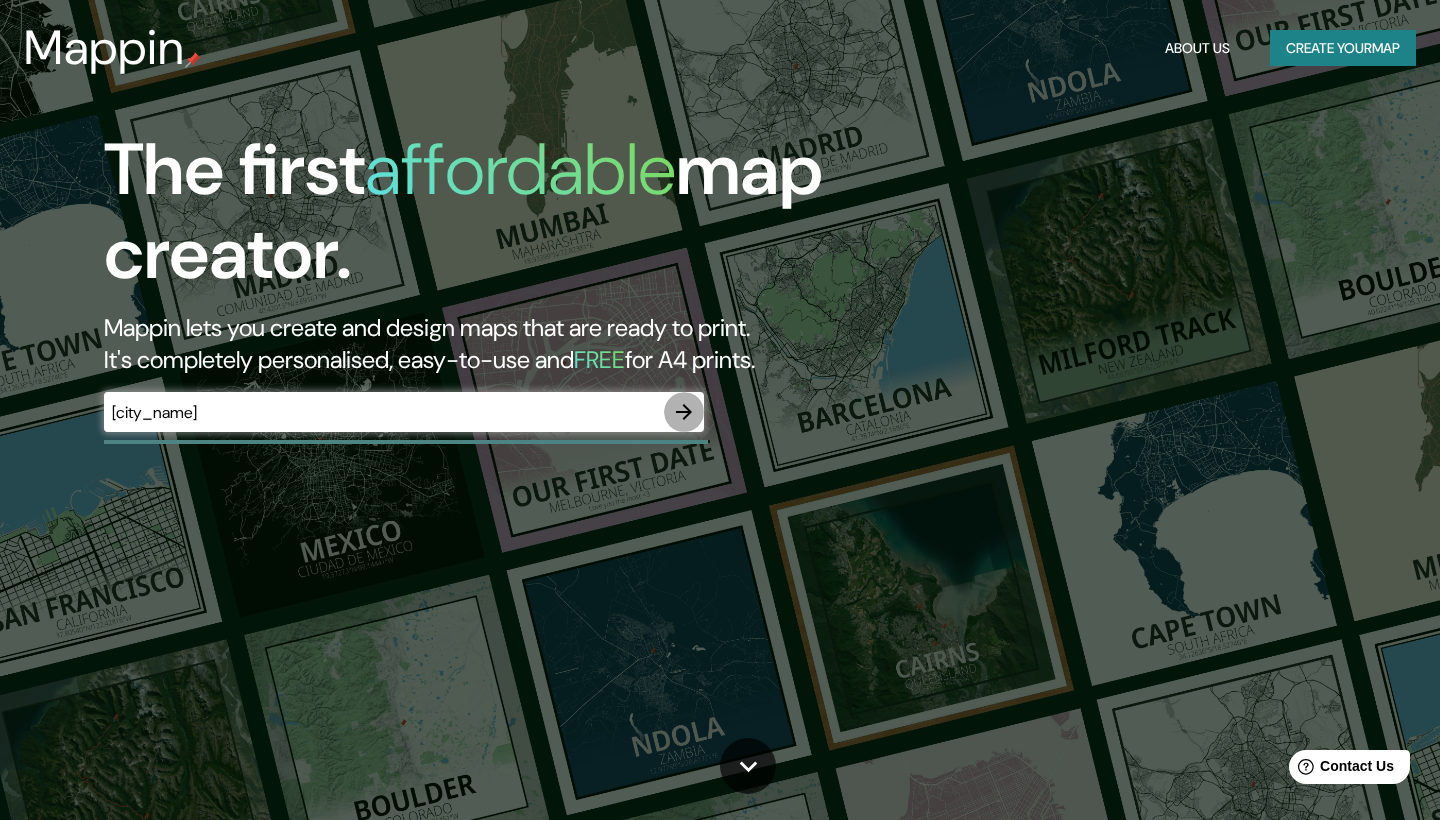 click 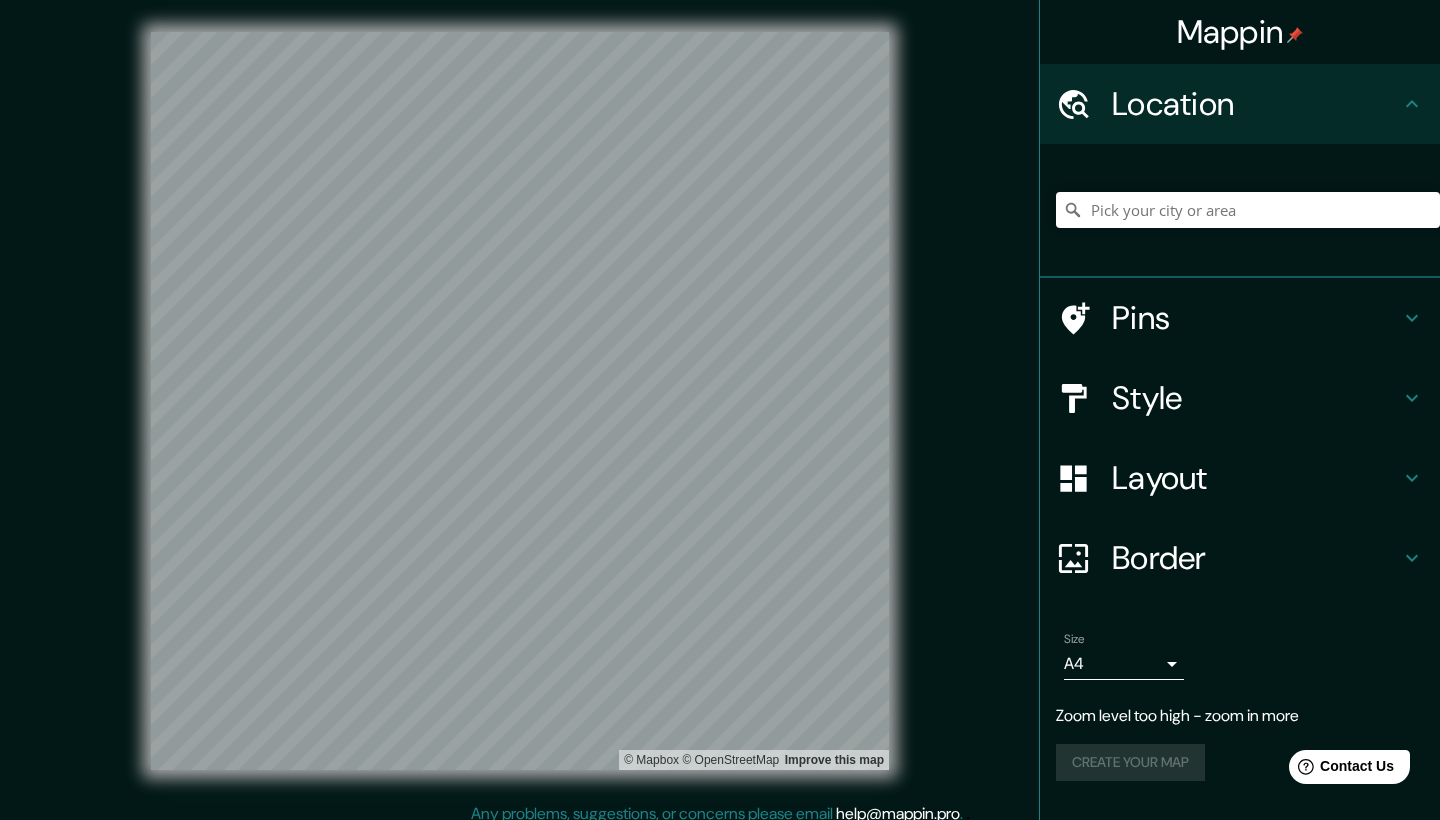 click on "Mappin Location Pins Style Layout Border Choose a border.  Hint : you can make layers of the frame opaque to create some cool effects. None Simple Transparent Fancy Size A4 single Zoom level too high - zoom in more Create your map © Mapbox   © OpenStreetMap   Improve this map Any problems, suggestions, or concerns please email    help@mappin.pro . . ." at bounding box center [720, 417] 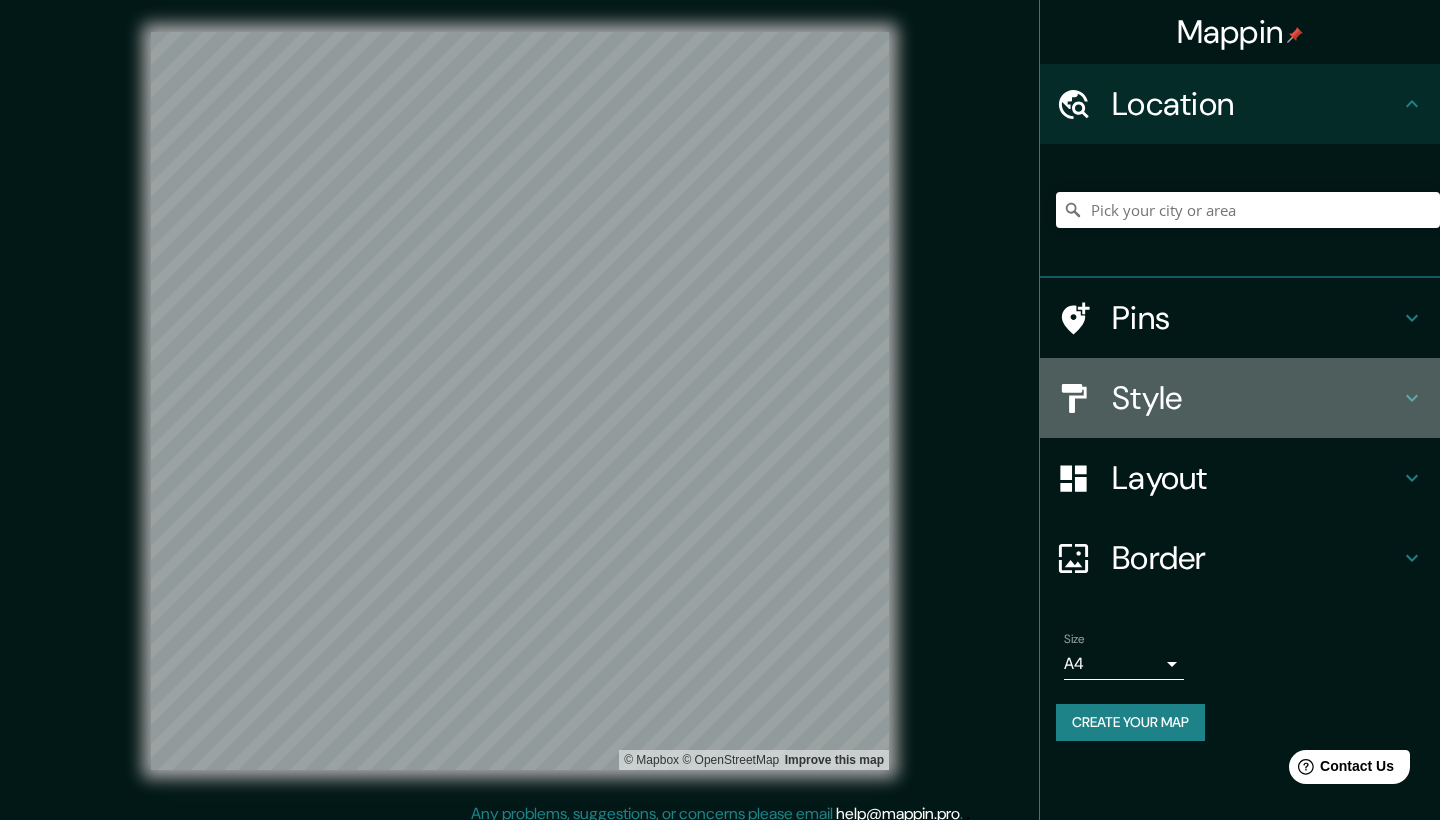 click on "Style" at bounding box center (1256, 398) 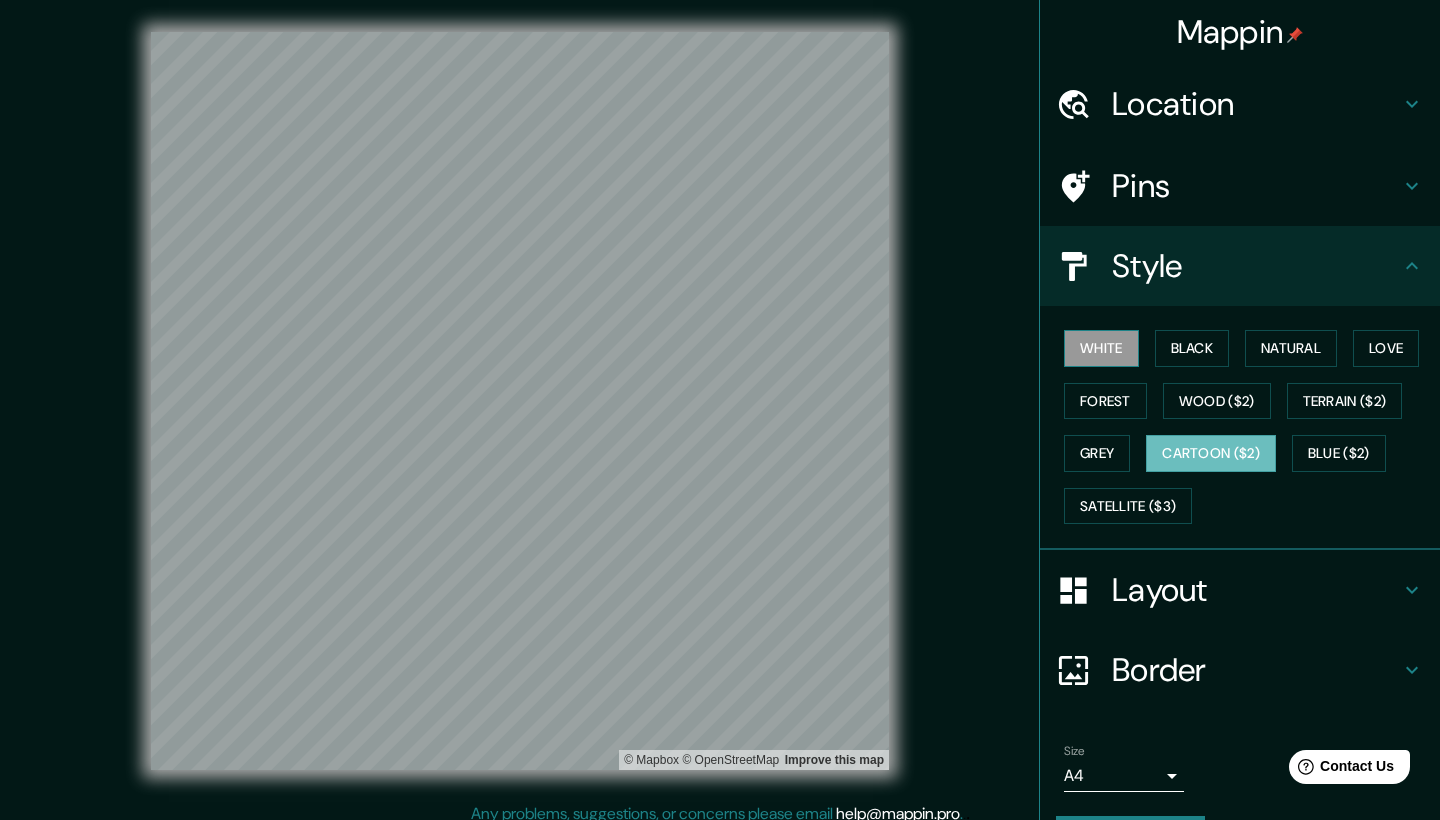 click on "White" at bounding box center [1101, 348] 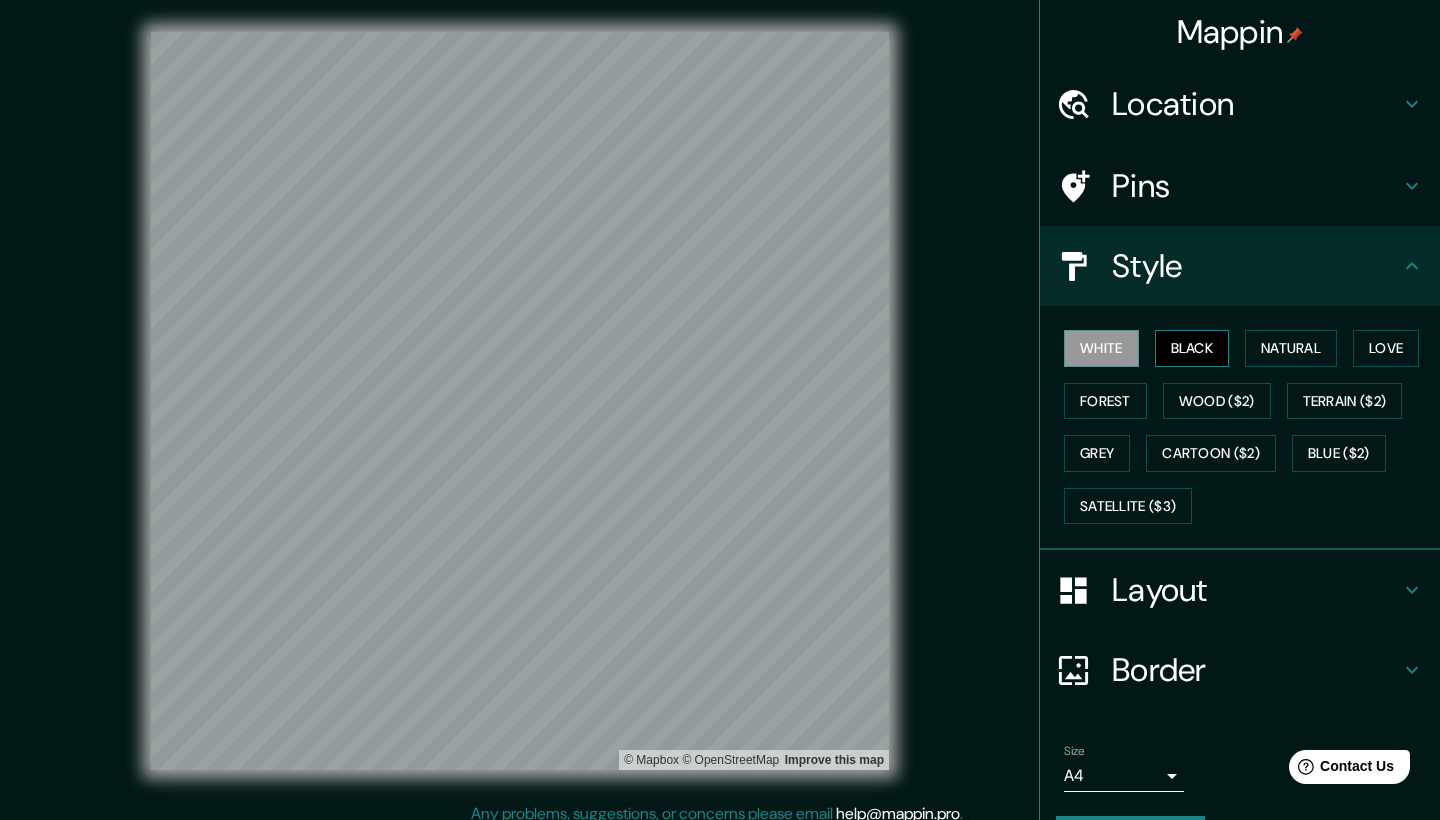 click on "Black" at bounding box center [1192, 348] 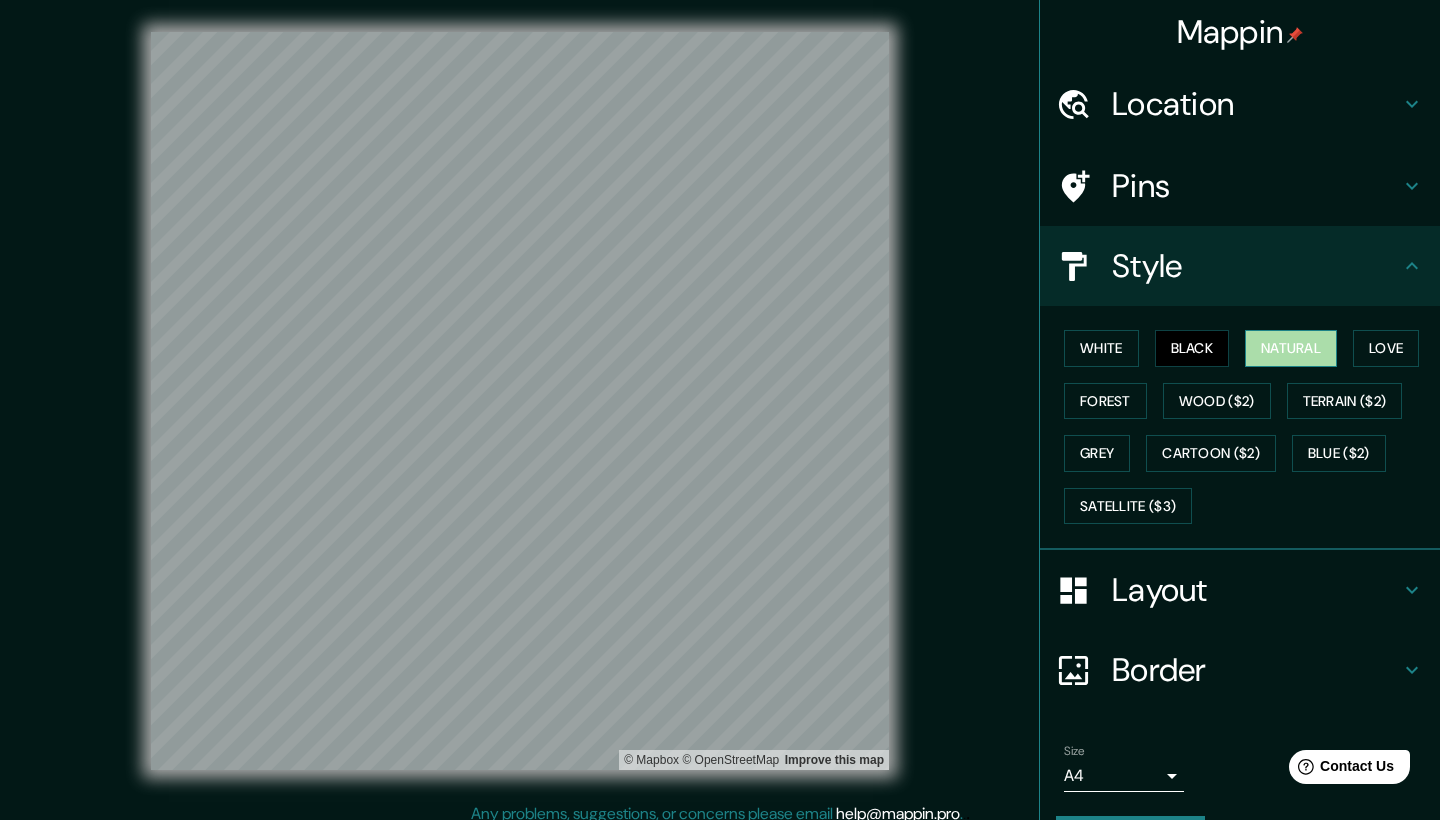 click on "Natural" at bounding box center (1291, 348) 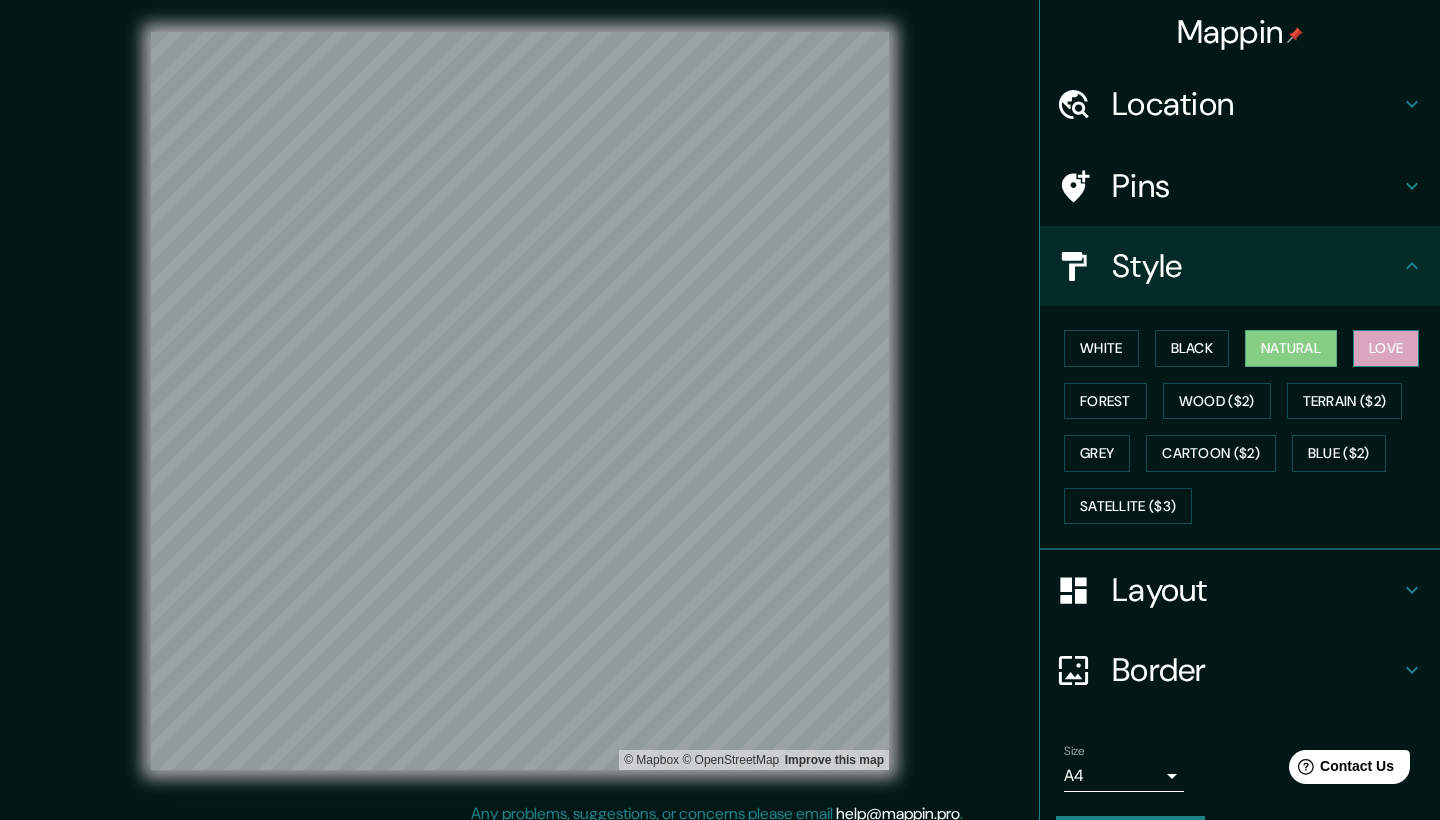 click on "Love" at bounding box center (1386, 348) 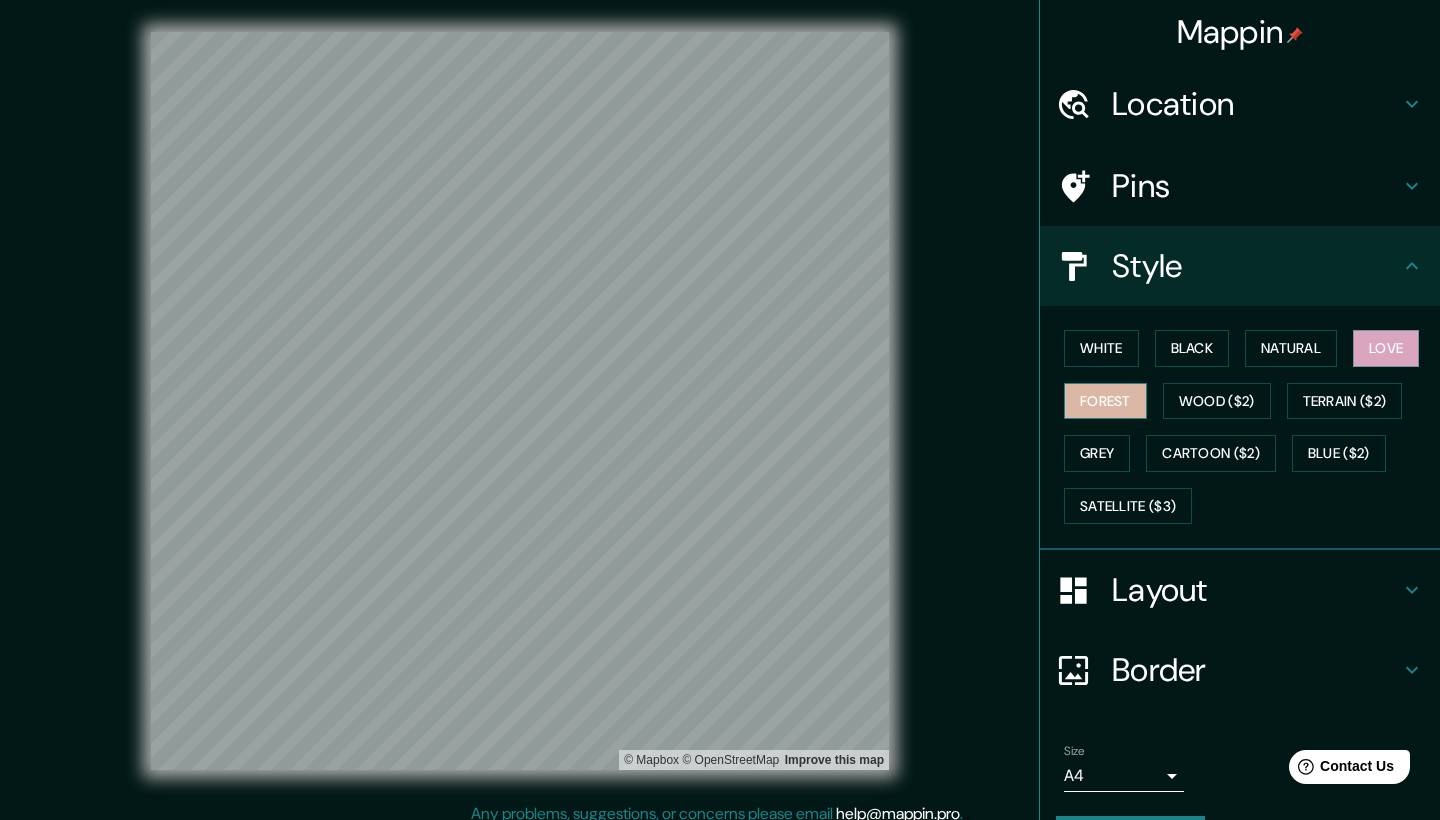 click on "Forest" at bounding box center (1105, 401) 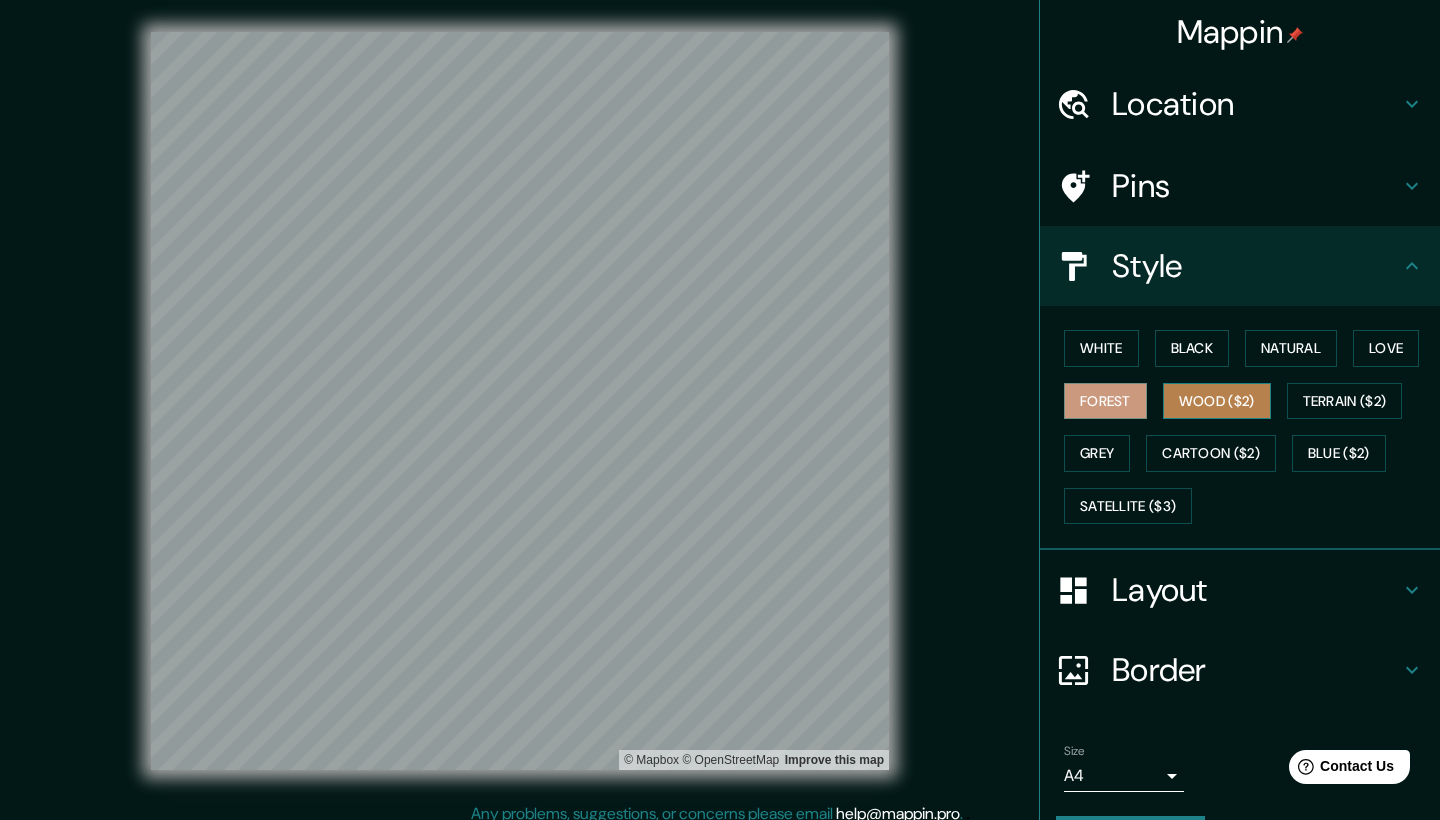 click on "Wood ($2)" at bounding box center (1217, 401) 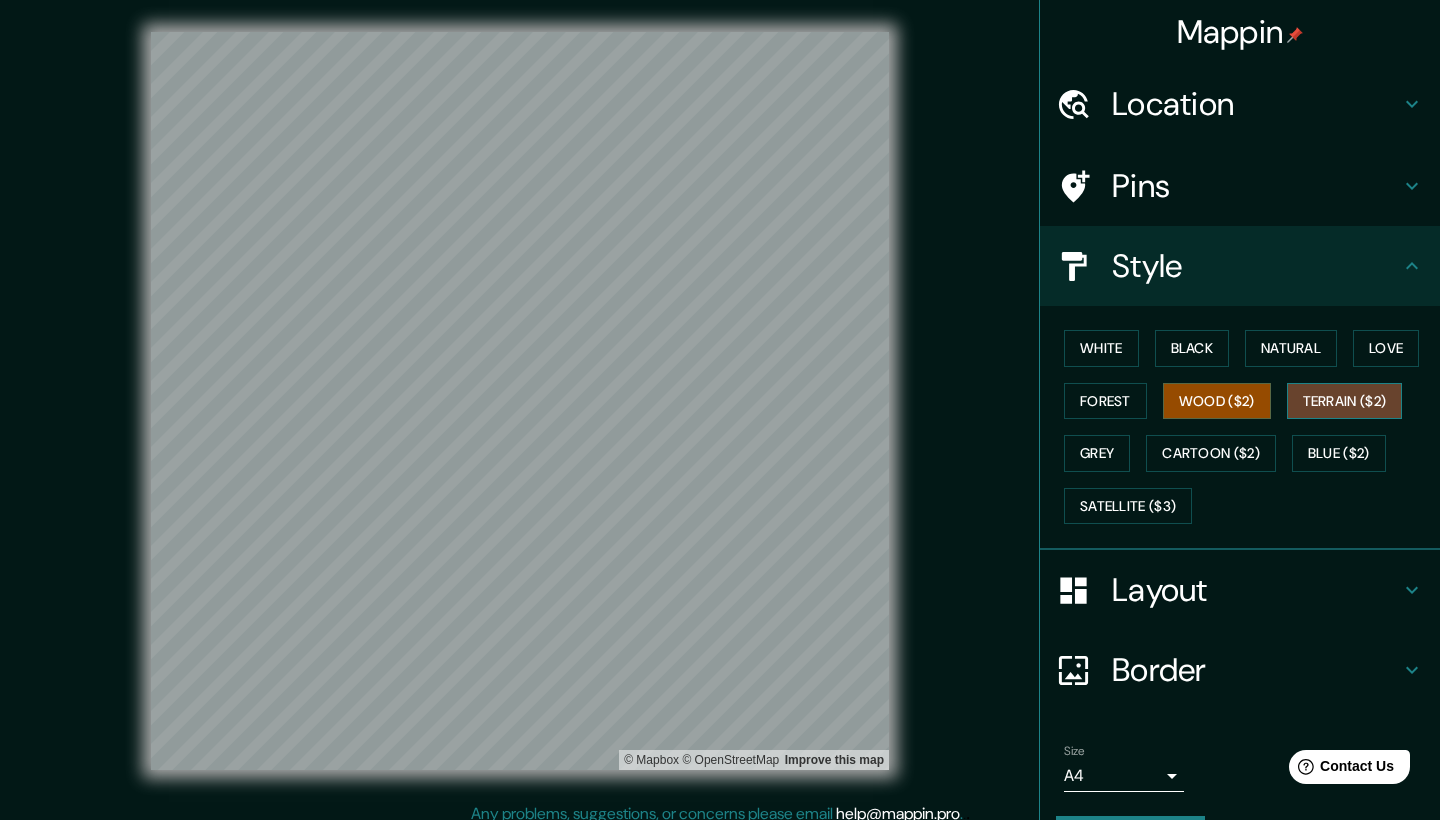 click on "Terrain ($2)" at bounding box center [1345, 401] 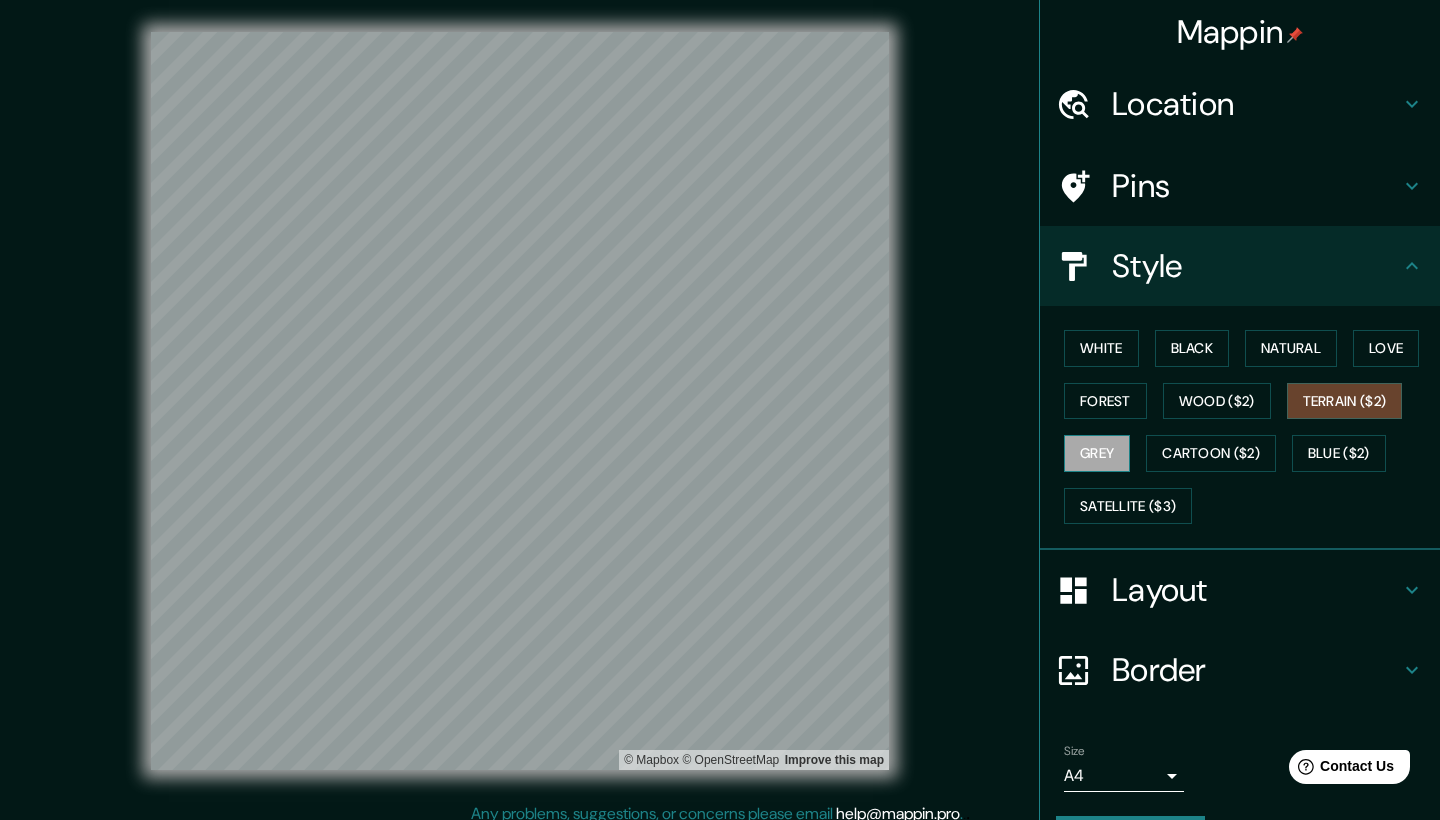 click on "Grey" at bounding box center (1097, 453) 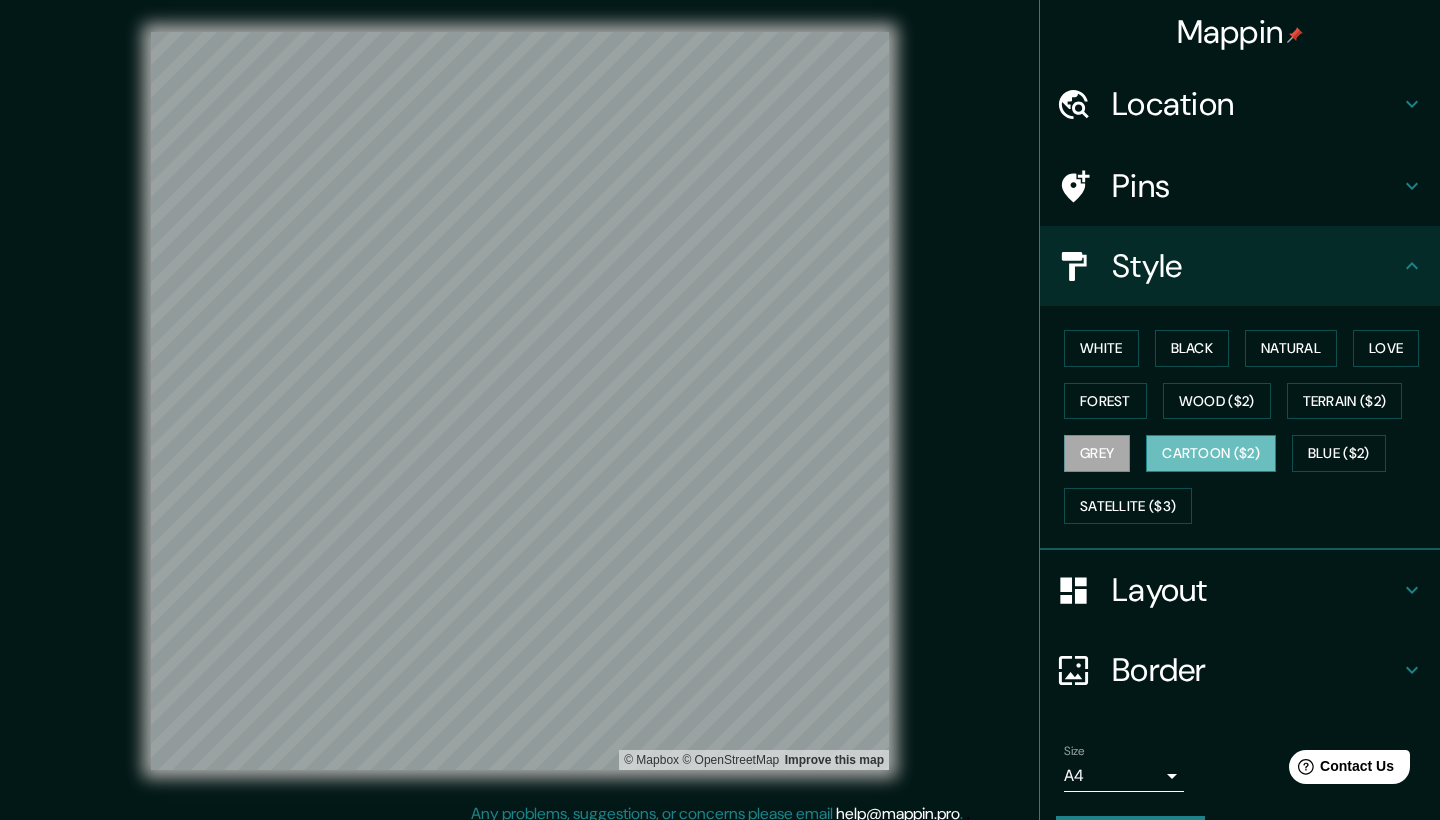click on "Cartoon ($2)" at bounding box center [1211, 453] 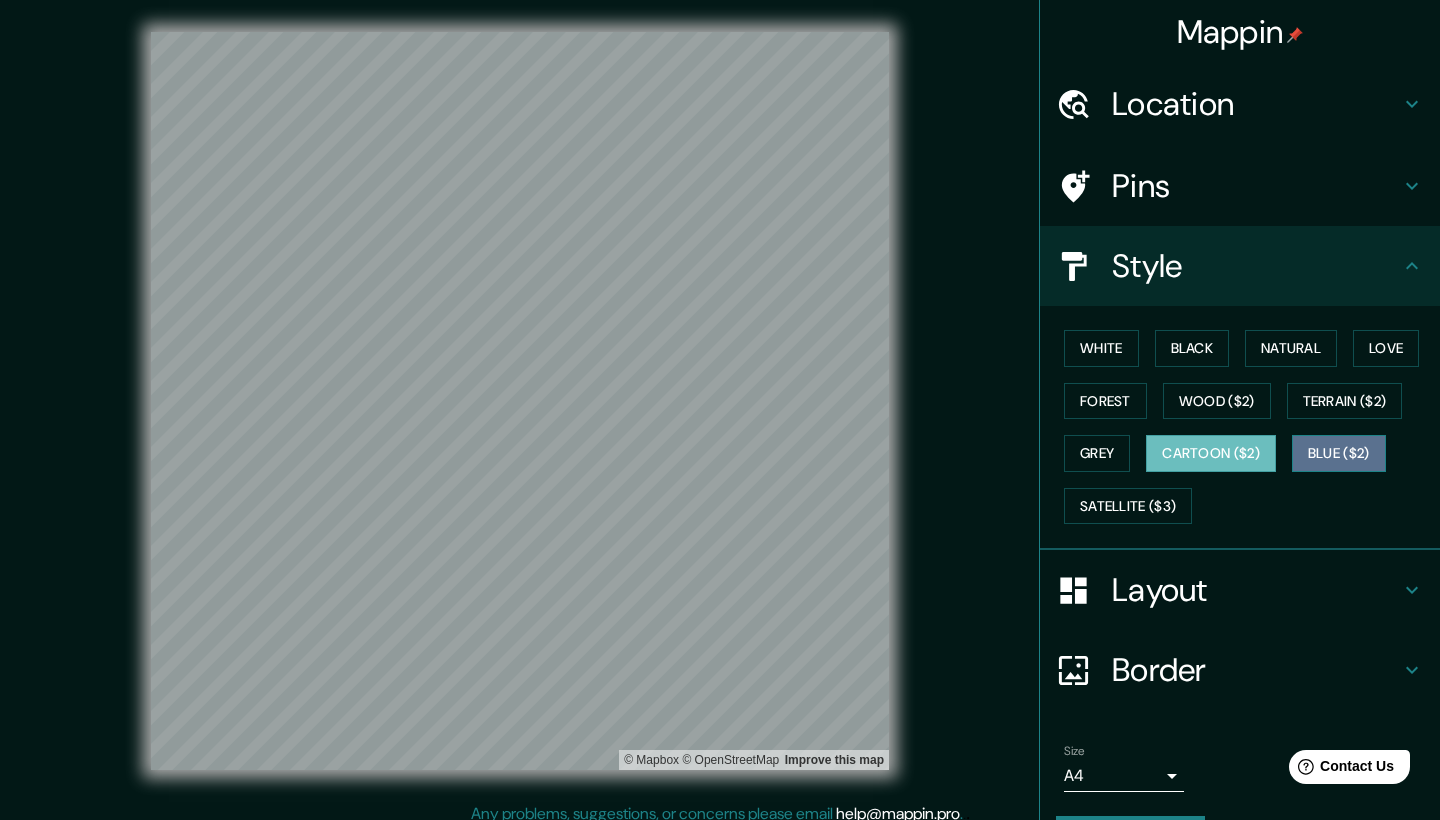 click on "Blue ($2)" at bounding box center (1339, 453) 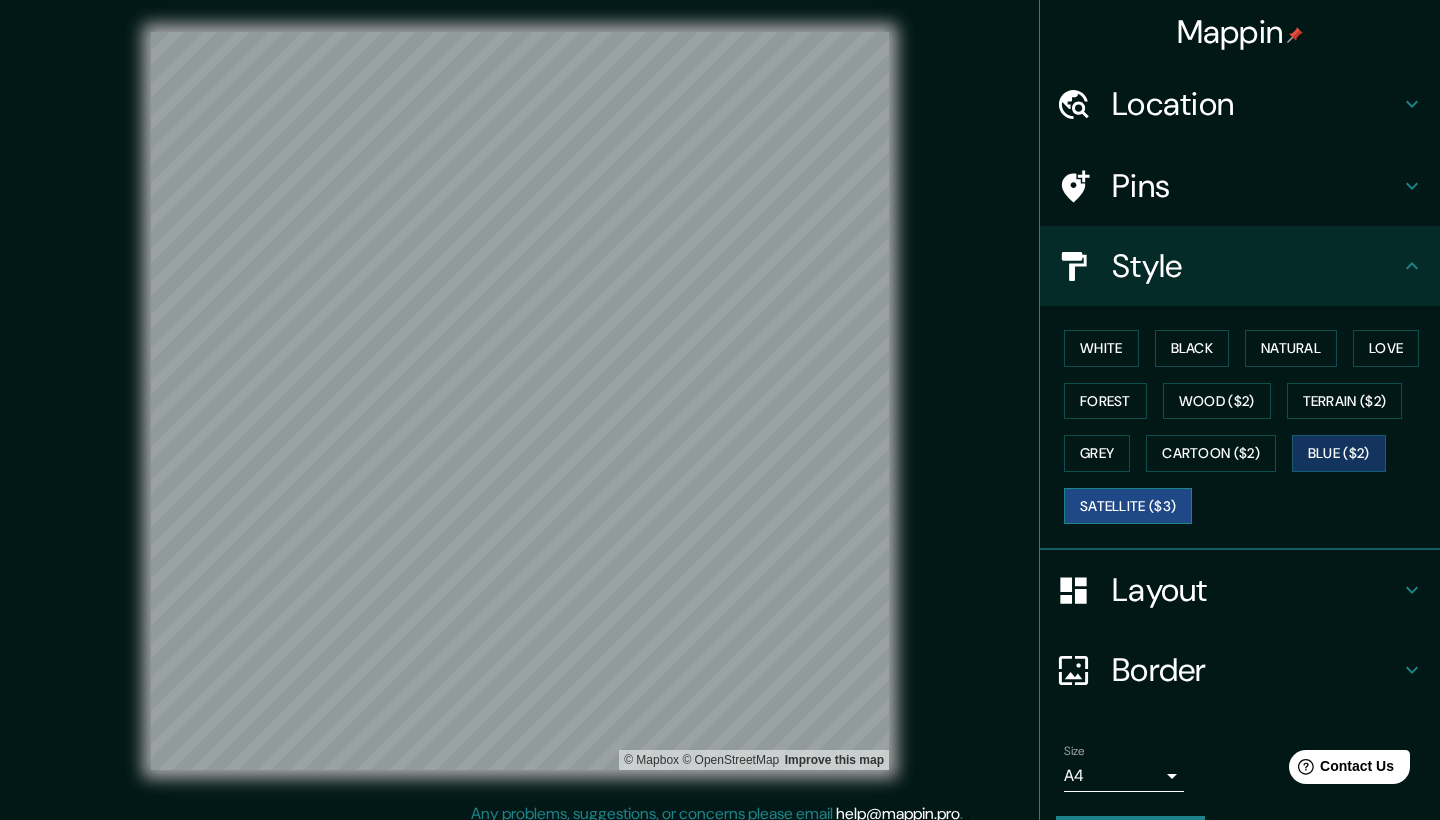 click on "Satellite ($3)" at bounding box center (1128, 506) 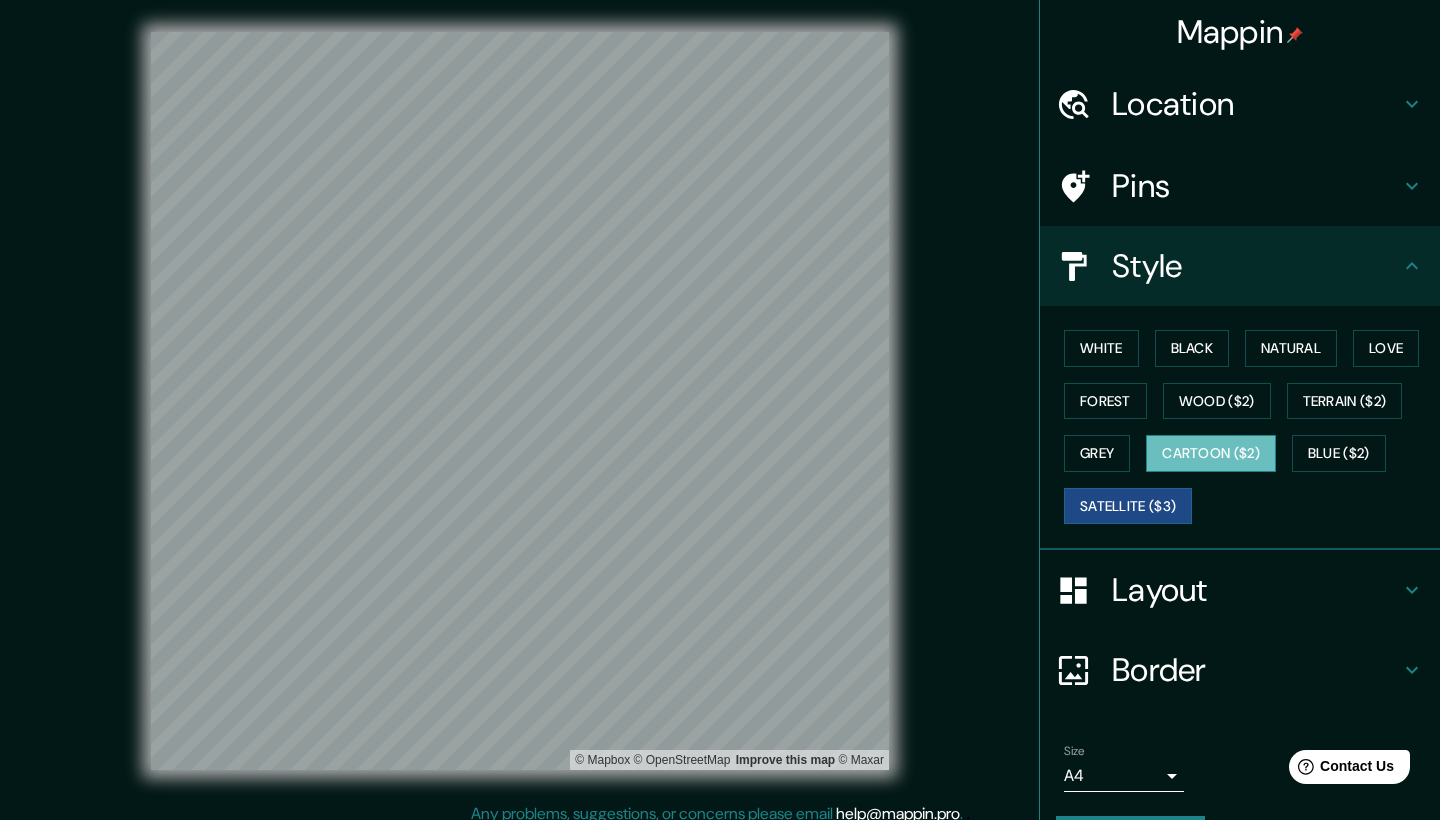 click on "Cartoon ($2)" at bounding box center (1211, 453) 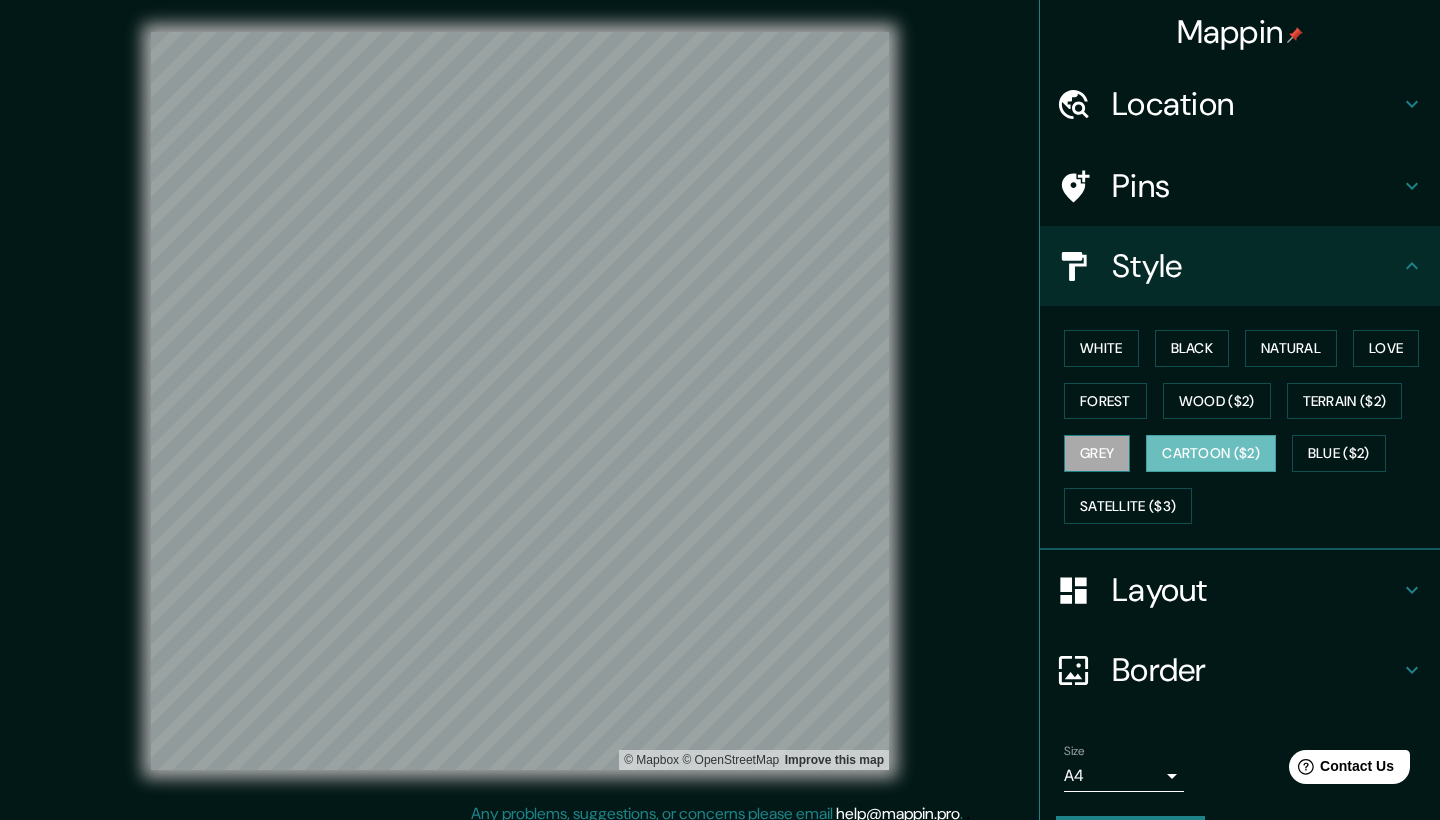 click on "Grey" at bounding box center [1097, 453] 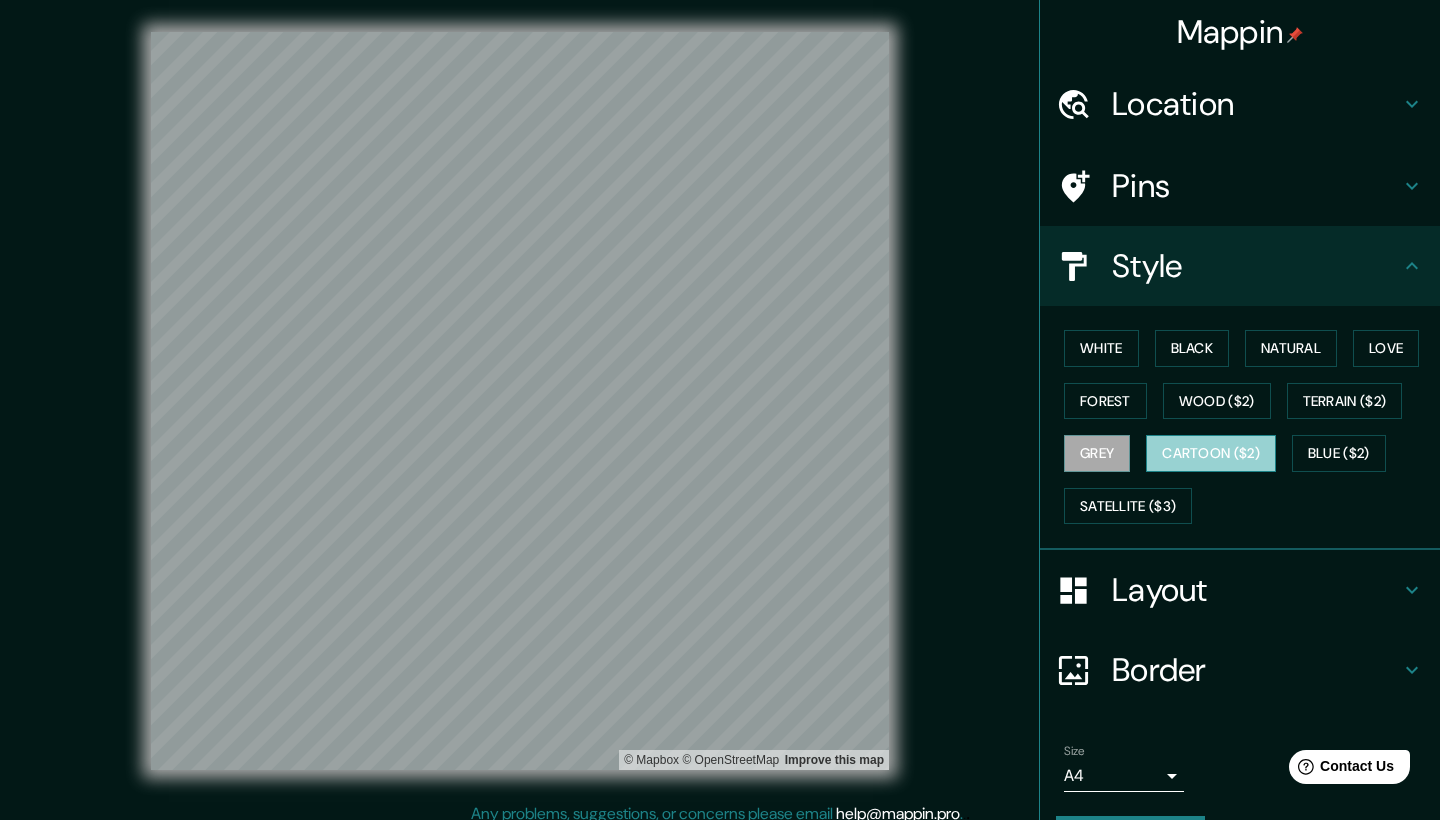 click on "Cartoon ($2)" at bounding box center [1211, 453] 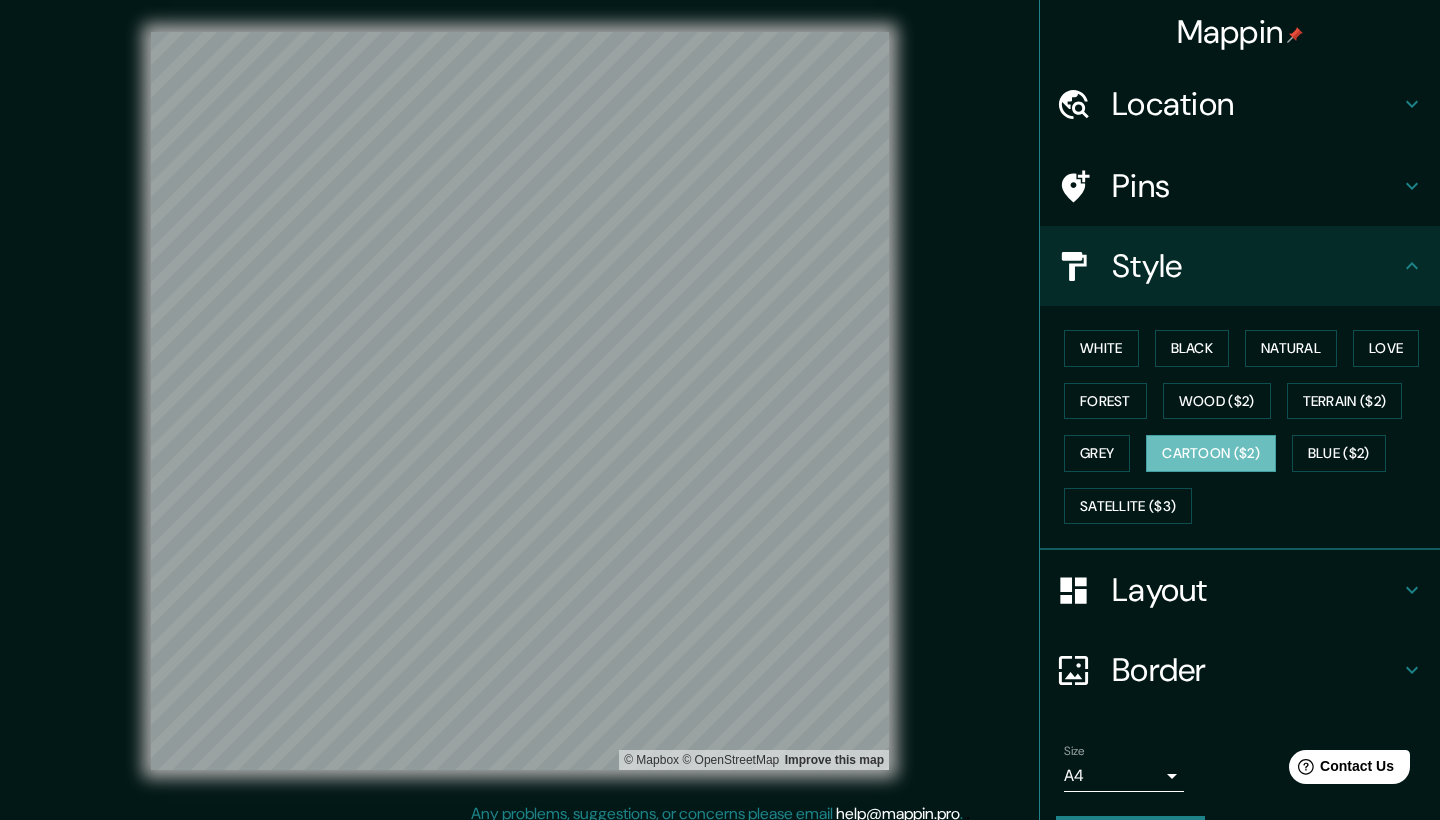 click on "Mappin Location Pins Style White Black Natural Love Forest Wood ($2) Terrain ($2) Grey Cartoon ($2) Blue ($2) Satellite ($3) Layout Border Choose a border.  Hint : you can make layers of the frame opaque to create some cool effects. None Simple Transparent Fancy Size A4 single Create your map © Mapbox   © OpenStreetMap   Improve this map Any problems, suggestions, or concerns please email    help@mappin.pro . . ." at bounding box center [720, 417] 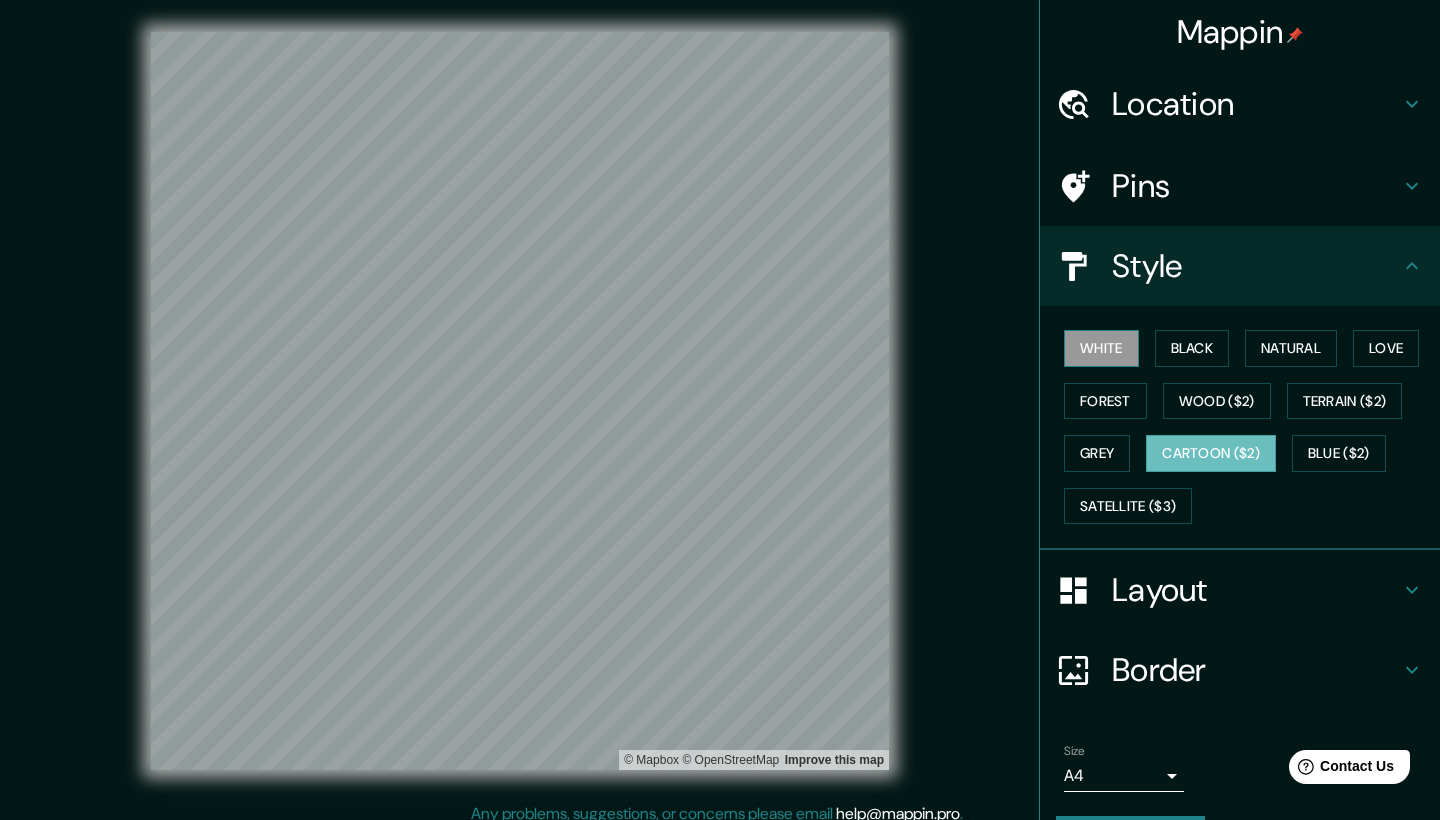 click on "Mappin Location Pins Style White Black Natural Love Forest Wood ($2) Terrain ($2) Grey Cartoon ($2) Blue ($2) Satellite ($3) Layout Border Choose a border.  Hint : you can make layers of the frame opaque to create some cool effects. None Simple Transparent Fancy Size A4 single Create your map © Mapbox   © OpenStreetMap   Improve this map Any problems, suggestions, or concerns please email    help@mappin.pro . . ." at bounding box center (720, 417) 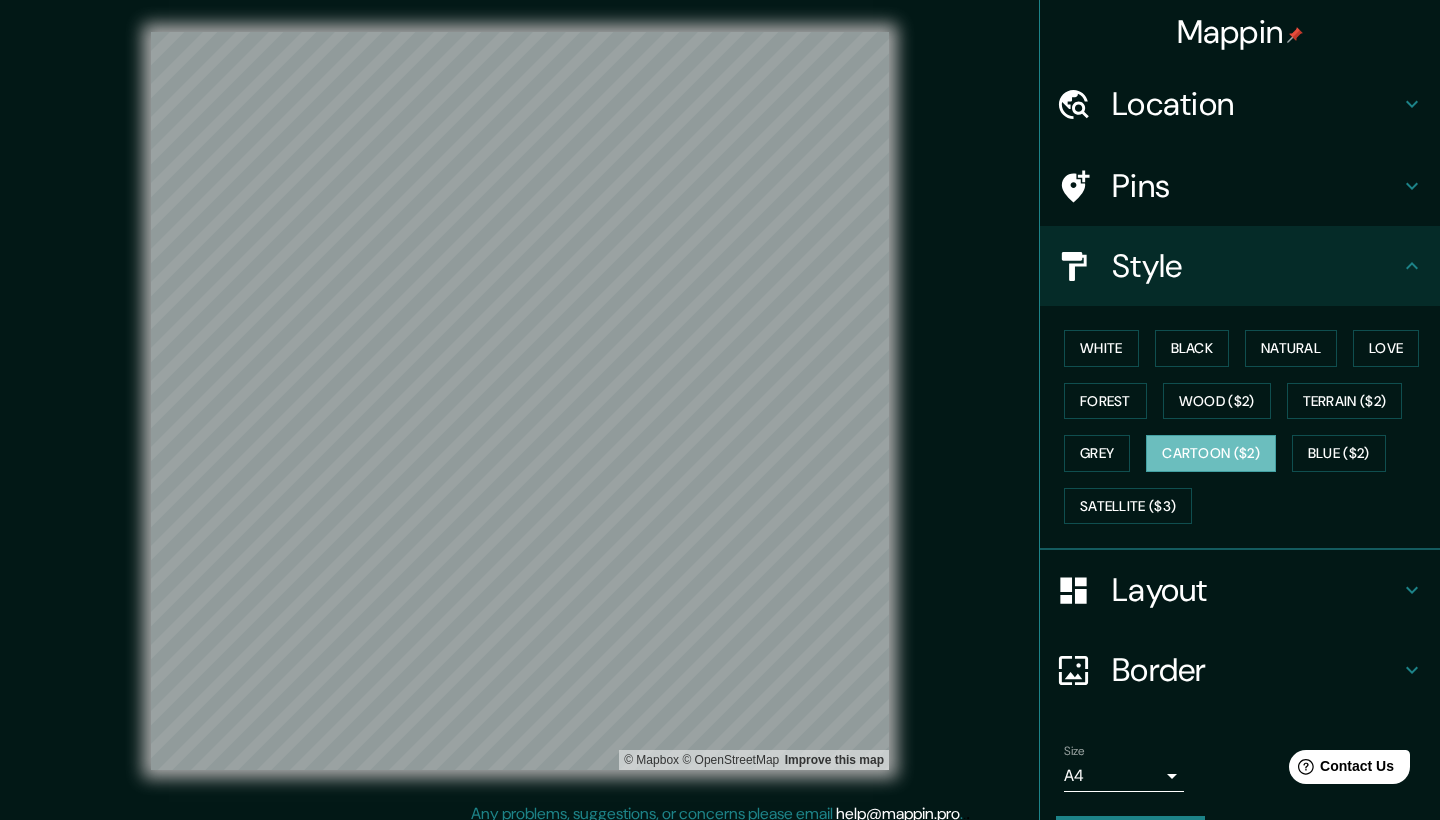 click on "Mappin Location Pins Style White Black Natural Love Forest Wood ($2) Terrain ($2) Grey Cartoon ($2) Blue ($2) Satellite ($3) Layout Border Choose a border.  Hint : you can make layers of the frame opaque to create some cool effects. None Simple Transparent Fancy Size A4 single Create your map © Mapbox   © OpenStreetMap   Improve this map Any problems, suggestions, or concerns please email    help@mappin.pro . . ." at bounding box center (720, 417) 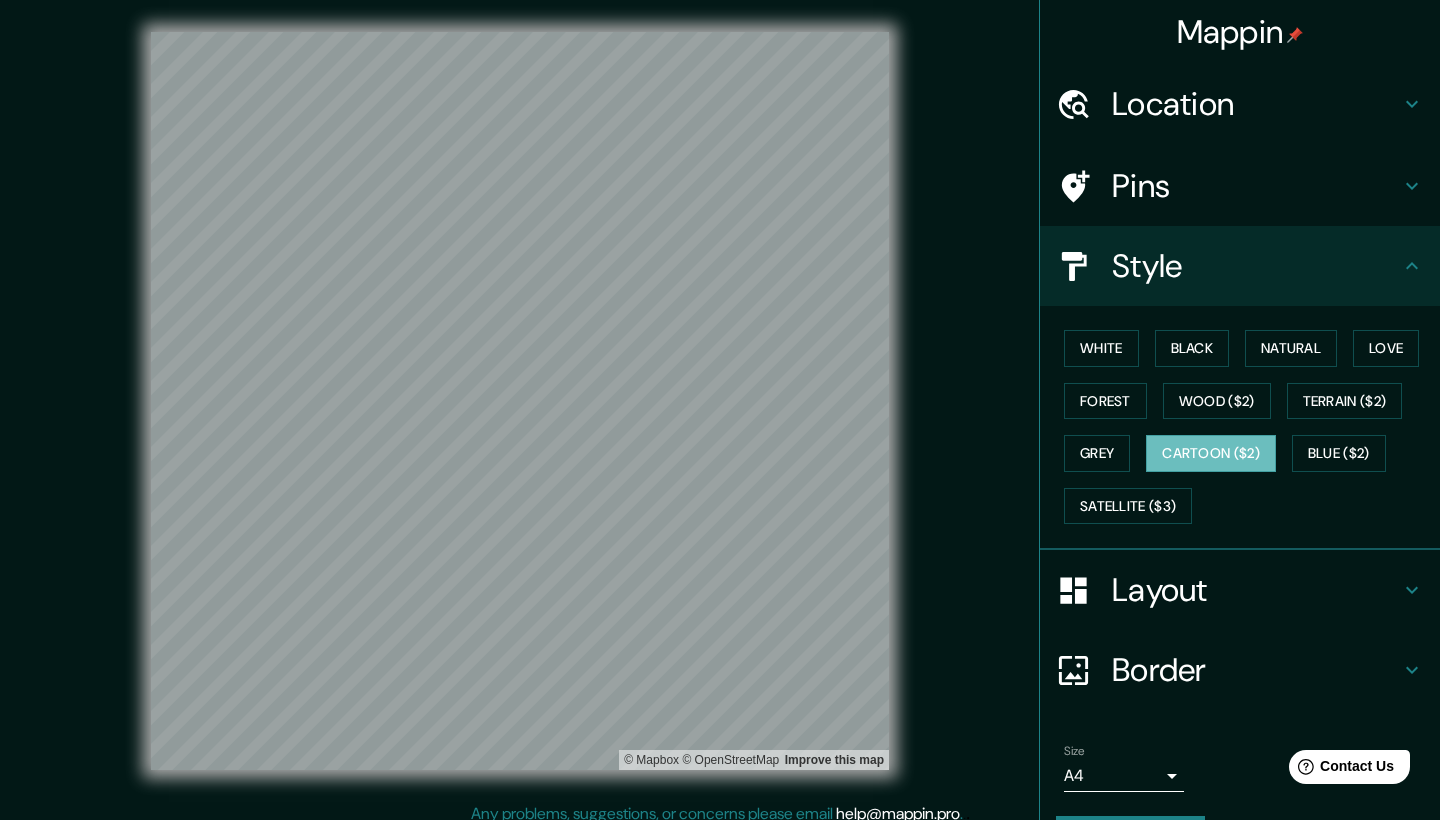 click on "Mappin Location Pins Style White Black Natural Love Forest Wood ($2) Terrain ($2) Grey Cartoon ($2) Blue ($2) Satellite ($3) Layout Border Choose a border.  Hint : you can make layers of the frame opaque to create some cool effects. None Simple Transparent Fancy Size A4 single Create your map © Mapbox   © OpenStreetMap   Improve this map Any problems, suggestions, or concerns please email    help@mappin.pro . . ." at bounding box center (720, 410) 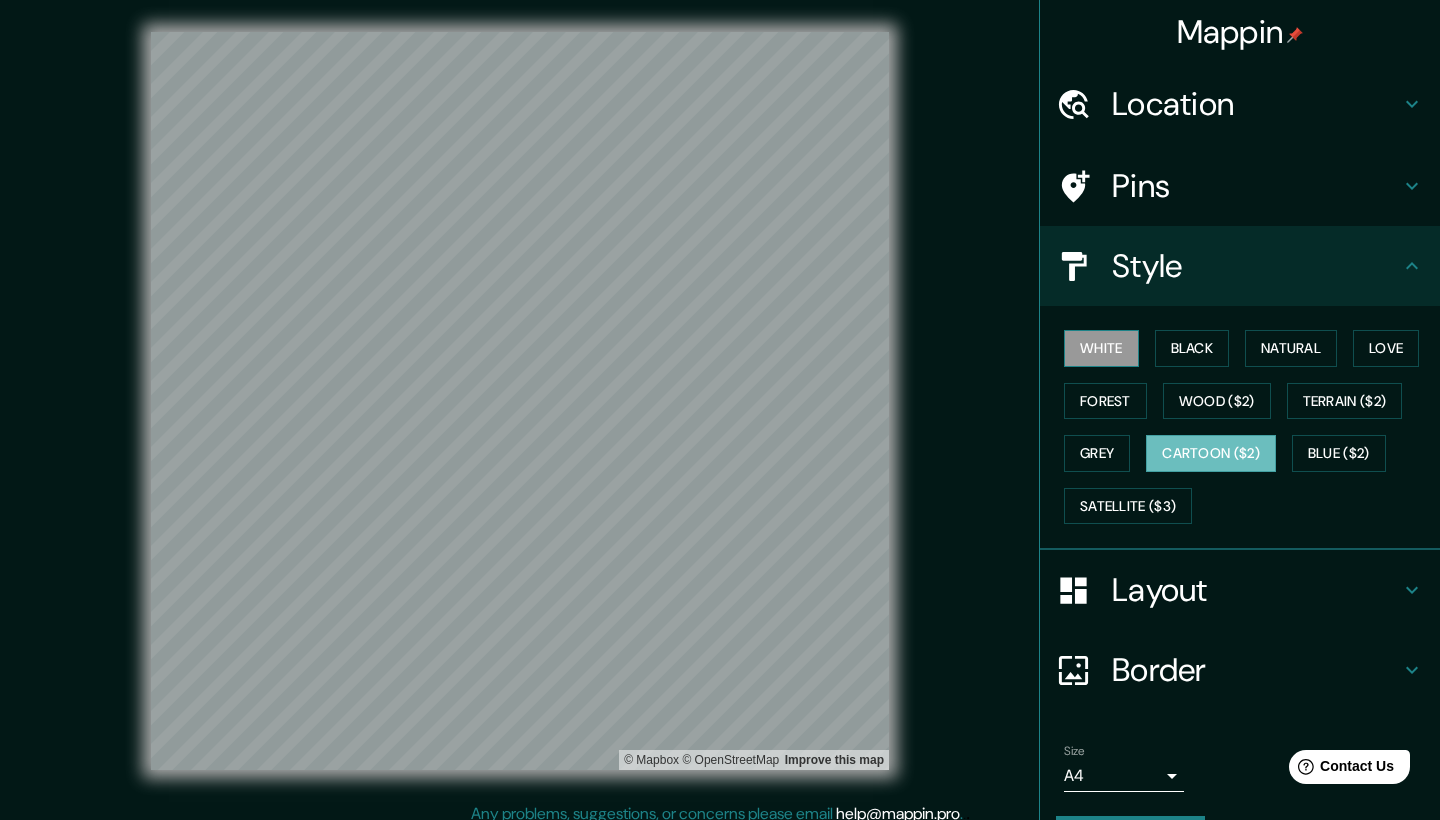 click on "White" at bounding box center [1101, 348] 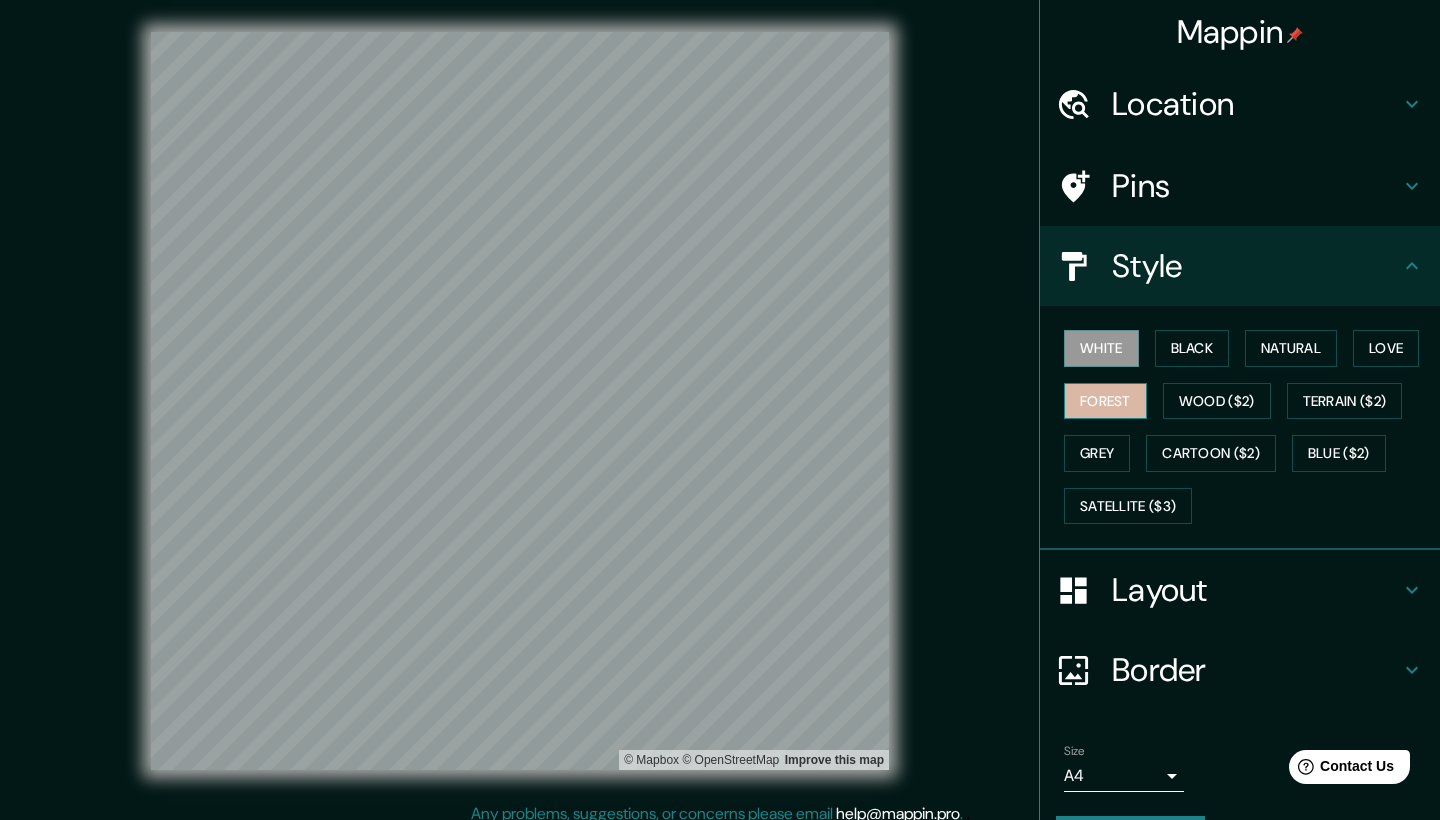 click on "Forest" at bounding box center [1105, 401] 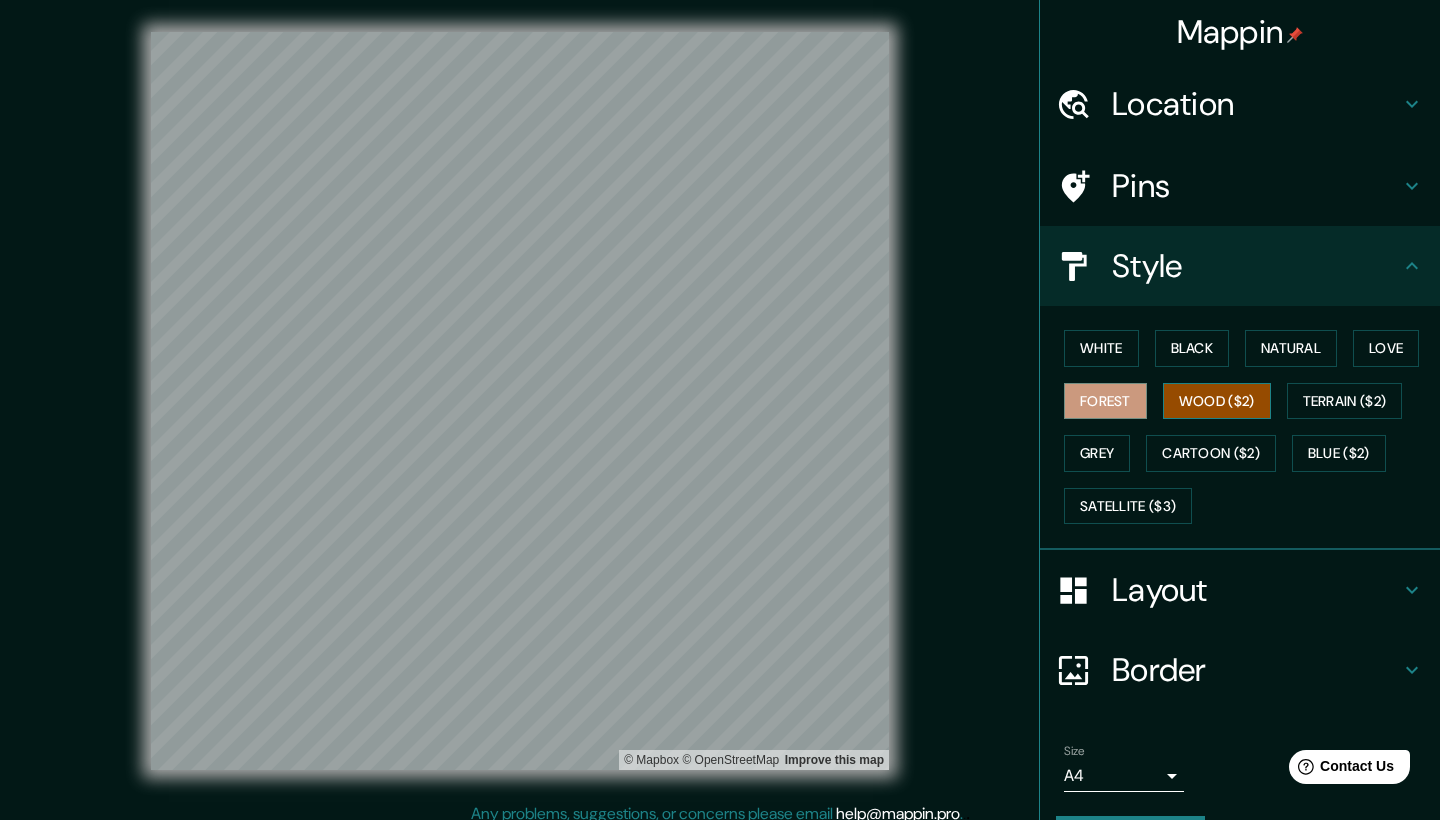 click on "Wood ($2)" at bounding box center (1217, 401) 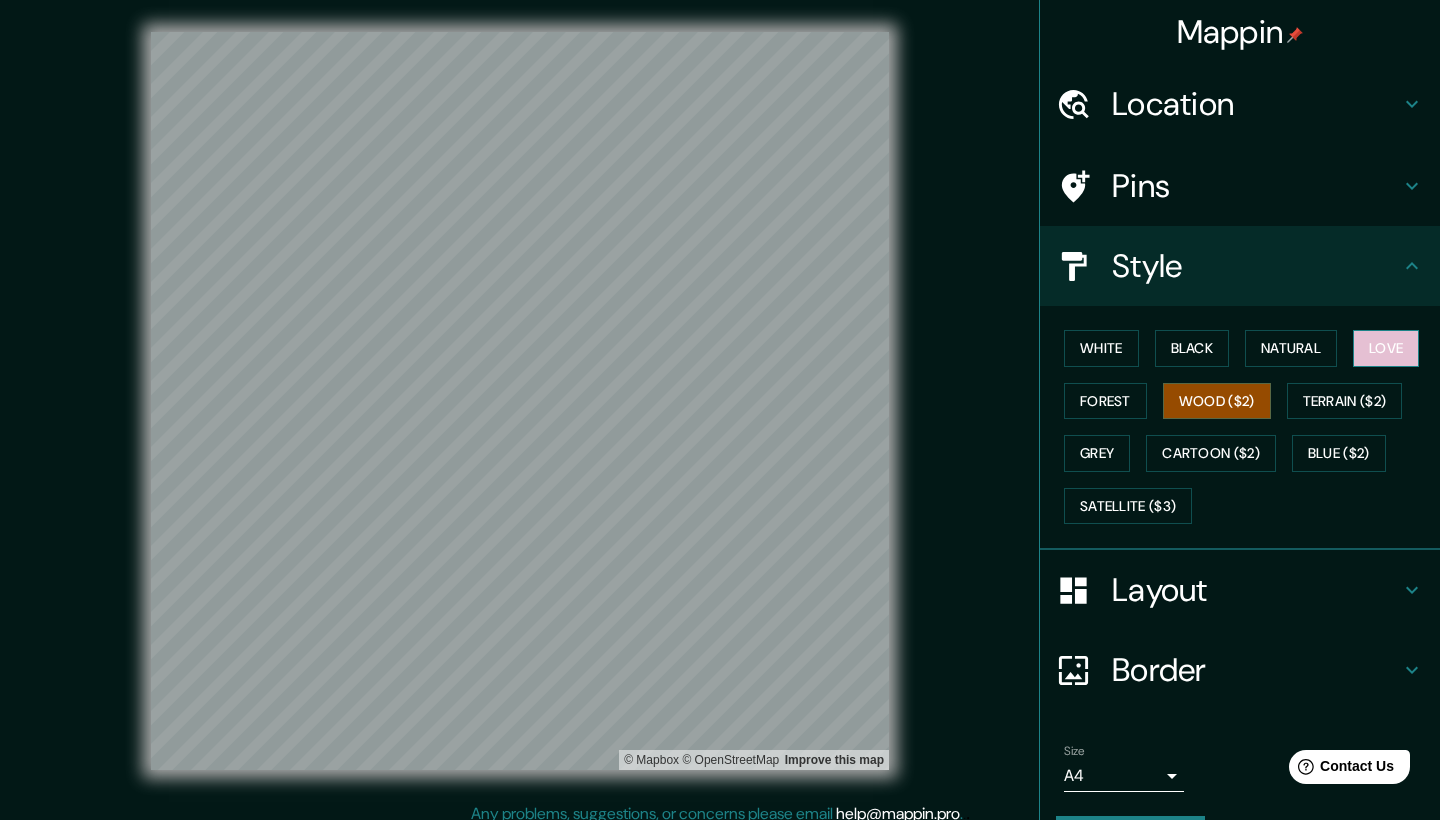 click on "Love" at bounding box center (1386, 348) 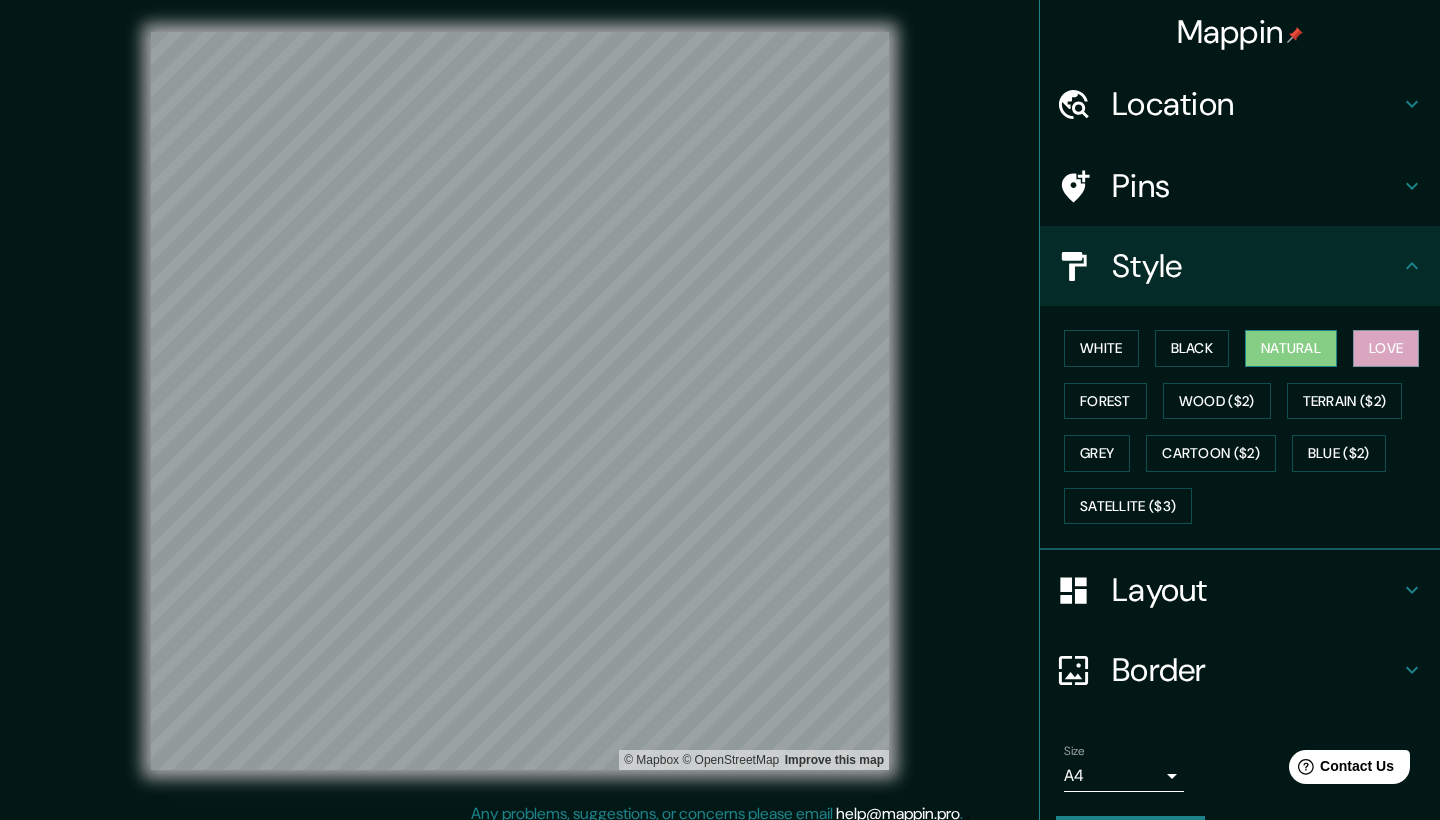 click on "Natural" at bounding box center (1291, 348) 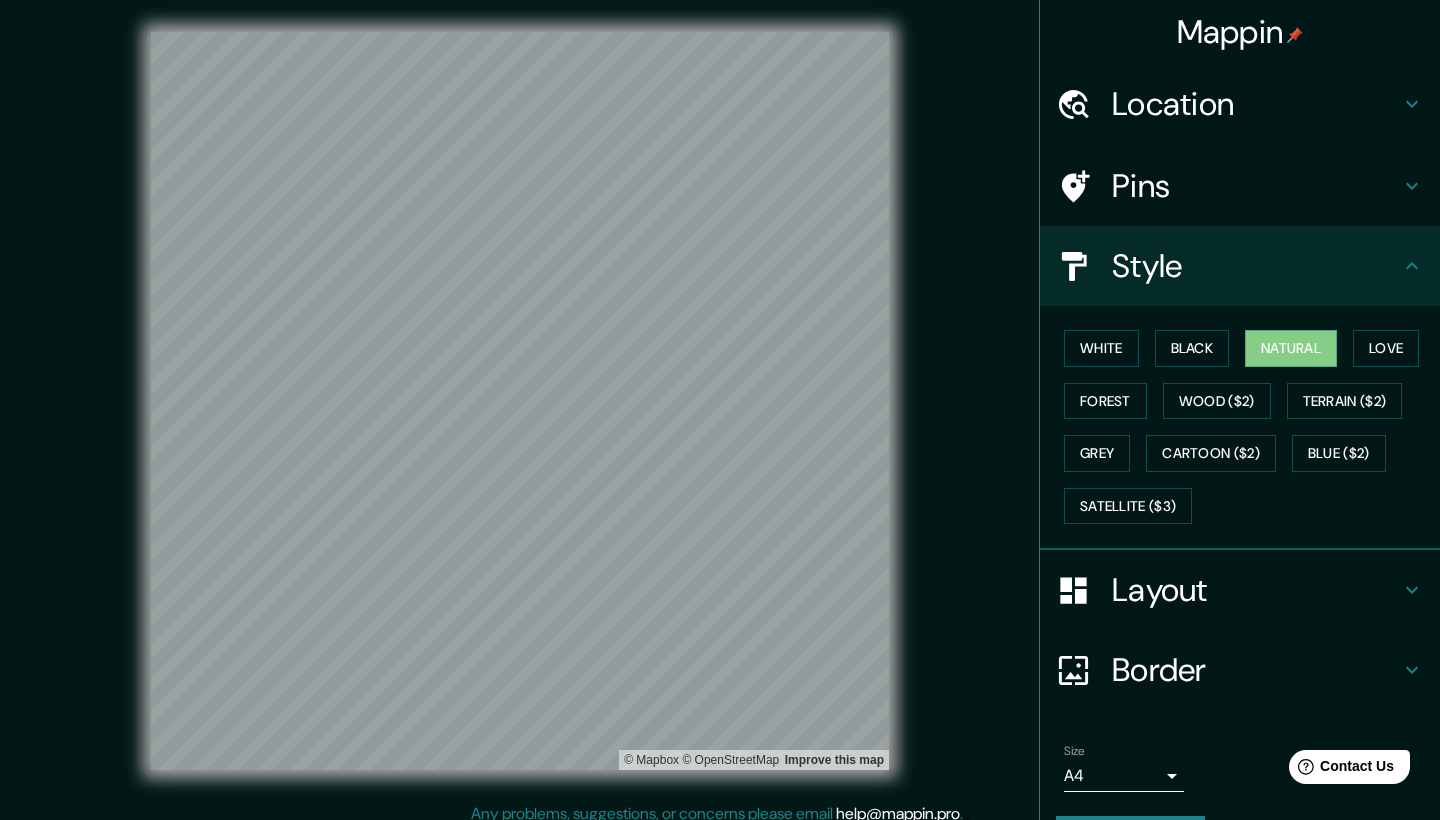 click on "White Black Natural Love Forest Wood ($2) Terrain ($2) Grey Cartoon ($2) Blue ($2) Satellite ($3)" at bounding box center (1248, 427) 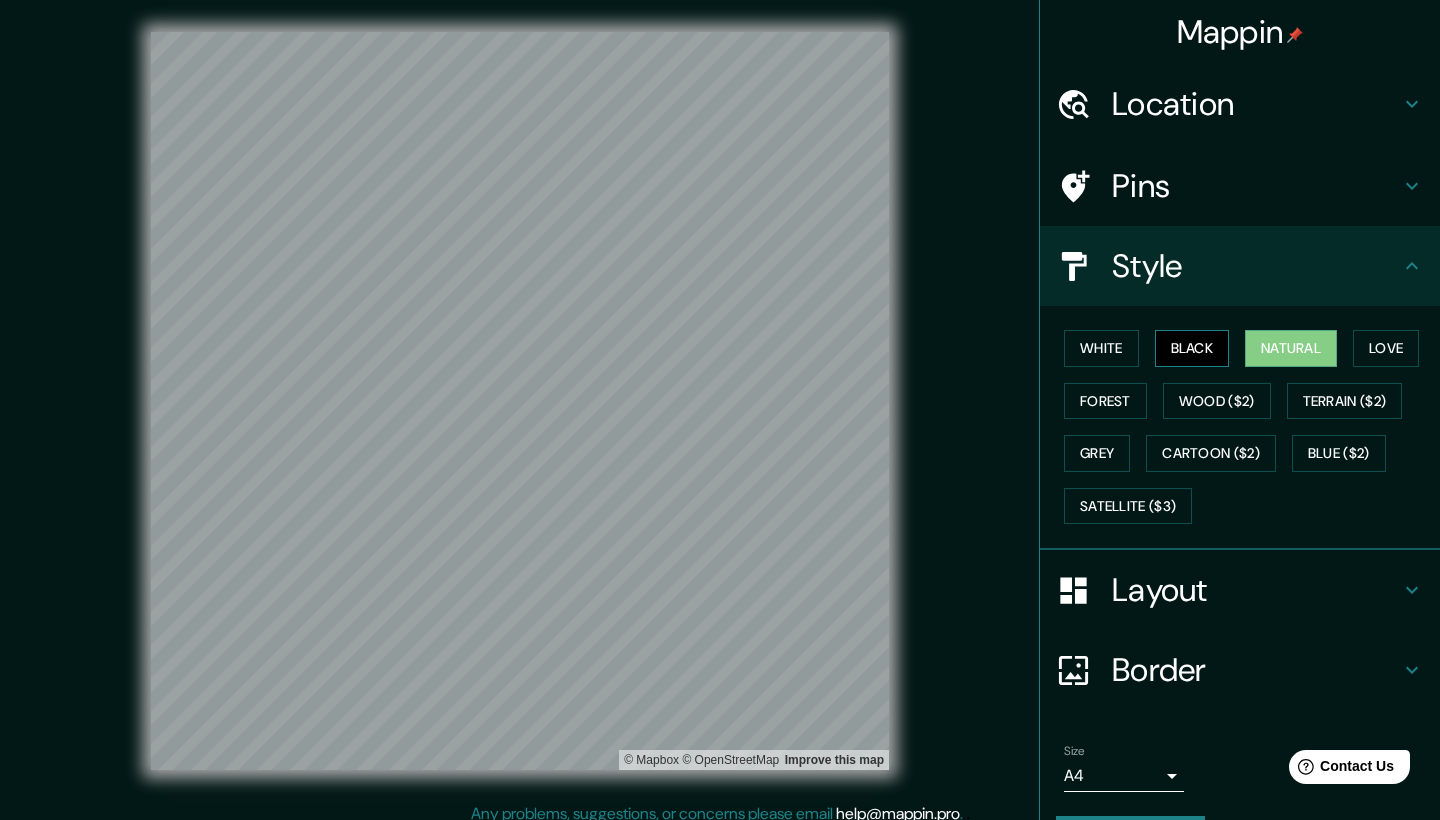 click on "Black" at bounding box center (1192, 348) 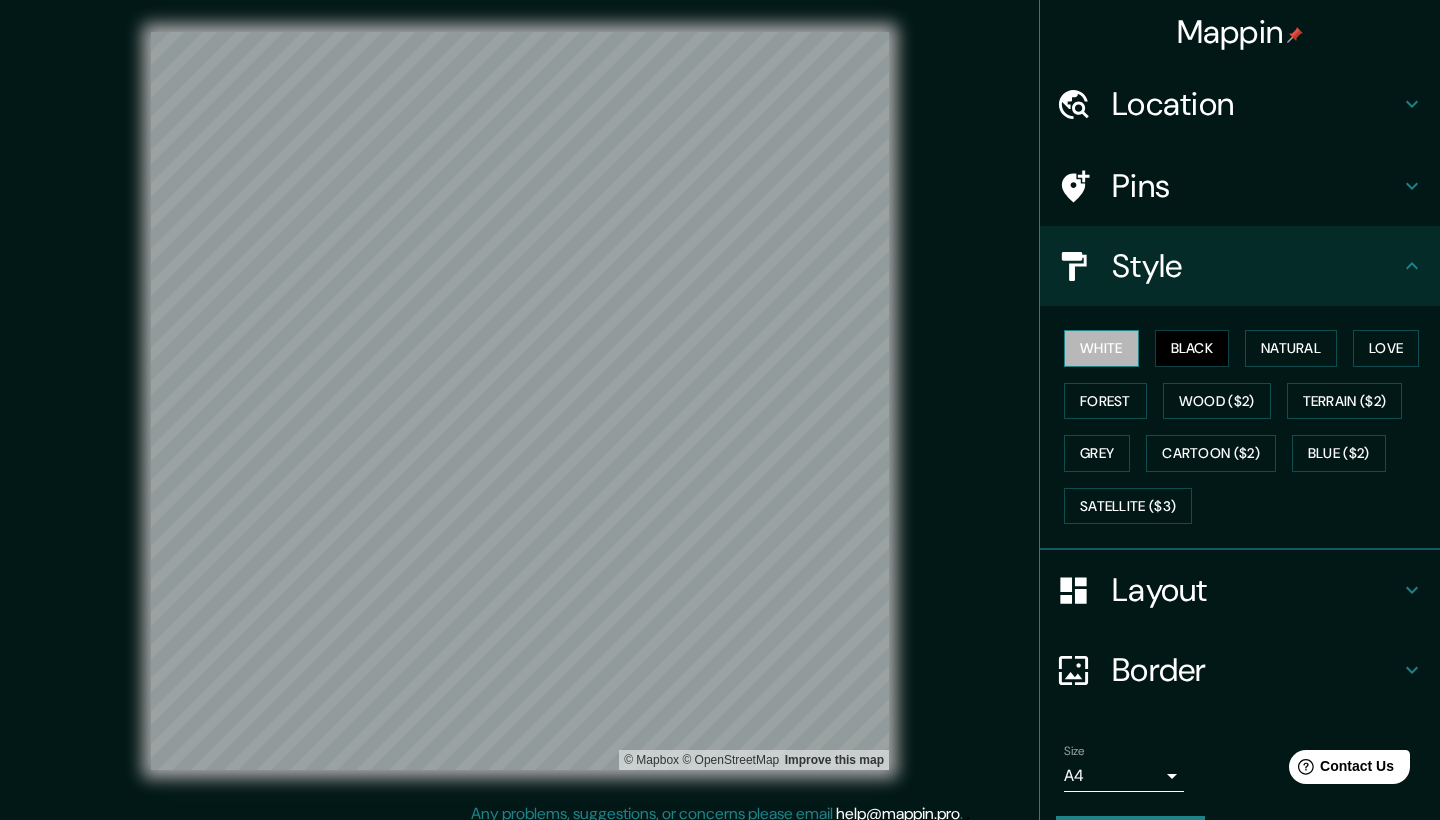click on "White" at bounding box center (1101, 348) 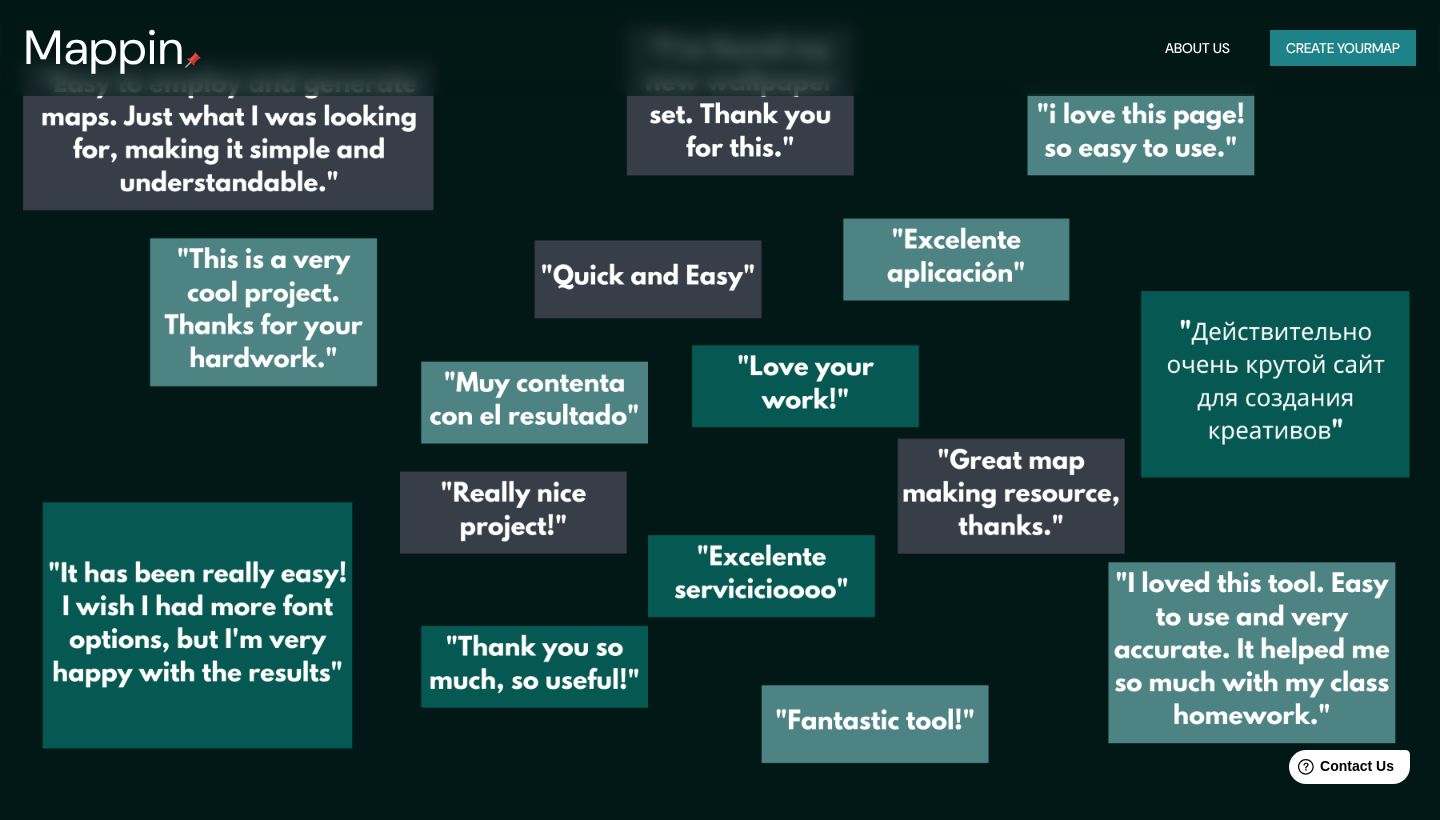 scroll, scrollTop: 2944, scrollLeft: 0, axis: vertical 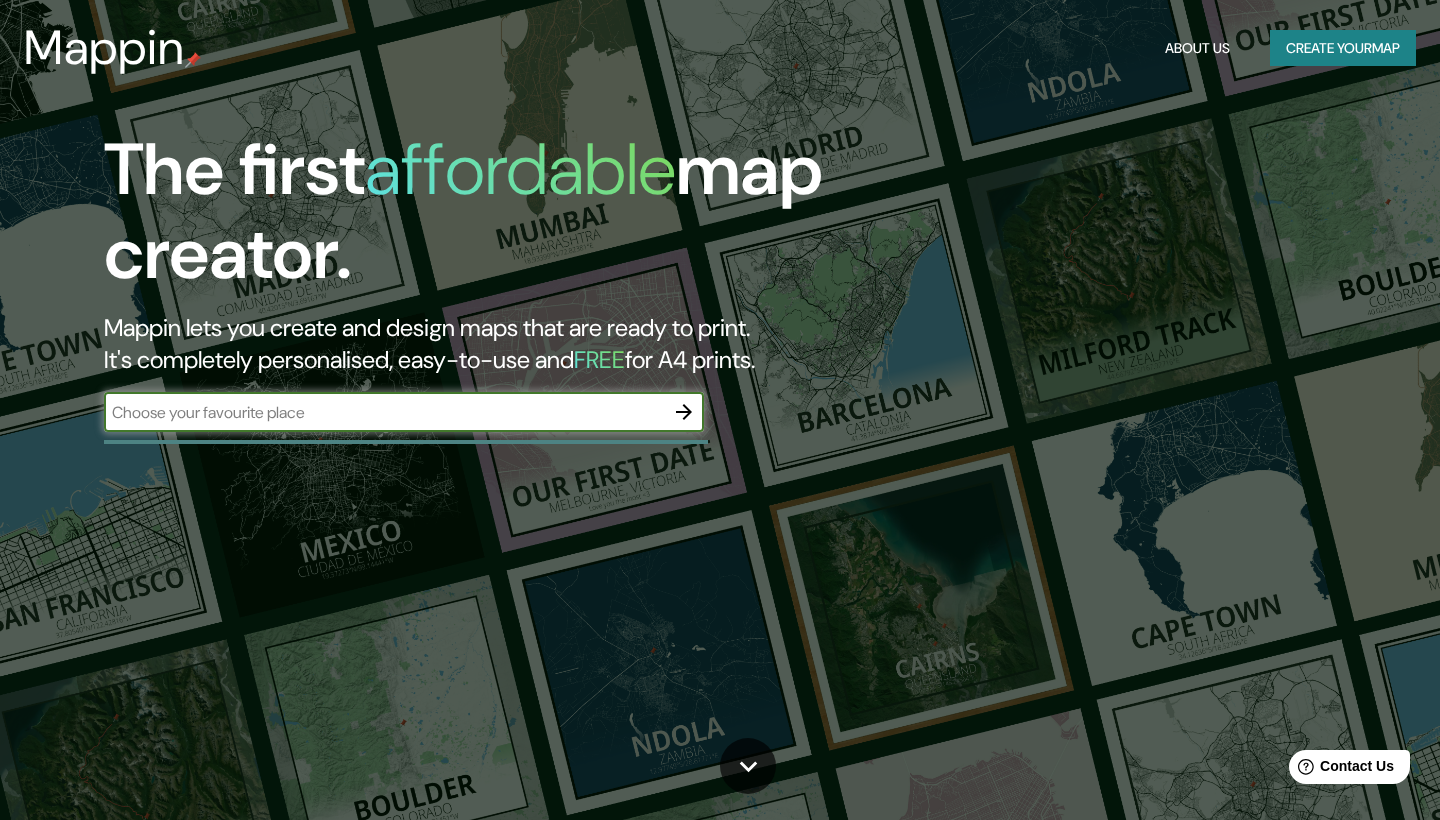 click at bounding box center [384, 412] 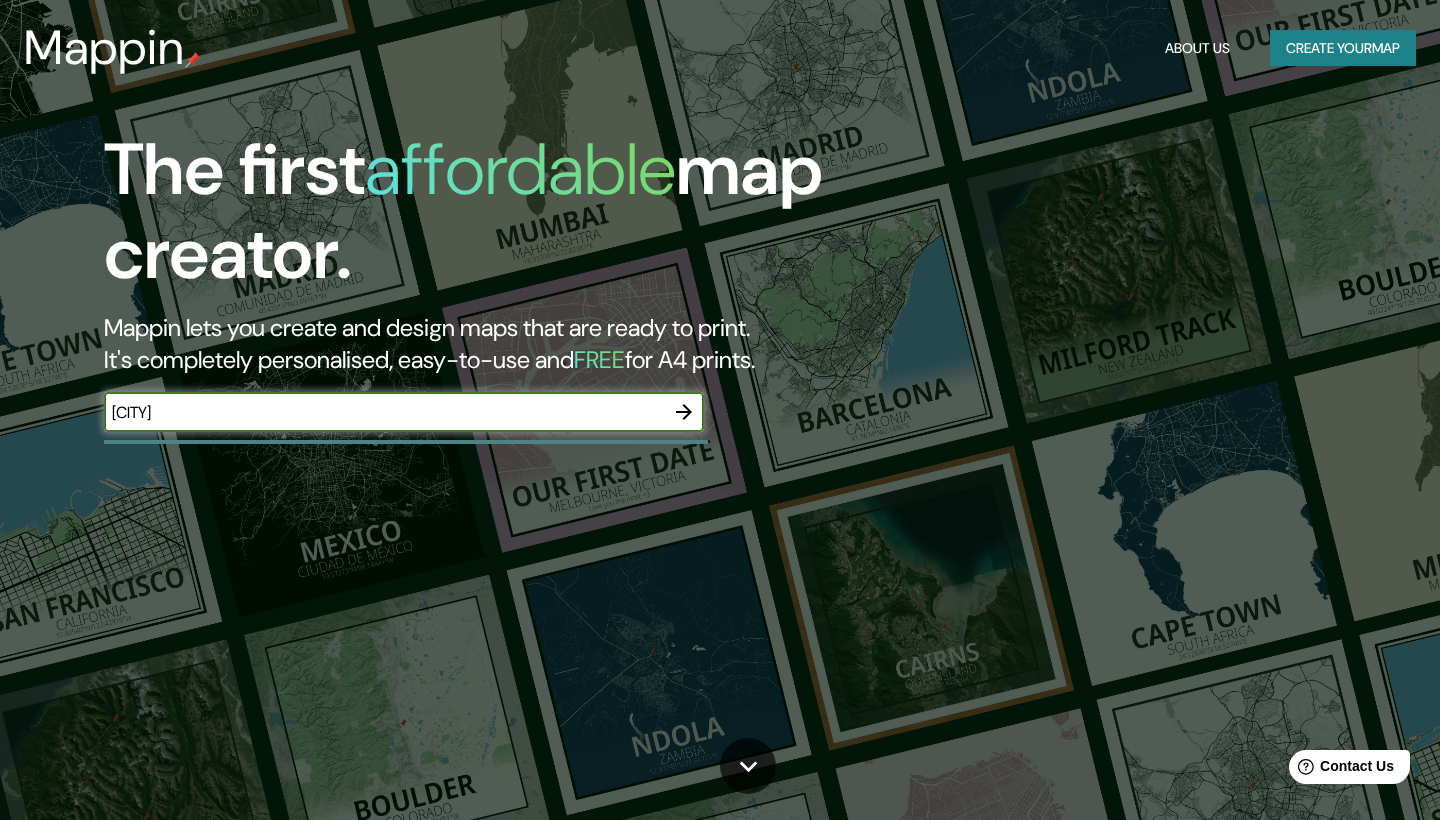 type on "[CITY]" 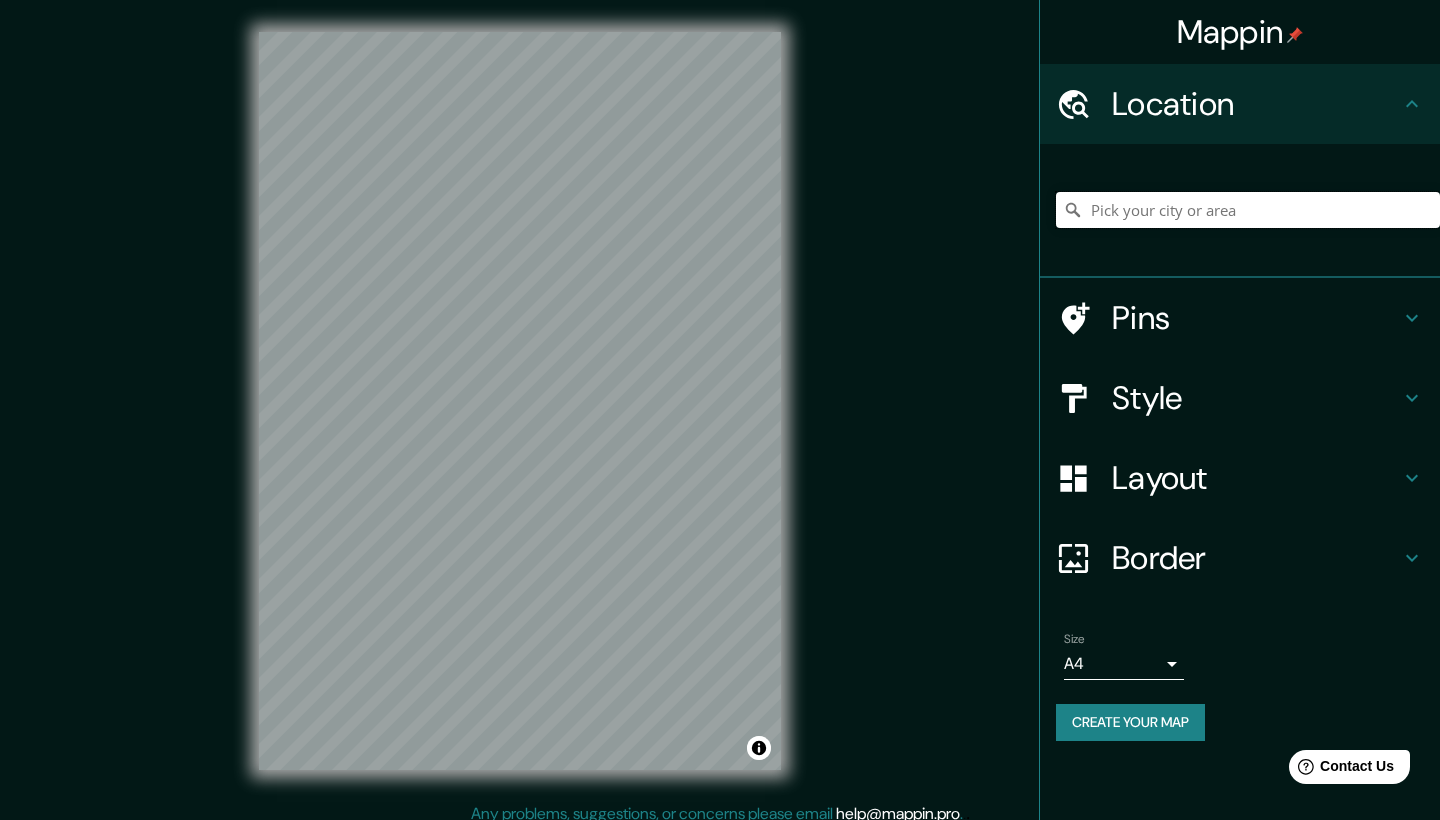 click at bounding box center [1248, 210] 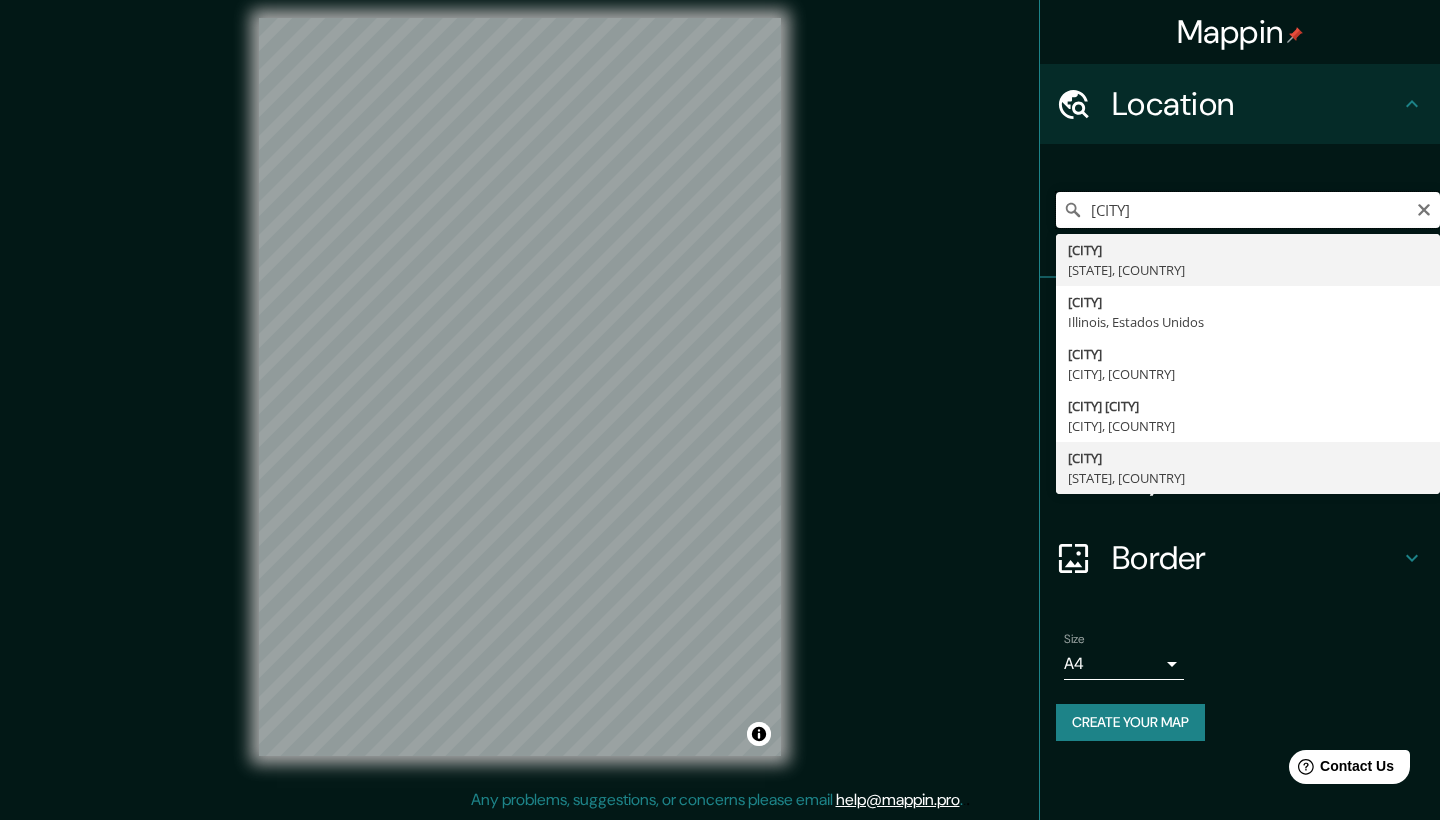 scroll, scrollTop: 14, scrollLeft: 0, axis: vertical 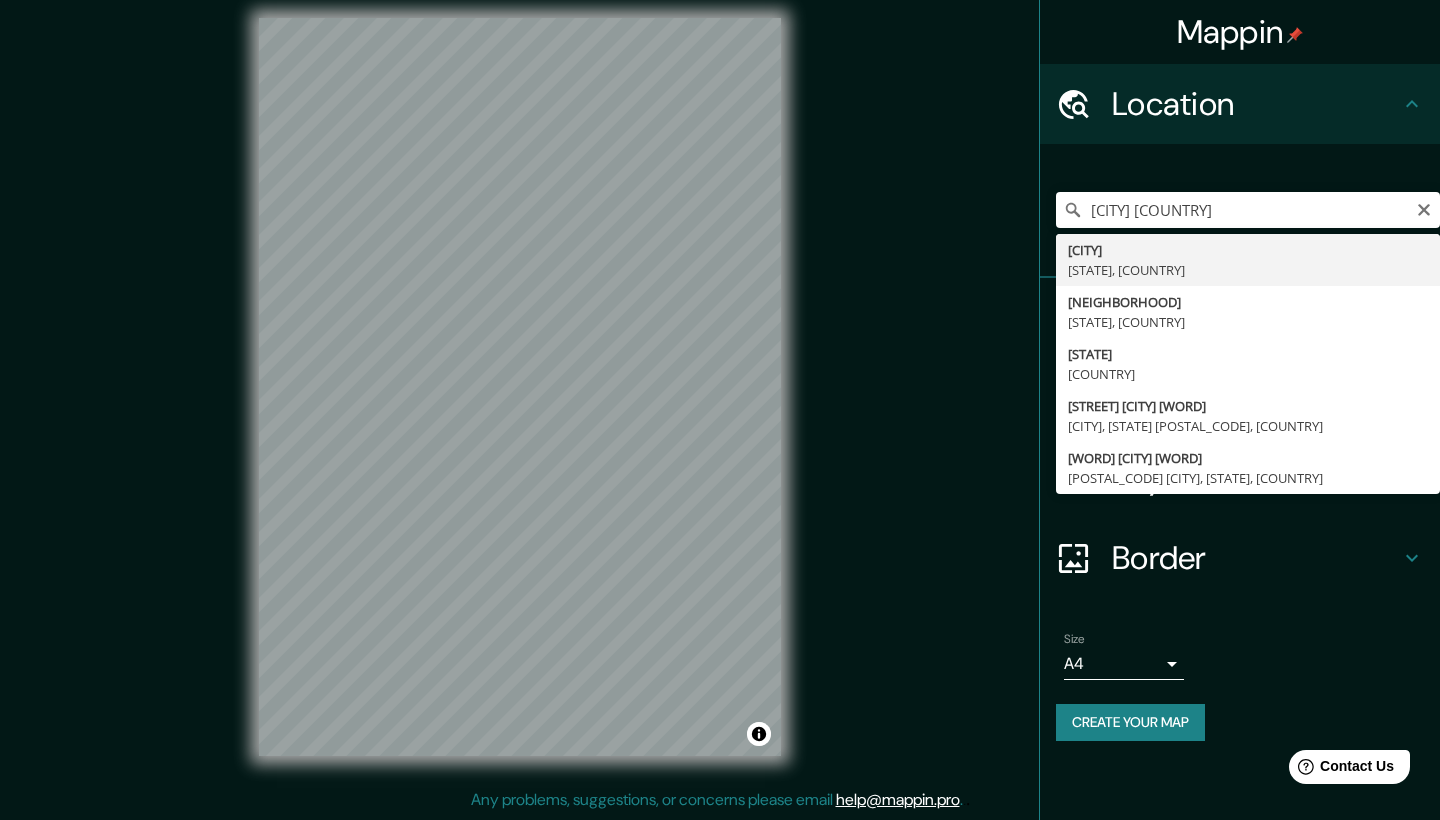 type on "[CITY], [STATE], [COUNTRY]" 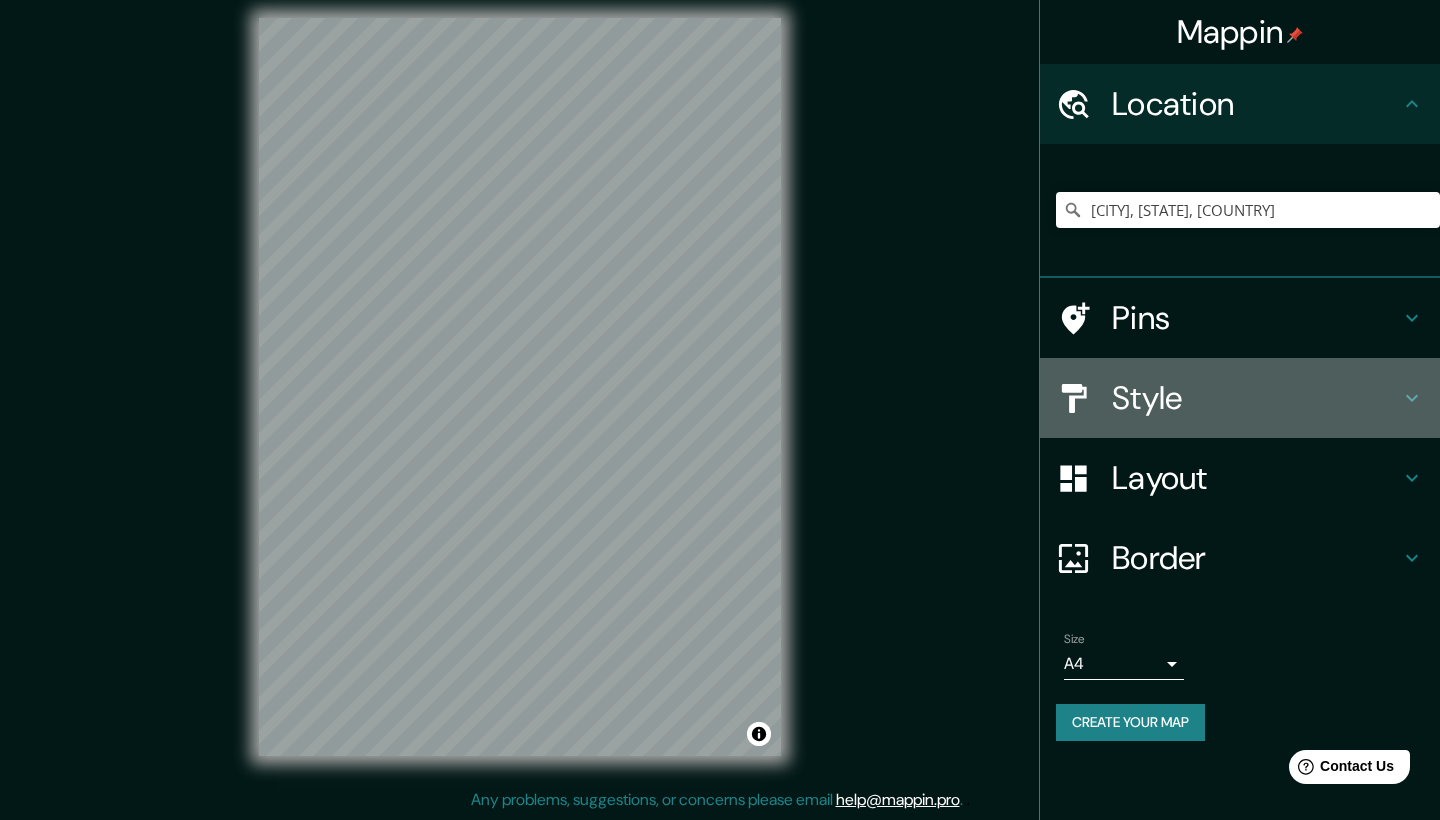 click on "Style" at bounding box center [1256, 398] 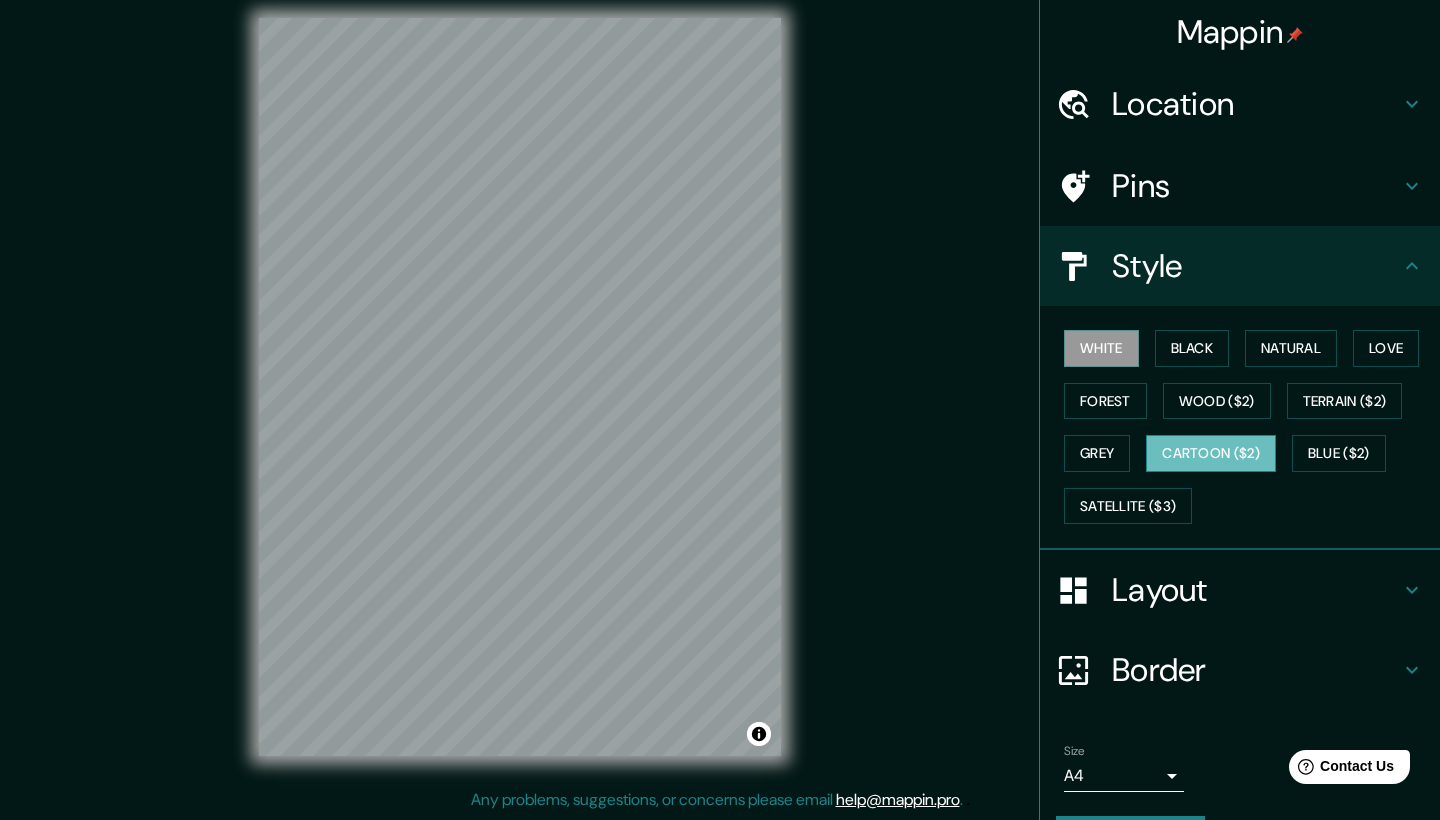 click on "Cartoon ($2)" at bounding box center (1211, 453) 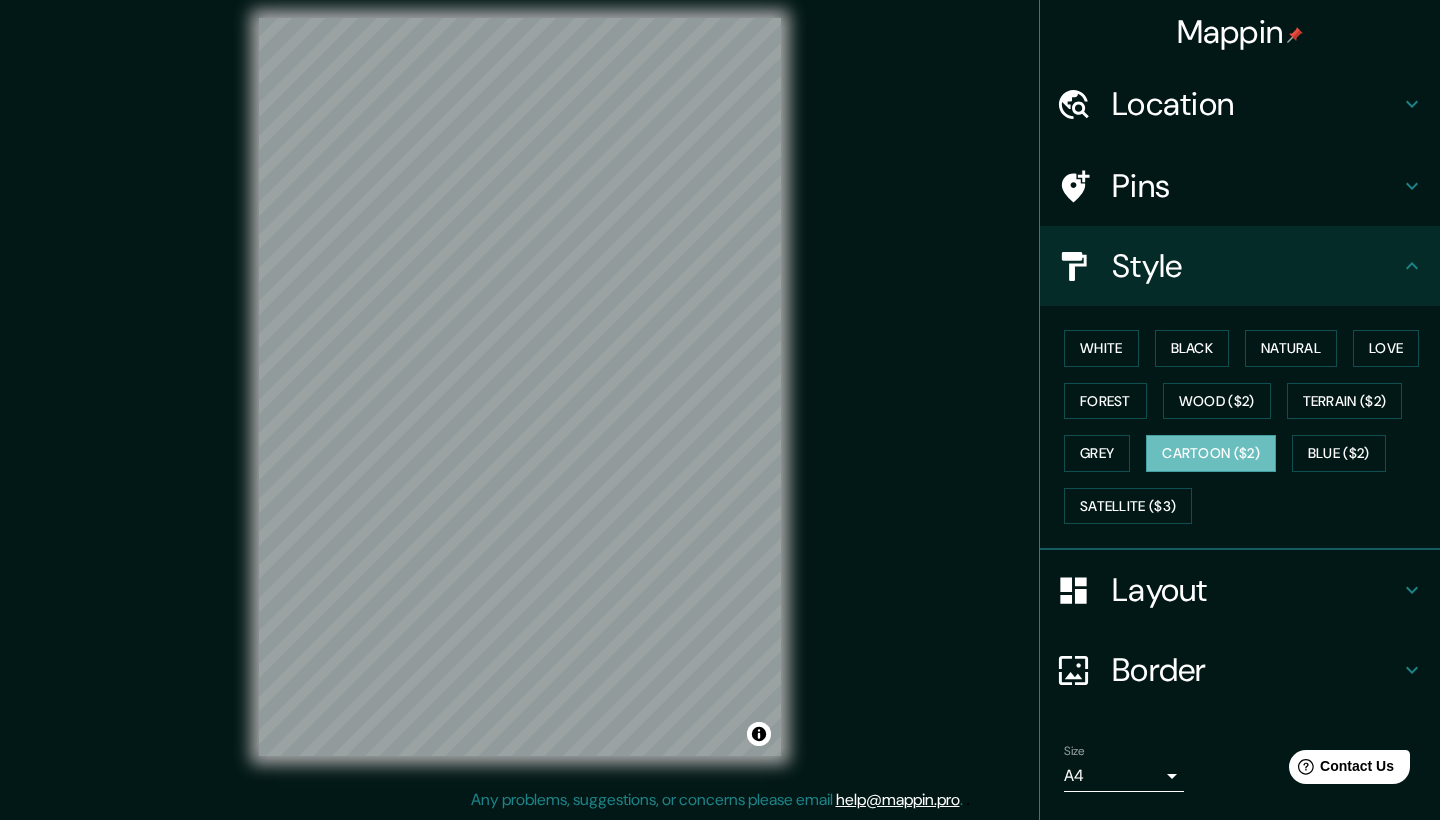 click on "Border" at bounding box center [1256, 670] 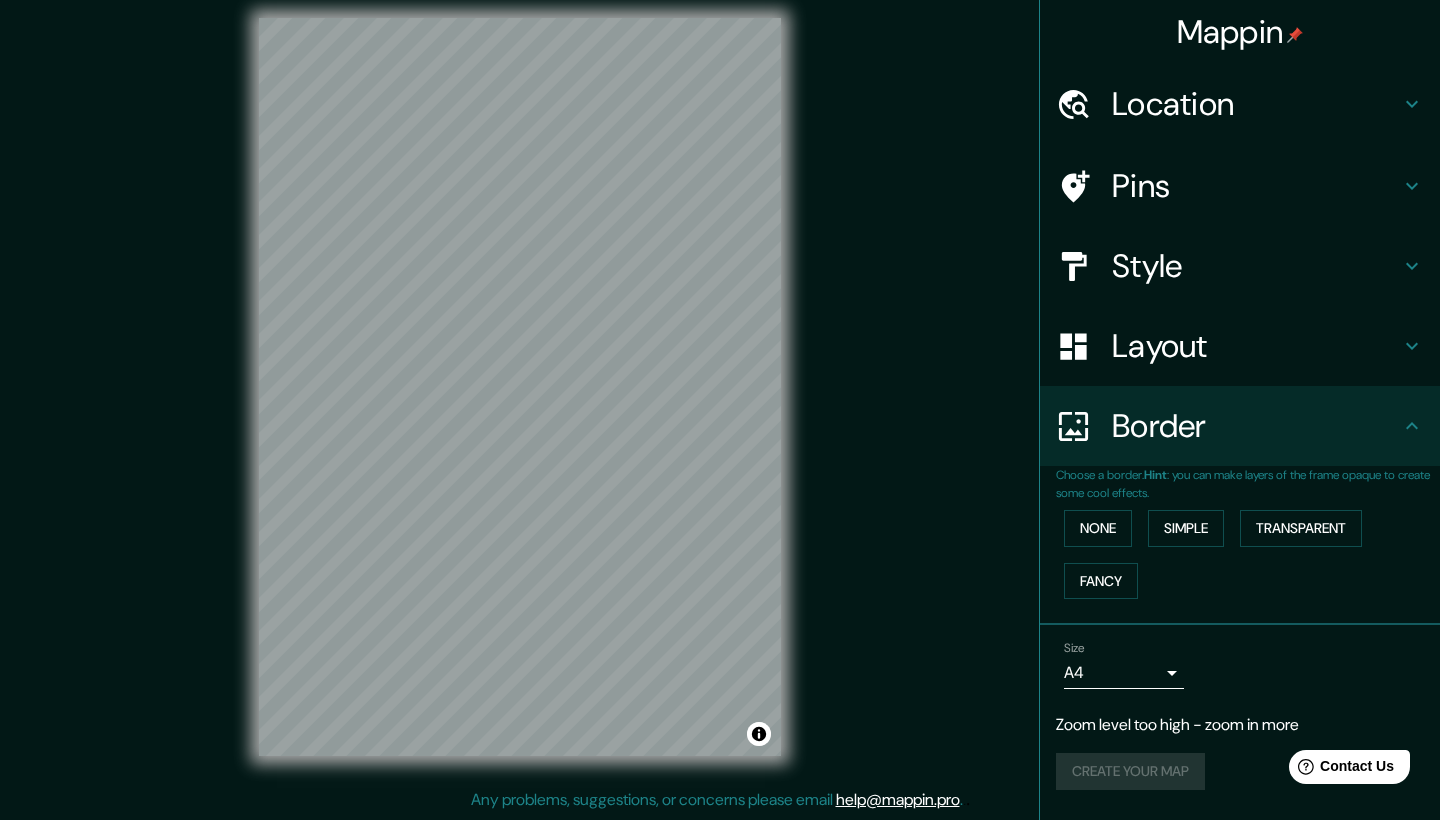 scroll, scrollTop: 14, scrollLeft: 0, axis: vertical 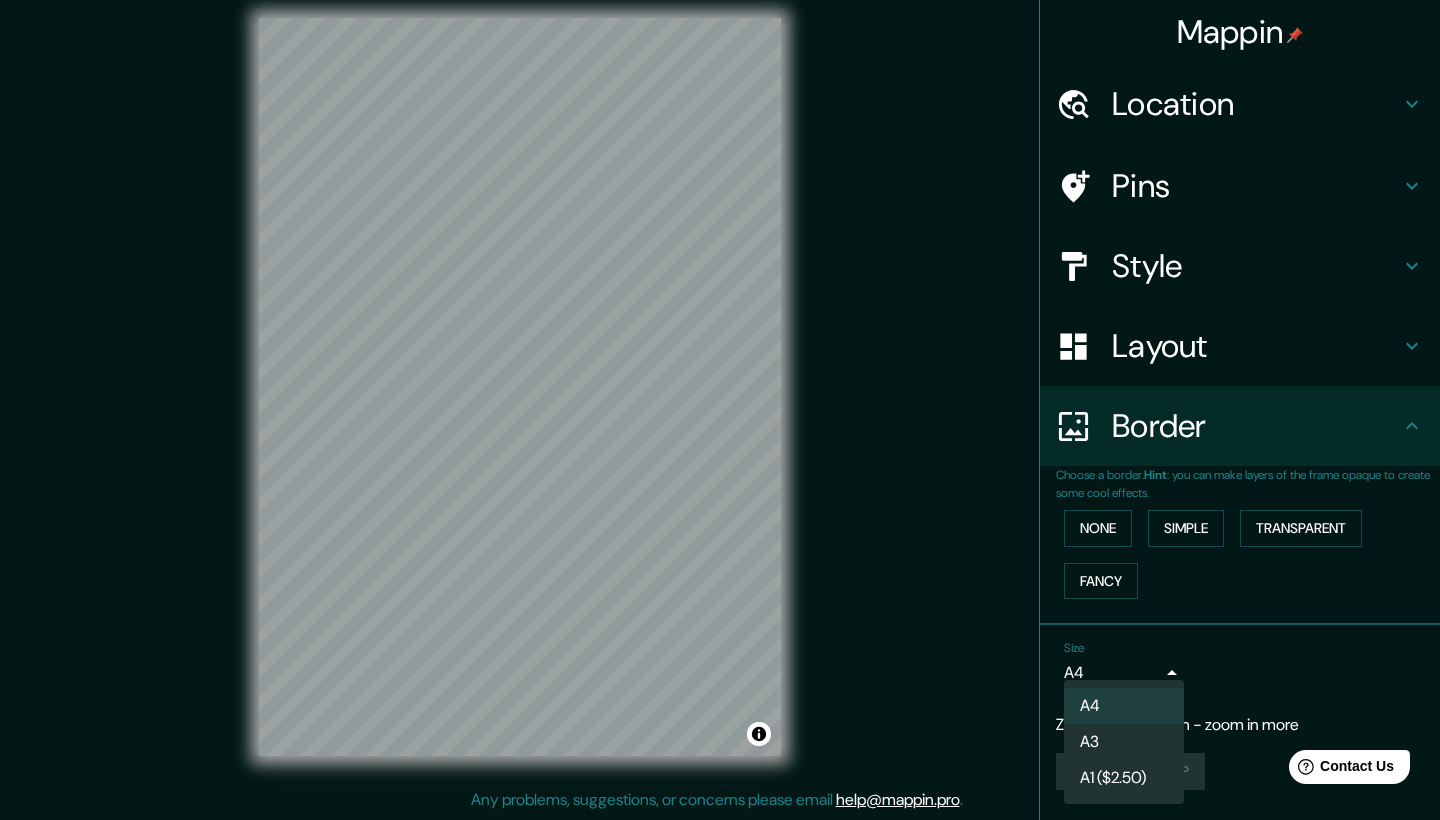 click on "Mappin Location [CITY], [STATE], [COUNTRY] Pins Style Layout Border Choose a border. Hint : you can make layers of the frame opaque to create some cool effects. None Simple Transparent Fancy Size A4 single Zoom level too high - zoom in more Create your map © Mapbox © OpenStreetMap Improve this map Any problems, suggestions, or concerns please email help@example.com . . . A4 A3 A1 ($2.50)" at bounding box center [720, 396] 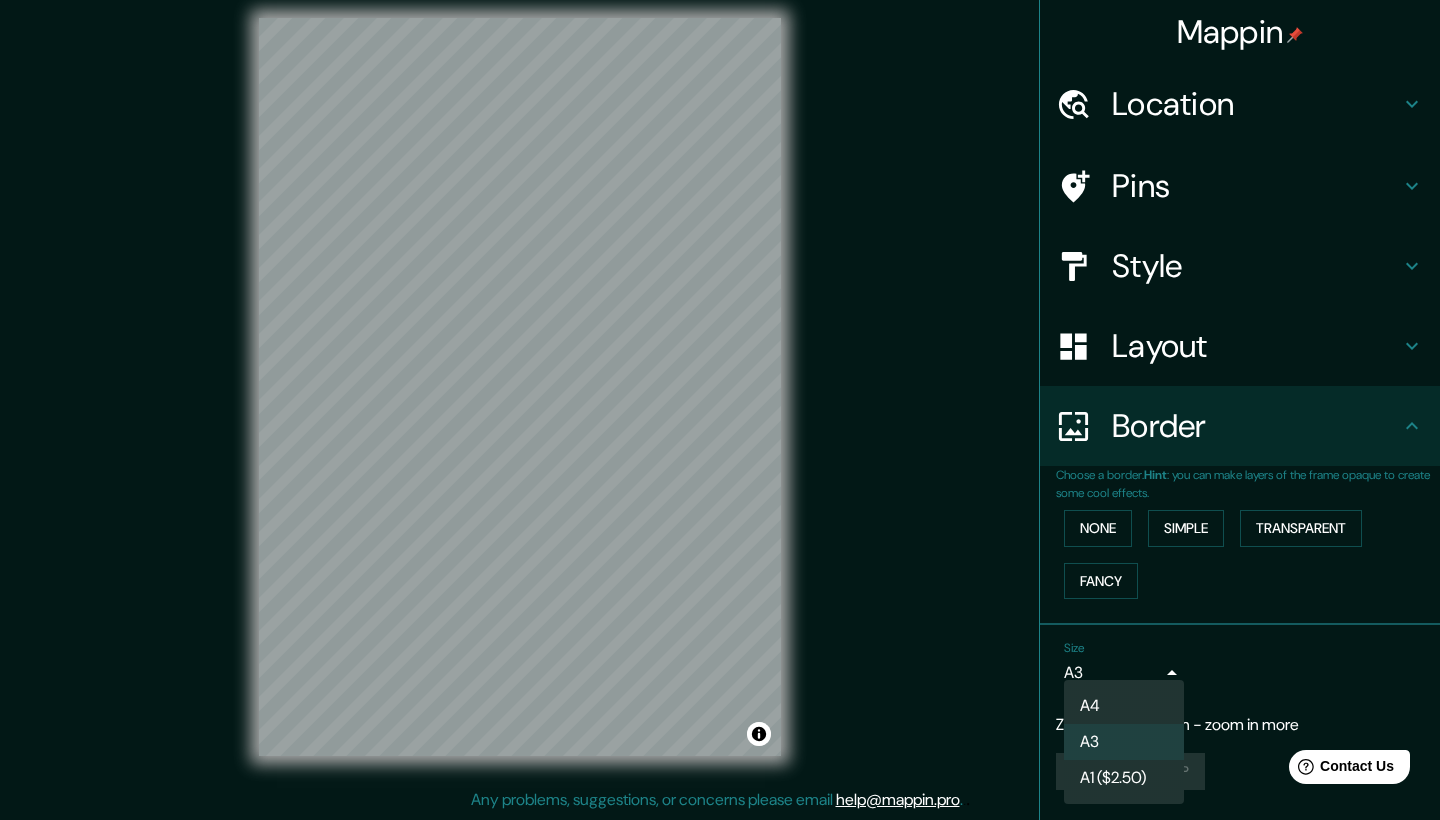 click on "Mappin Location [CITY], [STATE], [COUNTRY] Pins Style Layout Border Choose a border. Hint : you can make layers of the frame opaque to create some cool effects. None Simple Transparent Fancy Size A3 a4 Zoom level too high - zoom in more Create your map © Mapbox © OpenStreetMap Improve this map Any problems, suggestions, or concerns please email help@example.com . . . A4 A3 A1 ($2.50)" at bounding box center (720, 396) 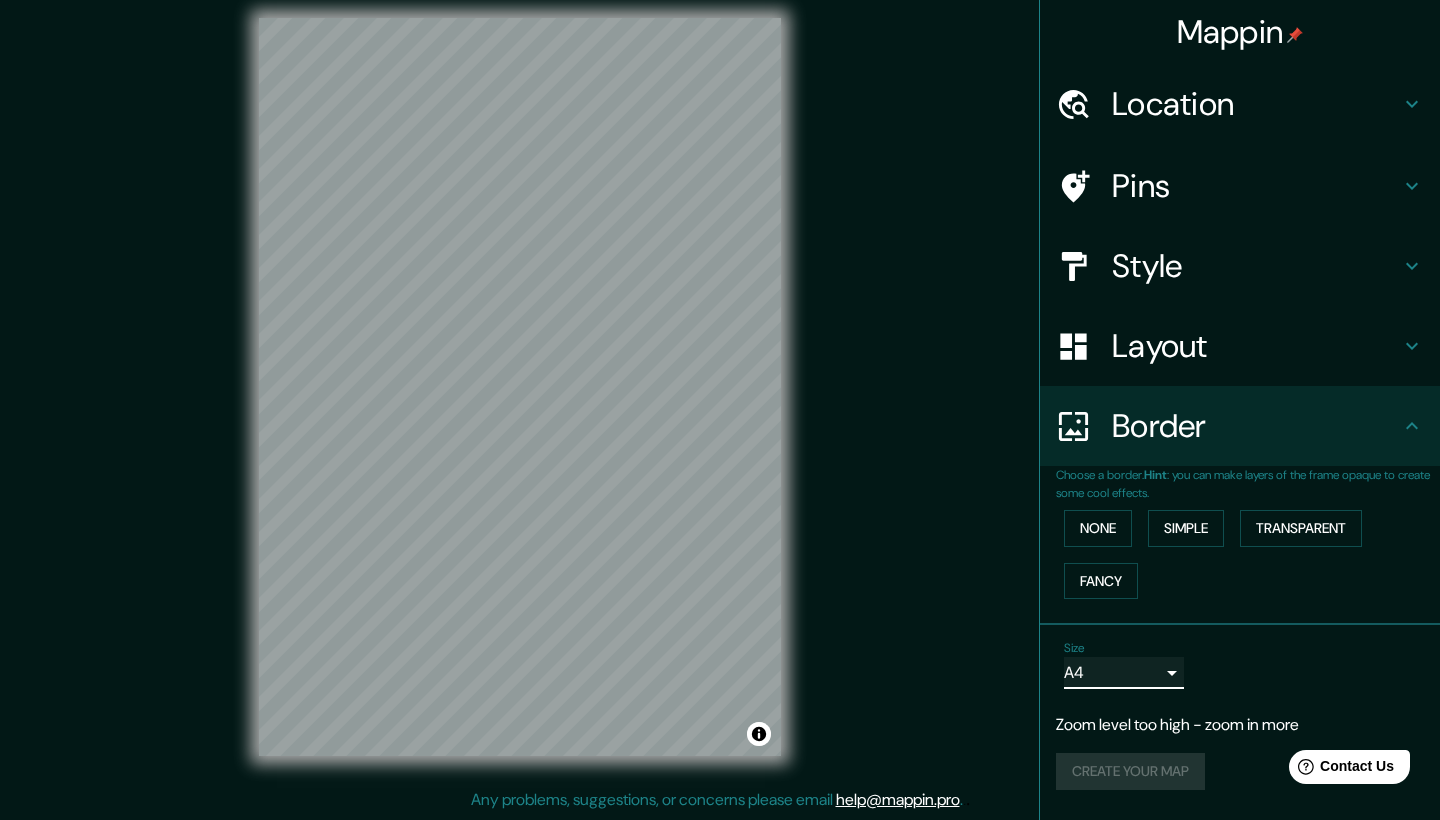 type on "single" 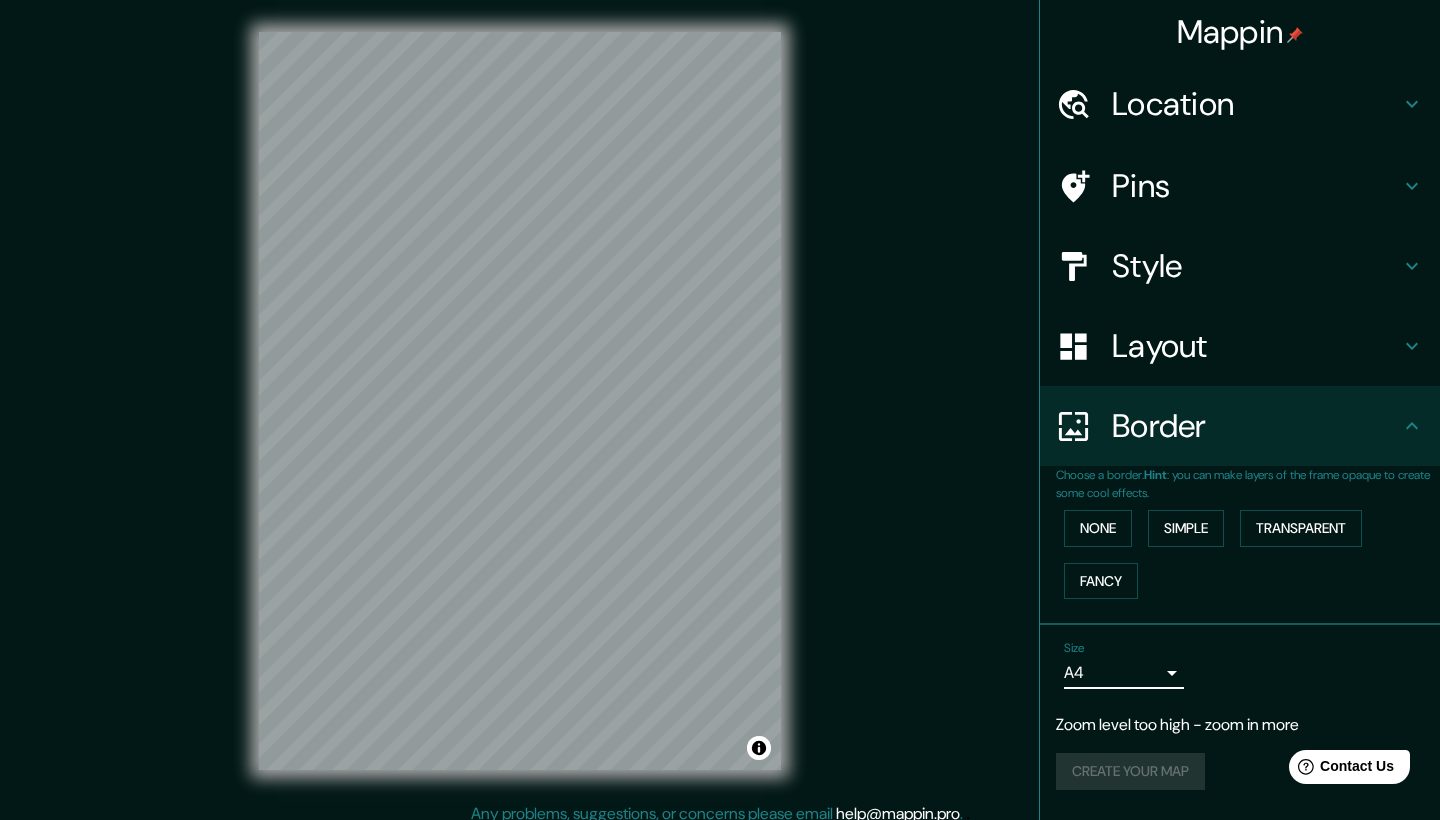 click on "Layout" at bounding box center [1256, 346] 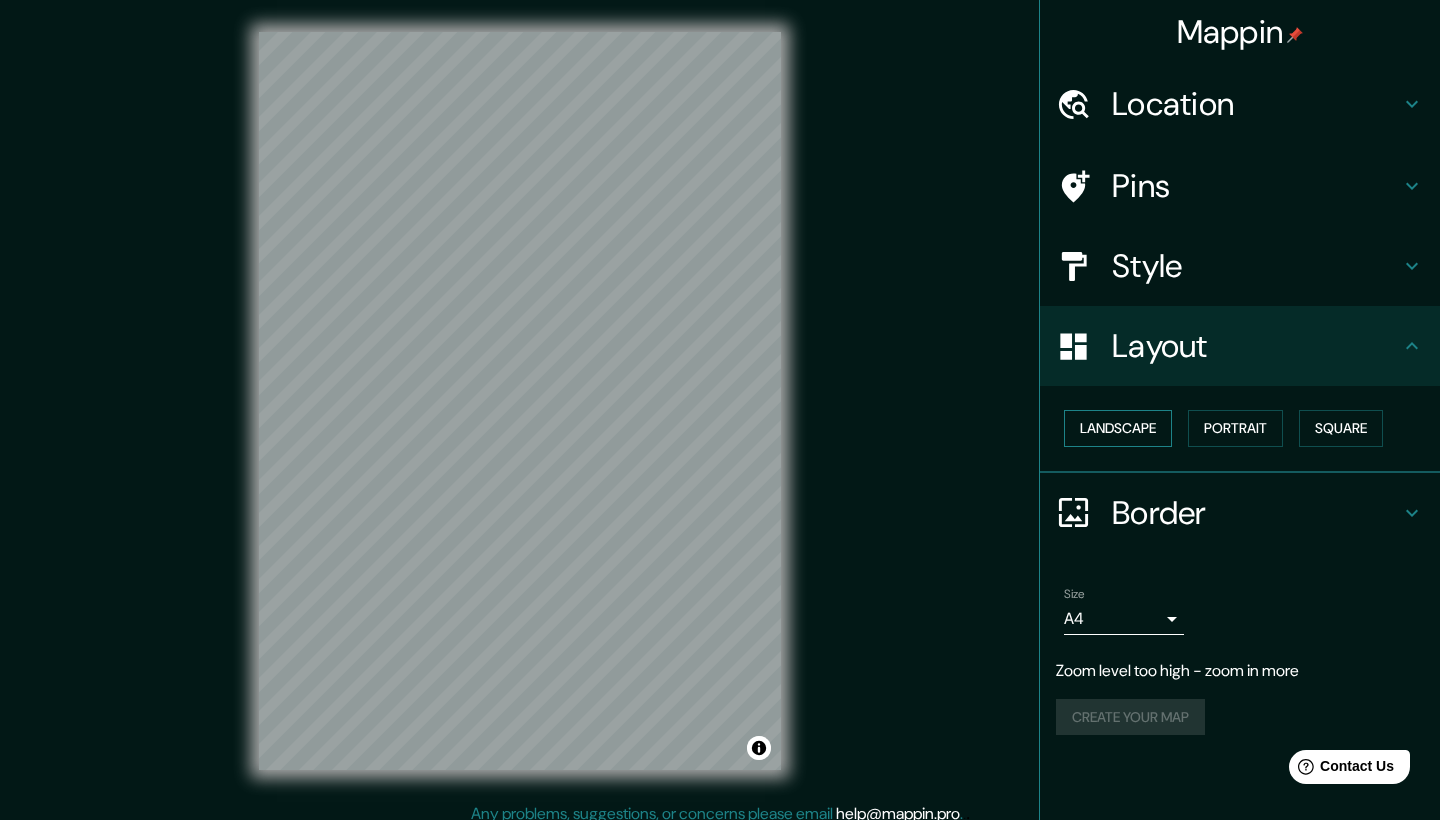 click on "Landscape" at bounding box center (1118, 428) 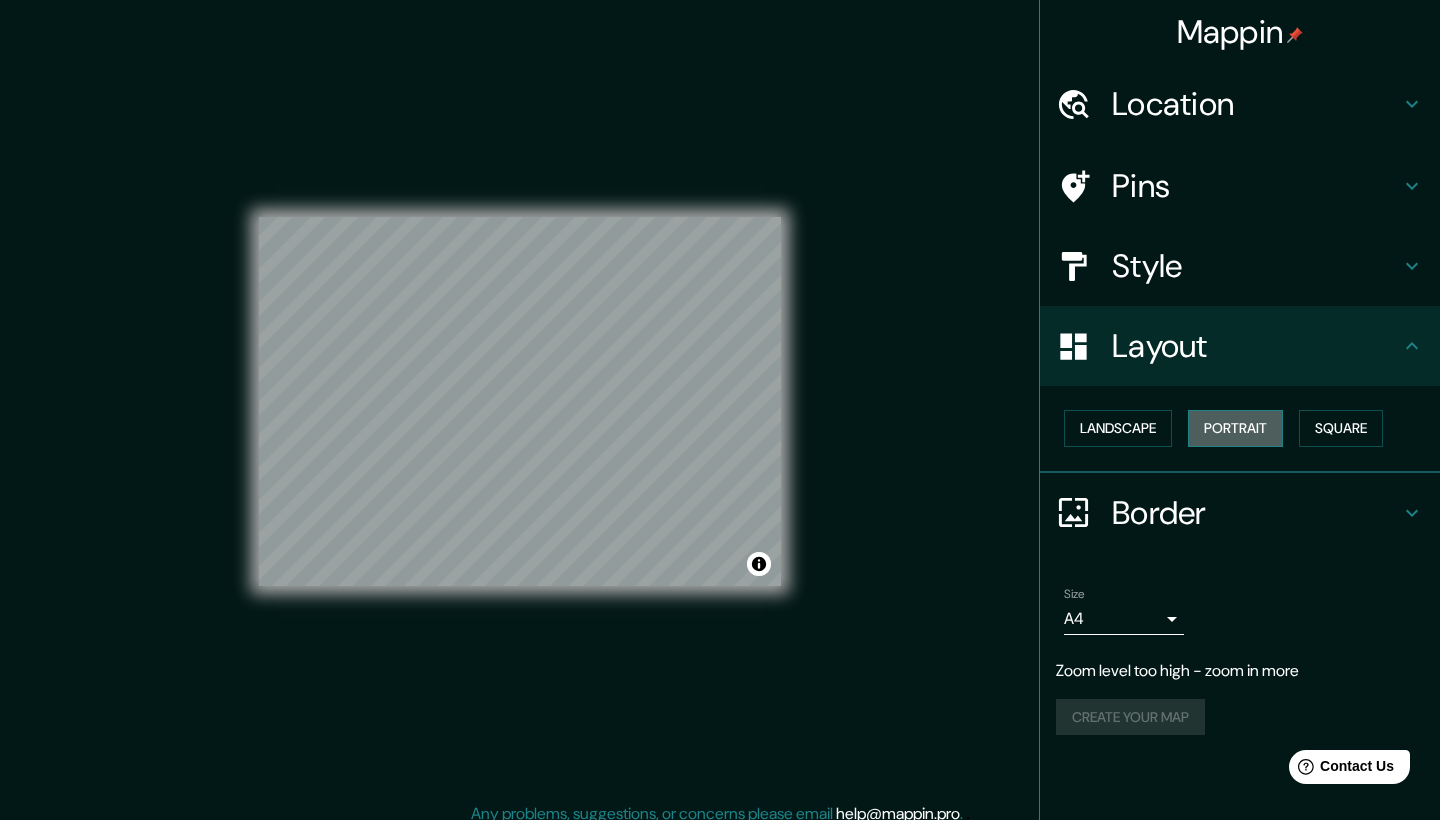 click on "Portrait" at bounding box center [1235, 428] 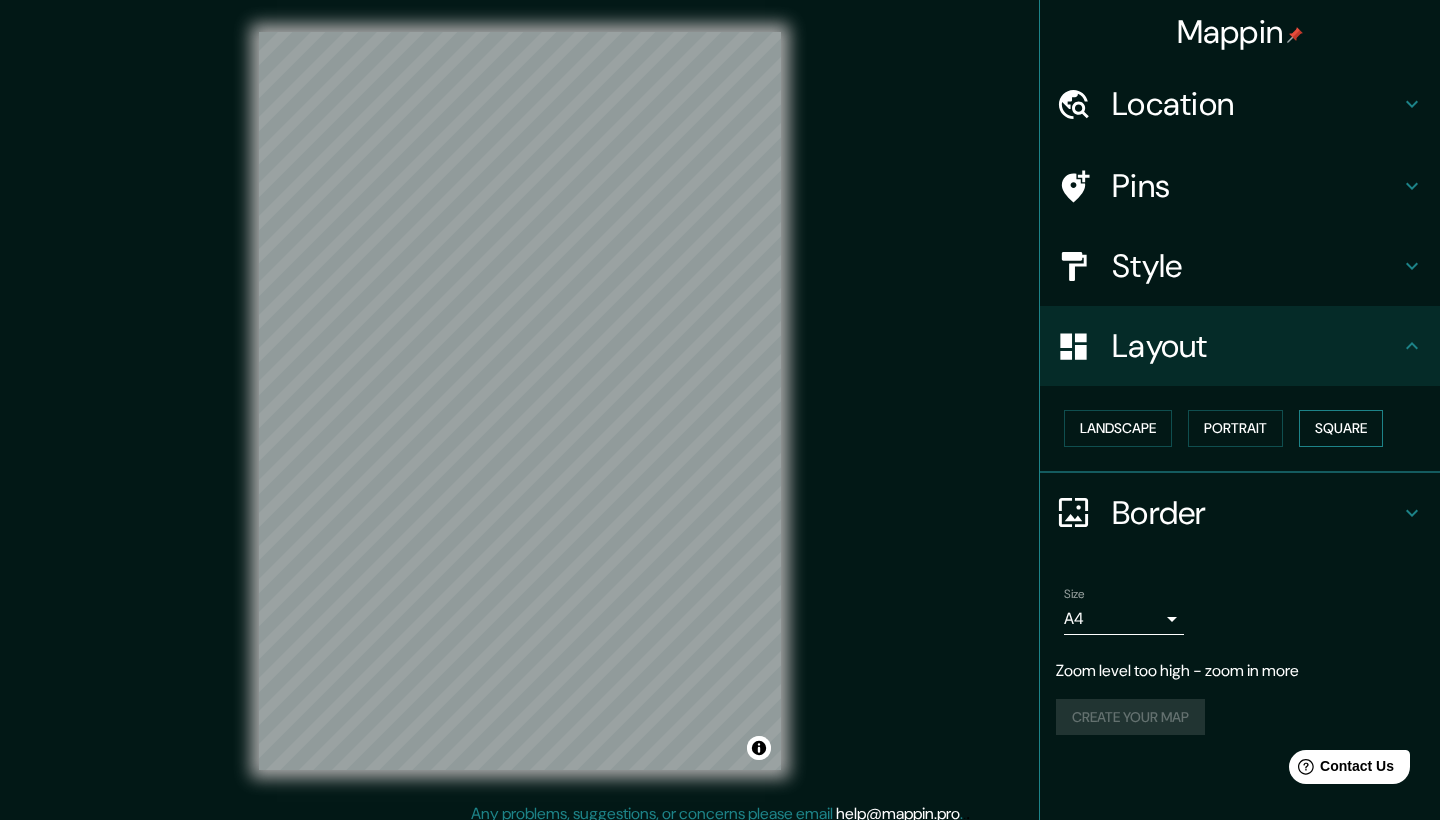 click on "Square" at bounding box center (1341, 428) 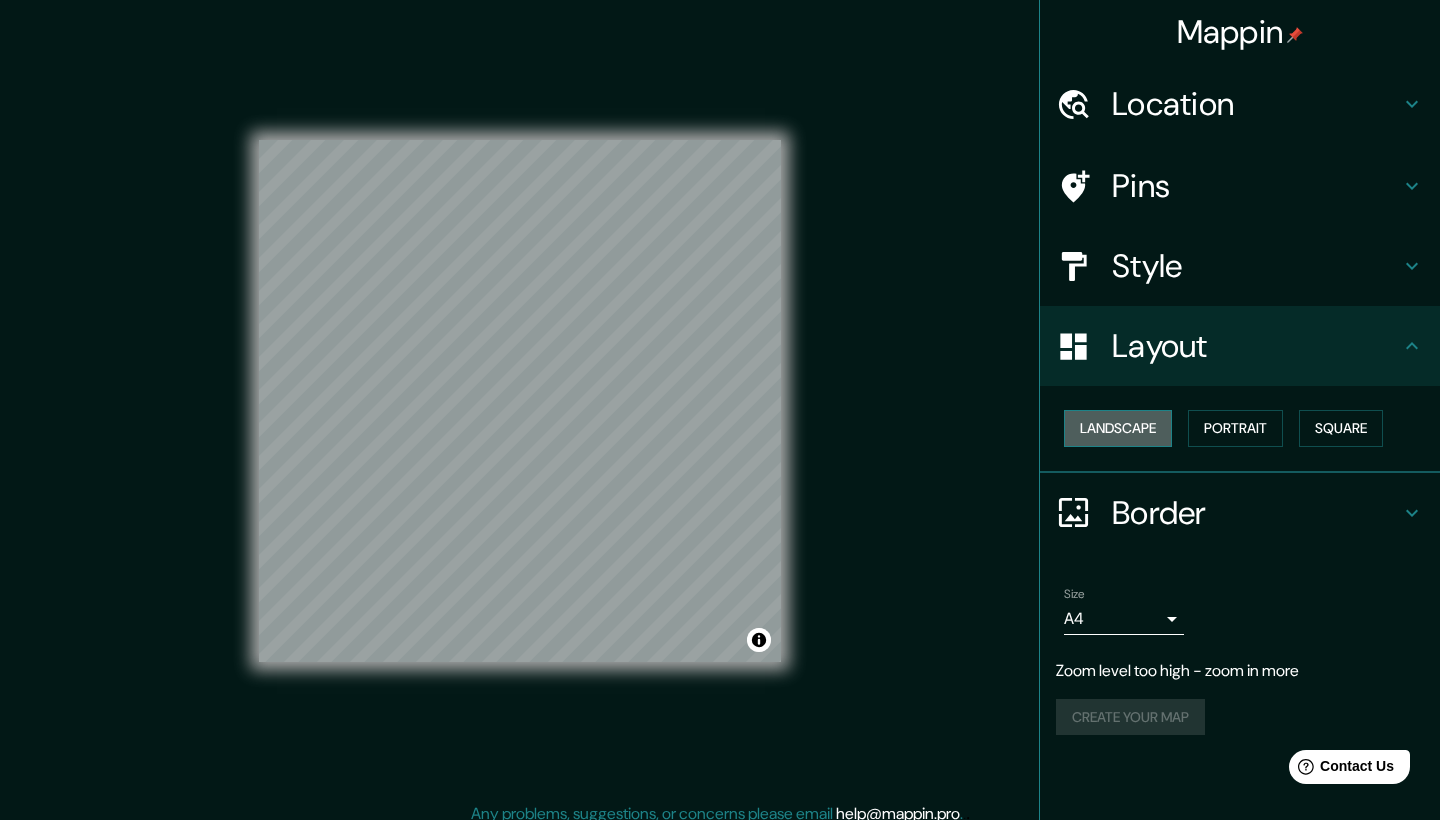 click on "Landscape" at bounding box center [1118, 428] 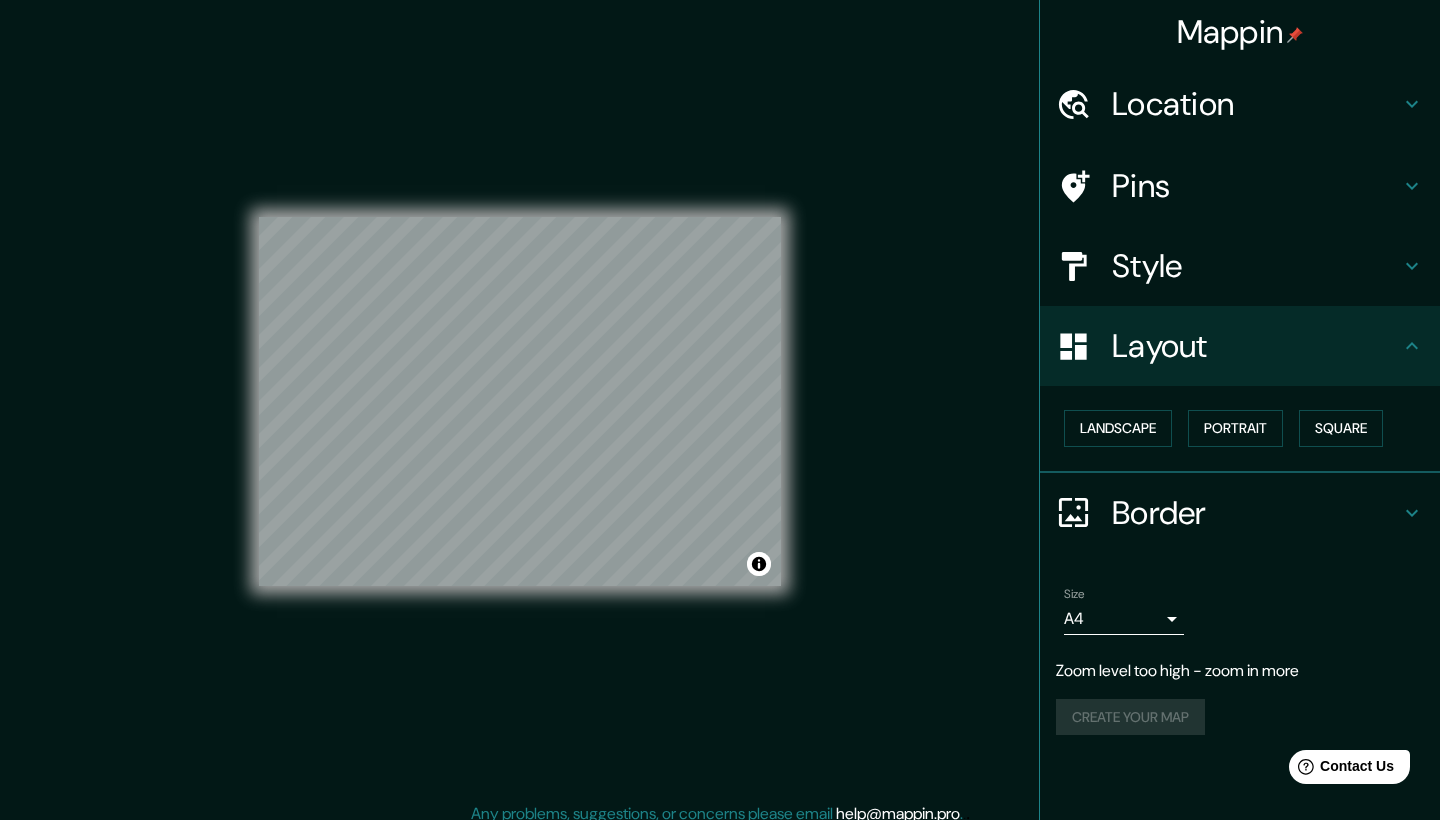 click on "Mappin Location [CITY], [STATE], [COUNTRY] Pins Style Layout Landscape Portrait Square Border Choose a border. Hint : you can make layers of the frame opaque to create some cool effects. None Simple Transparent Fancy Size A4 single Zoom level too high - zoom in more Create your map © Mapbox © OpenStreetMap Improve this map Any problems, suggestions, or concerns please email help@example.com . . ." at bounding box center (720, 417) 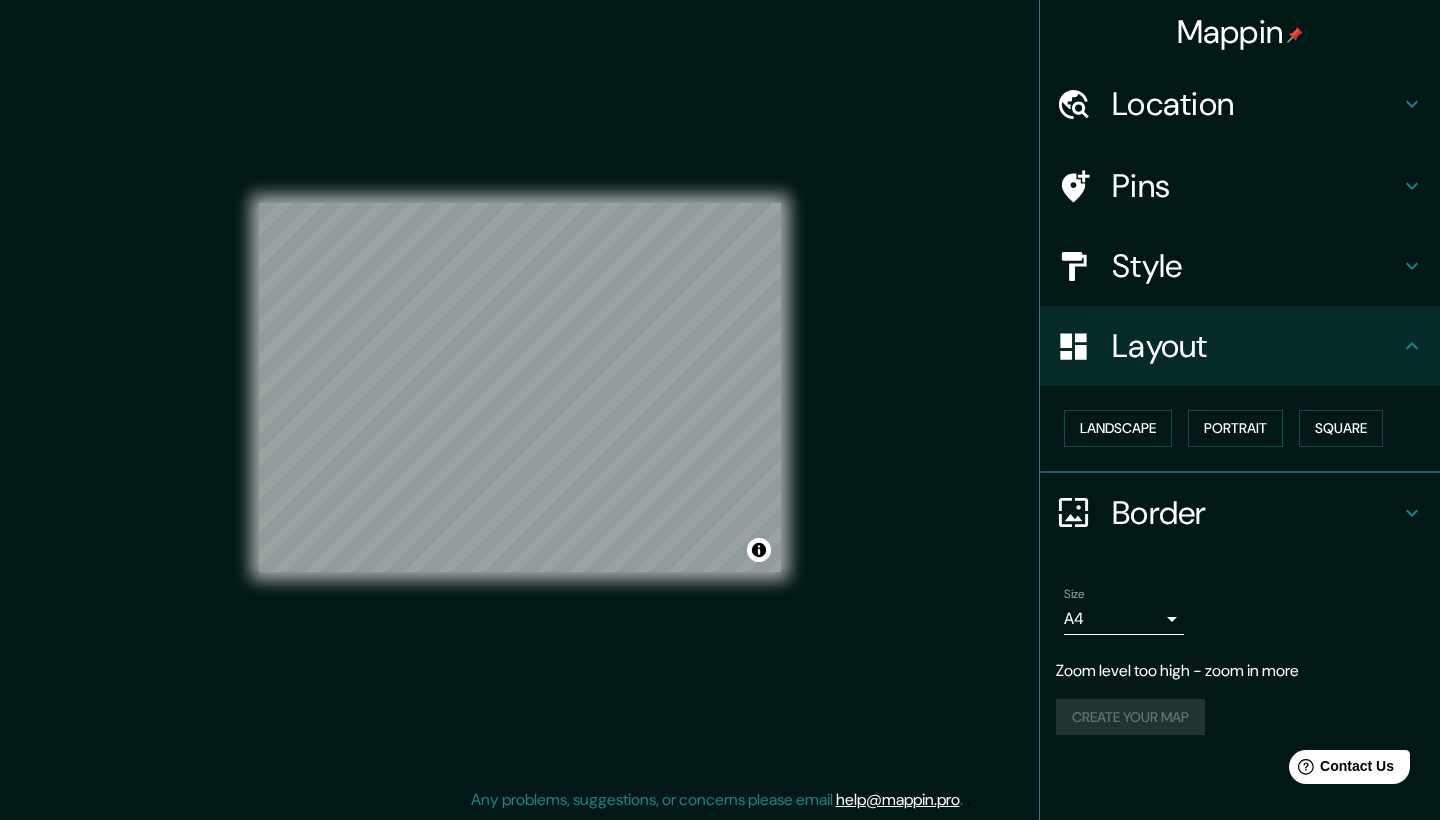 scroll, scrollTop: 14, scrollLeft: 0, axis: vertical 